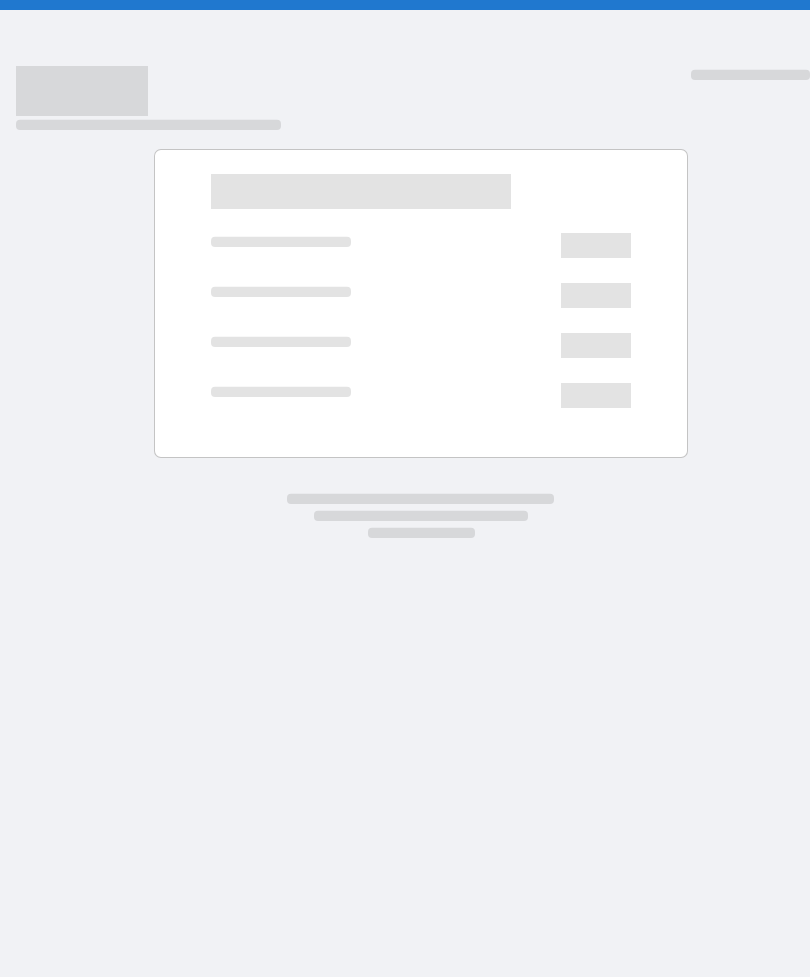 scroll, scrollTop: 0, scrollLeft: 0, axis: both 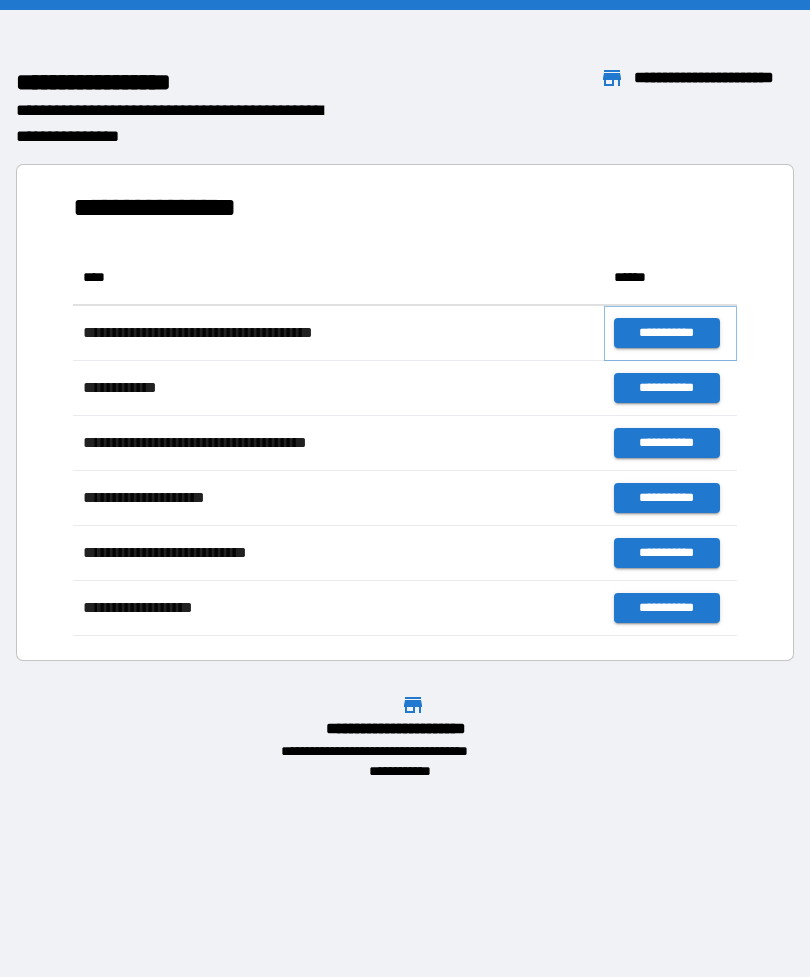 click on "**********" at bounding box center (666, 333) 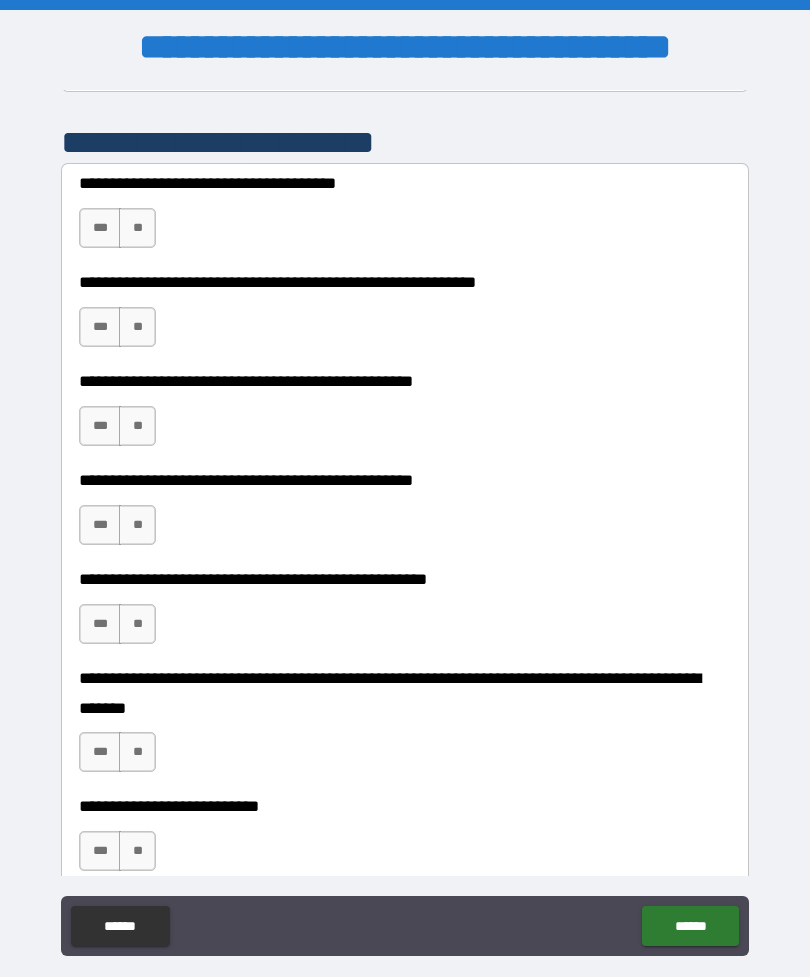 scroll, scrollTop: 416, scrollLeft: 0, axis: vertical 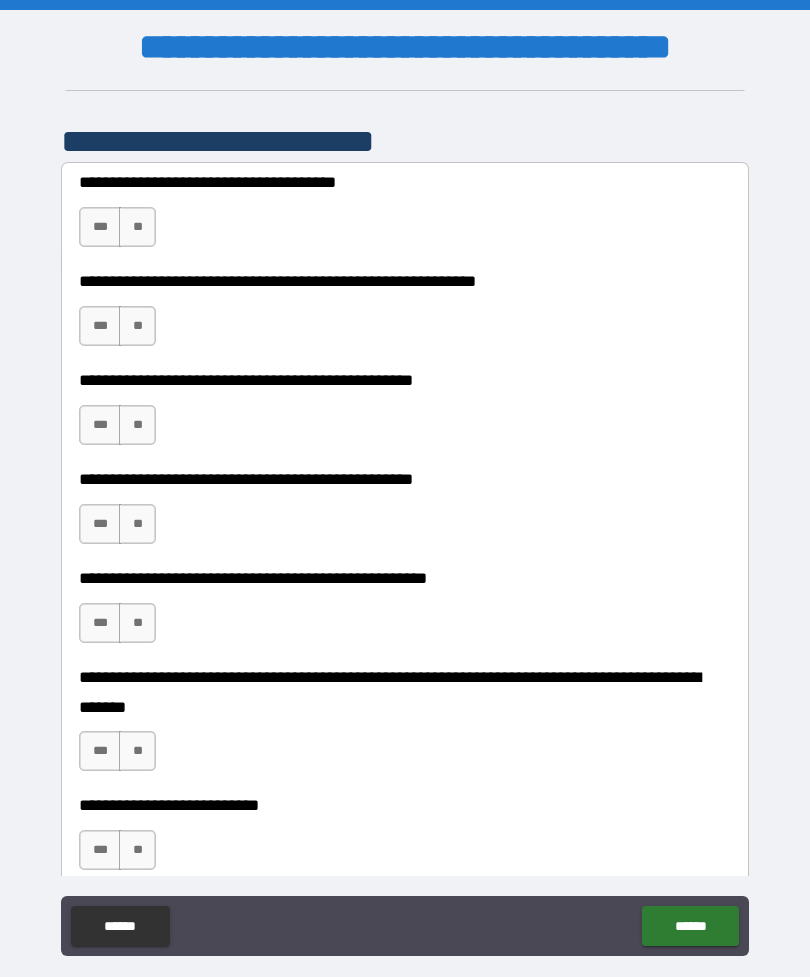 click on "**" at bounding box center (137, 227) 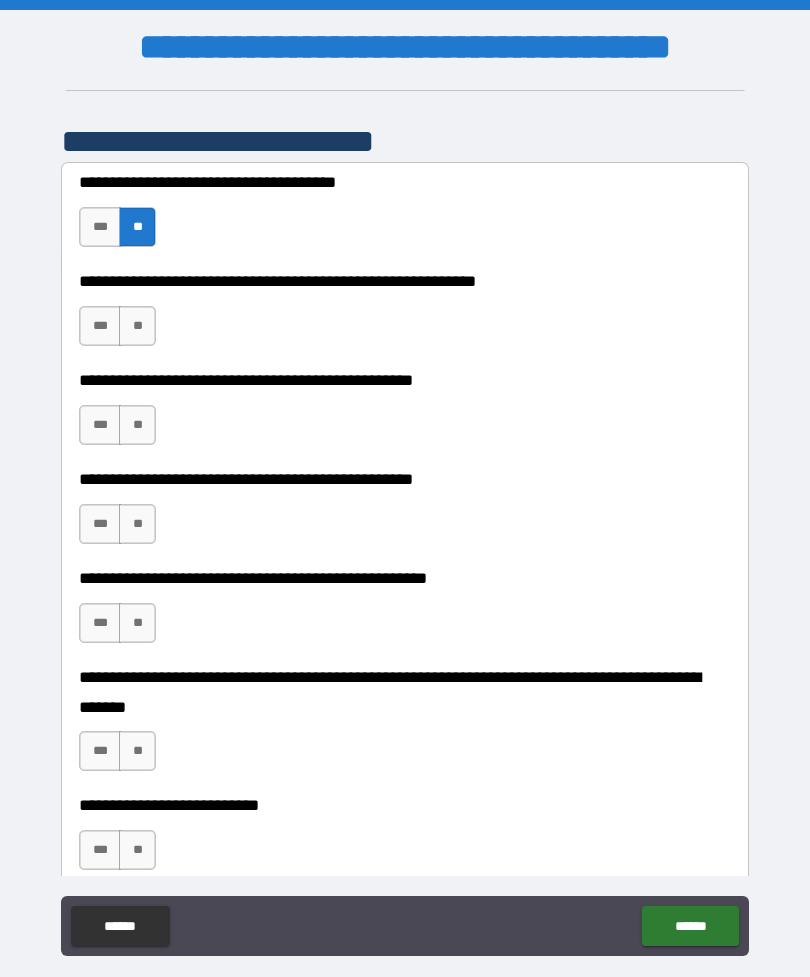 click on "***" at bounding box center (100, 326) 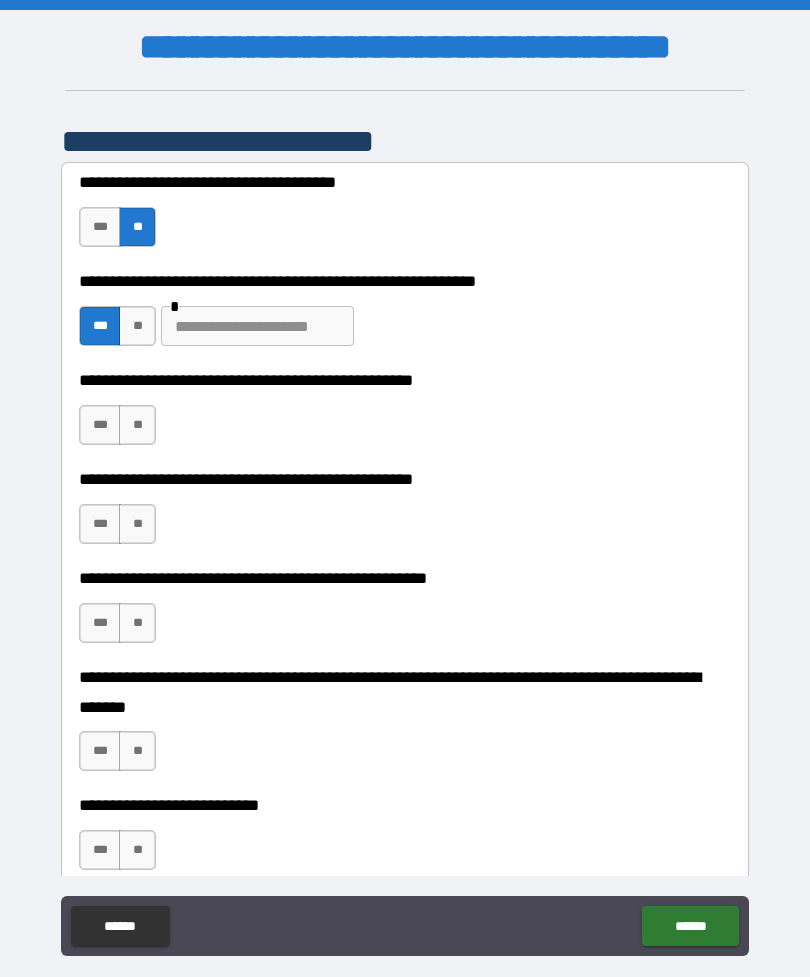 click at bounding box center (257, 326) 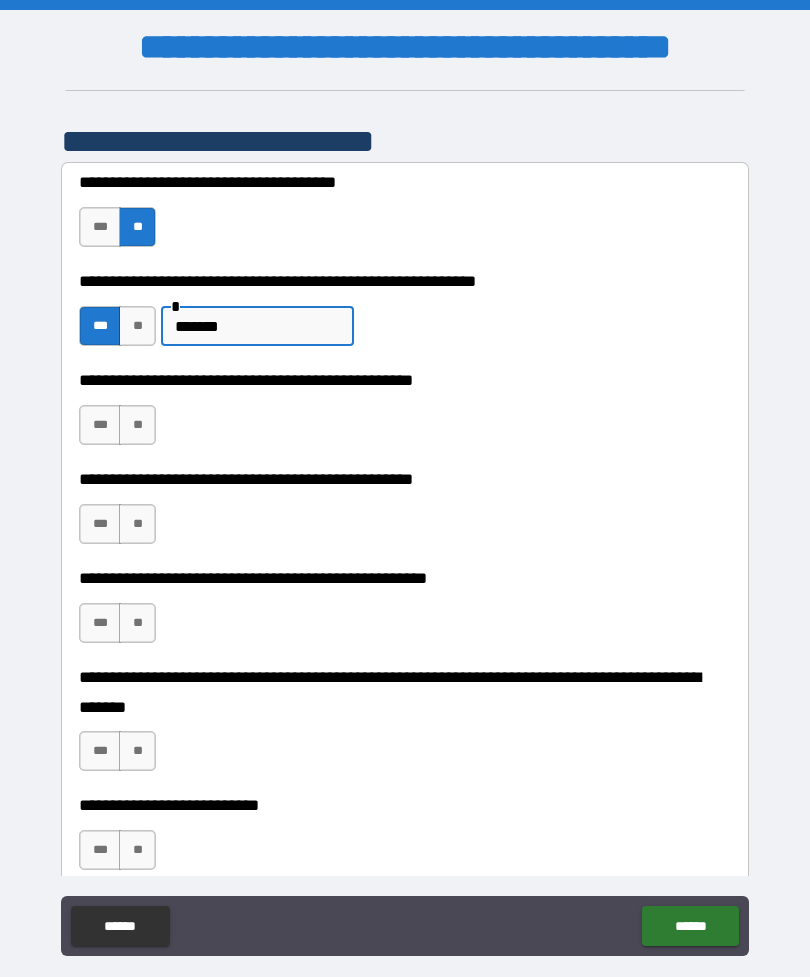 type on "*******" 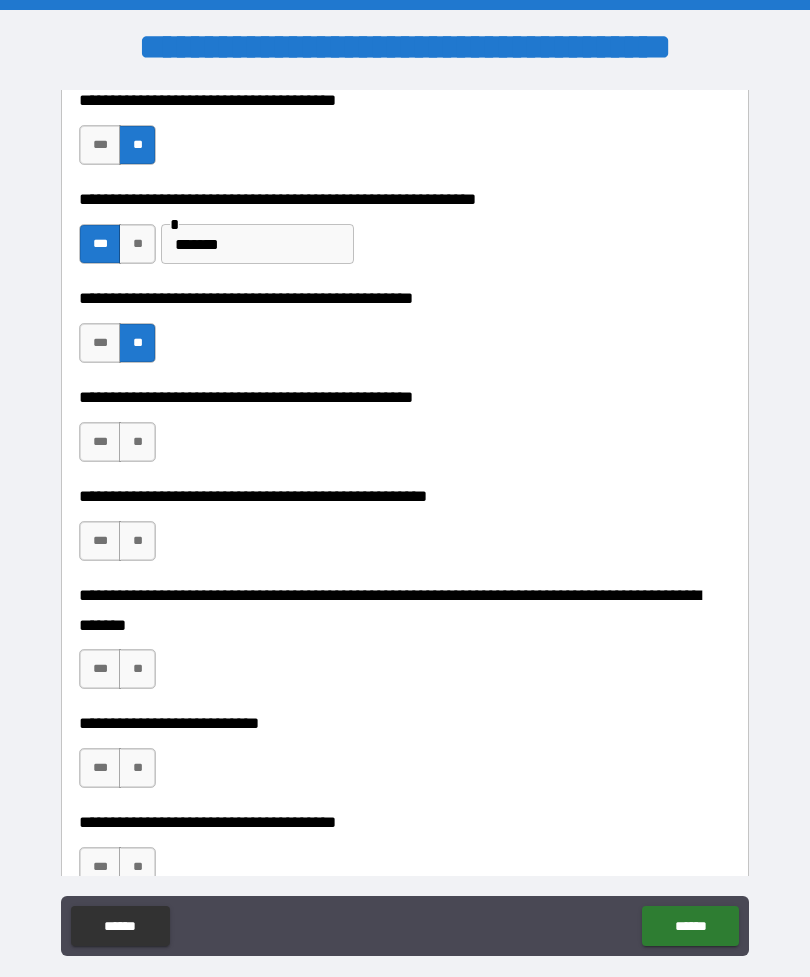 scroll, scrollTop: 507, scrollLeft: 0, axis: vertical 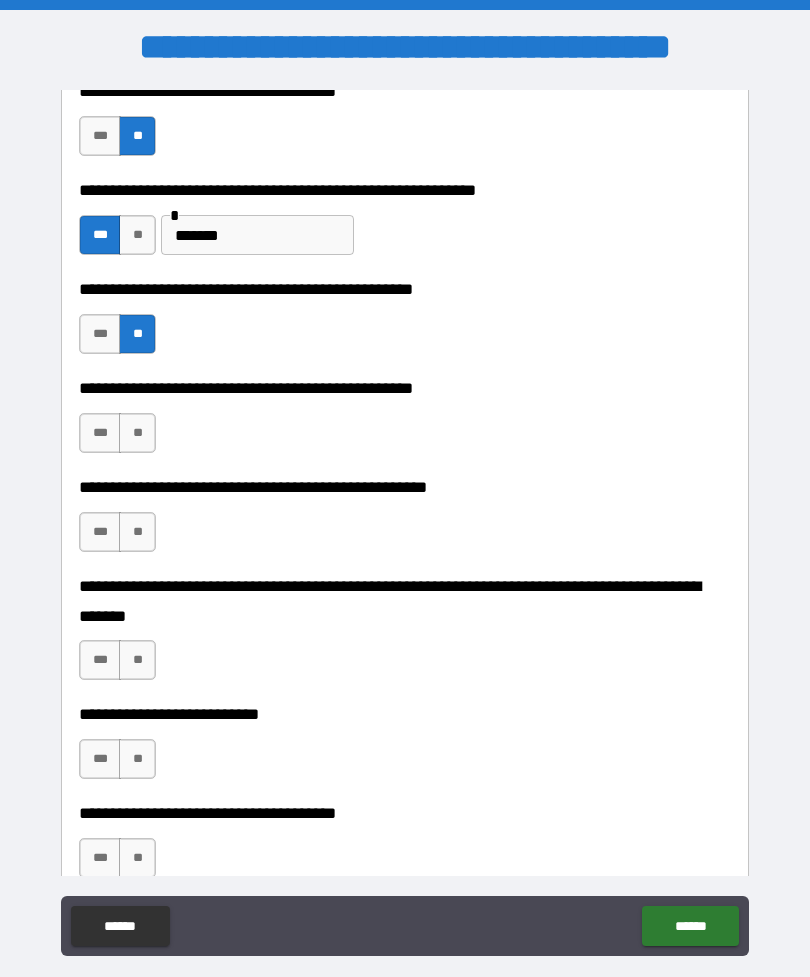 click on "**" at bounding box center (137, 433) 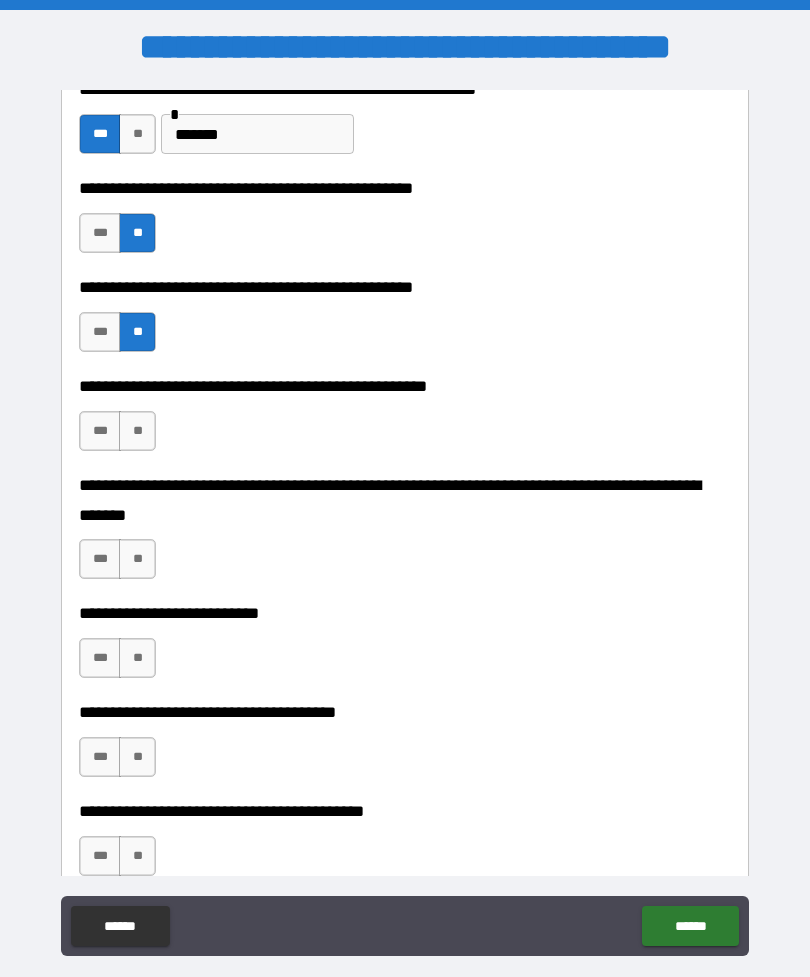 scroll, scrollTop: 610, scrollLeft: 0, axis: vertical 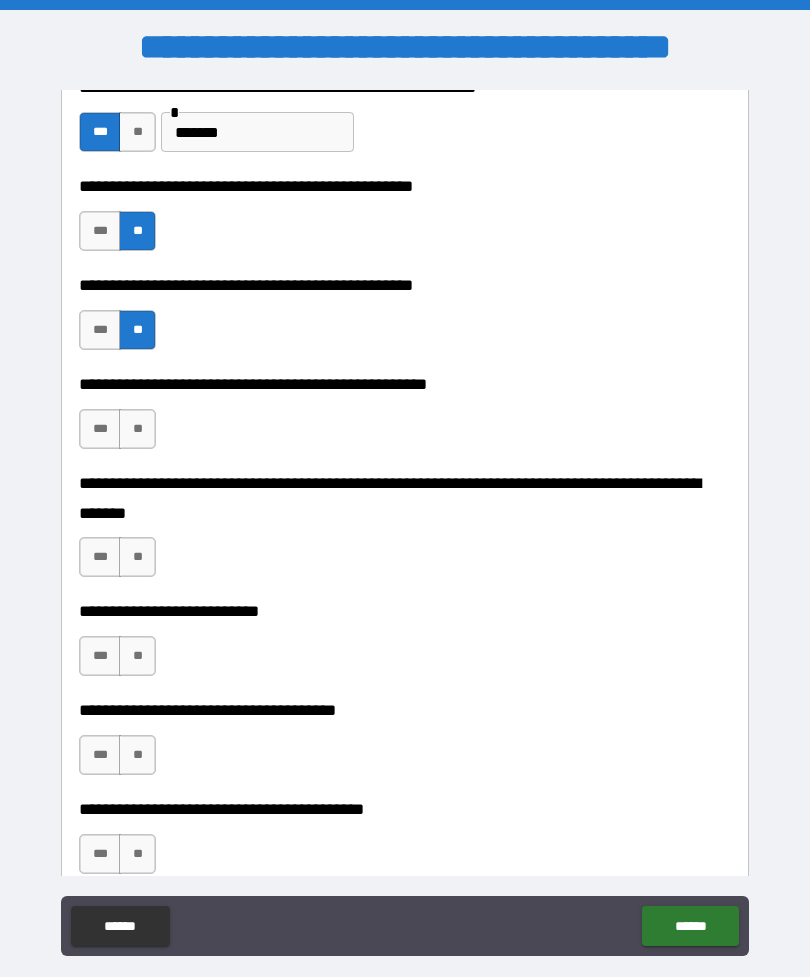 click on "**" at bounding box center [137, 429] 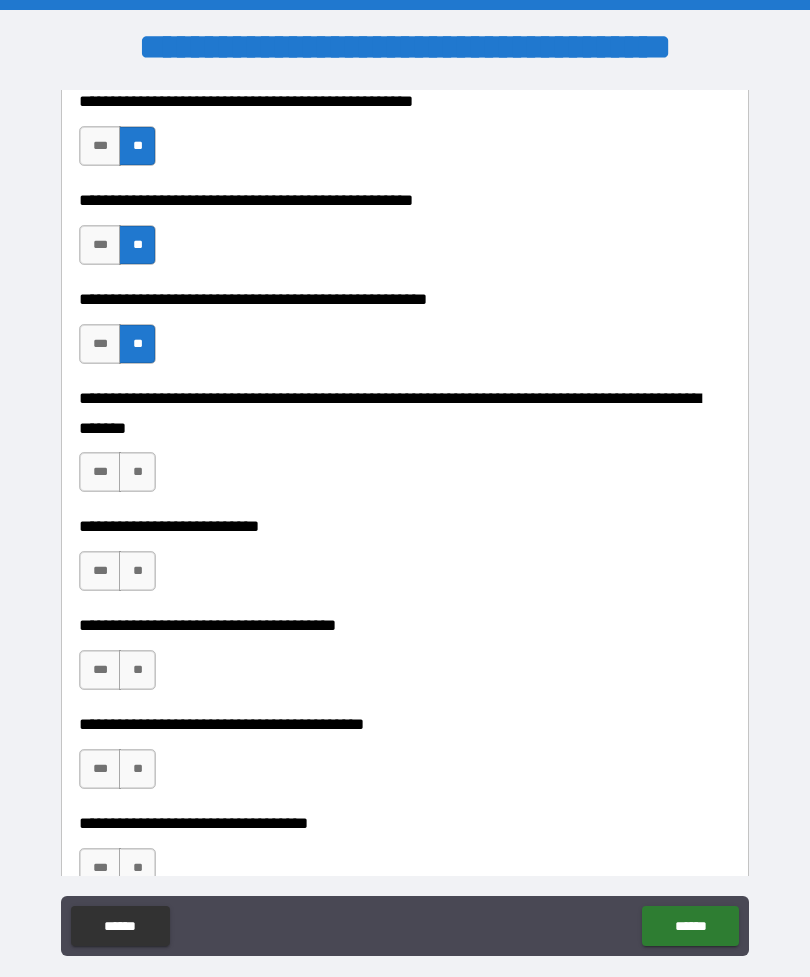 scroll, scrollTop: 699, scrollLeft: 0, axis: vertical 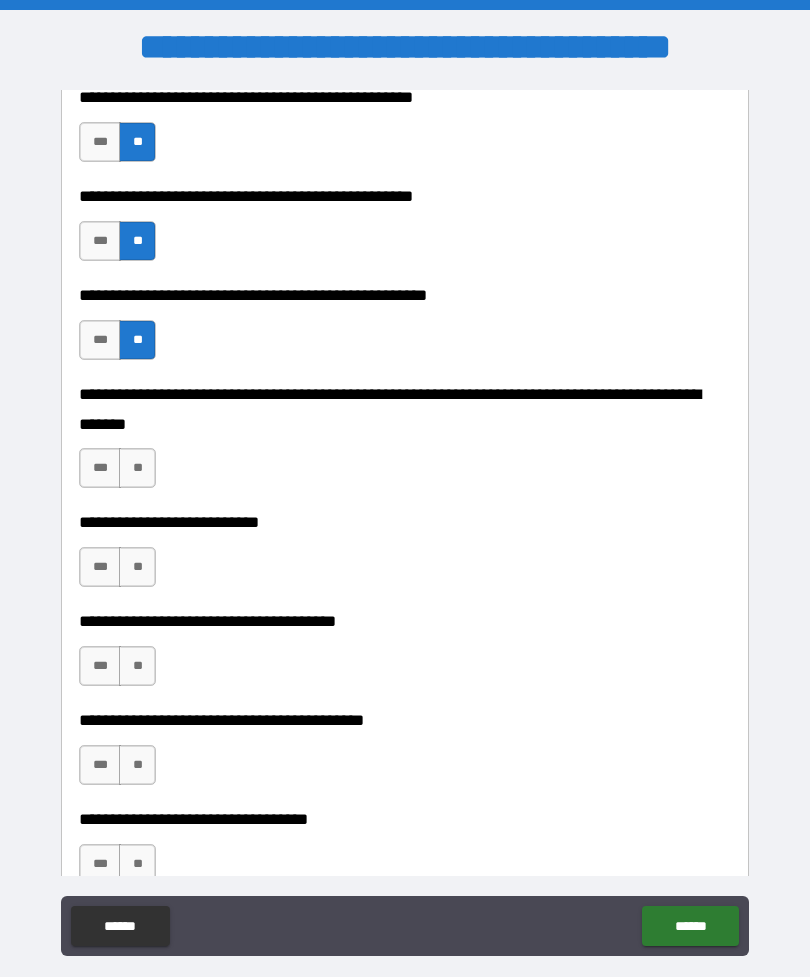 click on "**" at bounding box center [137, 468] 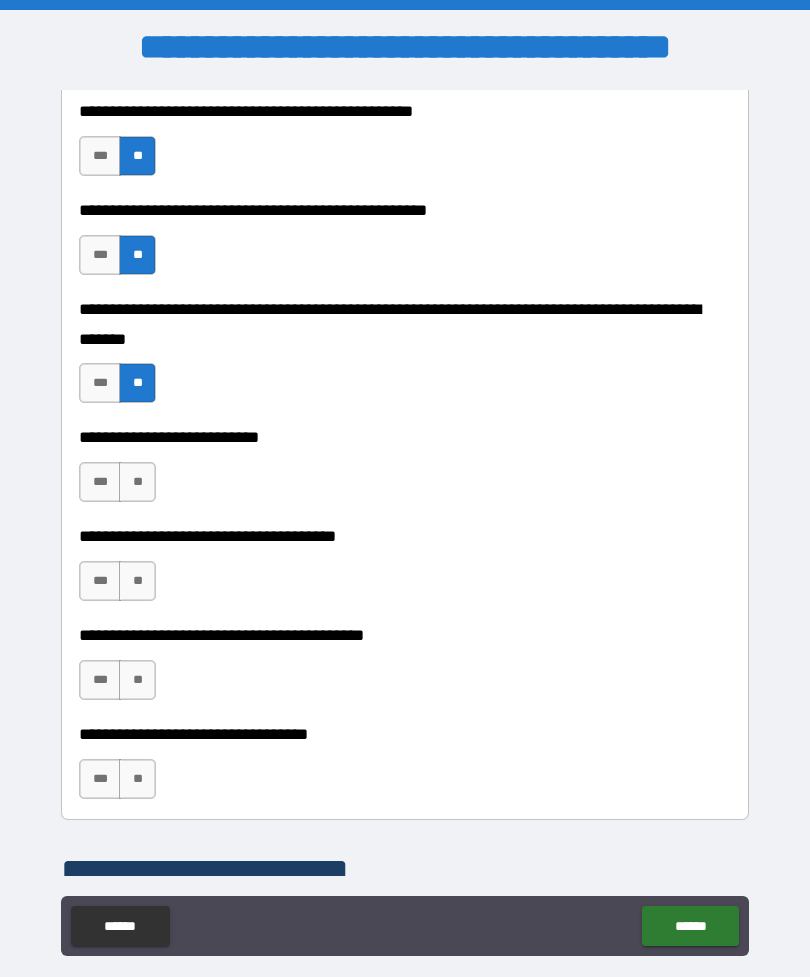 scroll, scrollTop: 788, scrollLeft: 0, axis: vertical 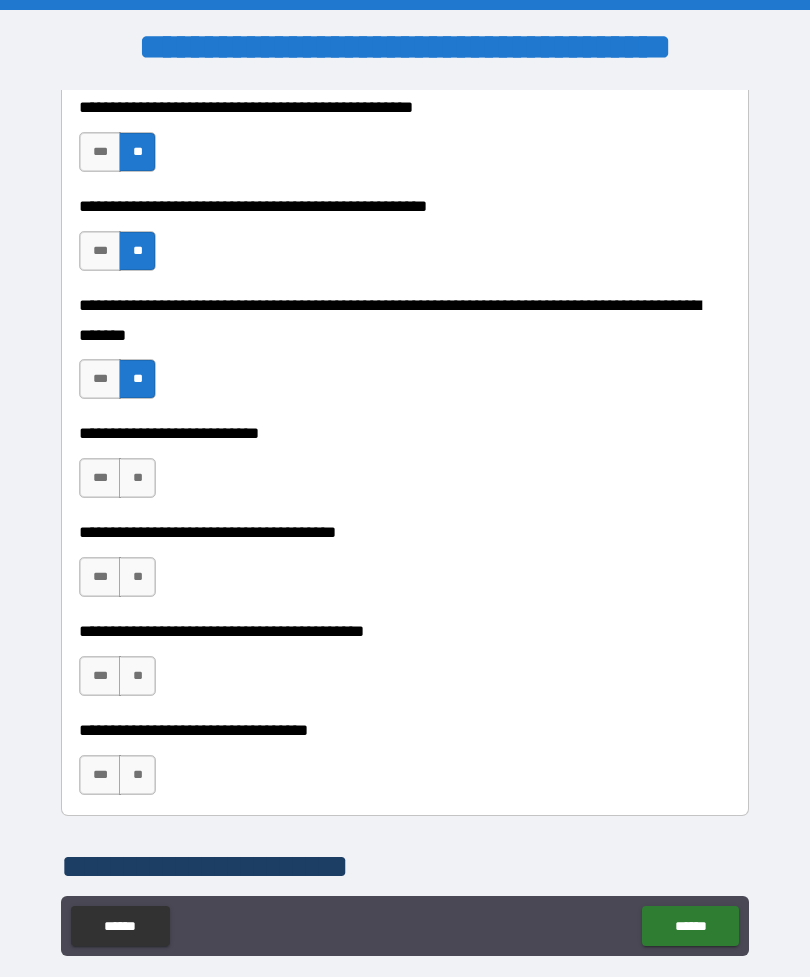 click on "**" at bounding box center [137, 478] 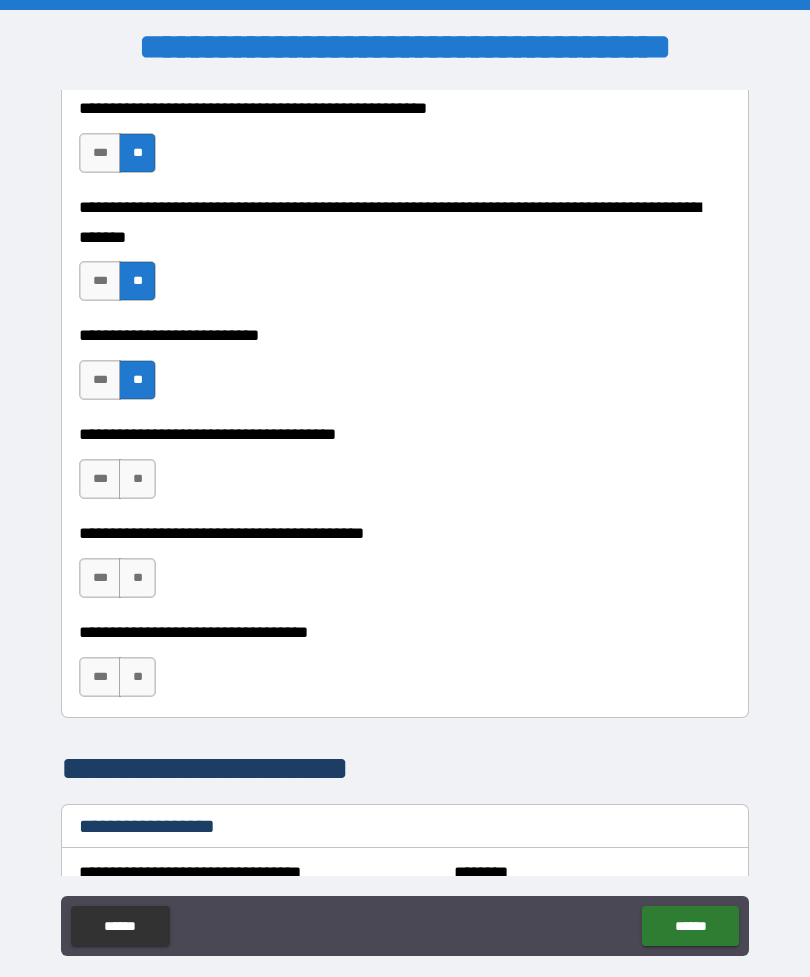 scroll, scrollTop: 892, scrollLeft: 0, axis: vertical 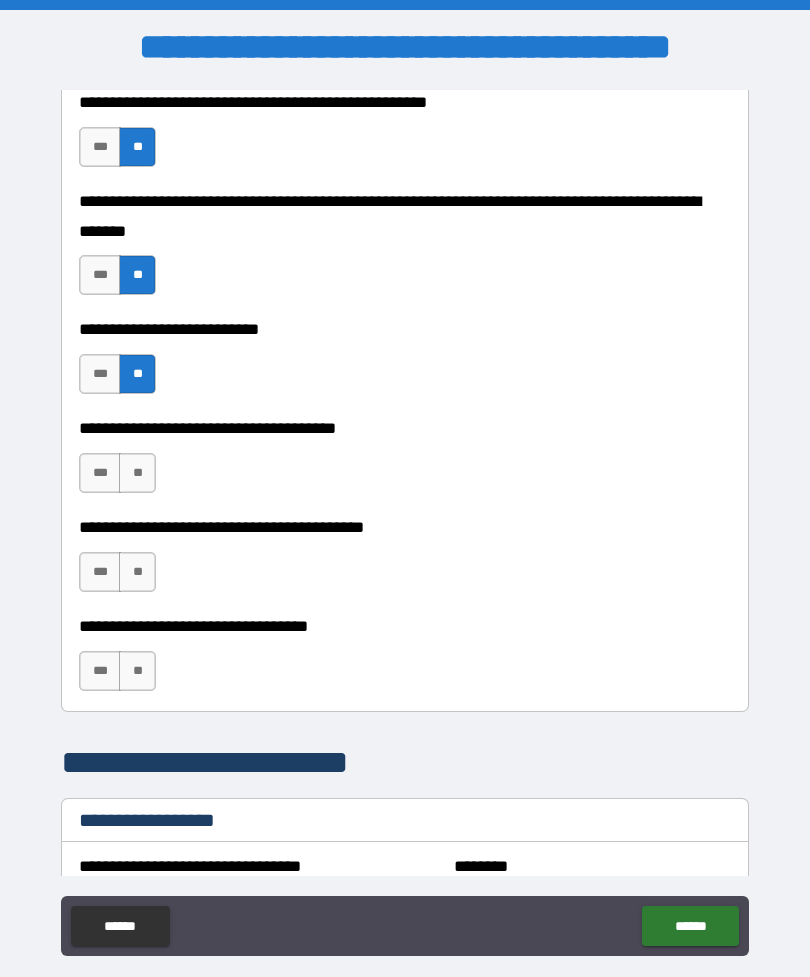 click on "**" at bounding box center [137, 473] 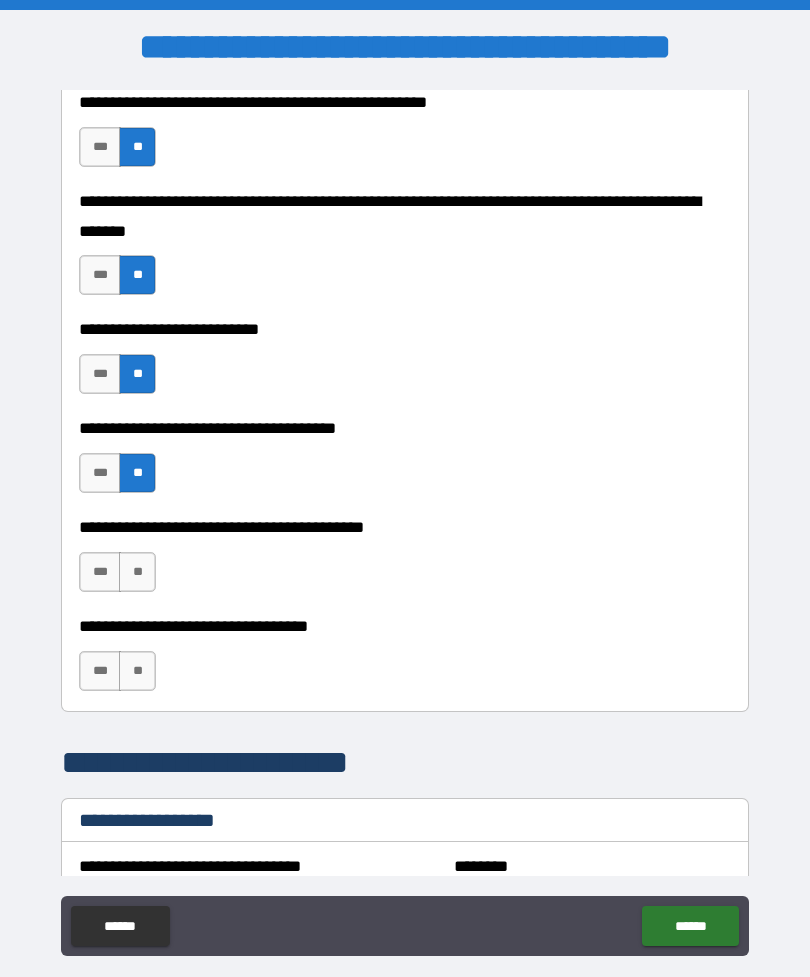 click on "***" at bounding box center (100, 572) 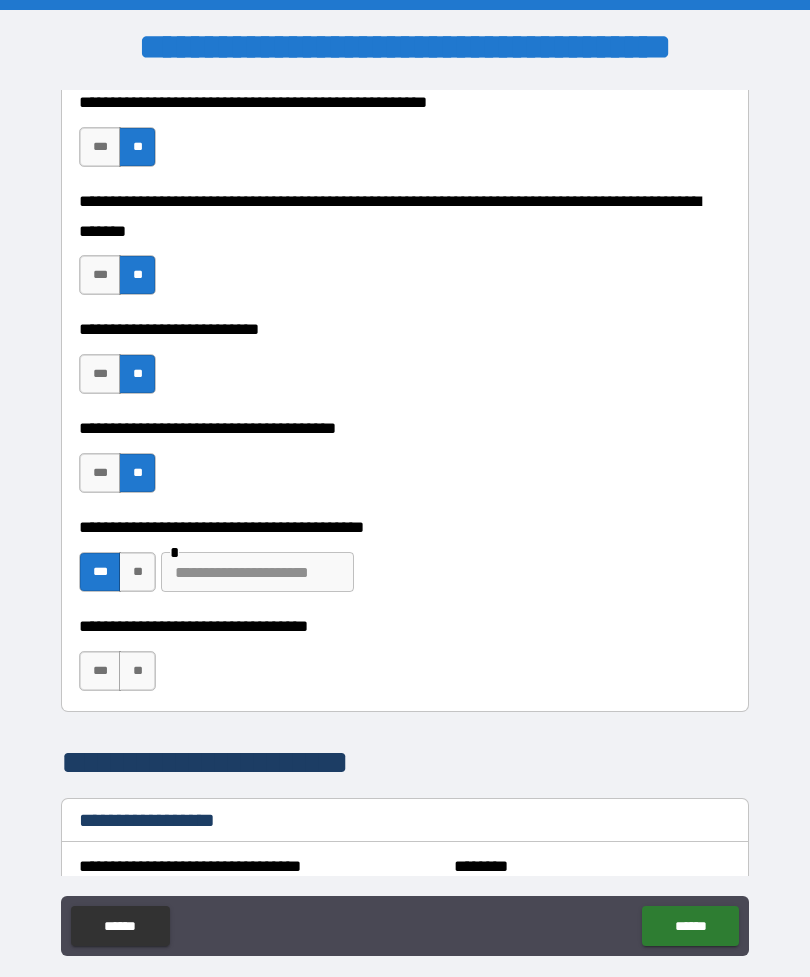 click at bounding box center (257, 572) 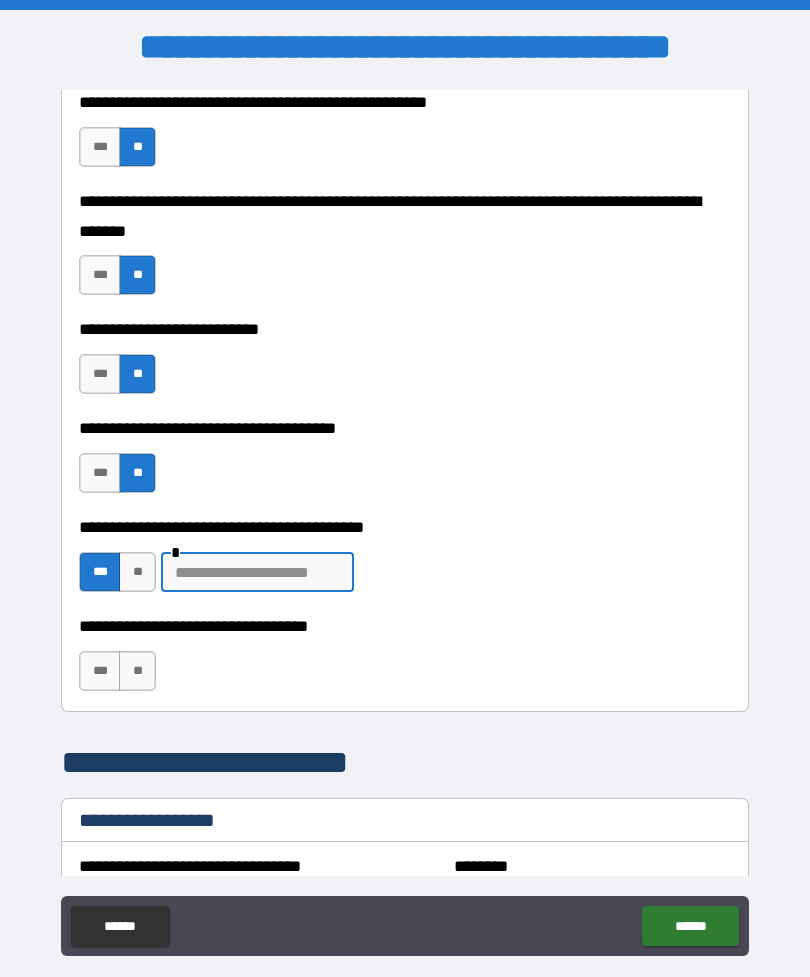 type on "*" 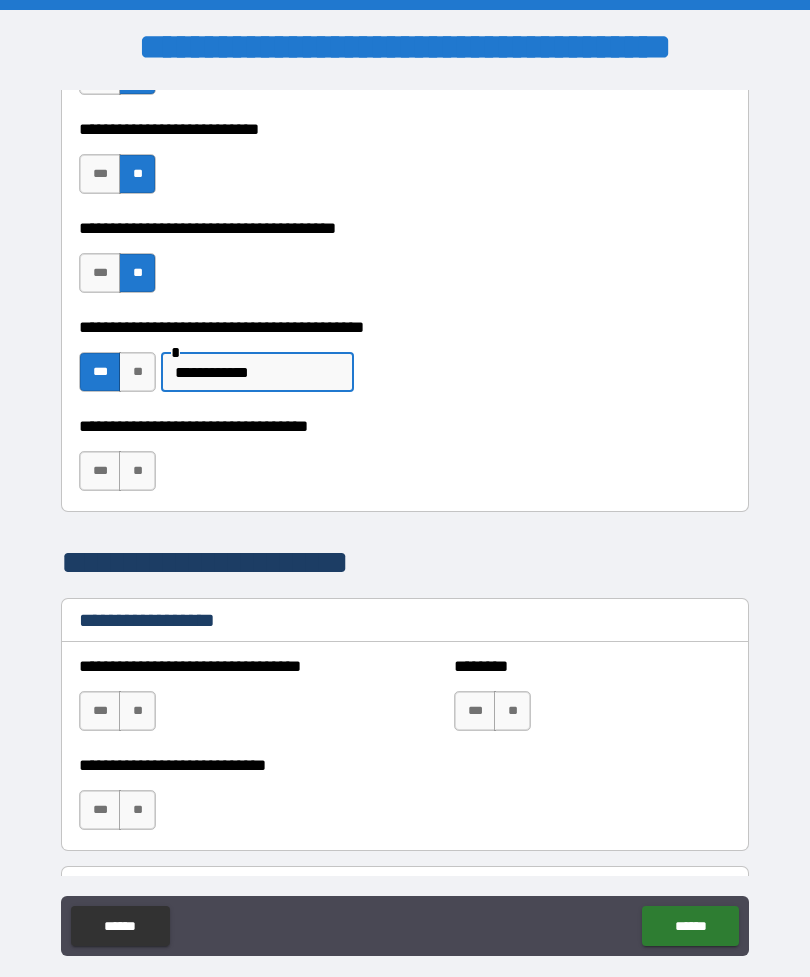 scroll, scrollTop: 1090, scrollLeft: 0, axis: vertical 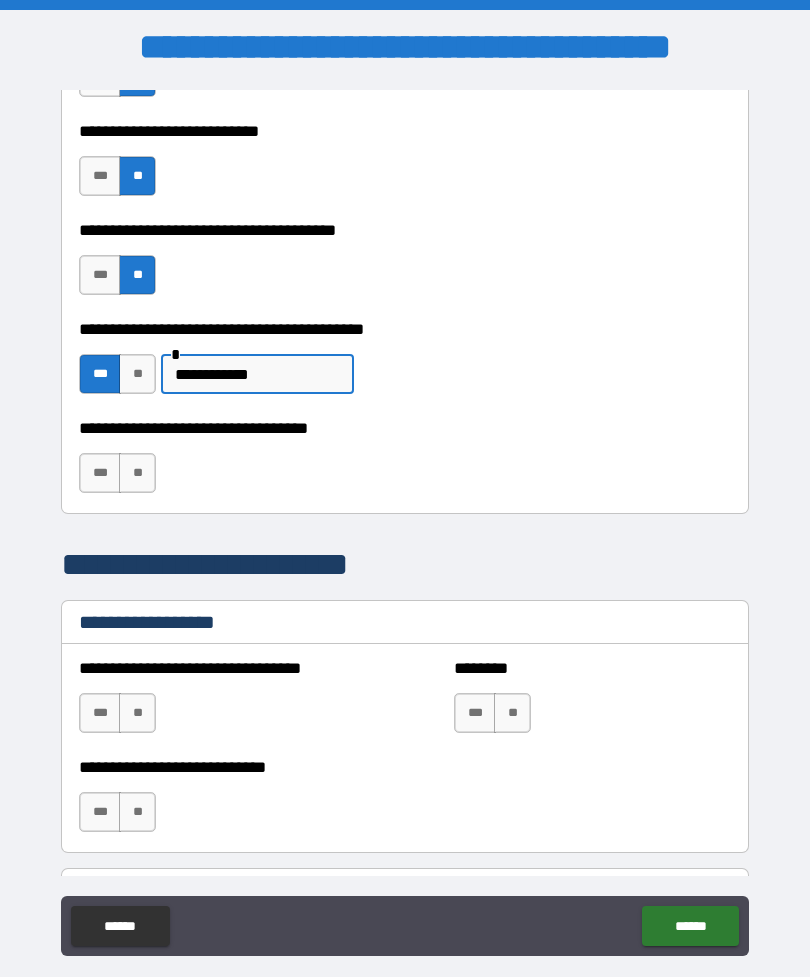type on "**********" 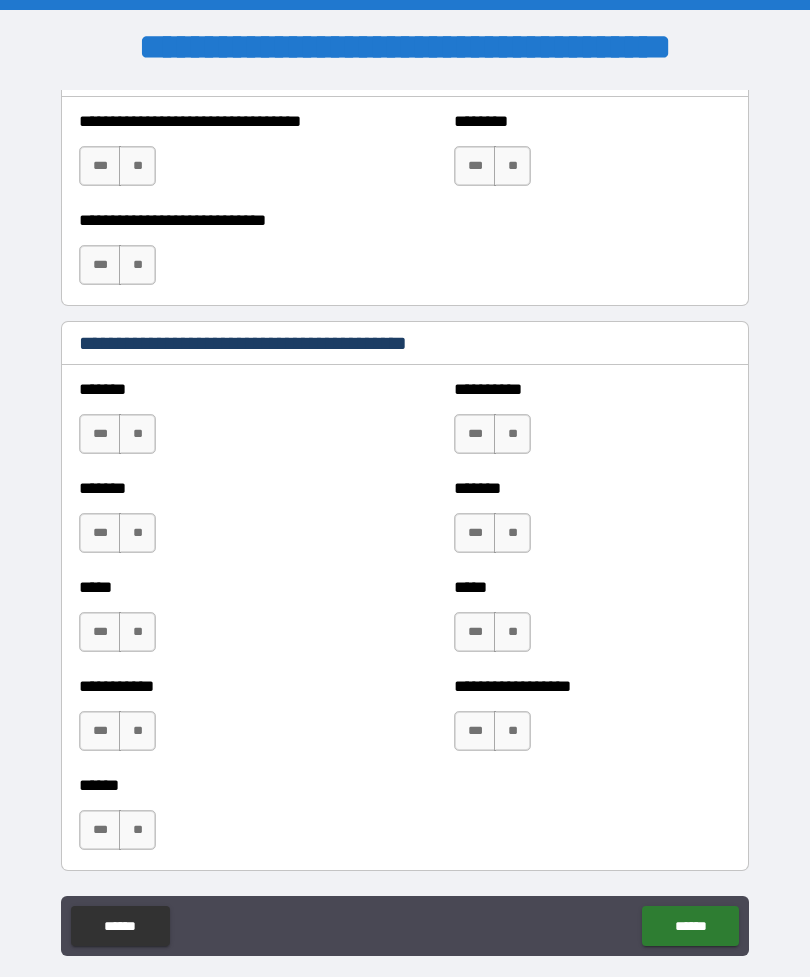 scroll, scrollTop: 1639, scrollLeft: 0, axis: vertical 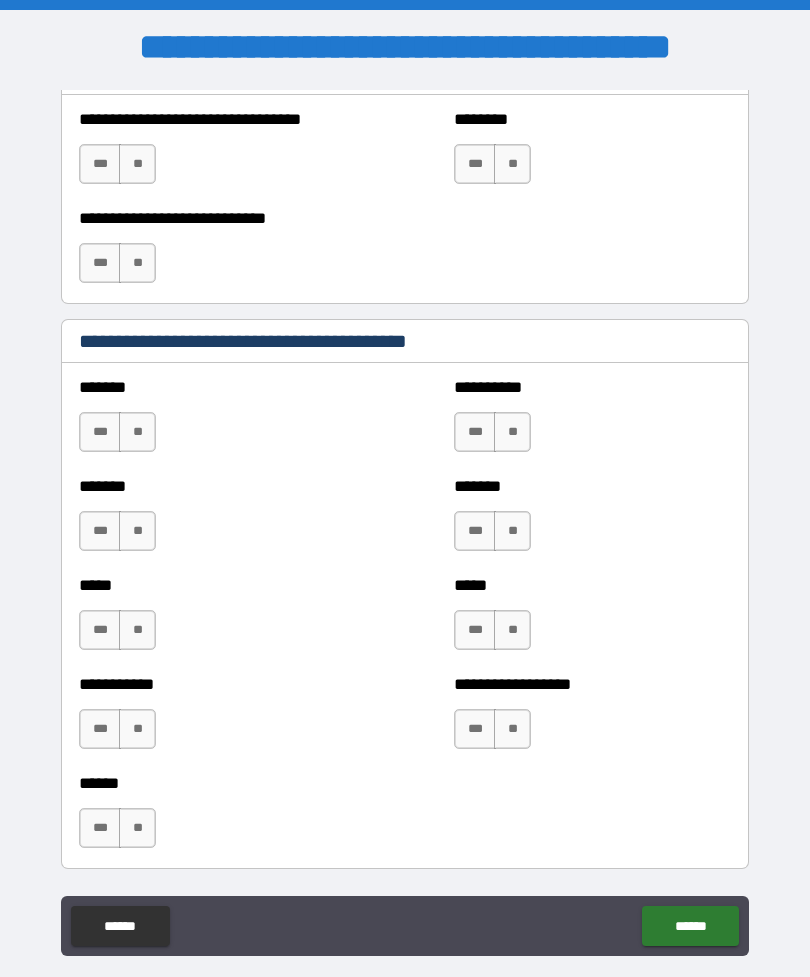 click on "**" at bounding box center (137, 432) 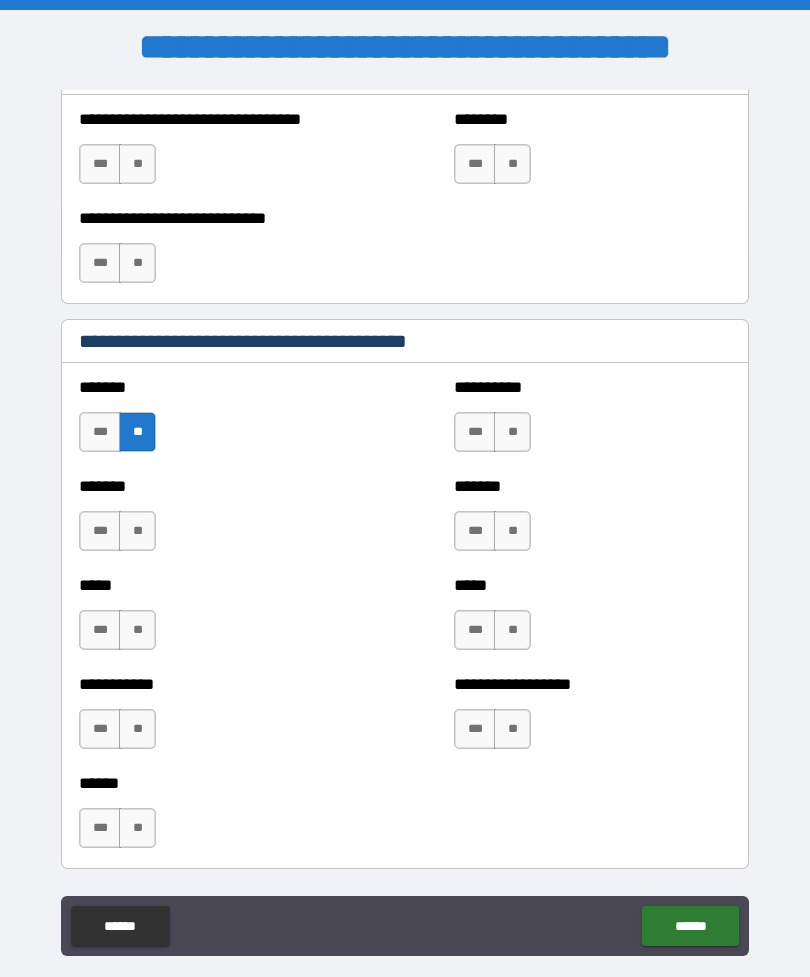 click on "**" at bounding box center (512, 432) 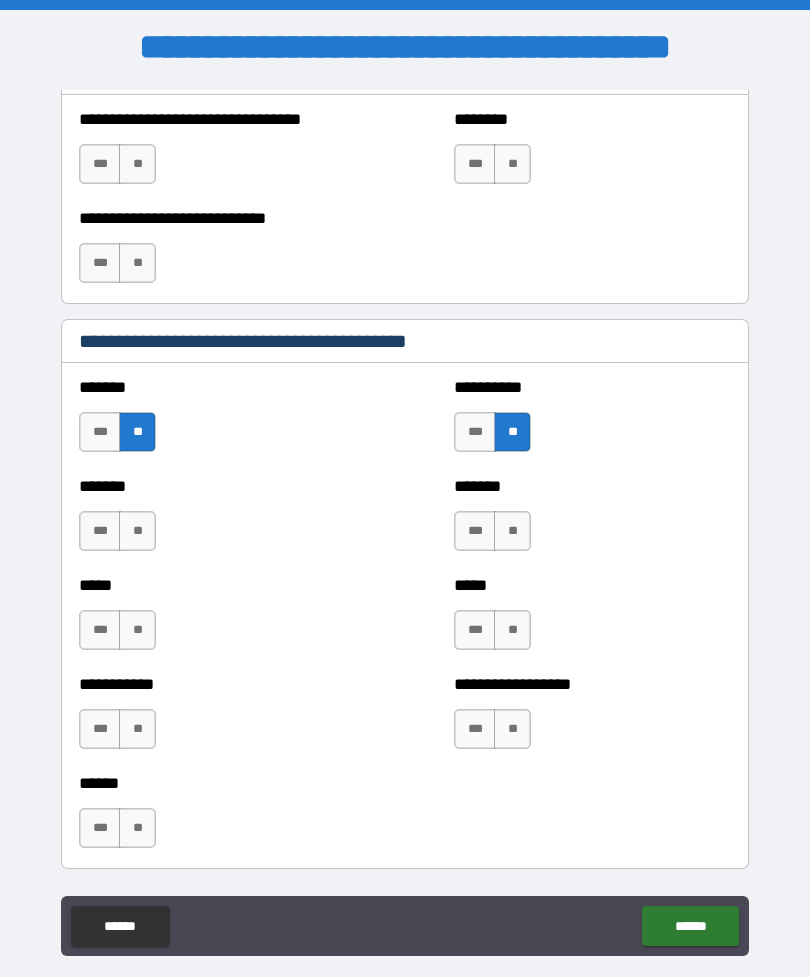 click on "**" at bounding box center (137, 531) 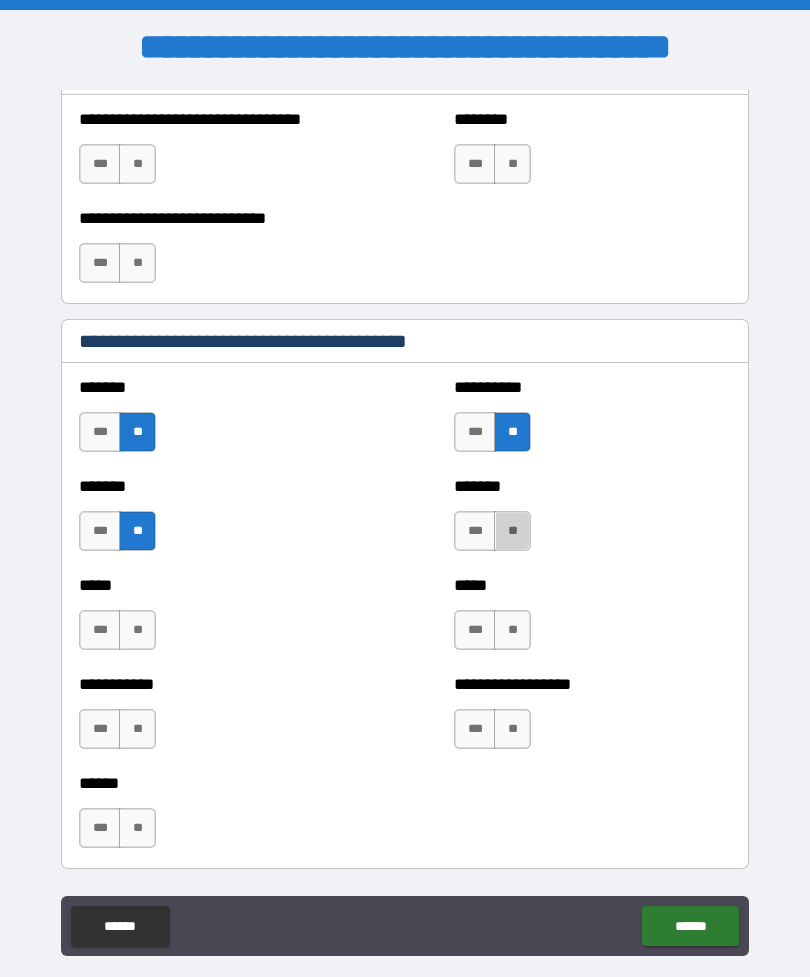 click on "**" at bounding box center [512, 531] 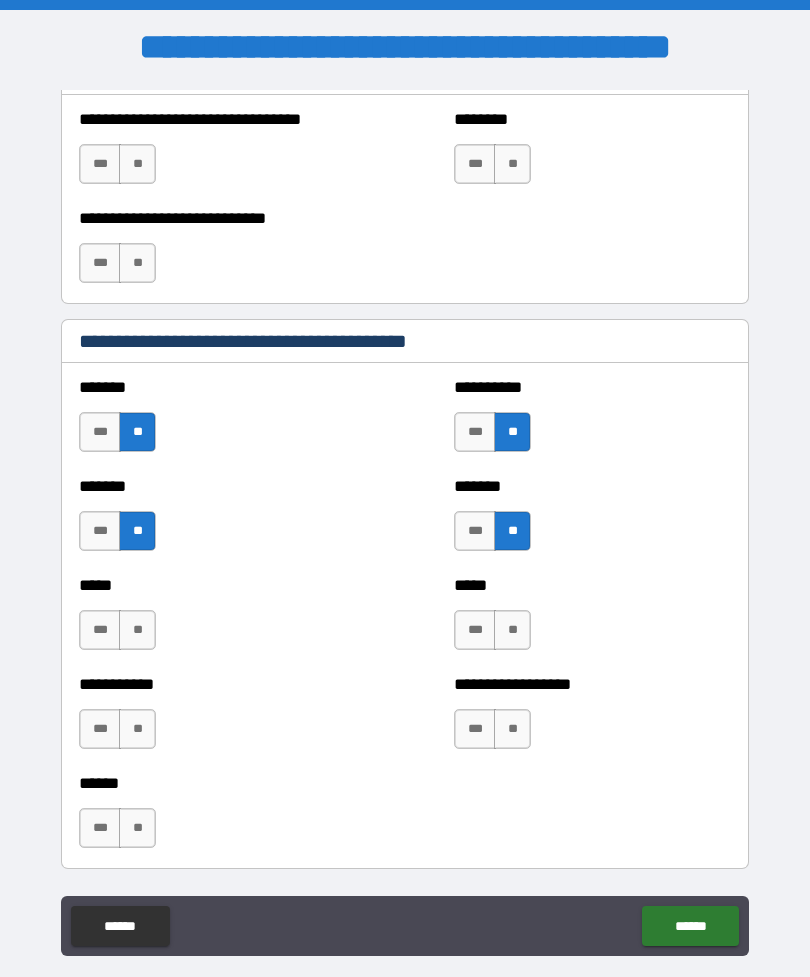 click on "**" at bounding box center (137, 630) 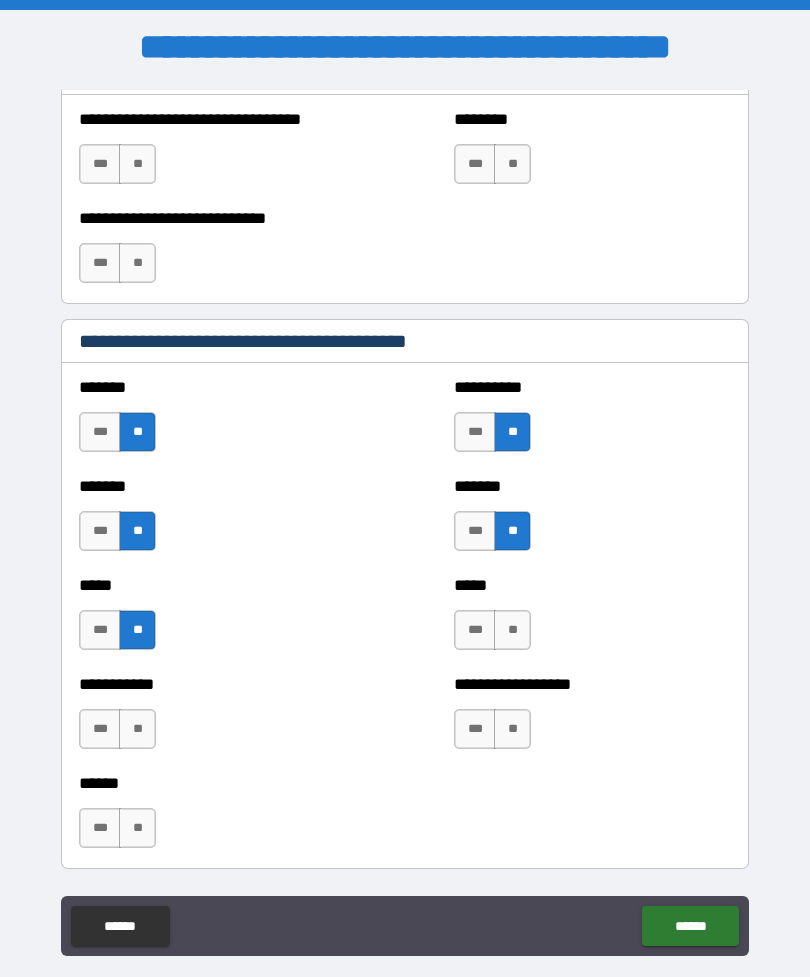 click on "**" at bounding box center [512, 630] 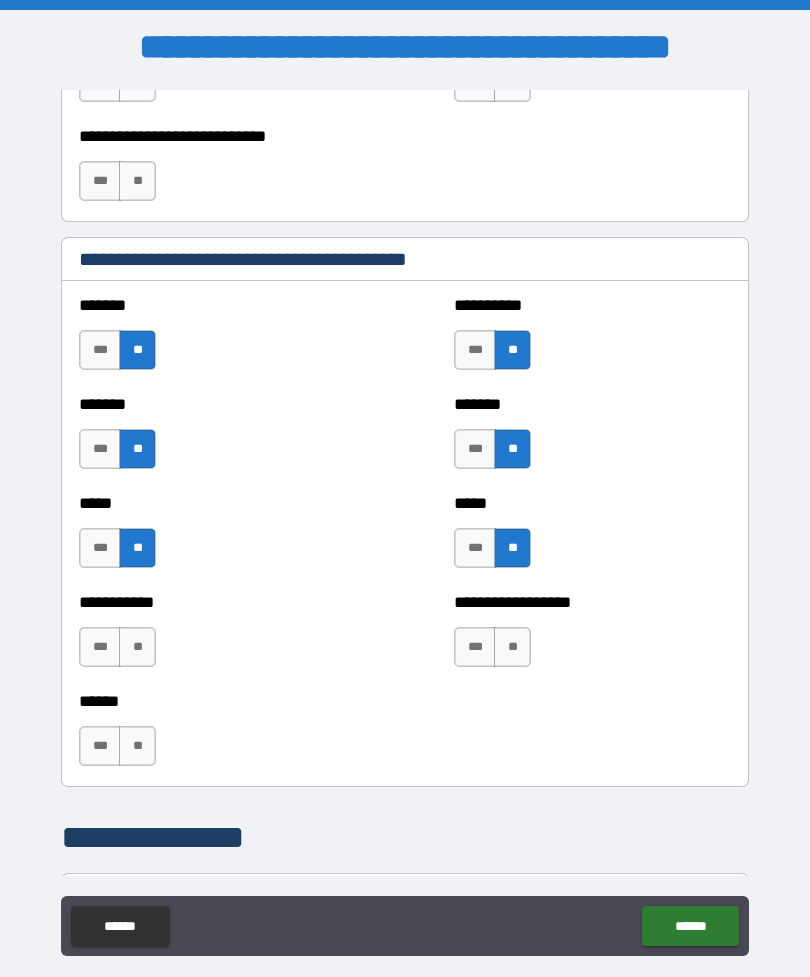 scroll, scrollTop: 1722, scrollLeft: 0, axis: vertical 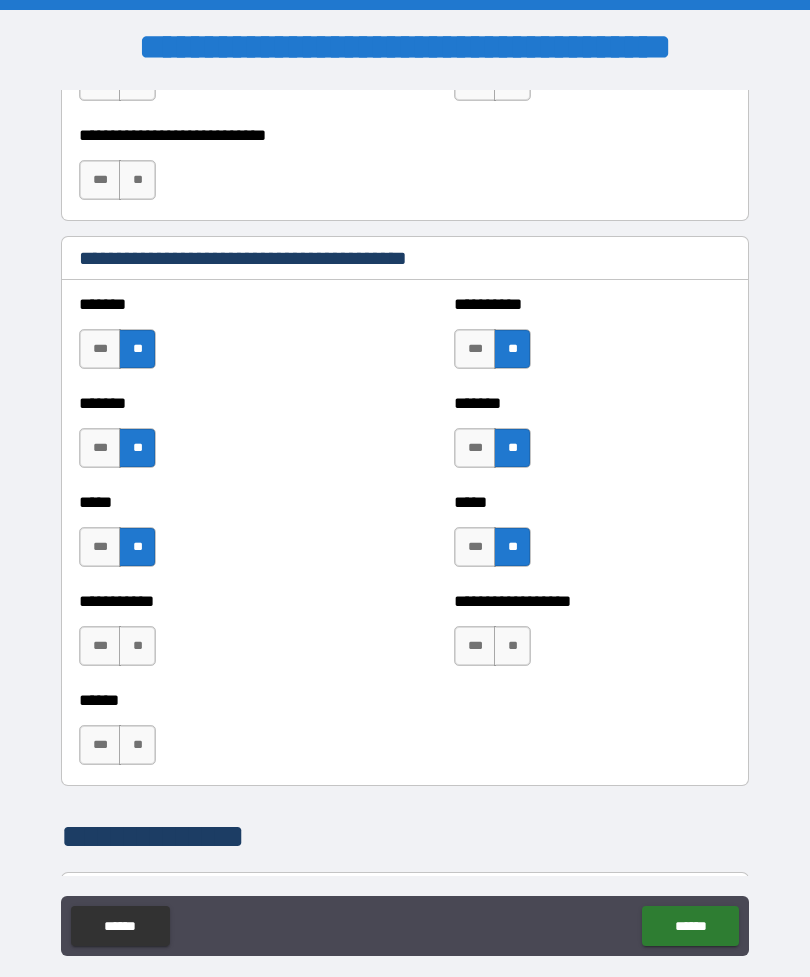 click on "**" at bounding box center [512, 646] 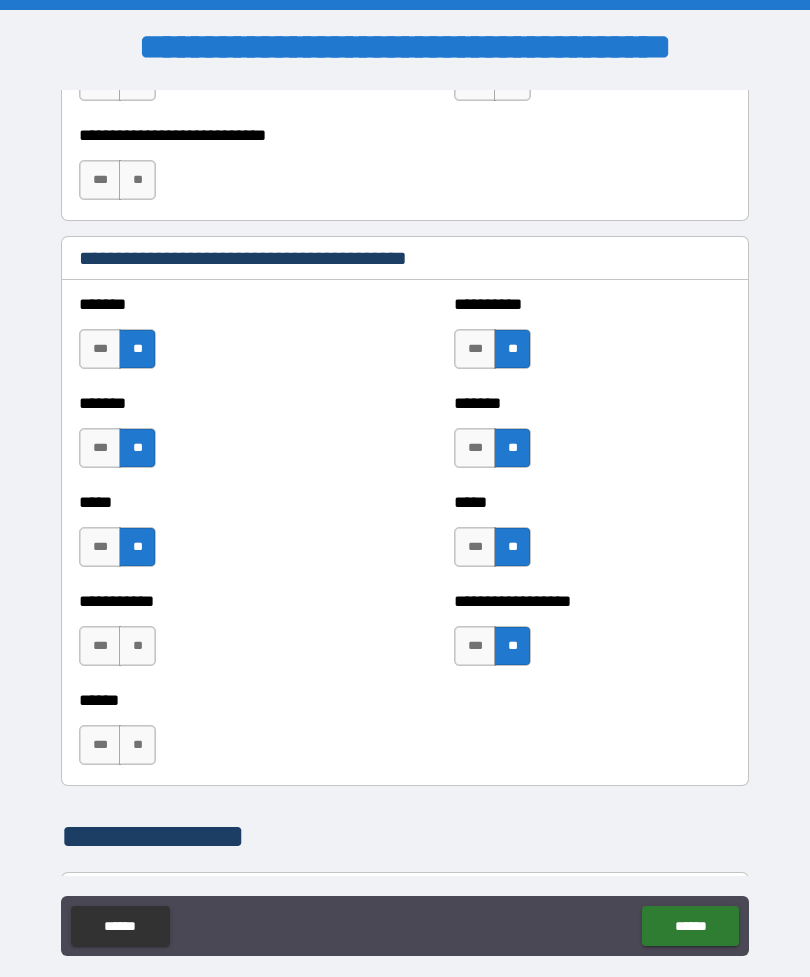 click on "**" at bounding box center [137, 646] 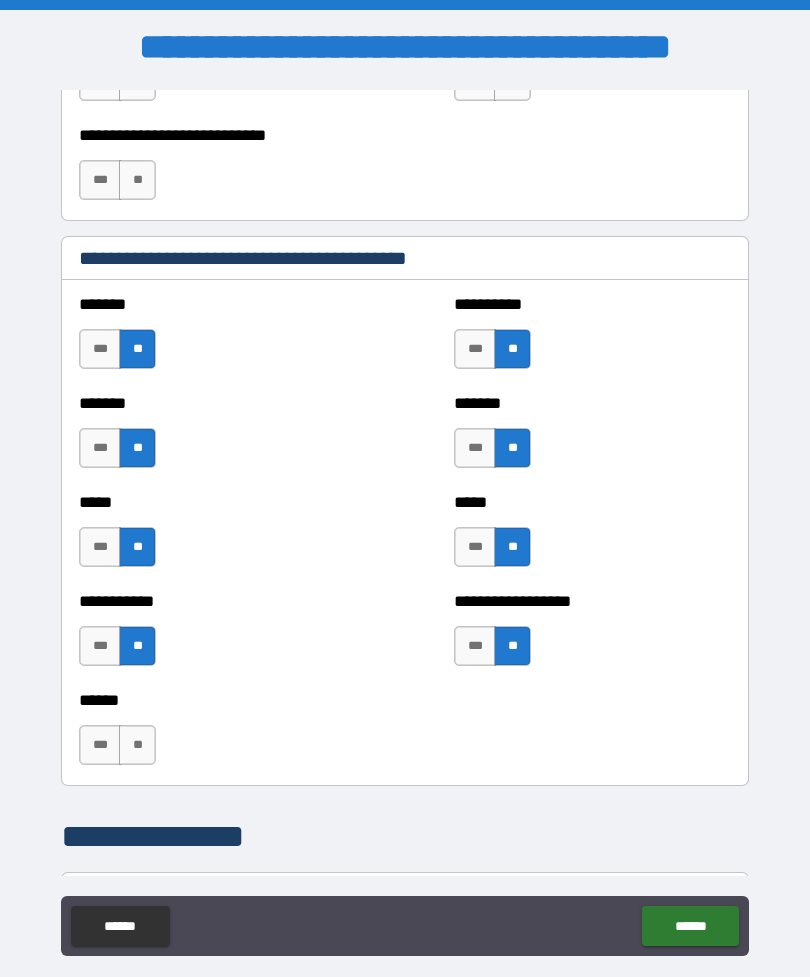 click on "**" at bounding box center (137, 745) 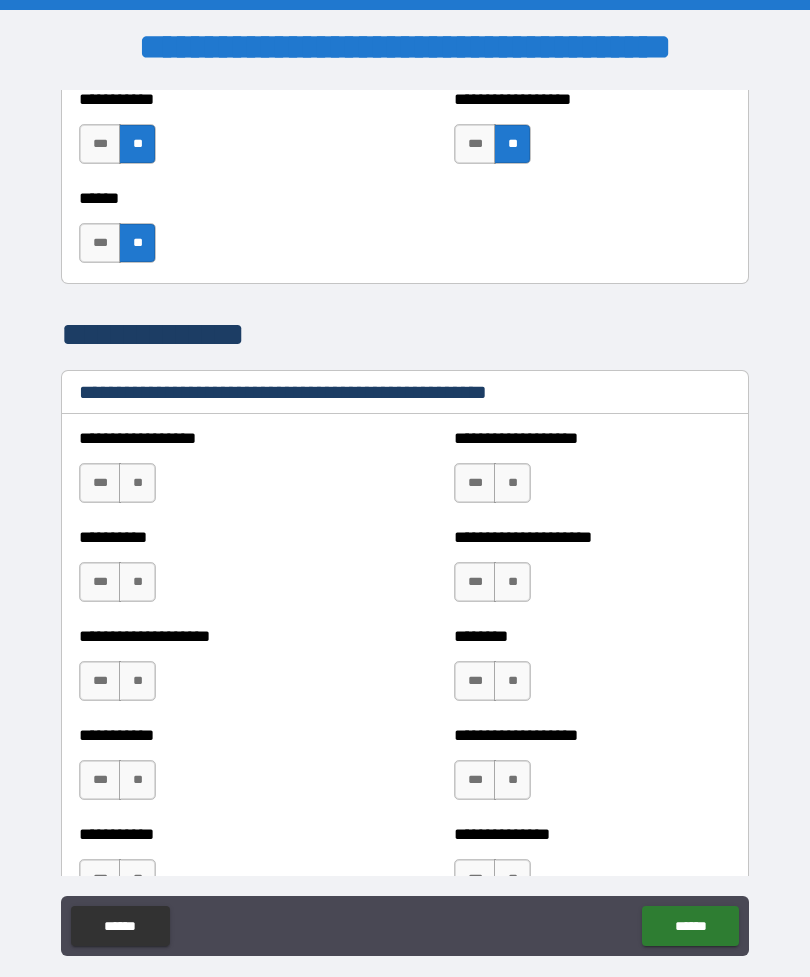 scroll, scrollTop: 2230, scrollLeft: 0, axis: vertical 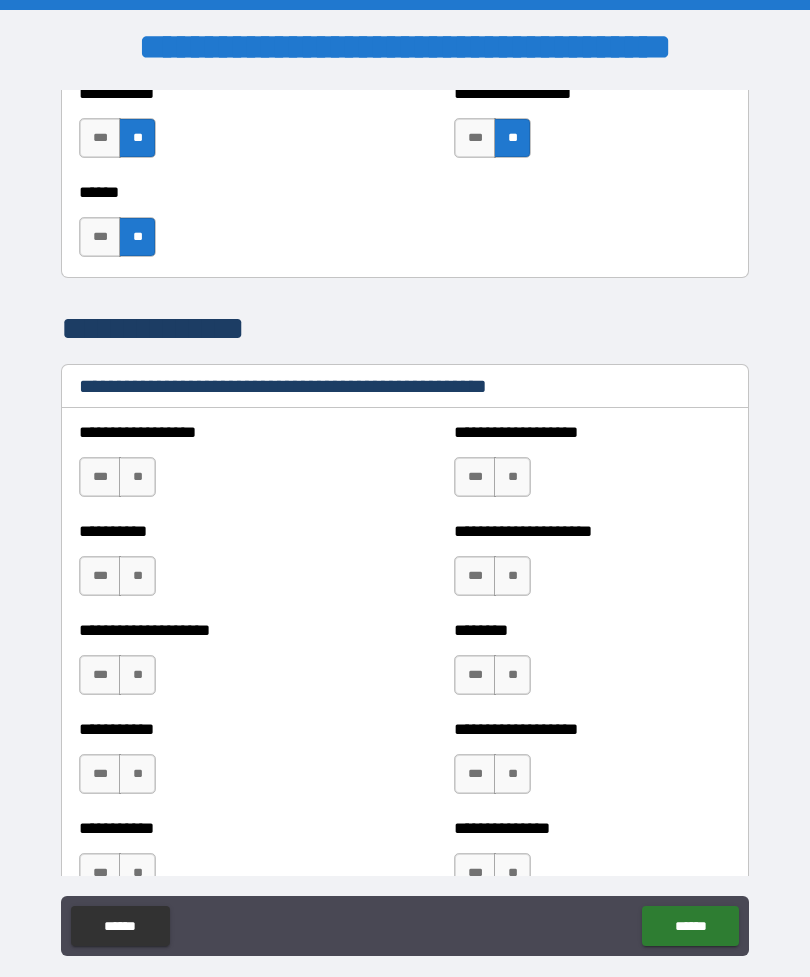 click on "**" at bounding box center [137, 477] 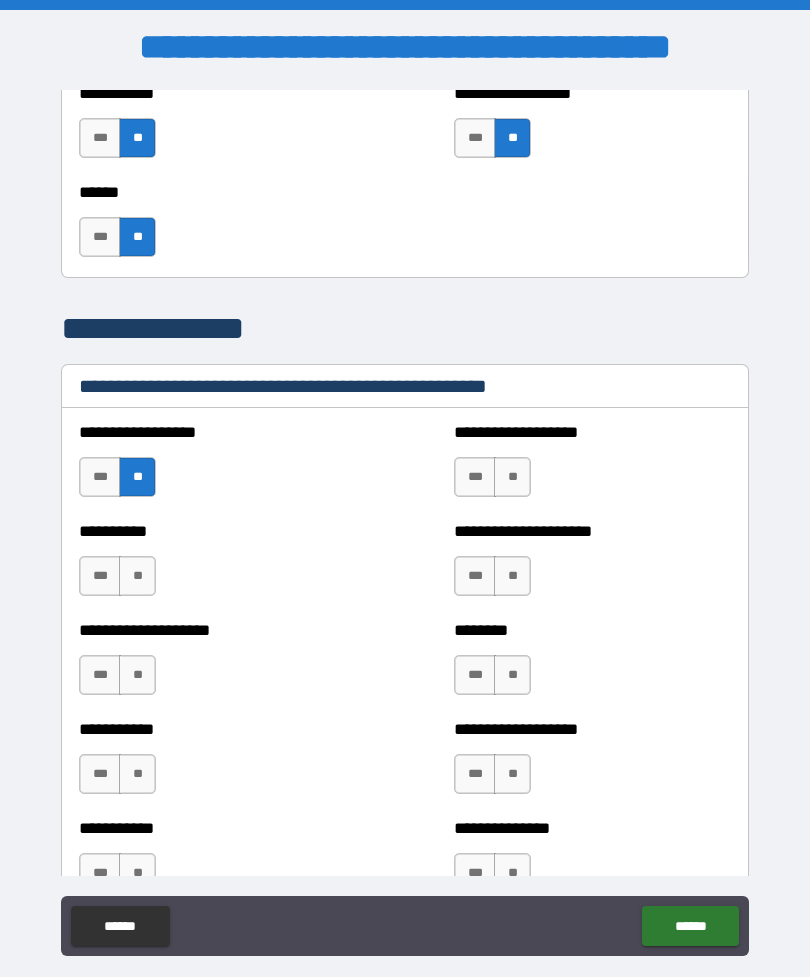 click on "**" at bounding box center (512, 477) 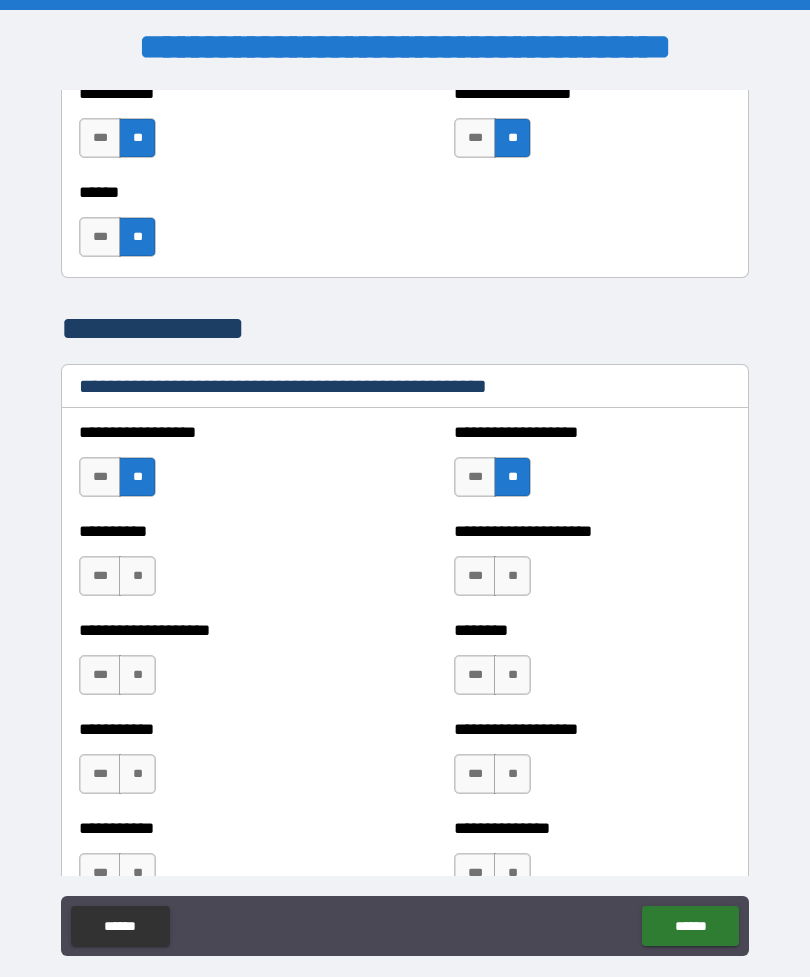 click on "**" at bounding box center [137, 576] 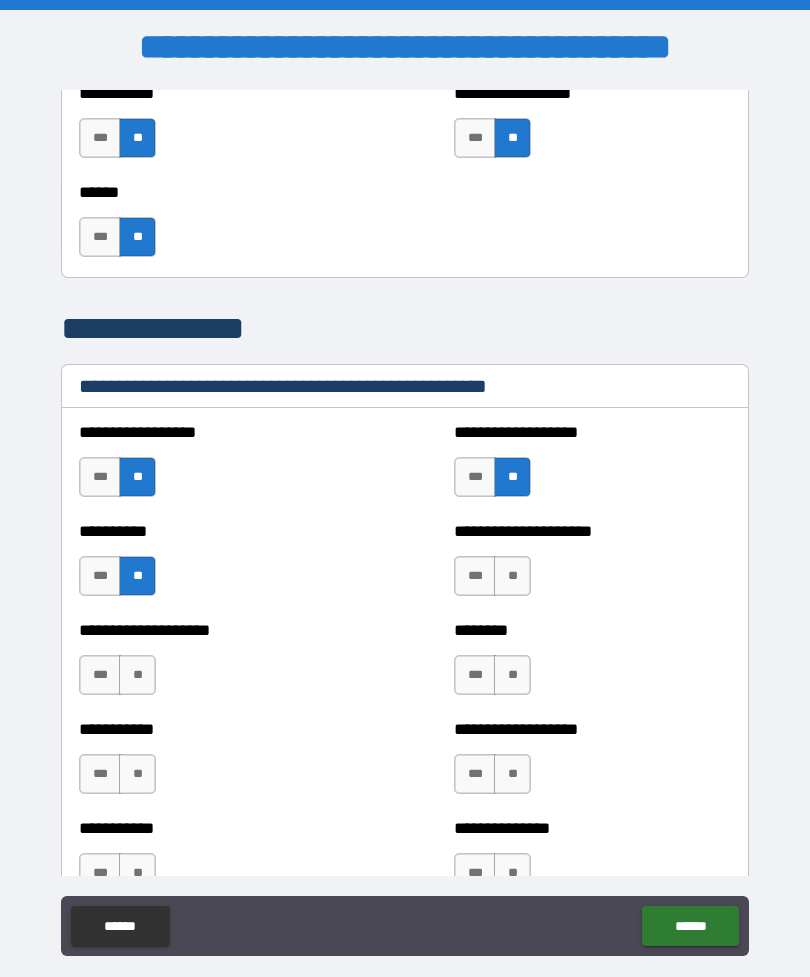 click on "**" at bounding box center [512, 576] 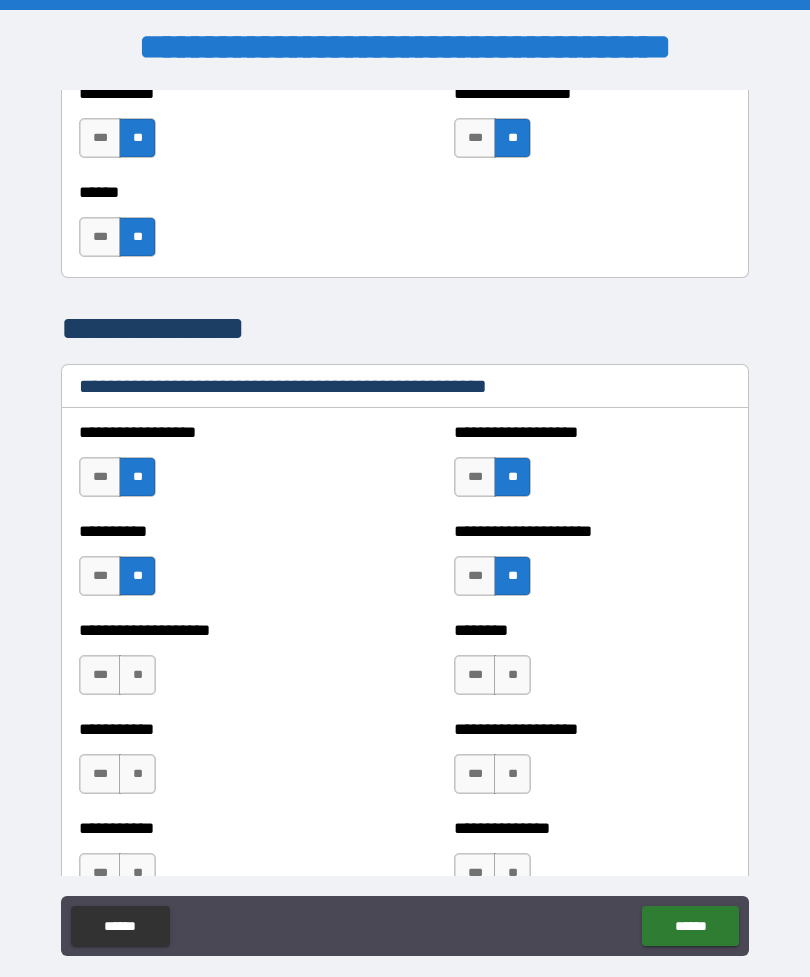click on "**" at bounding box center [137, 675] 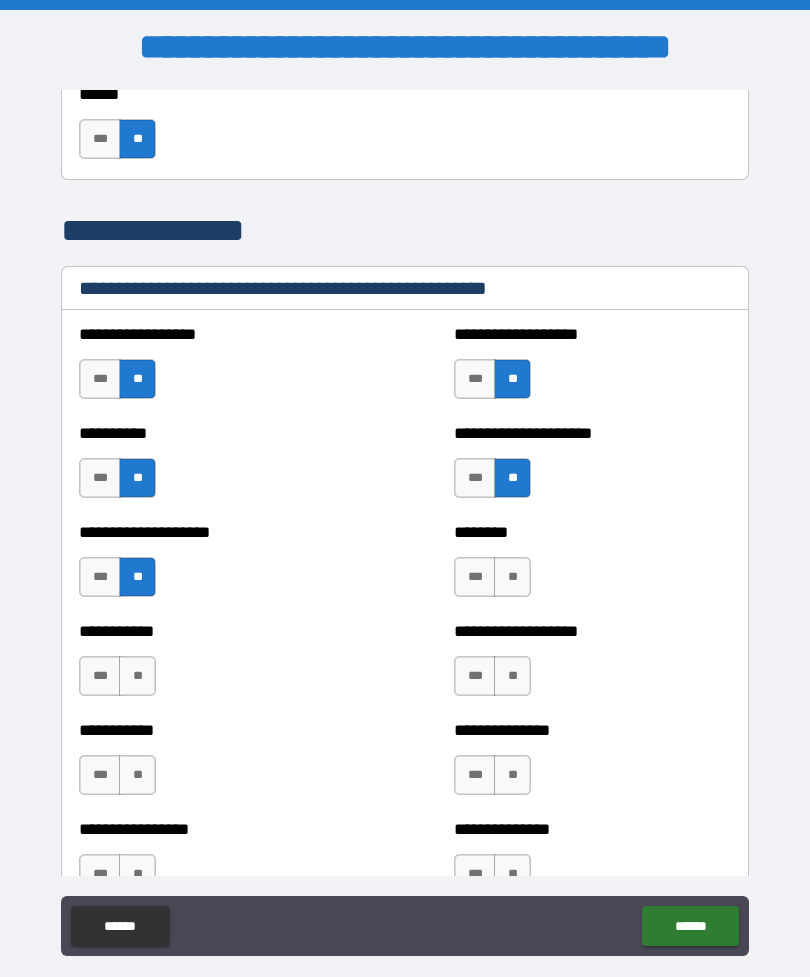 scroll, scrollTop: 2347, scrollLeft: 0, axis: vertical 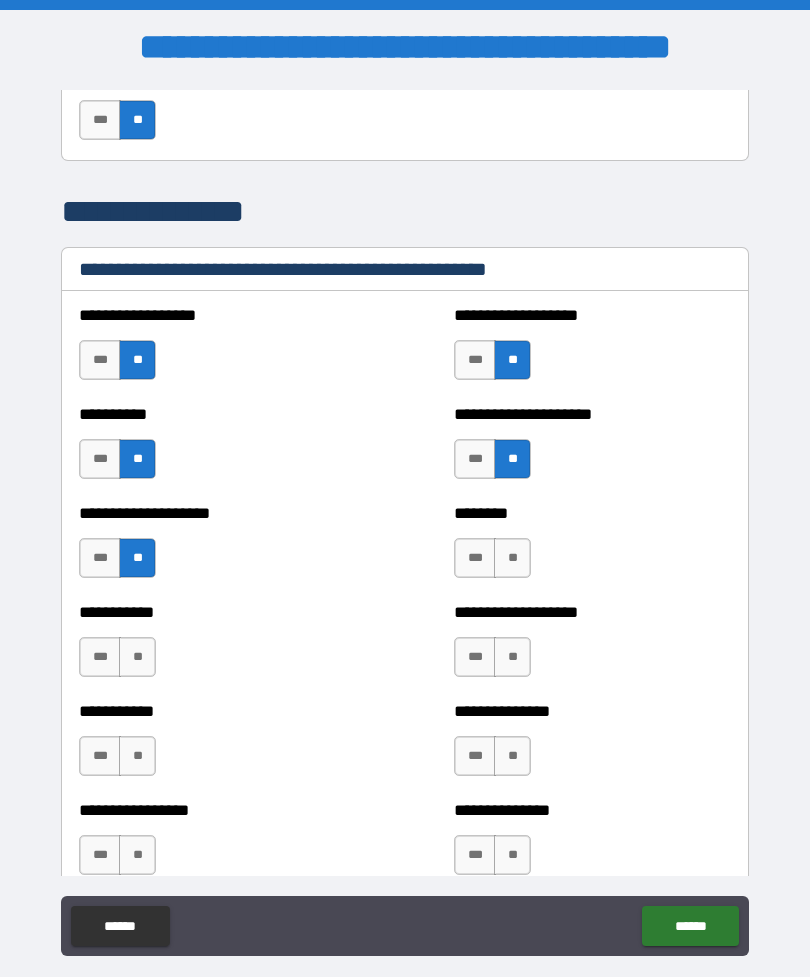 click on "**" at bounding box center (512, 558) 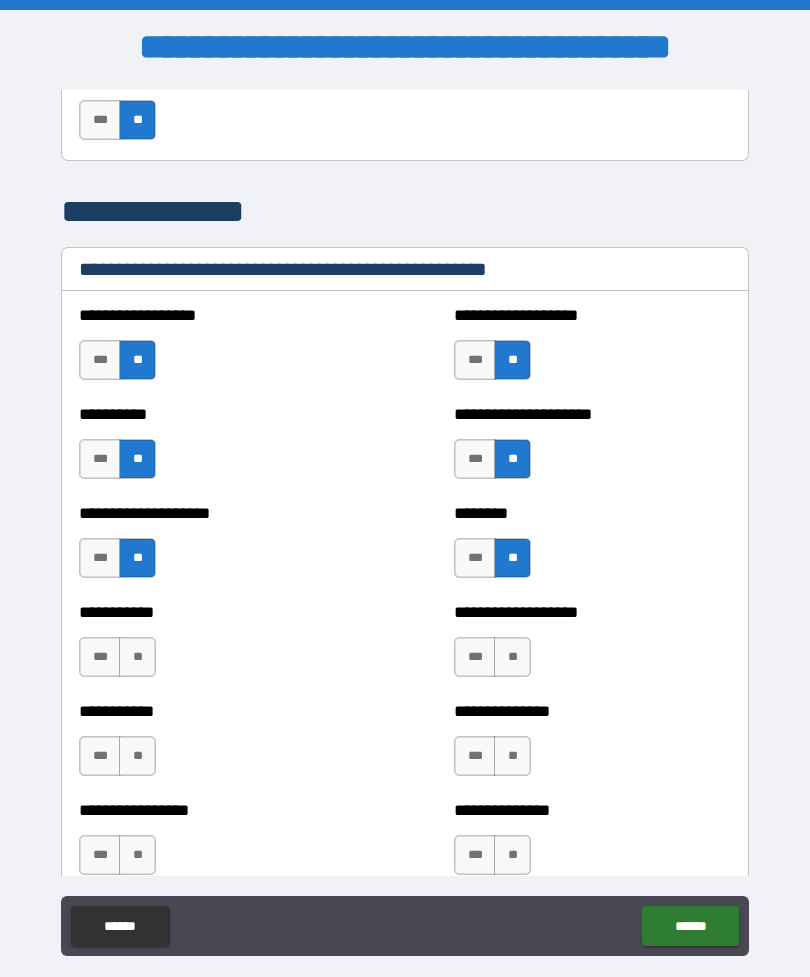 click on "**" at bounding box center (137, 657) 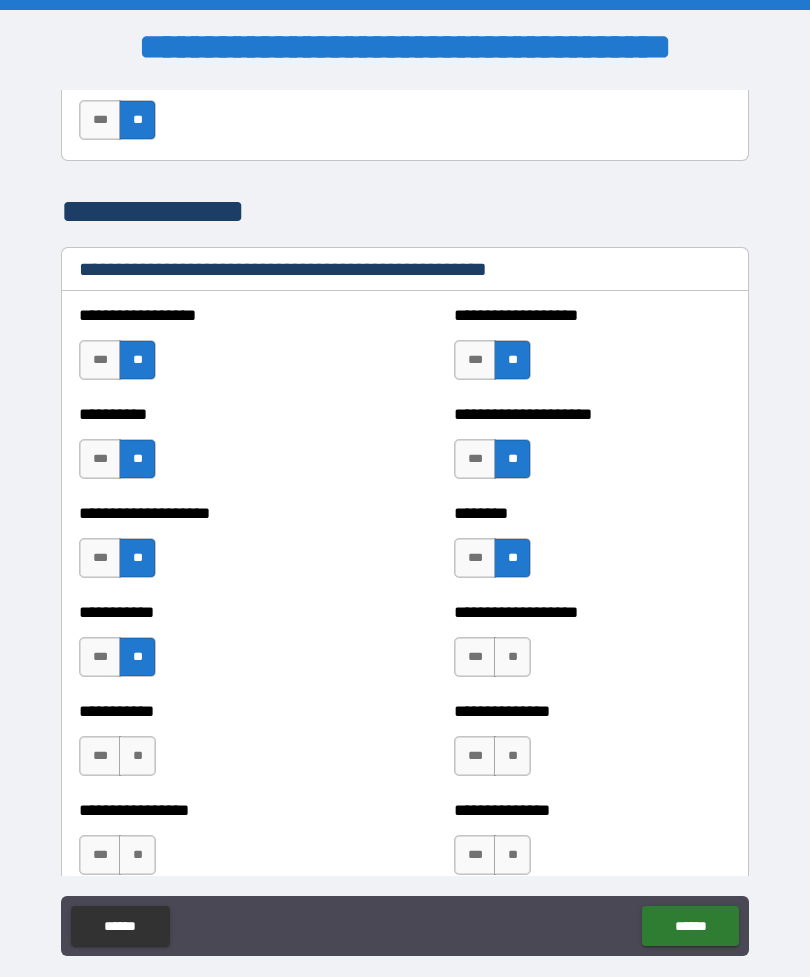 click on "**" at bounding box center (512, 657) 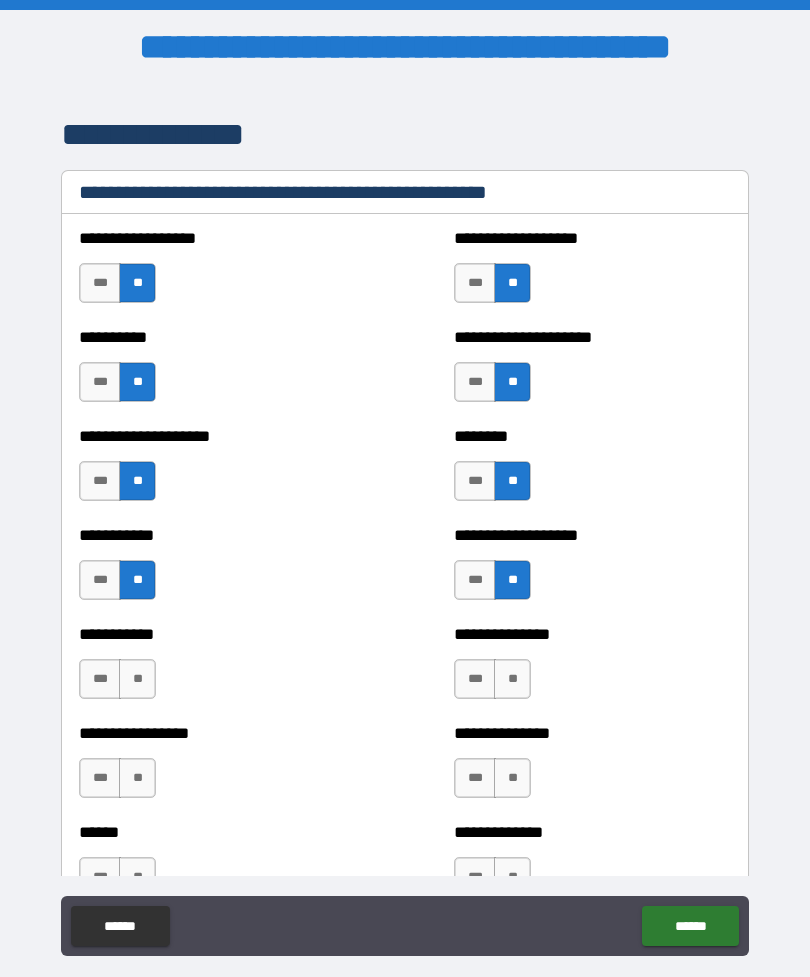 scroll, scrollTop: 2487, scrollLeft: 0, axis: vertical 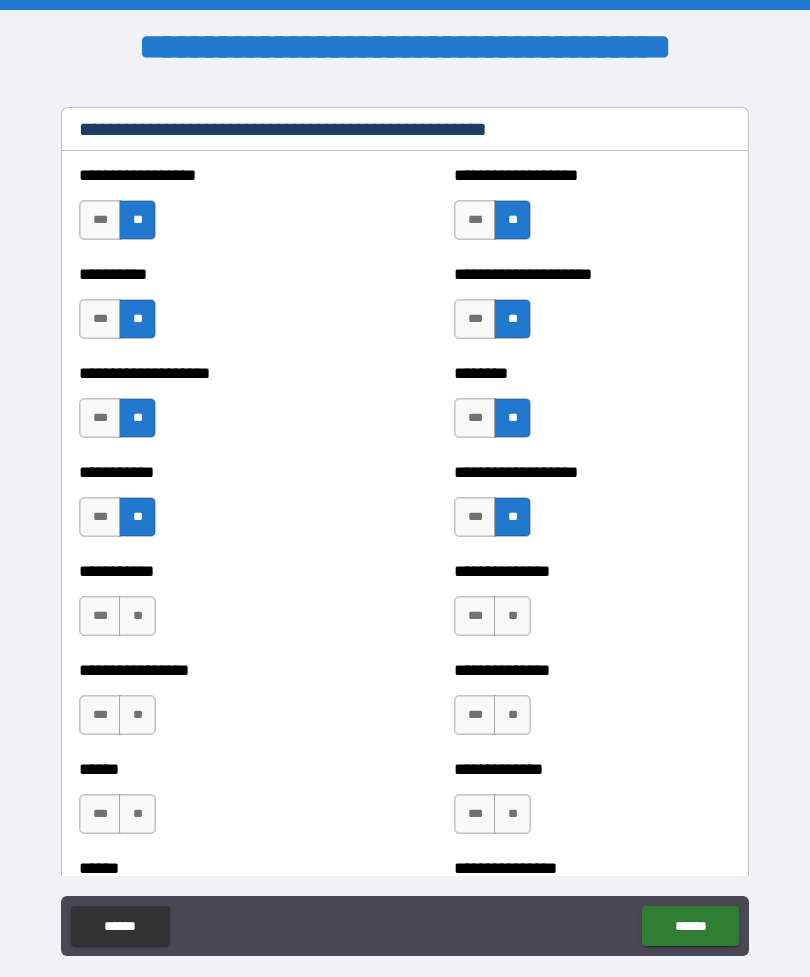 click on "**" at bounding box center [137, 616] 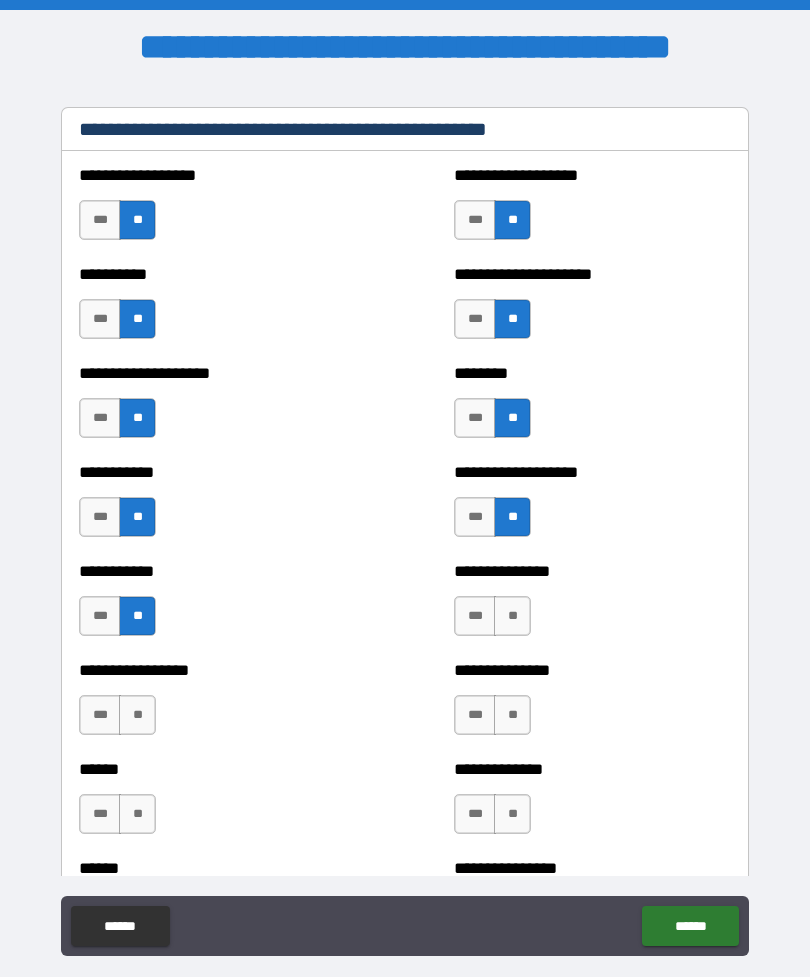 click on "**" at bounding box center [512, 616] 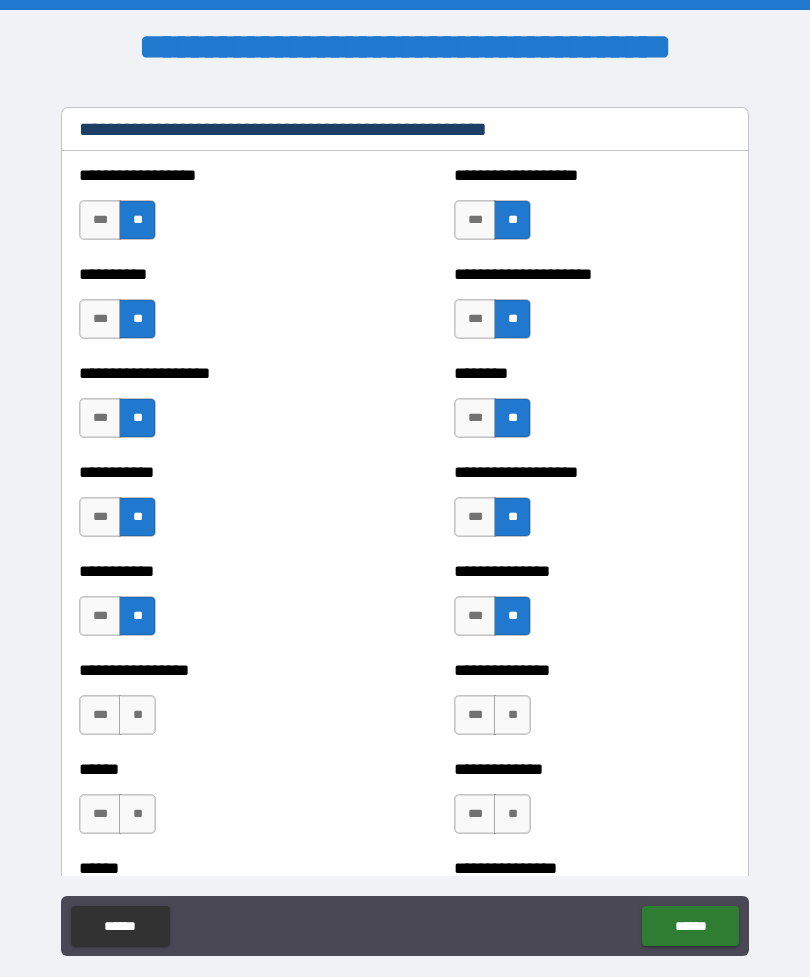 click on "**" at bounding box center (137, 715) 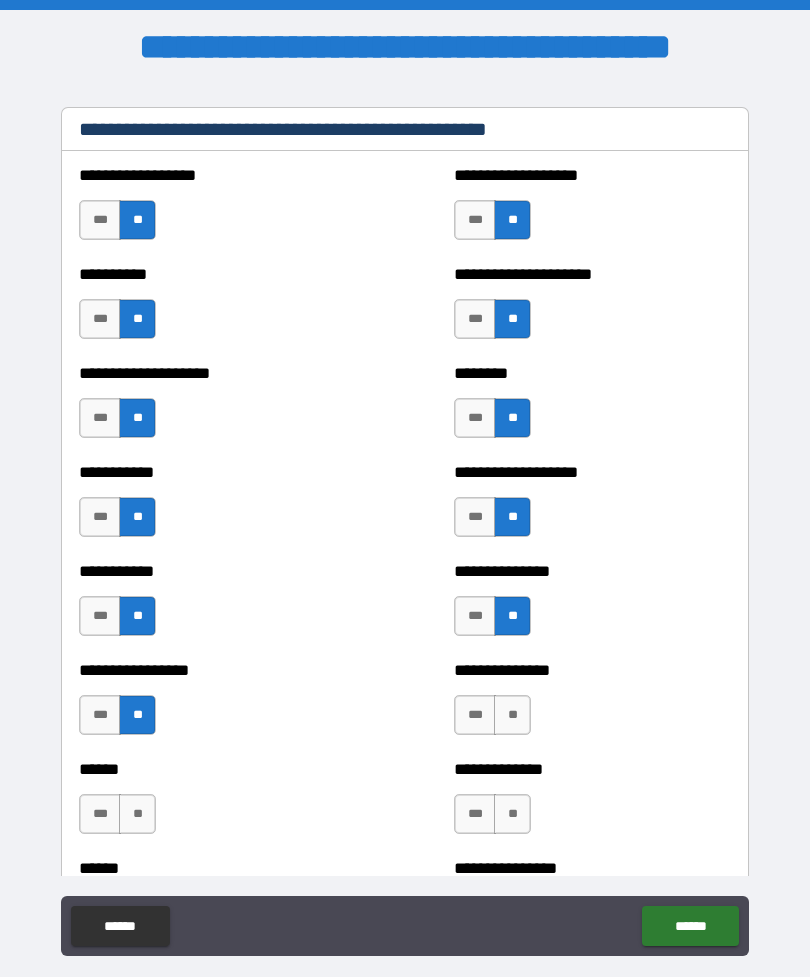 scroll, scrollTop: 2559, scrollLeft: 0, axis: vertical 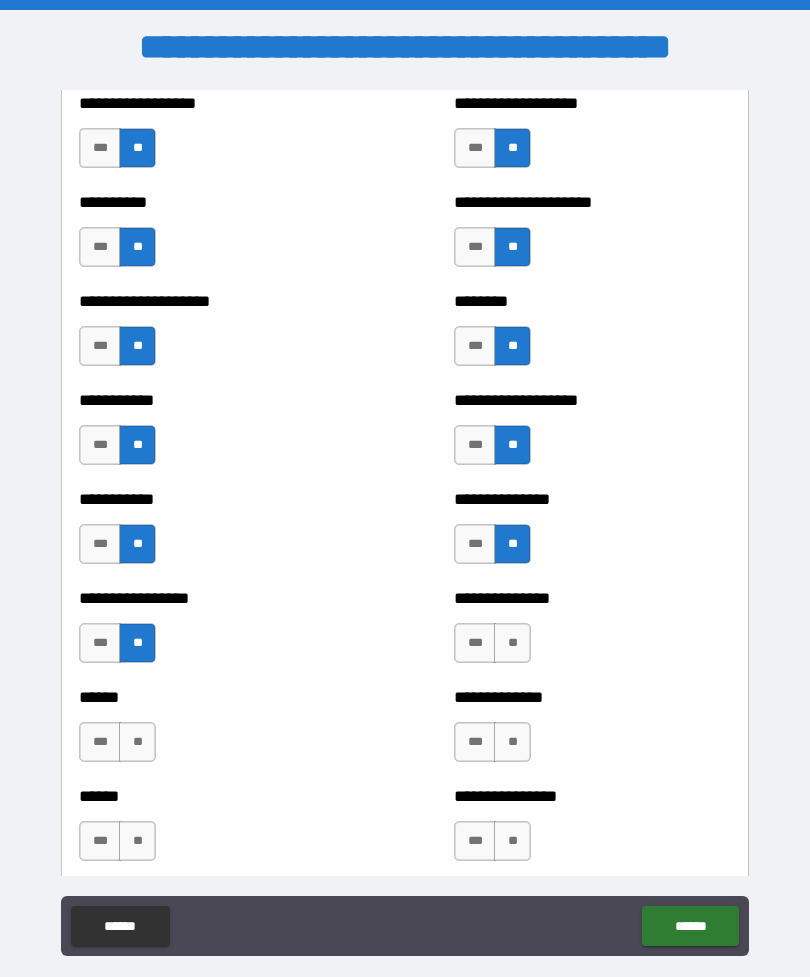 click on "**********" at bounding box center [592, 633] 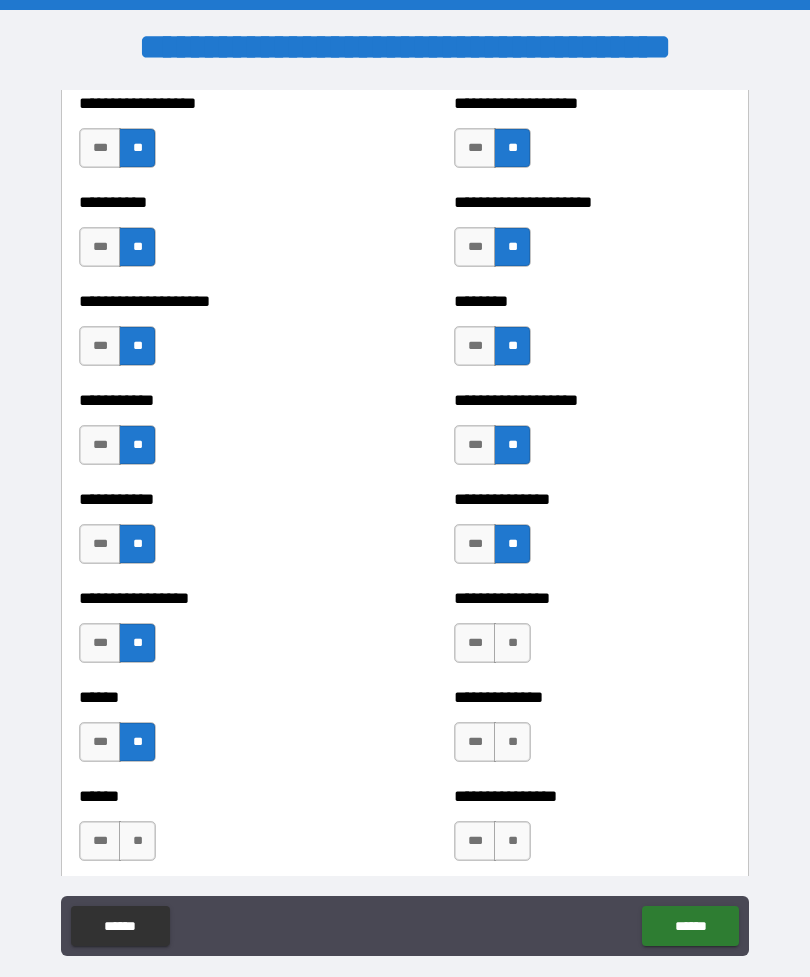 click on "**" at bounding box center [512, 643] 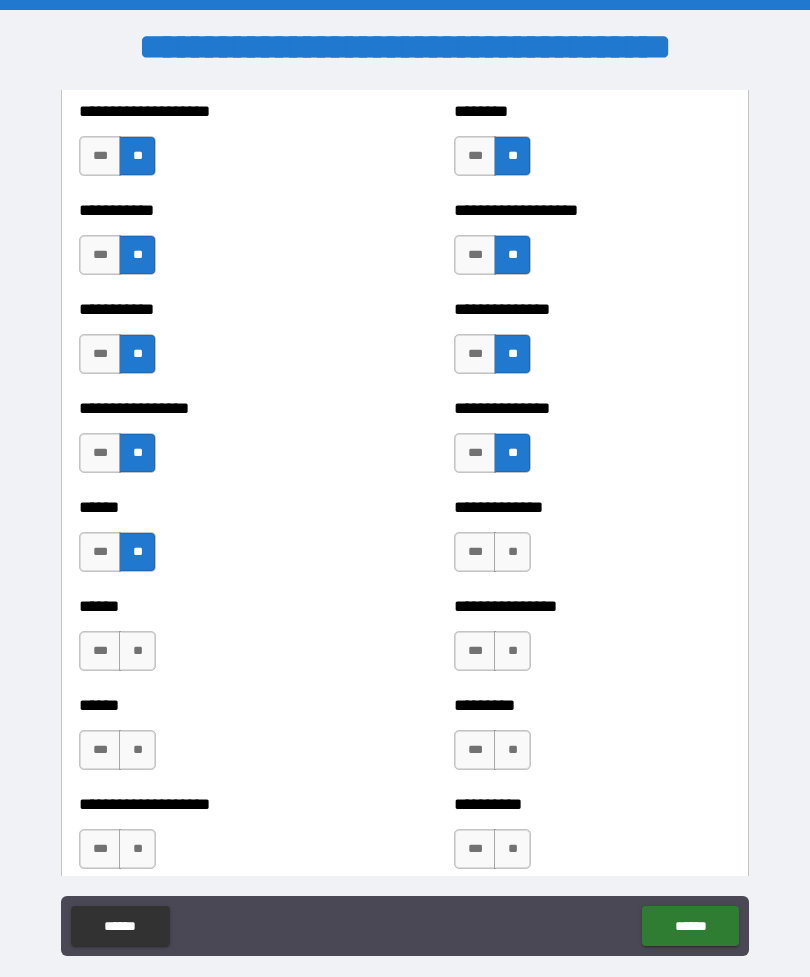 scroll, scrollTop: 2753, scrollLeft: 0, axis: vertical 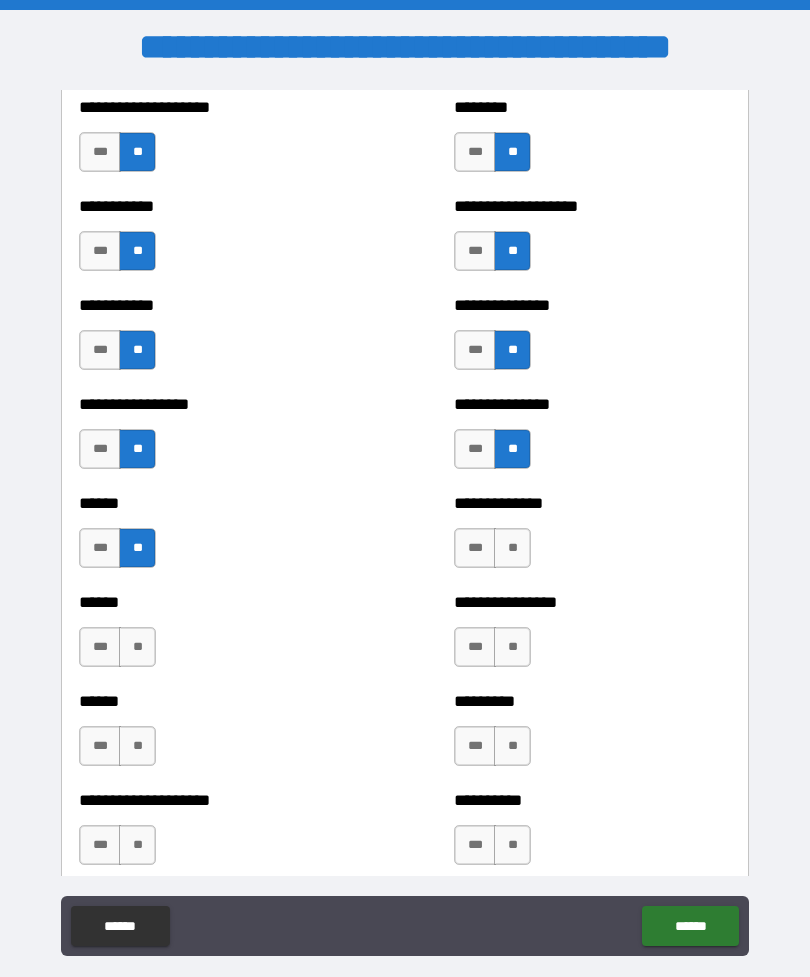 click on "**" at bounding box center [512, 548] 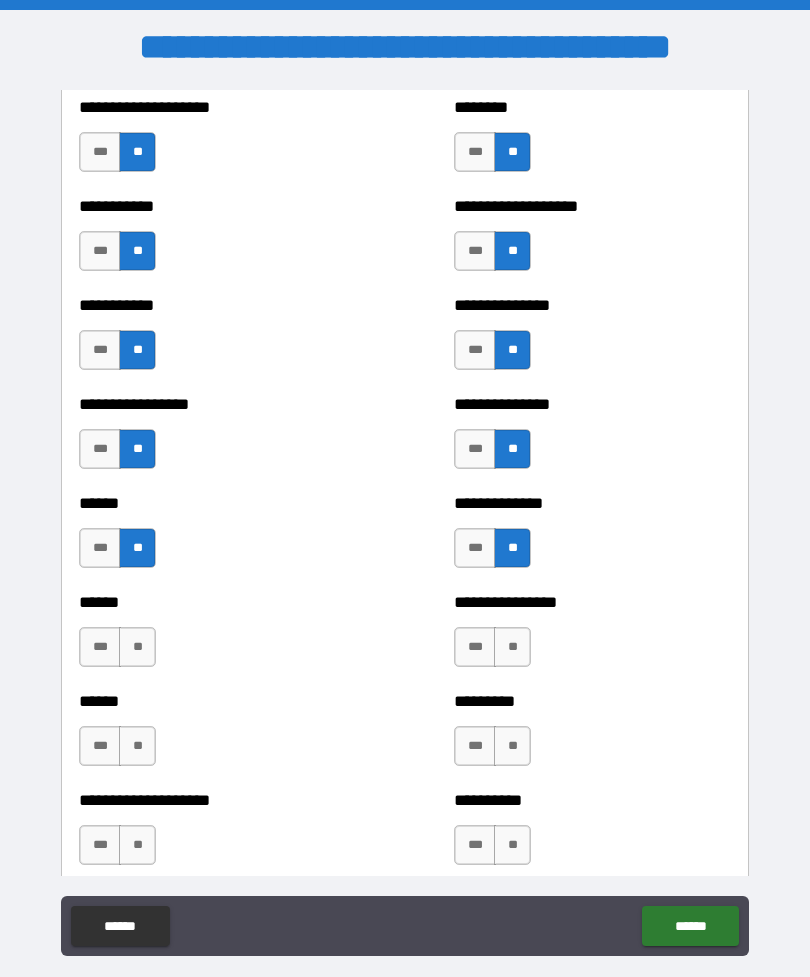 click on "**" at bounding box center (137, 647) 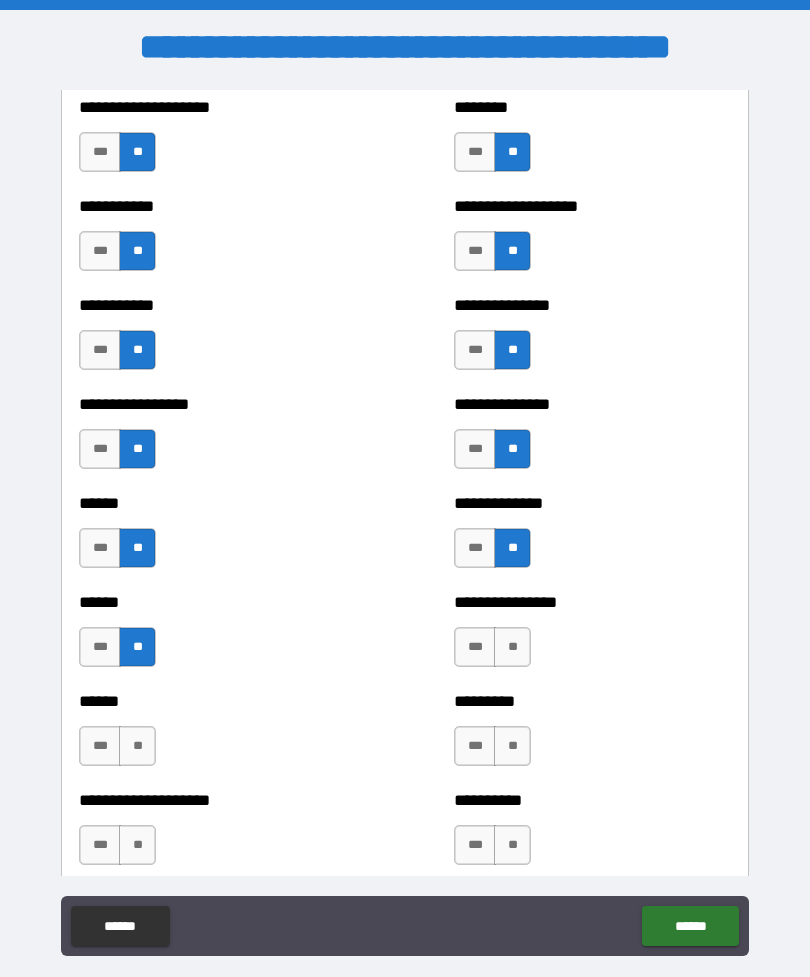 click on "**" at bounding box center (512, 647) 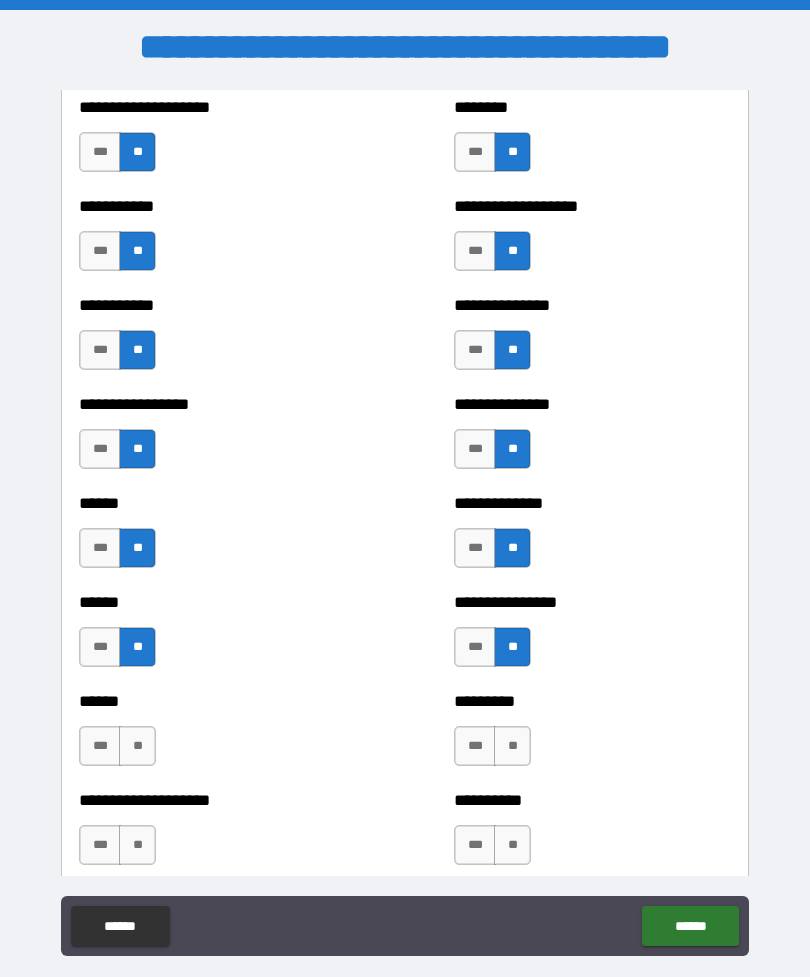 click on "**" at bounding box center [137, 746] 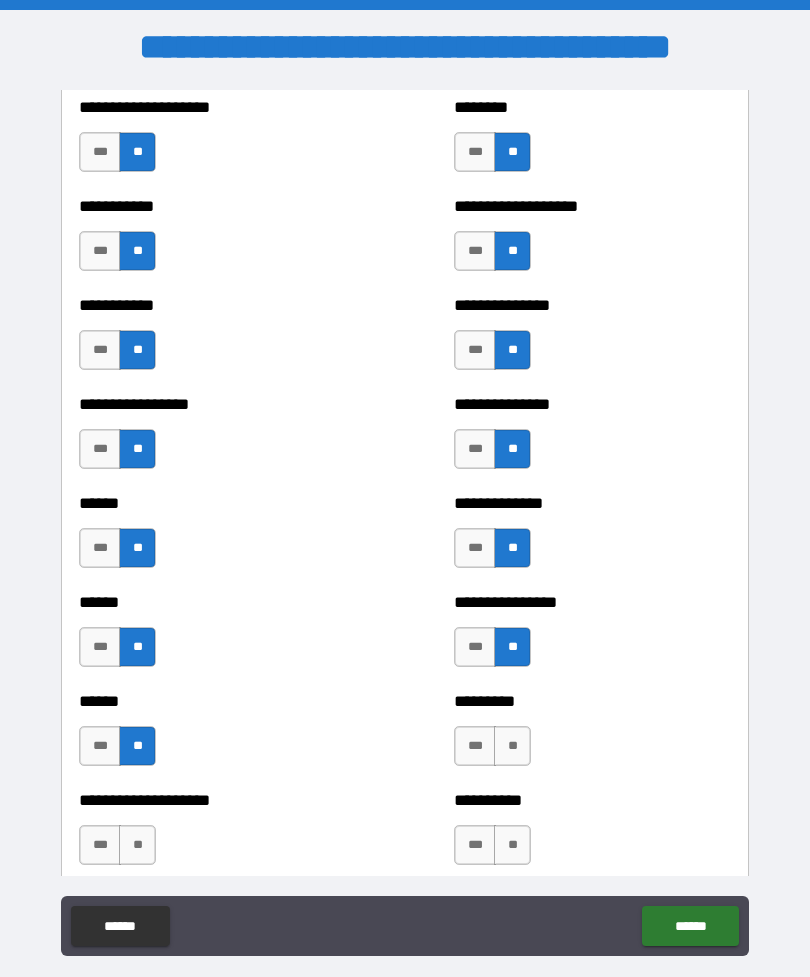 click on "**" at bounding box center (512, 746) 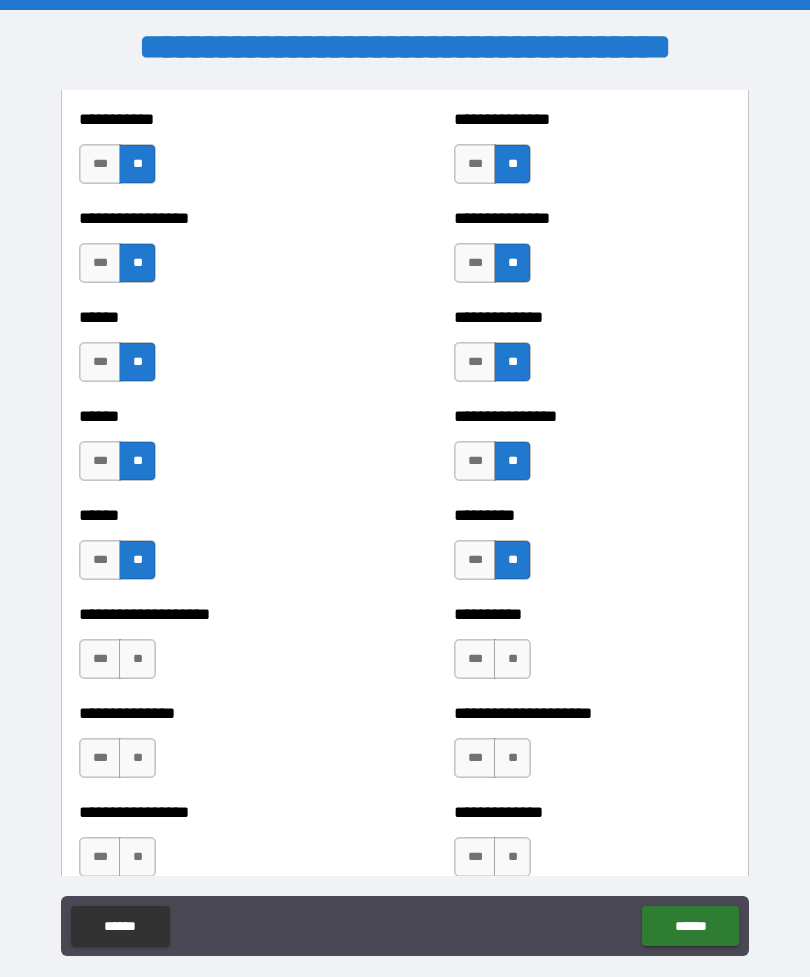 scroll, scrollTop: 3005, scrollLeft: 0, axis: vertical 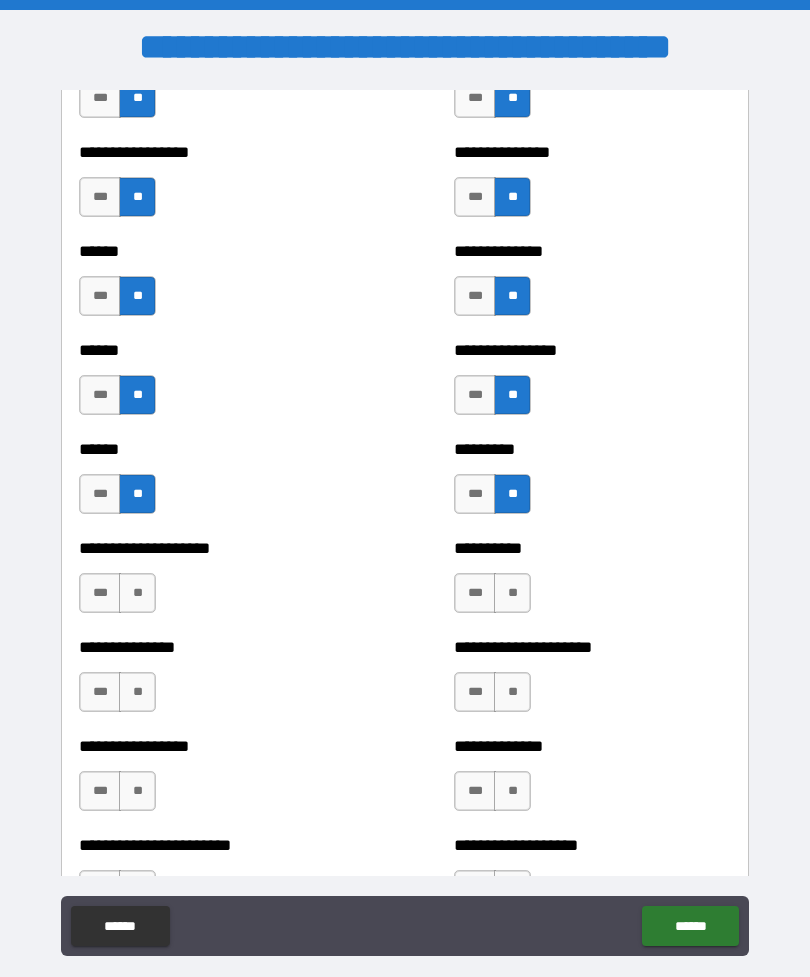 click on "**" at bounding box center [137, 593] 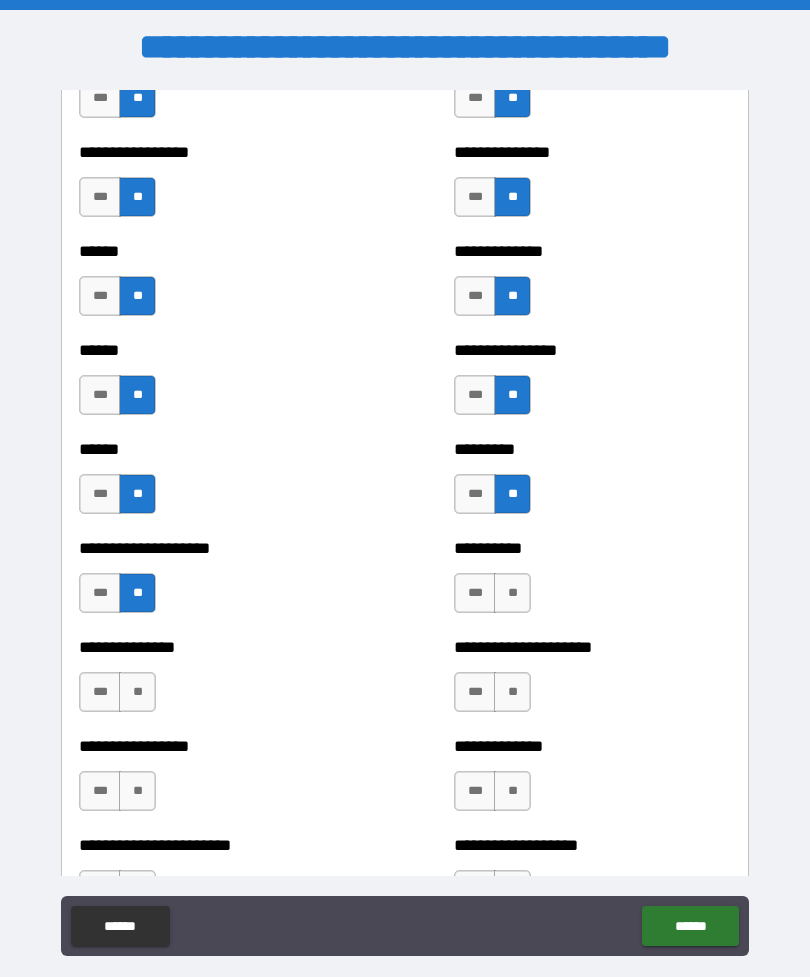 click on "**" at bounding box center (512, 593) 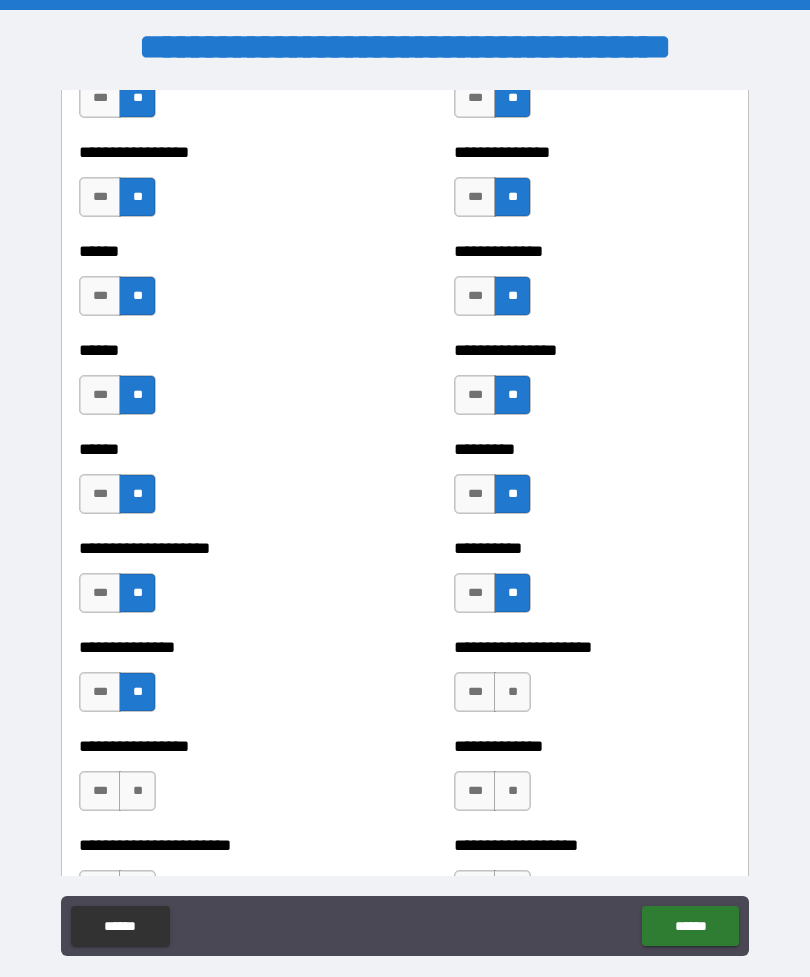 click on "**" at bounding box center (512, 692) 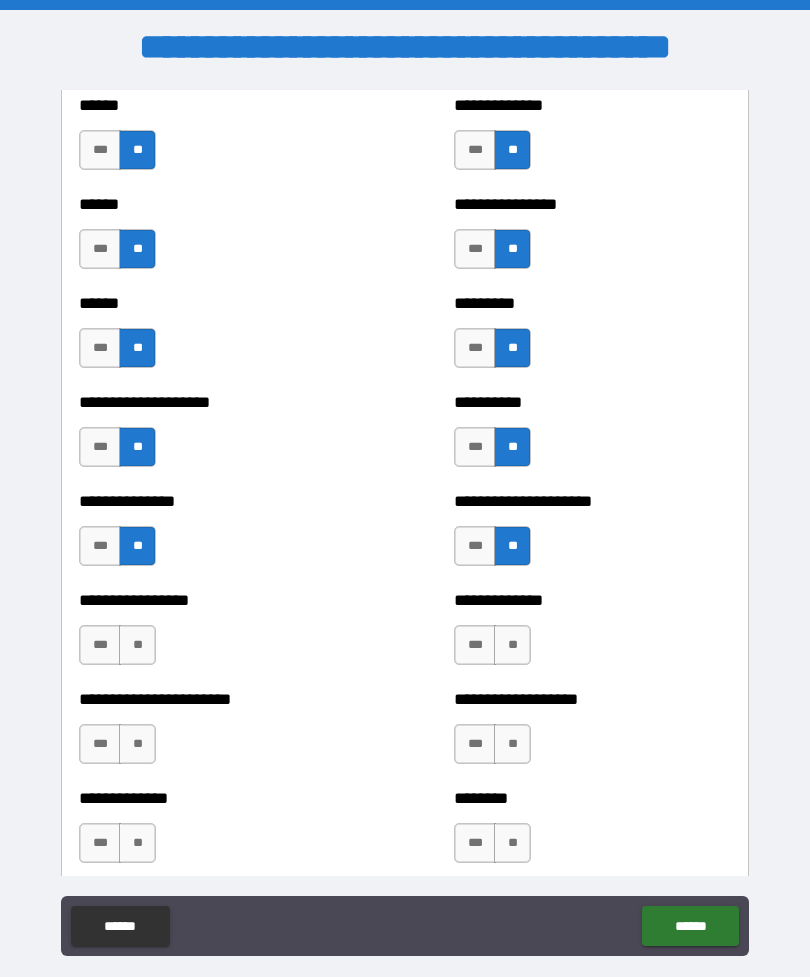 scroll, scrollTop: 3150, scrollLeft: 0, axis: vertical 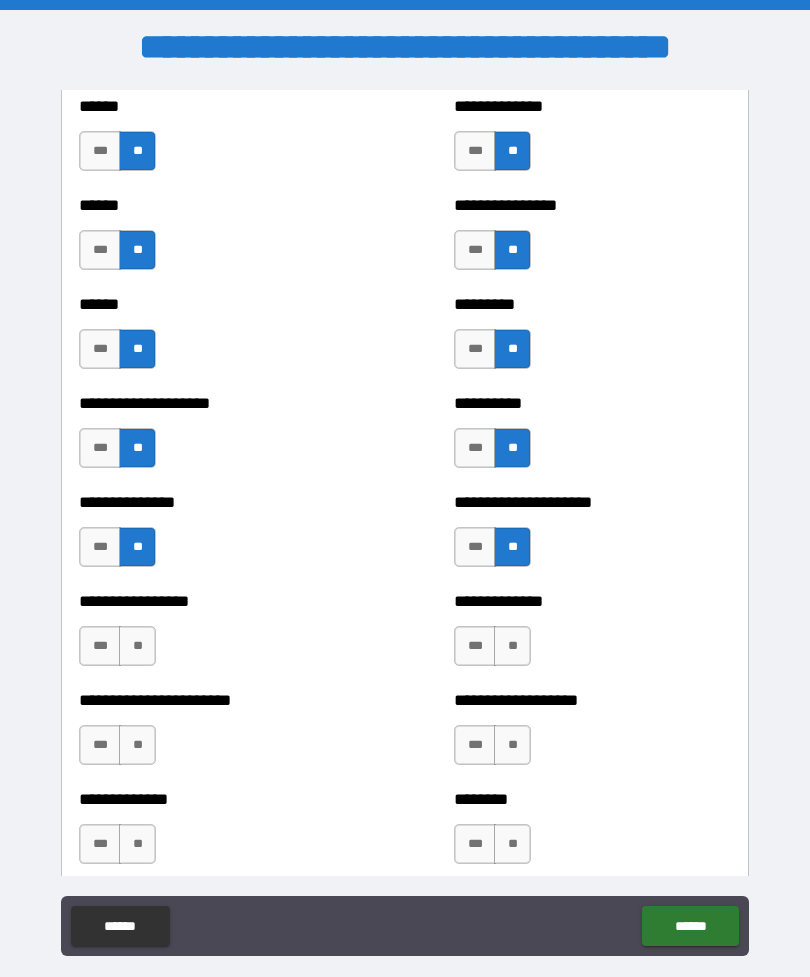click on "**" at bounding box center [137, 646] 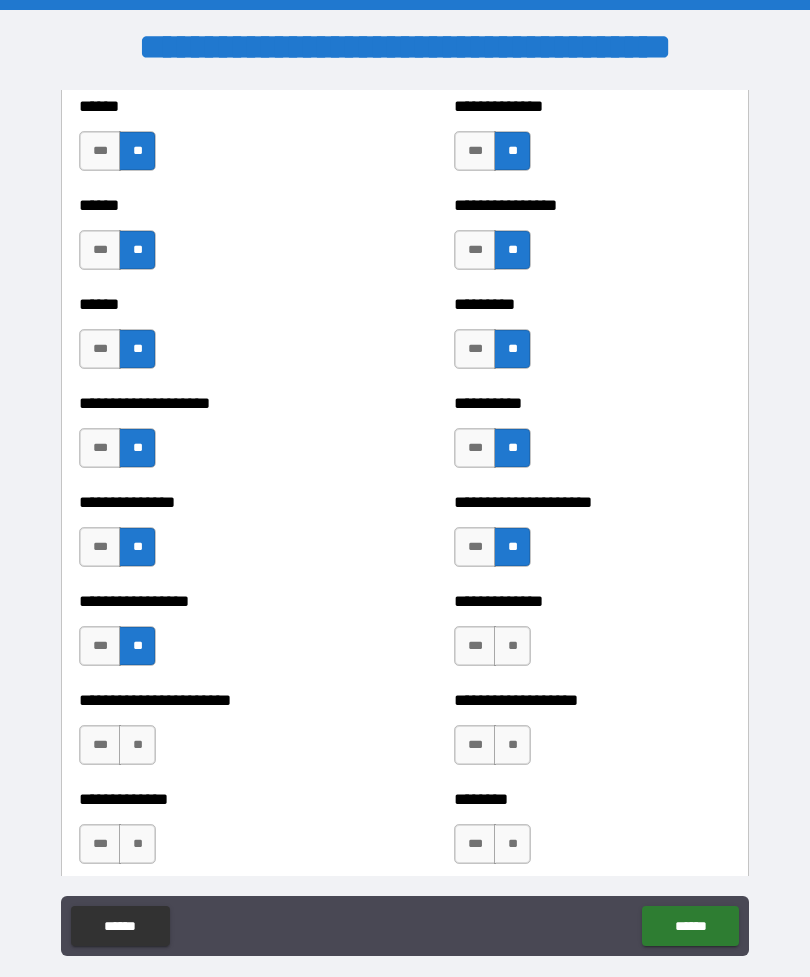 click on "**" at bounding box center (512, 646) 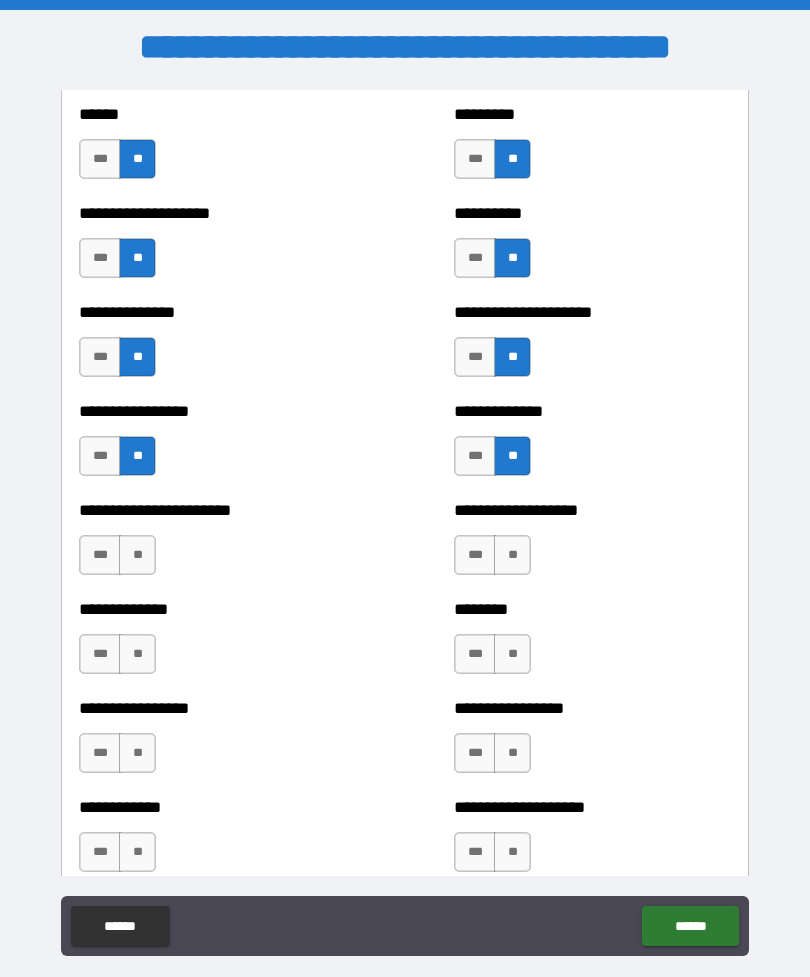 scroll, scrollTop: 3339, scrollLeft: 0, axis: vertical 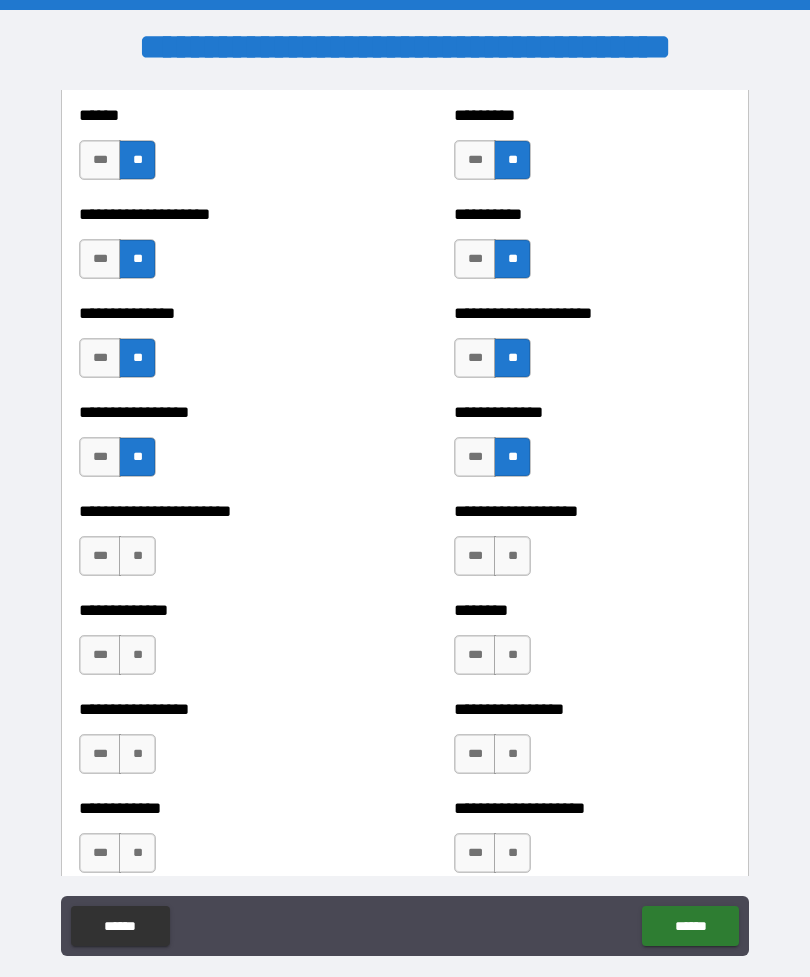 click on "**" at bounding box center (137, 556) 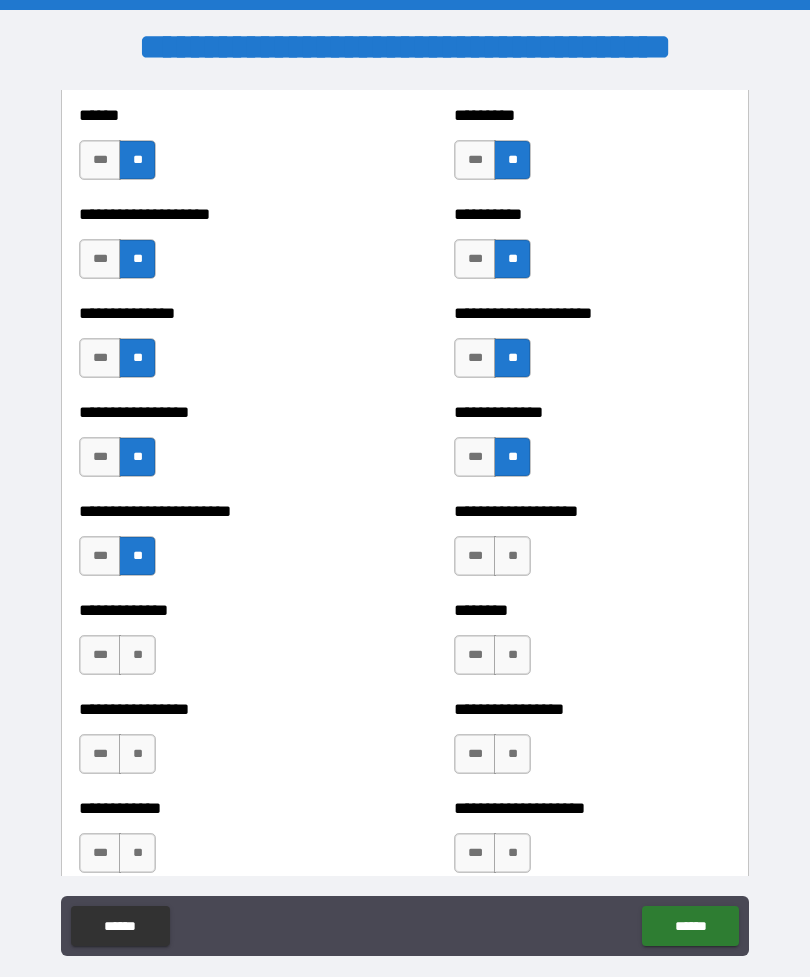 click on "**" at bounding box center [512, 556] 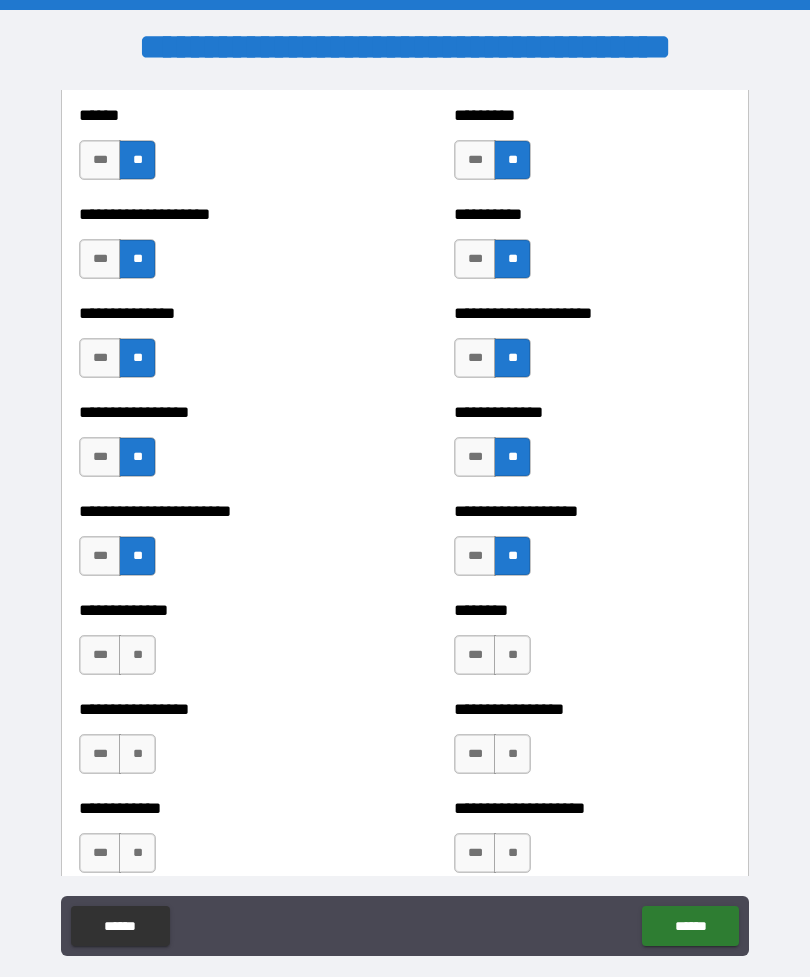 click on "**" at bounding box center (512, 655) 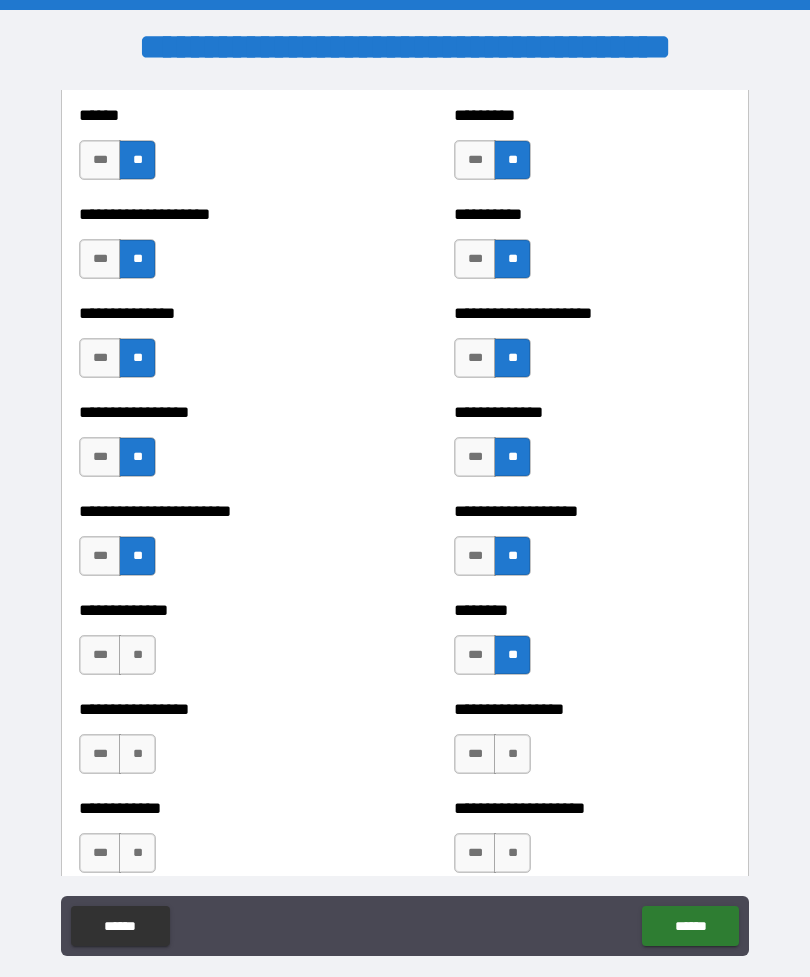 click on "**" at bounding box center (137, 655) 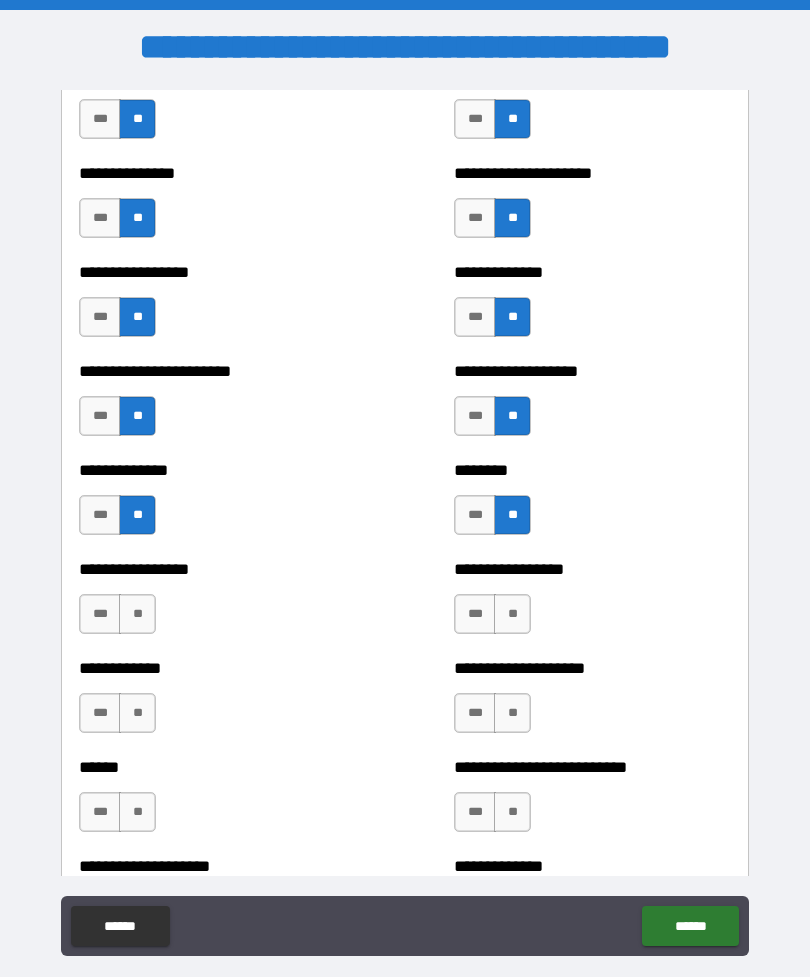 scroll, scrollTop: 3480, scrollLeft: 0, axis: vertical 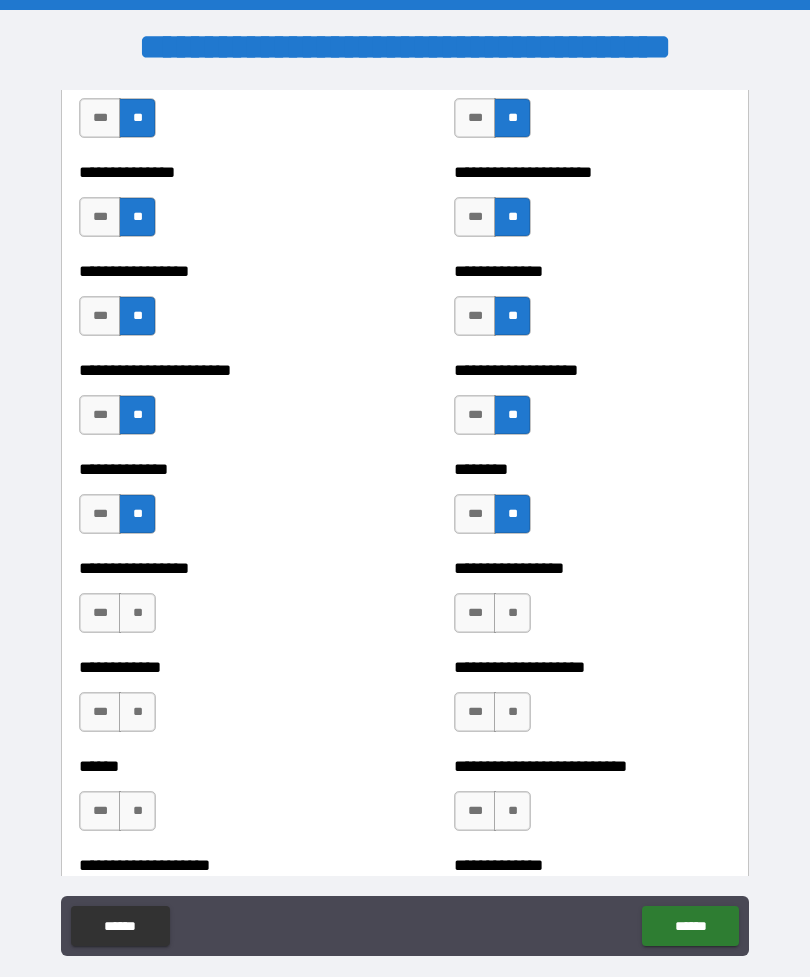 click on "**" at bounding box center [137, 613] 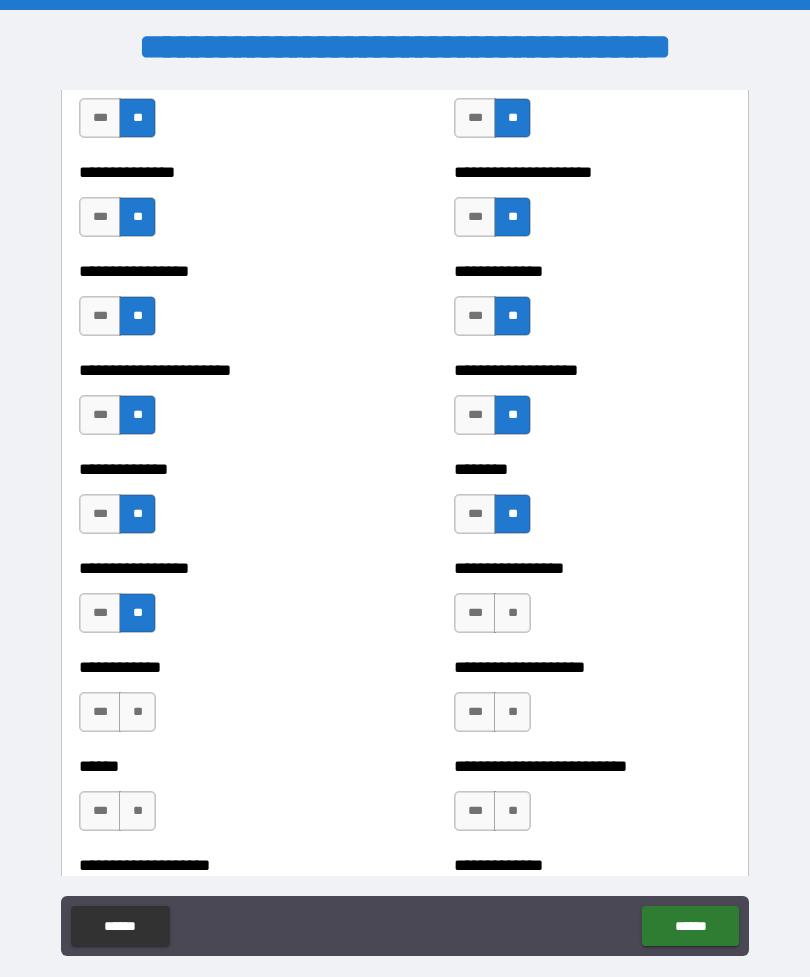 click on "**" at bounding box center [512, 613] 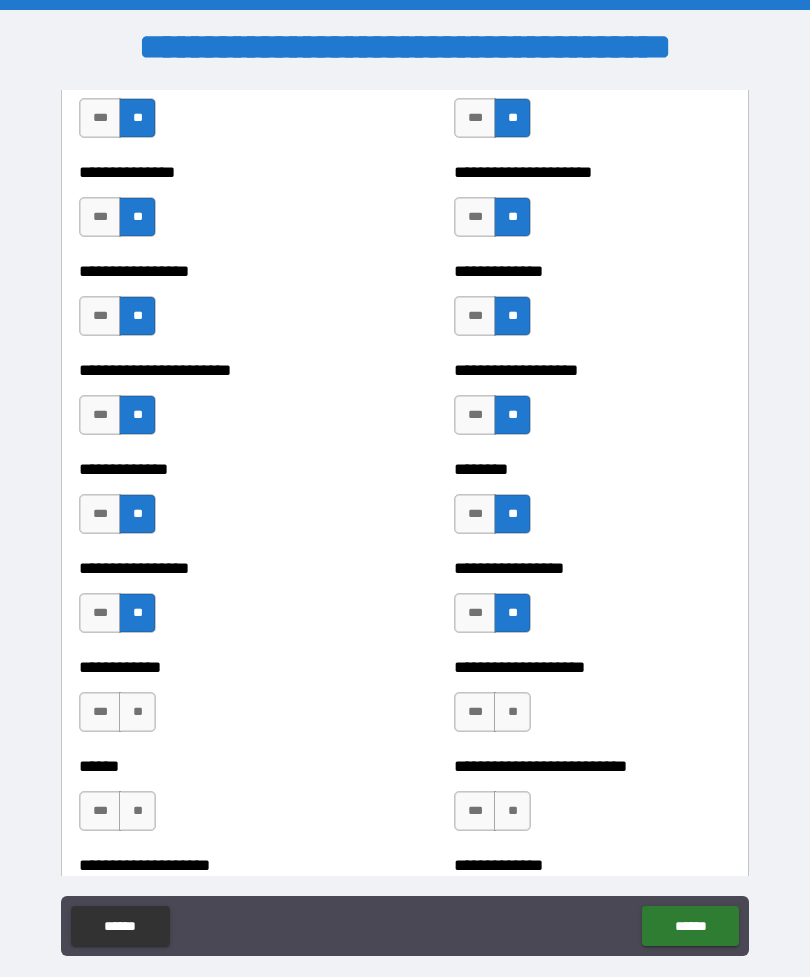 scroll, scrollTop: 3630, scrollLeft: 0, axis: vertical 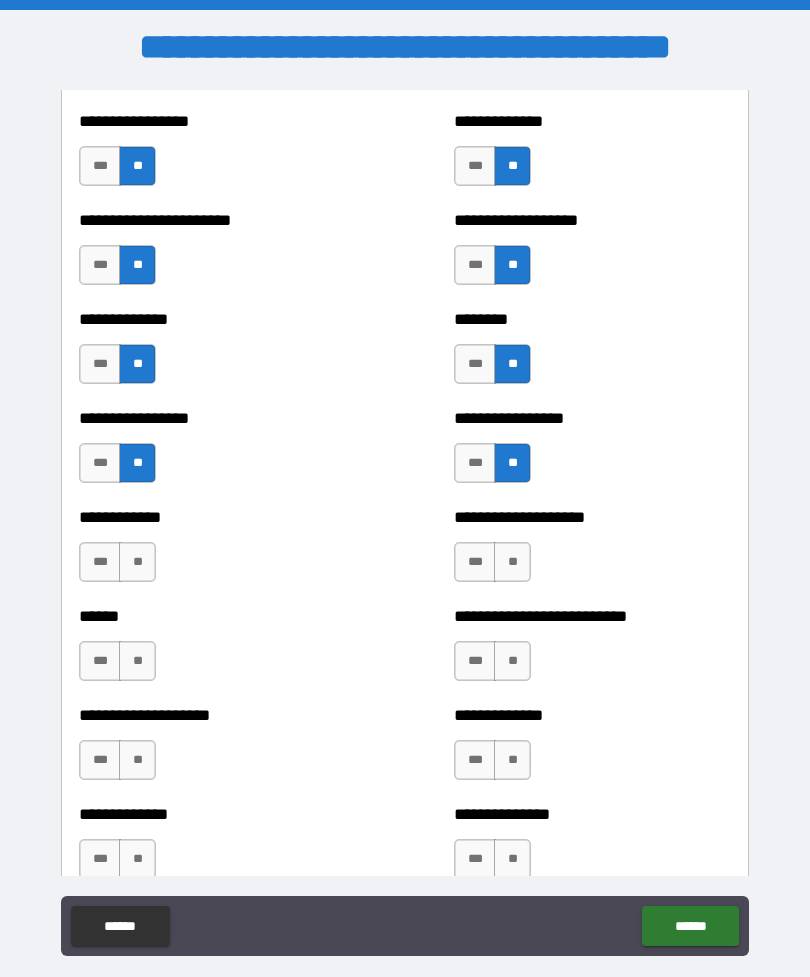 click on "**" at bounding box center [137, 562] 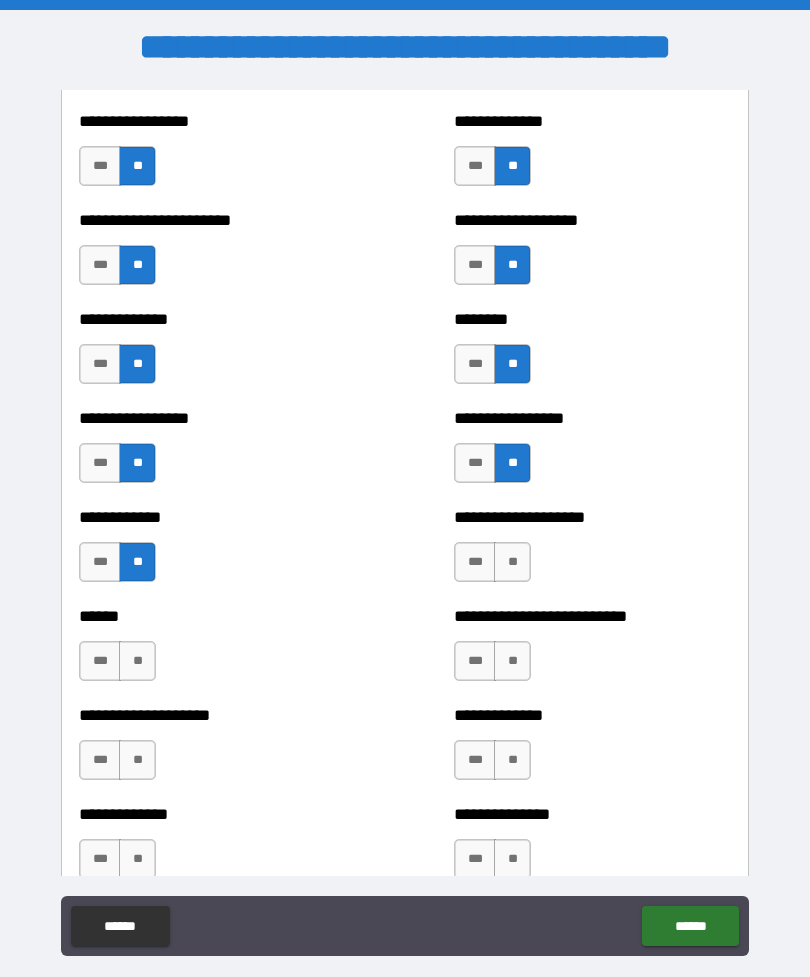 click on "**" at bounding box center [512, 562] 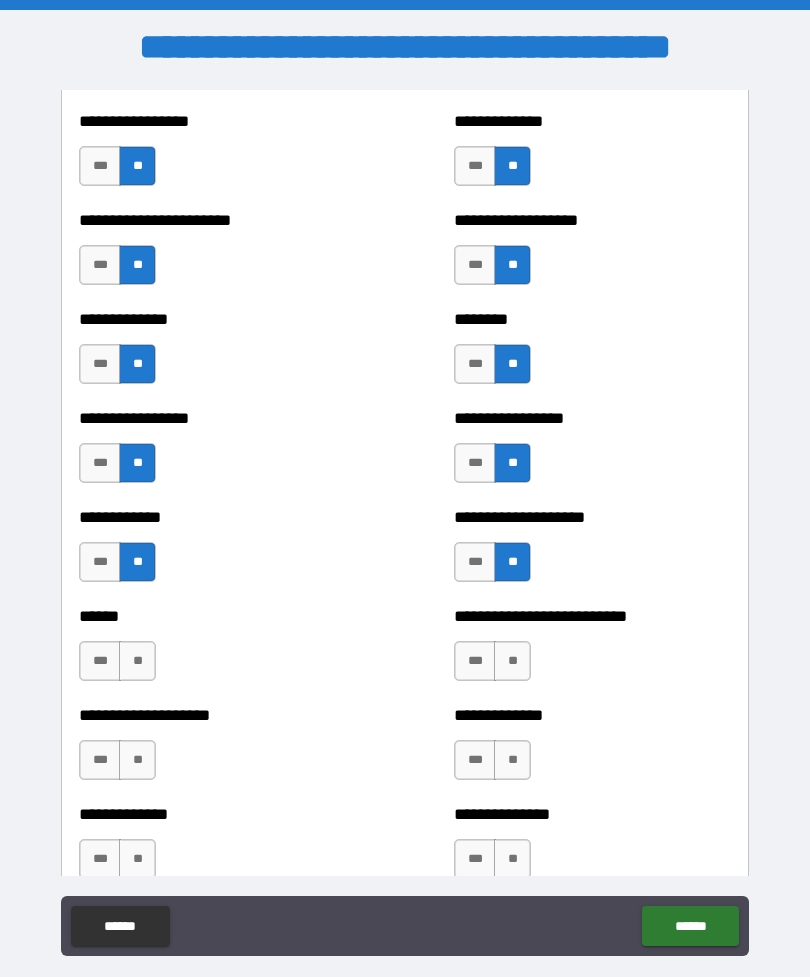 click on "**" at bounding box center [137, 661] 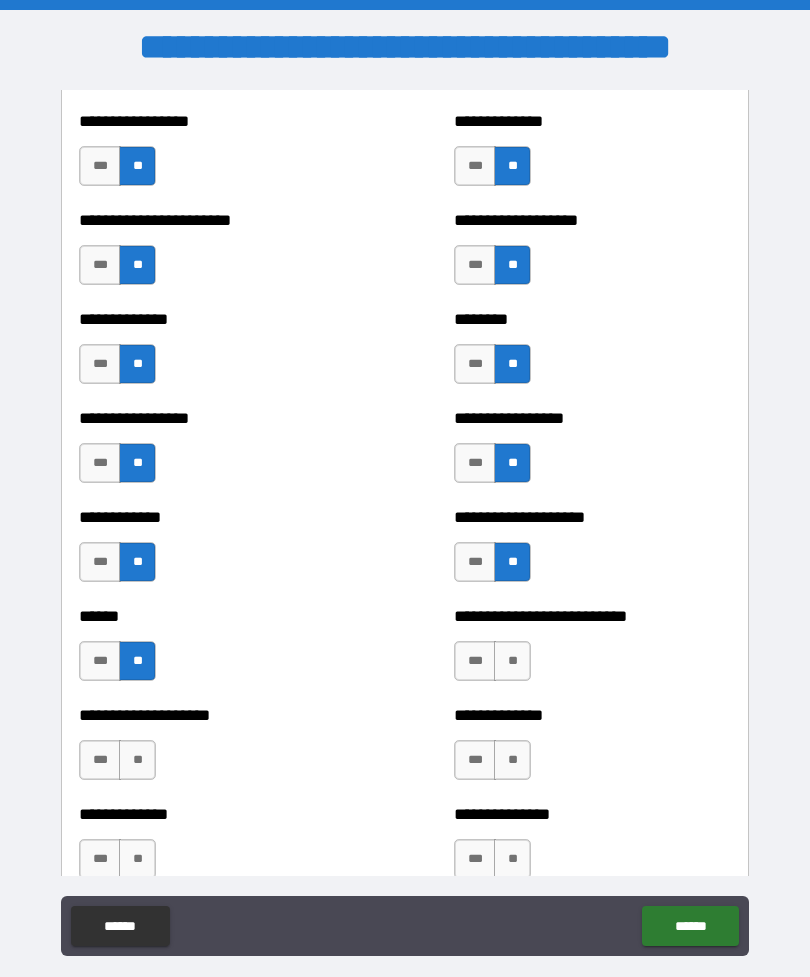 click on "**" at bounding box center [512, 661] 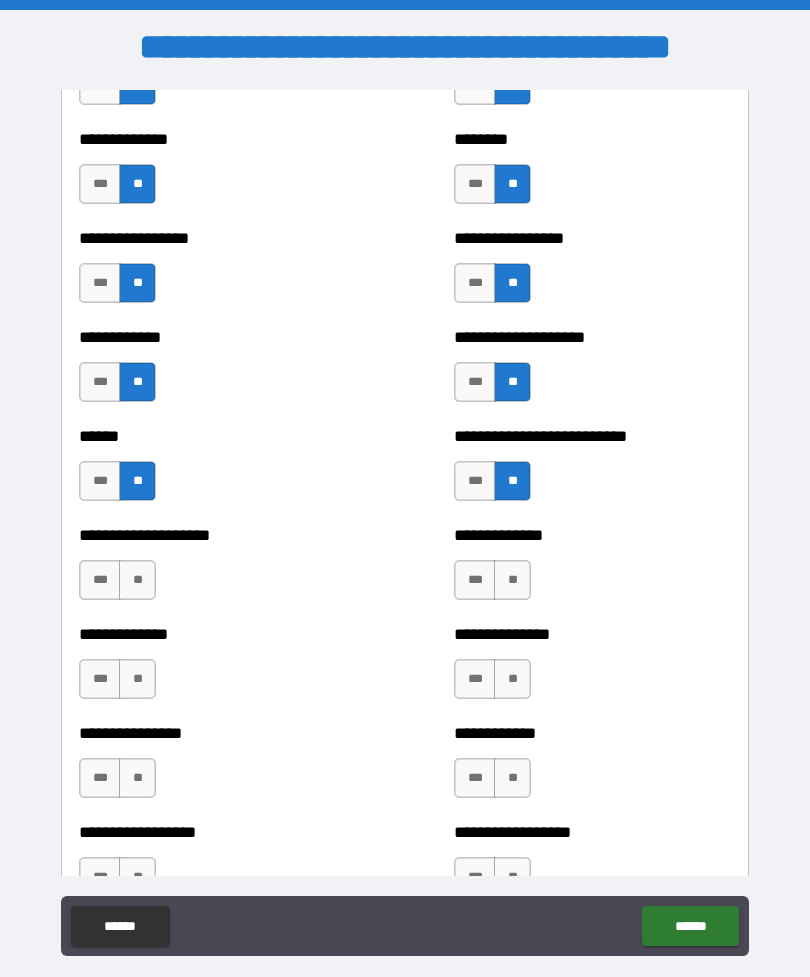 scroll, scrollTop: 3812, scrollLeft: 0, axis: vertical 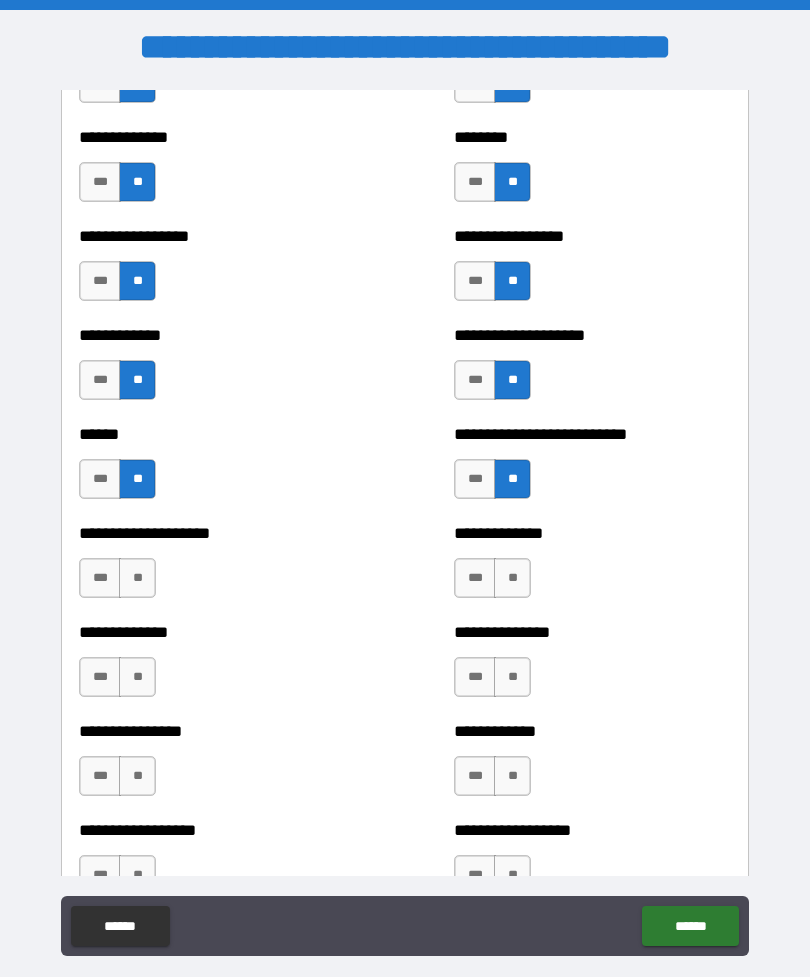 click on "**" at bounding box center (512, 578) 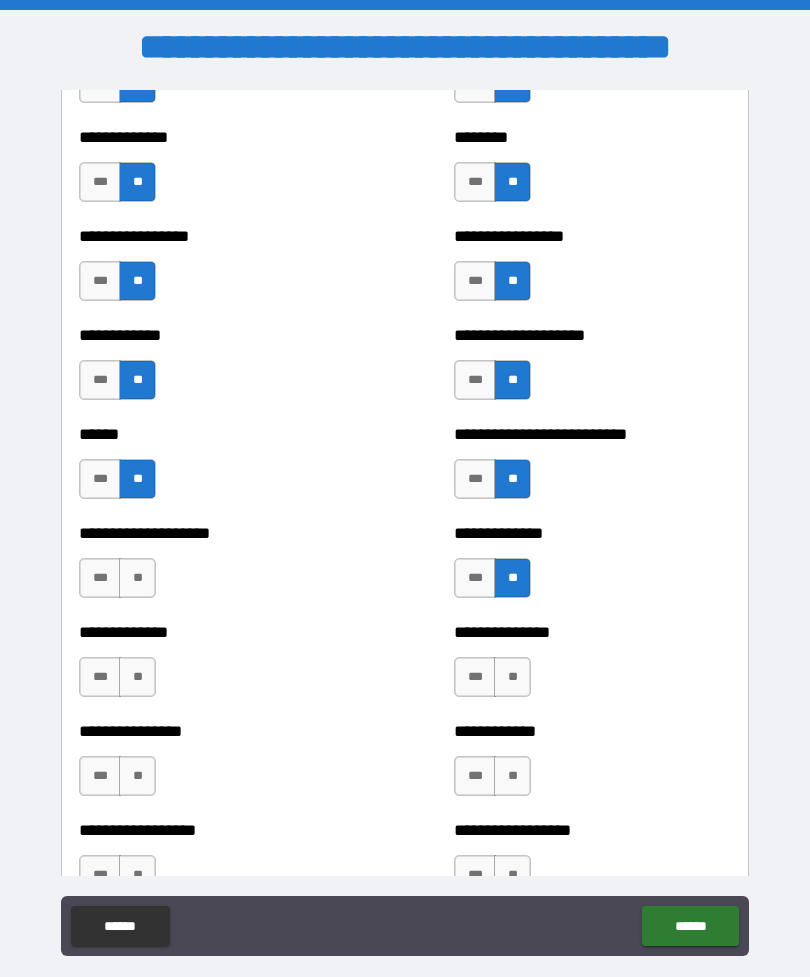 click on "**" at bounding box center [137, 578] 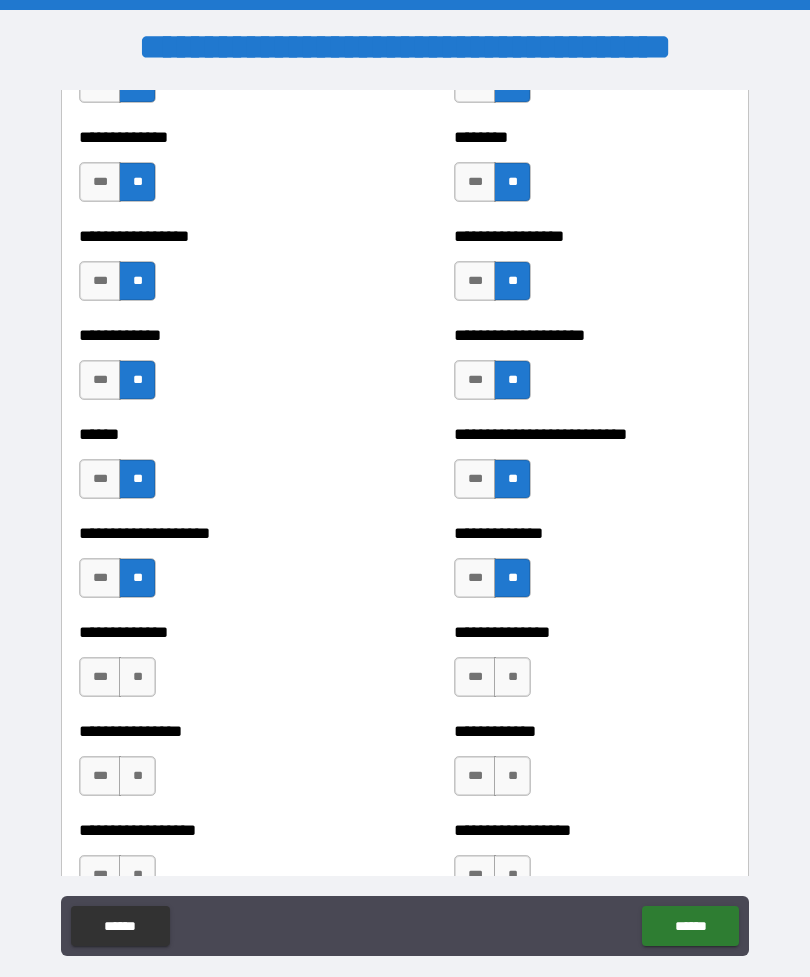 click on "**" at bounding box center [512, 677] 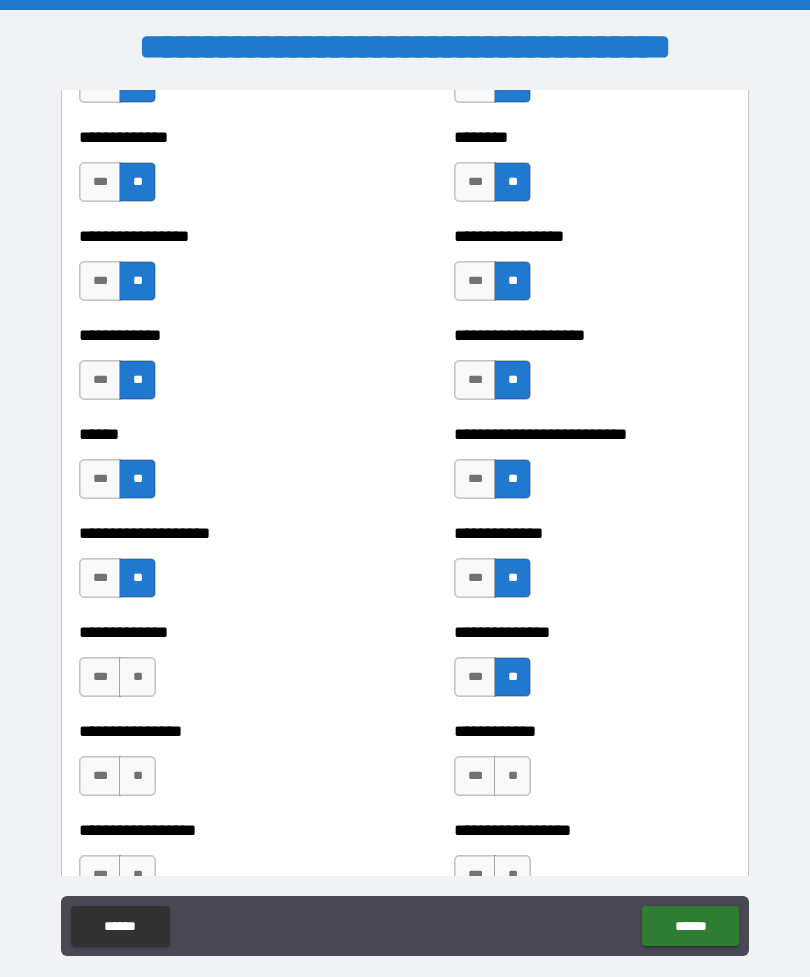 click on "**" at bounding box center (137, 677) 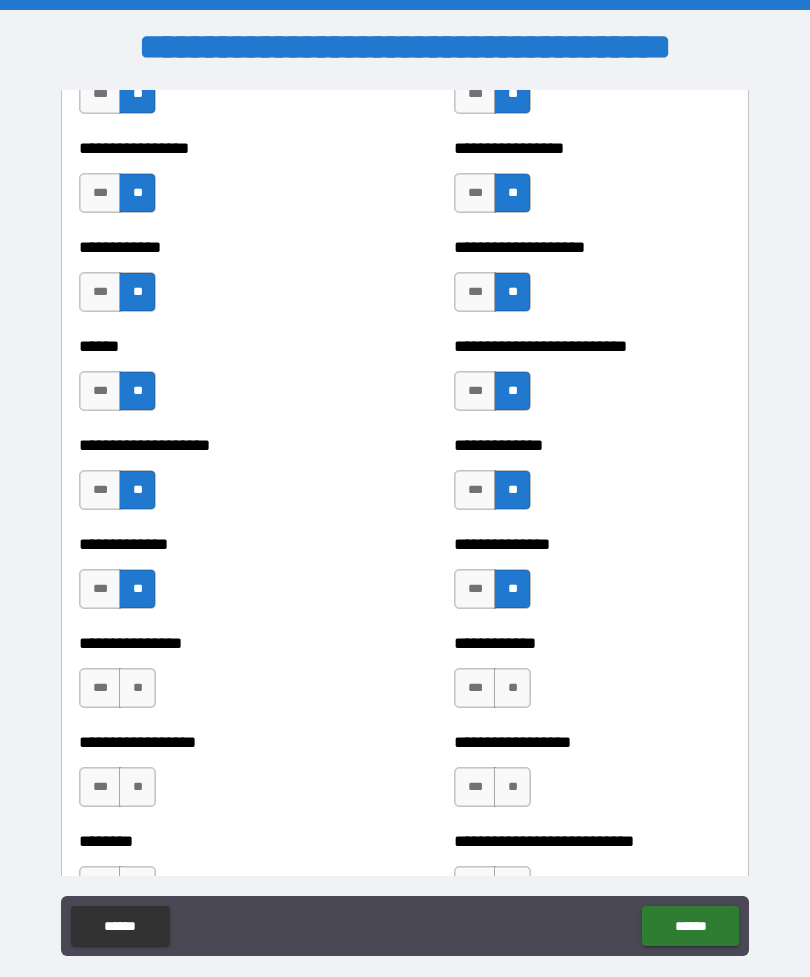 scroll, scrollTop: 3922, scrollLeft: 0, axis: vertical 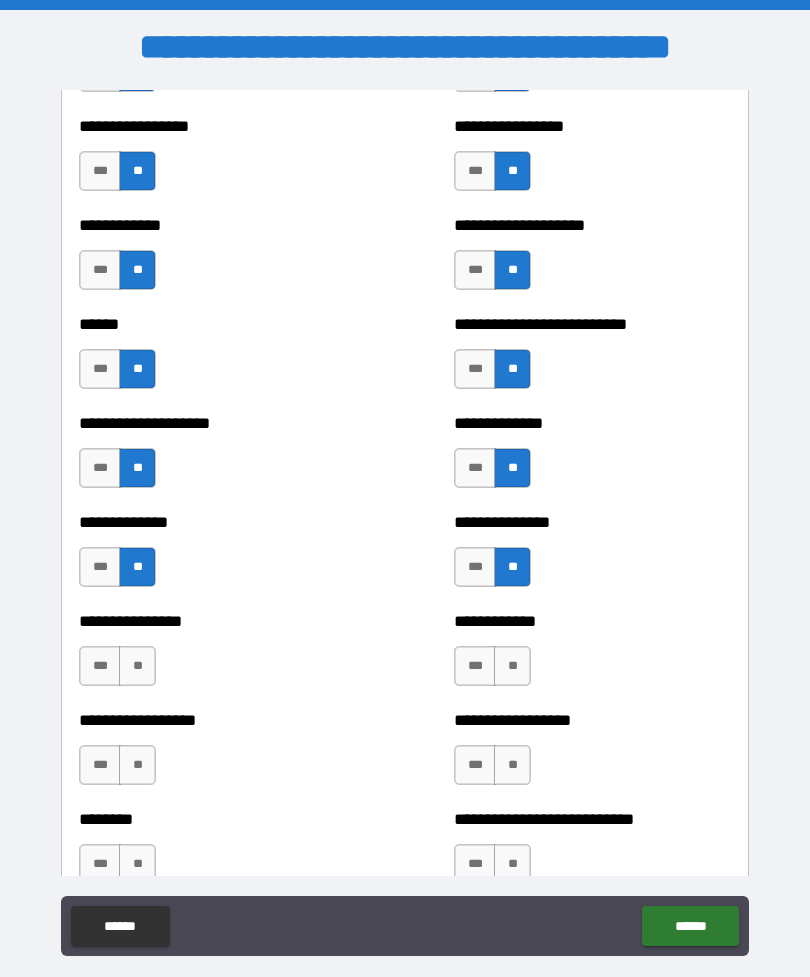 click on "**" at bounding box center (137, 666) 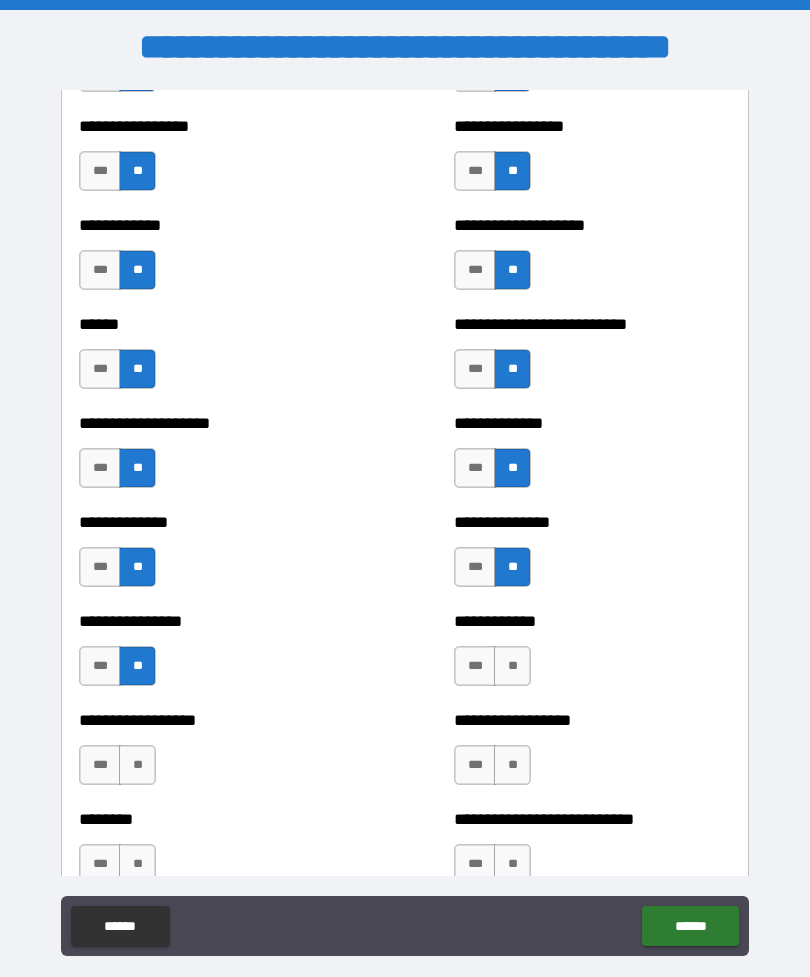 click on "**" at bounding box center [512, 666] 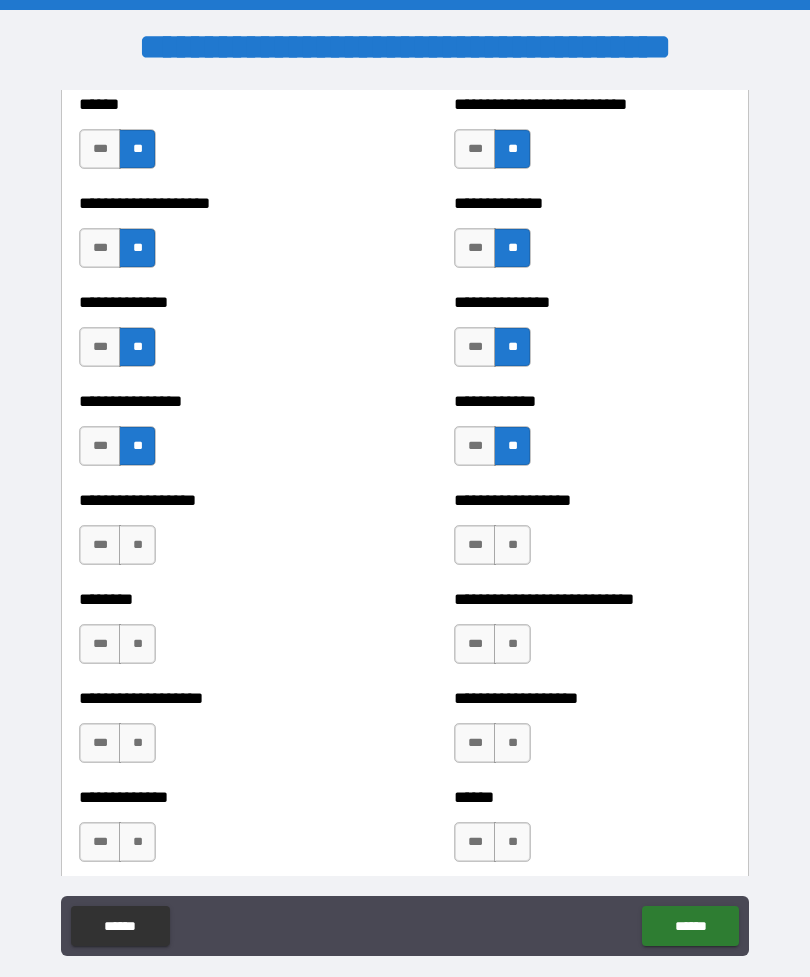 scroll, scrollTop: 4237, scrollLeft: 0, axis: vertical 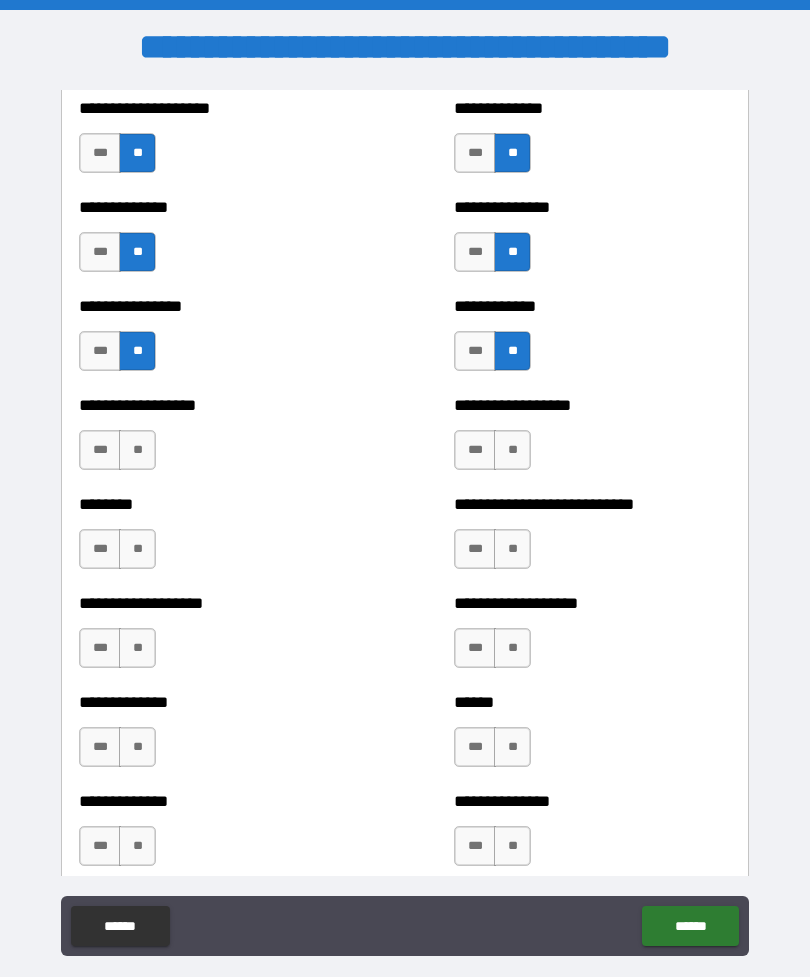 click on "**" at bounding box center [137, 450] 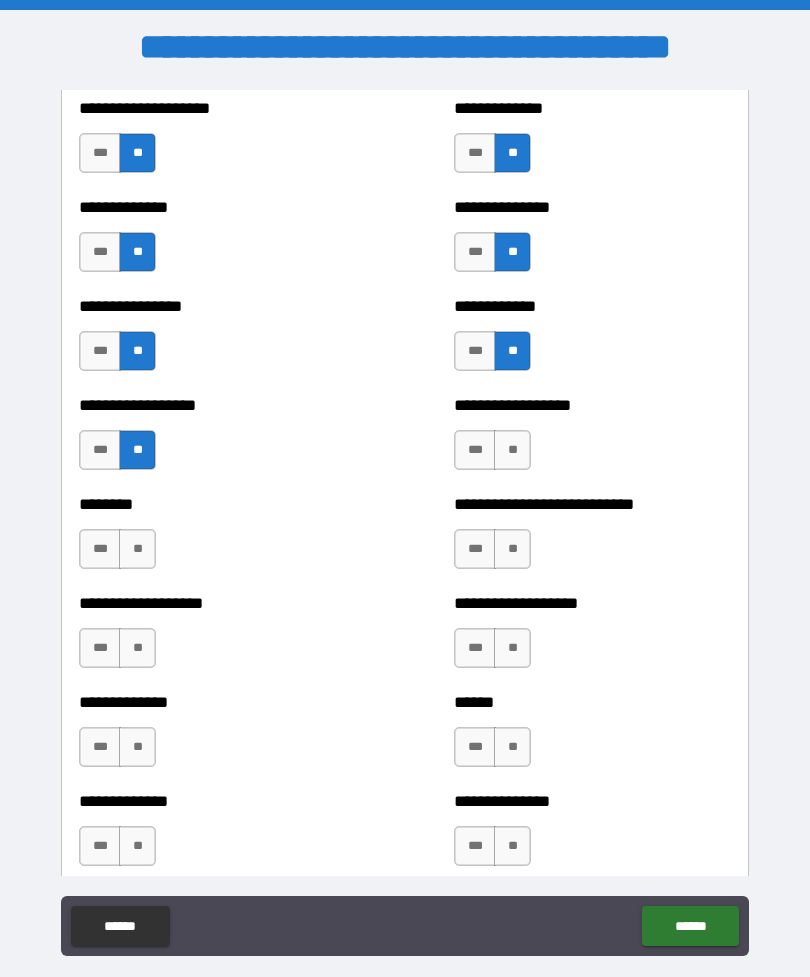click on "**" at bounding box center [137, 549] 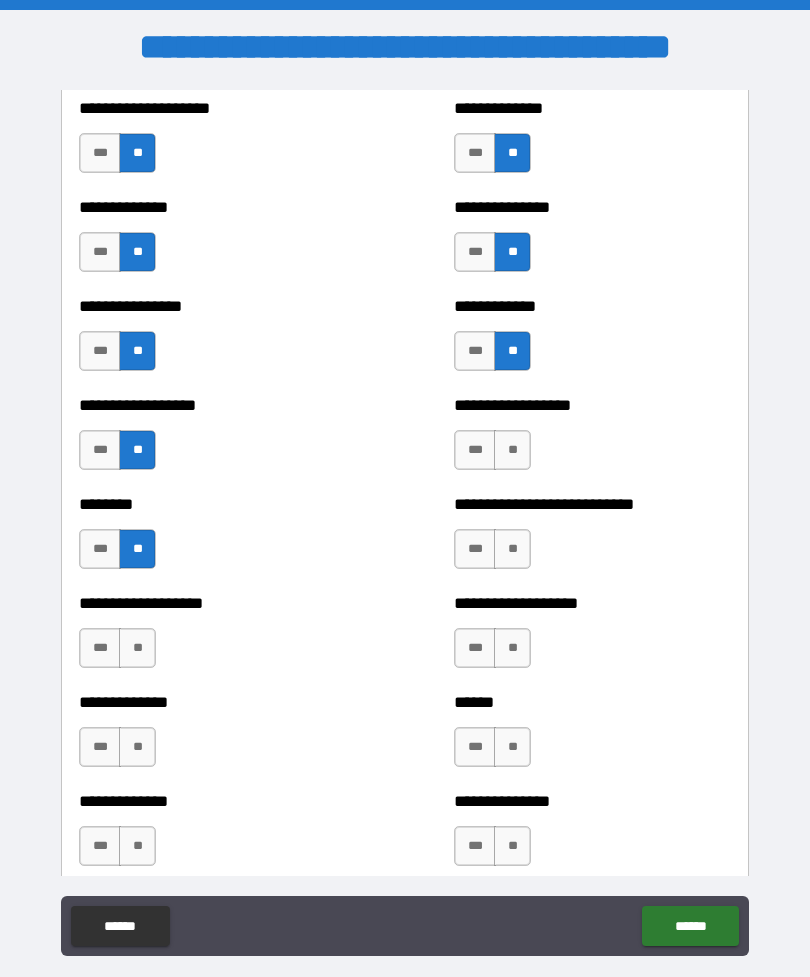 click on "**" at bounding box center (512, 450) 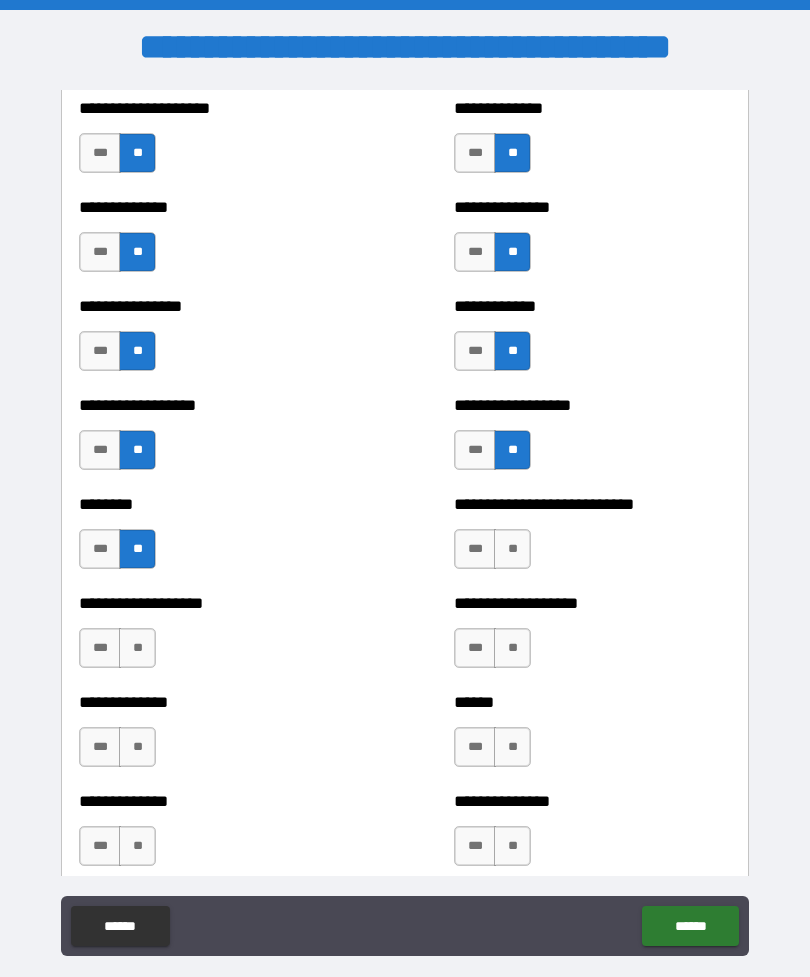 click on "**" at bounding box center [512, 549] 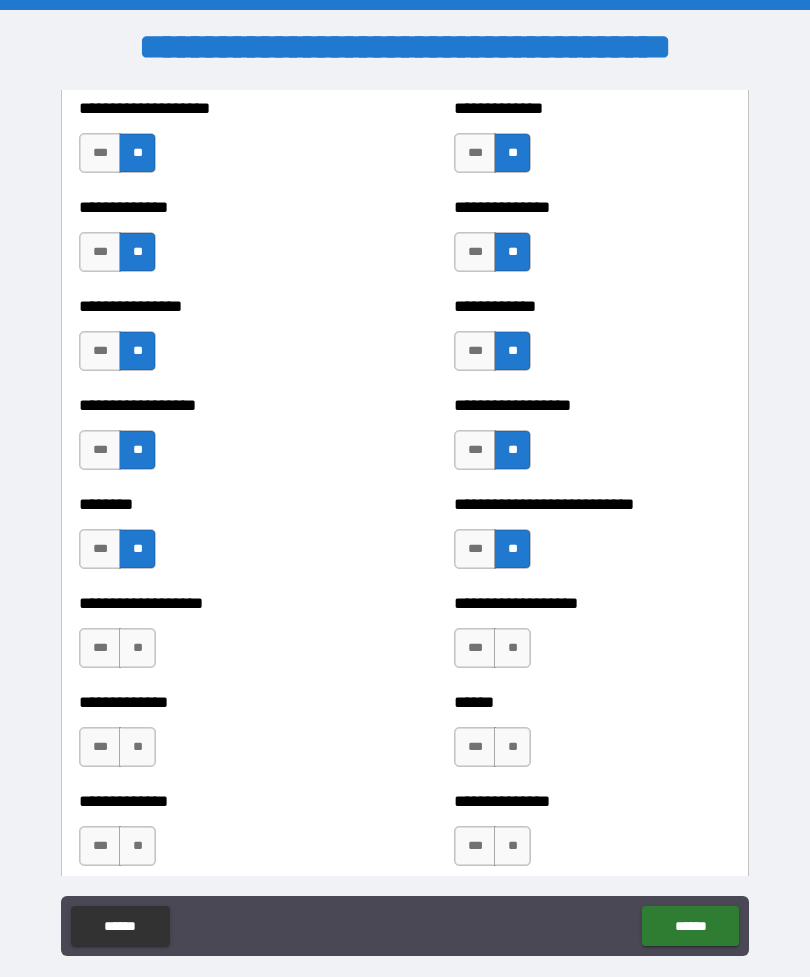 click on "**" at bounding box center [137, 648] 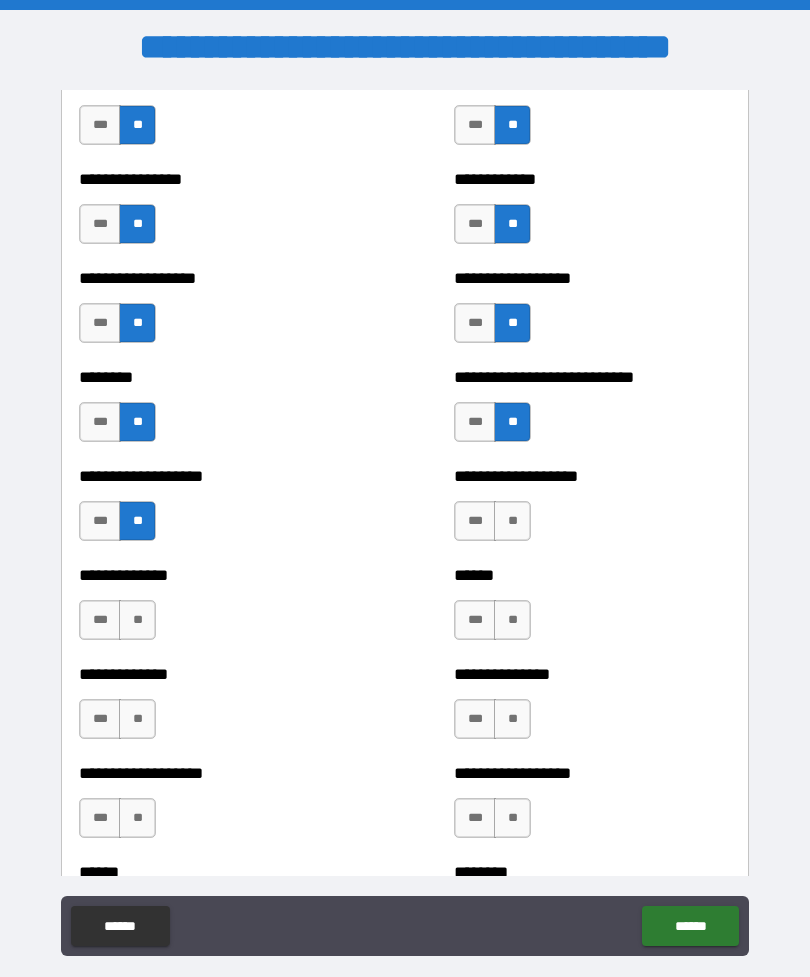 scroll, scrollTop: 4373, scrollLeft: 0, axis: vertical 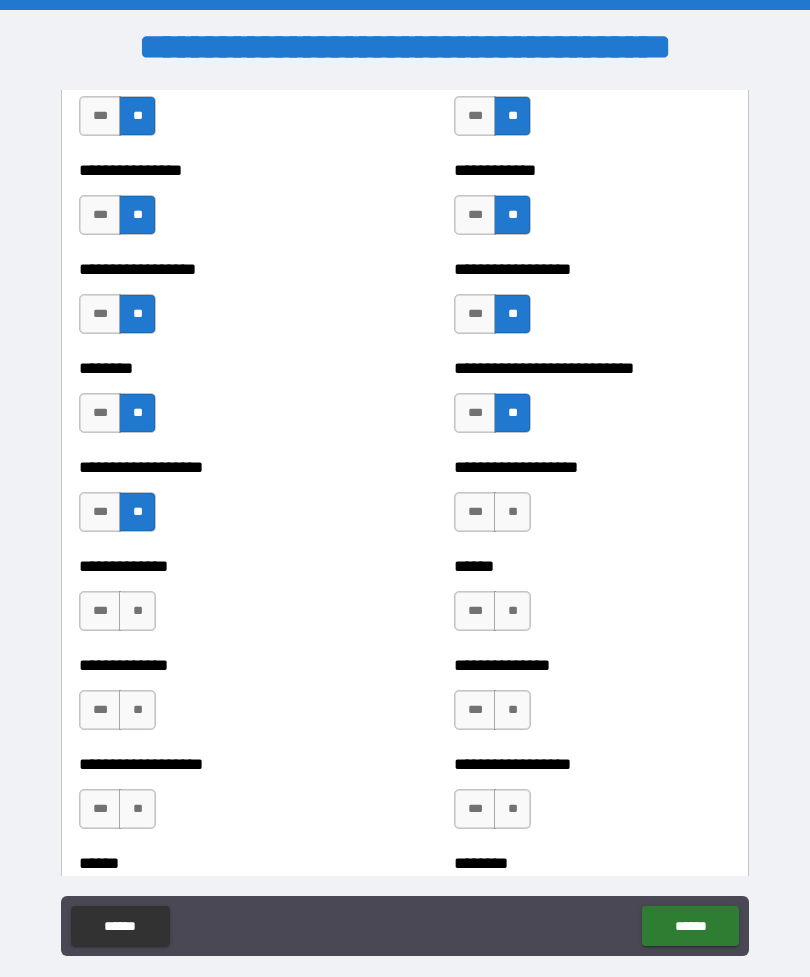 click on "**" at bounding box center (512, 512) 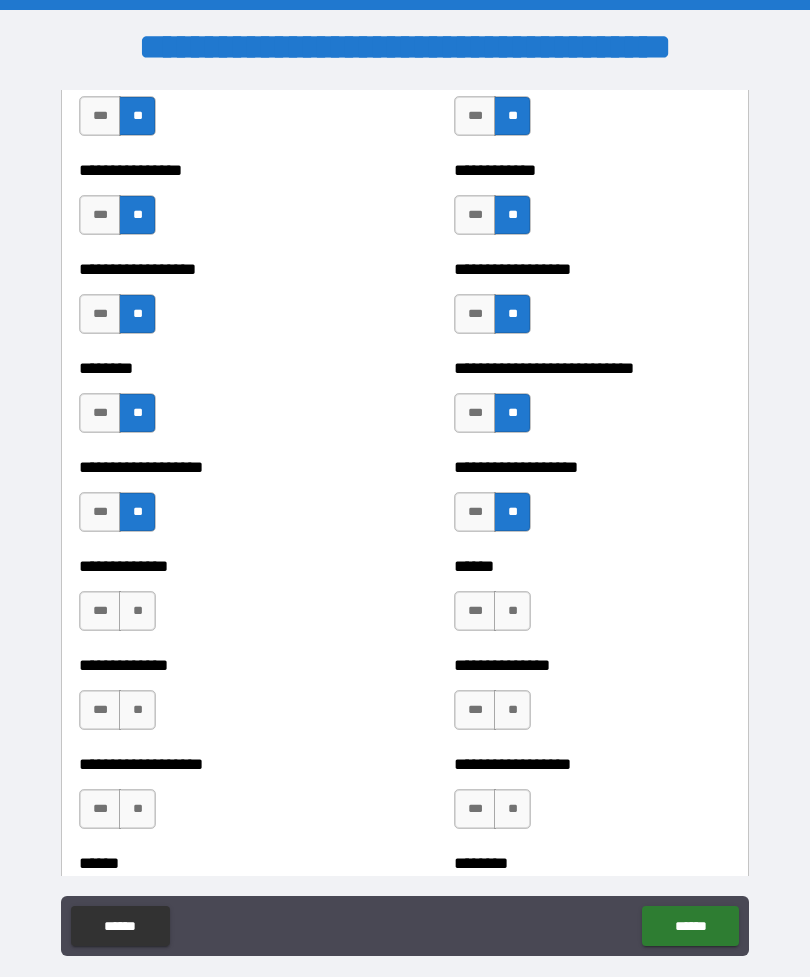 click on "**" at bounding box center [137, 611] 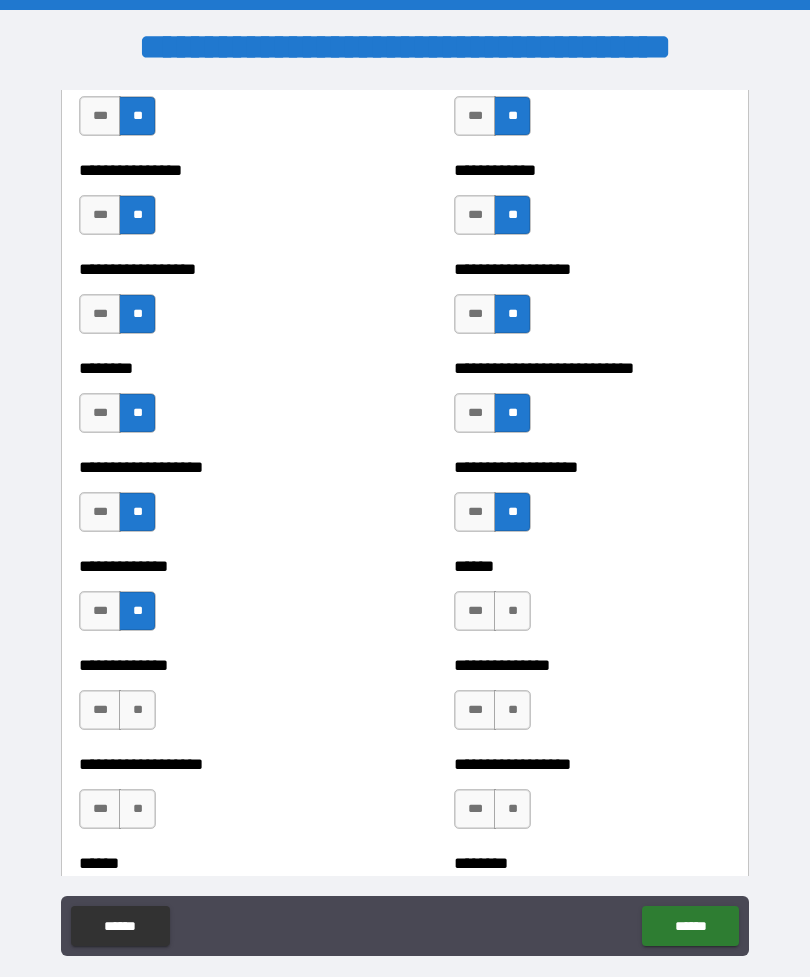 click on "**" at bounding box center [512, 611] 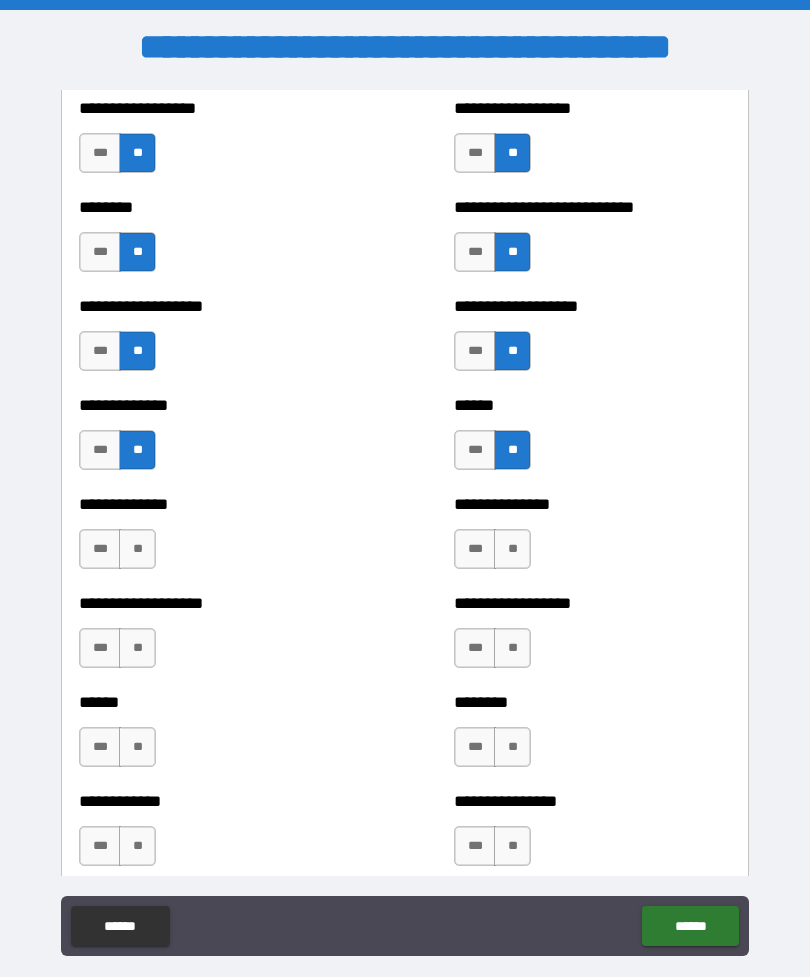 scroll, scrollTop: 4532, scrollLeft: 0, axis: vertical 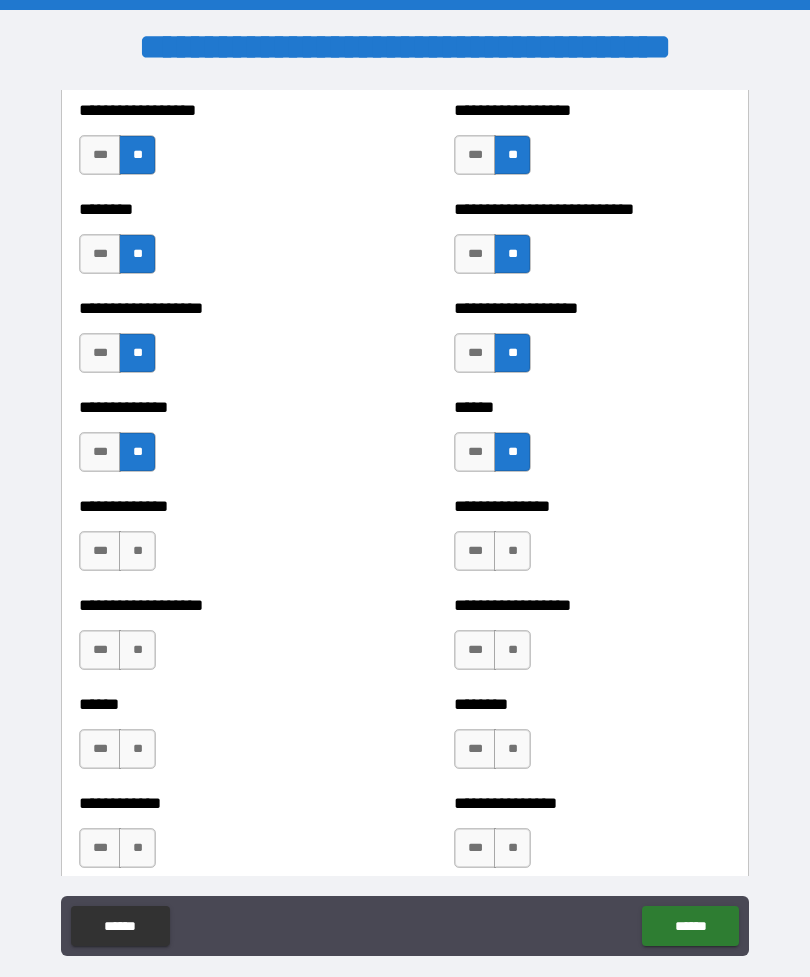 click on "**" at bounding box center [137, 551] 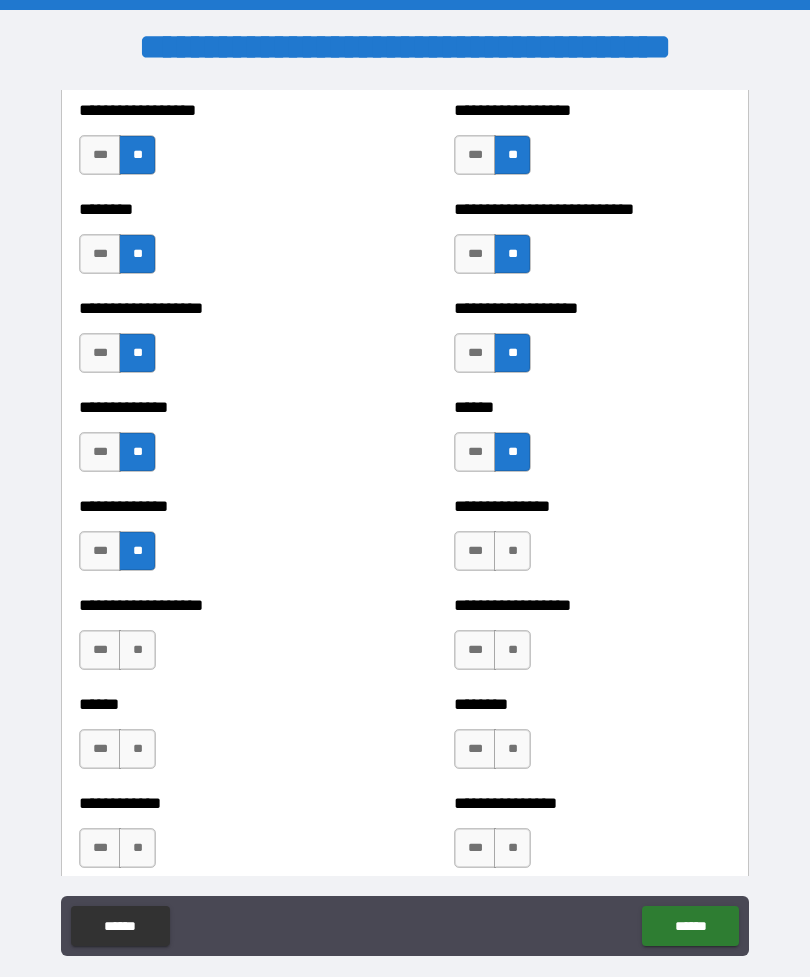 click on "**" at bounding box center [512, 551] 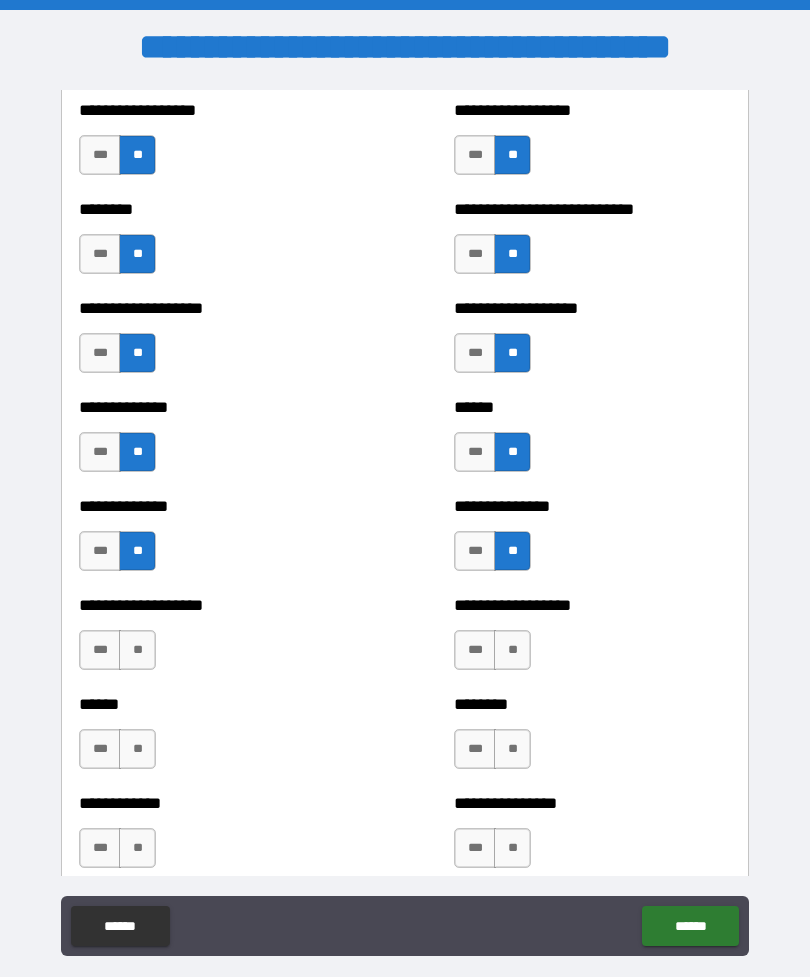 click on "**" at bounding box center [137, 650] 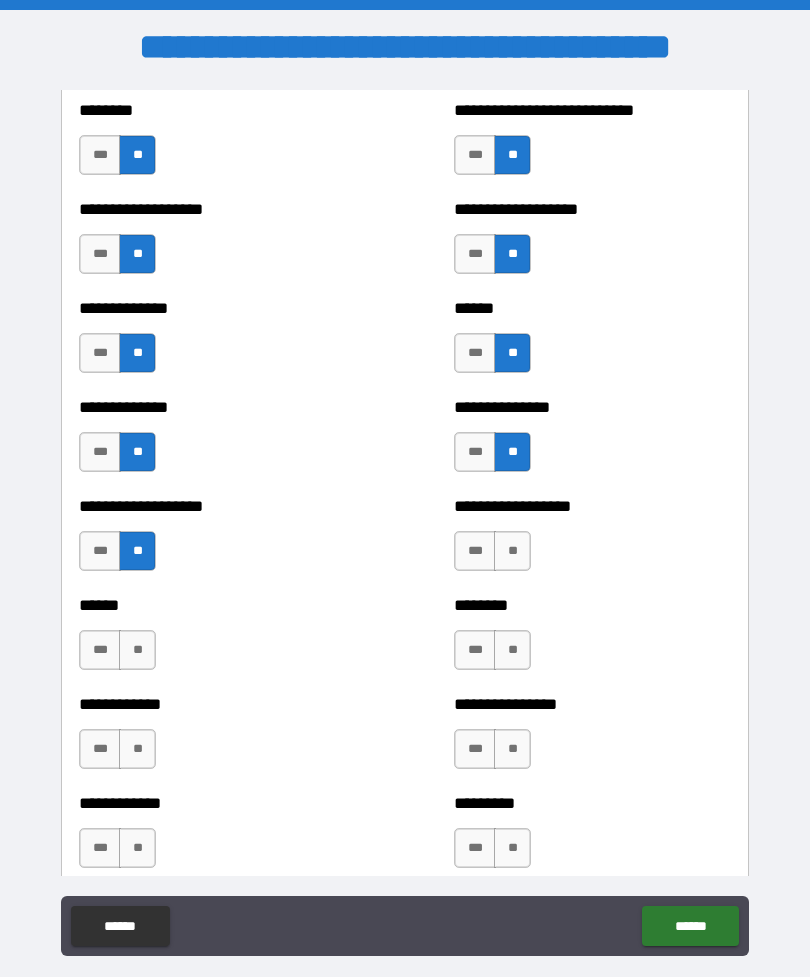 click on "**" at bounding box center (512, 551) 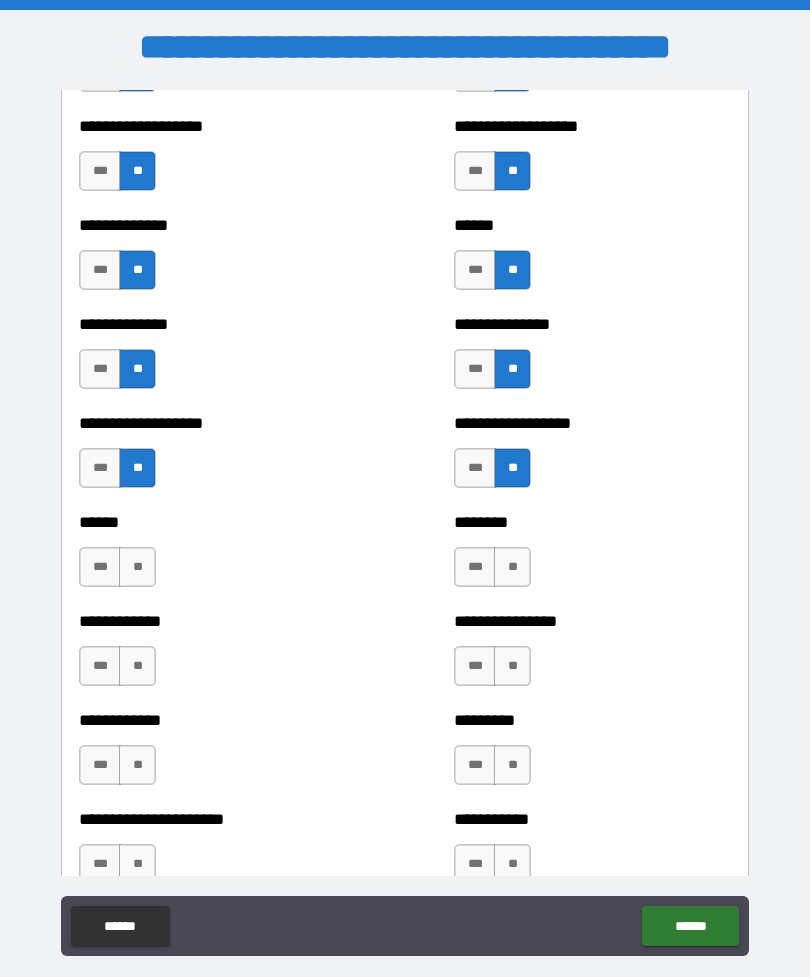 scroll, scrollTop: 4713, scrollLeft: 0, axis: vertical 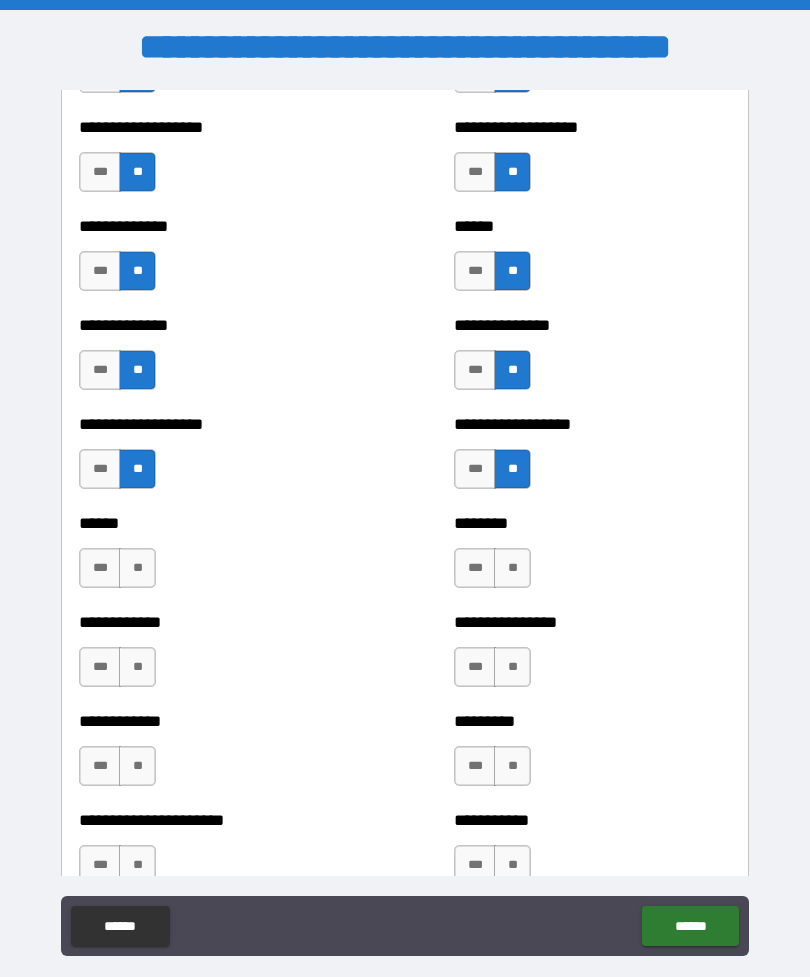 click on "**" at bounding box center (137, 568) 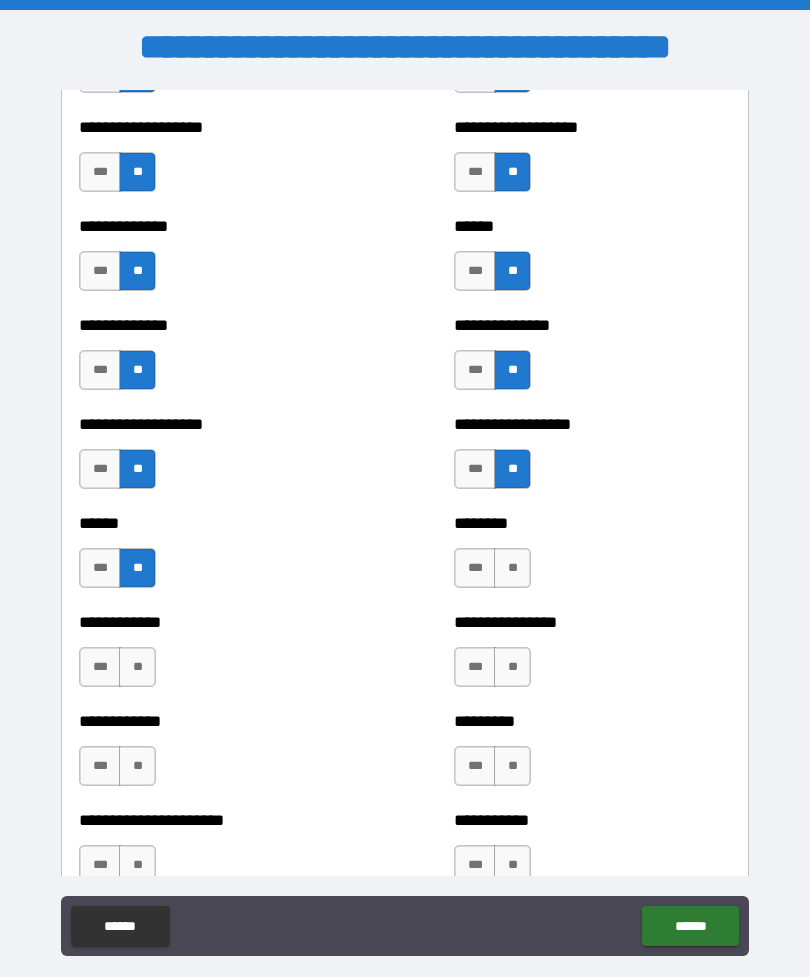 click on "**" at bounding box center (512, 568) 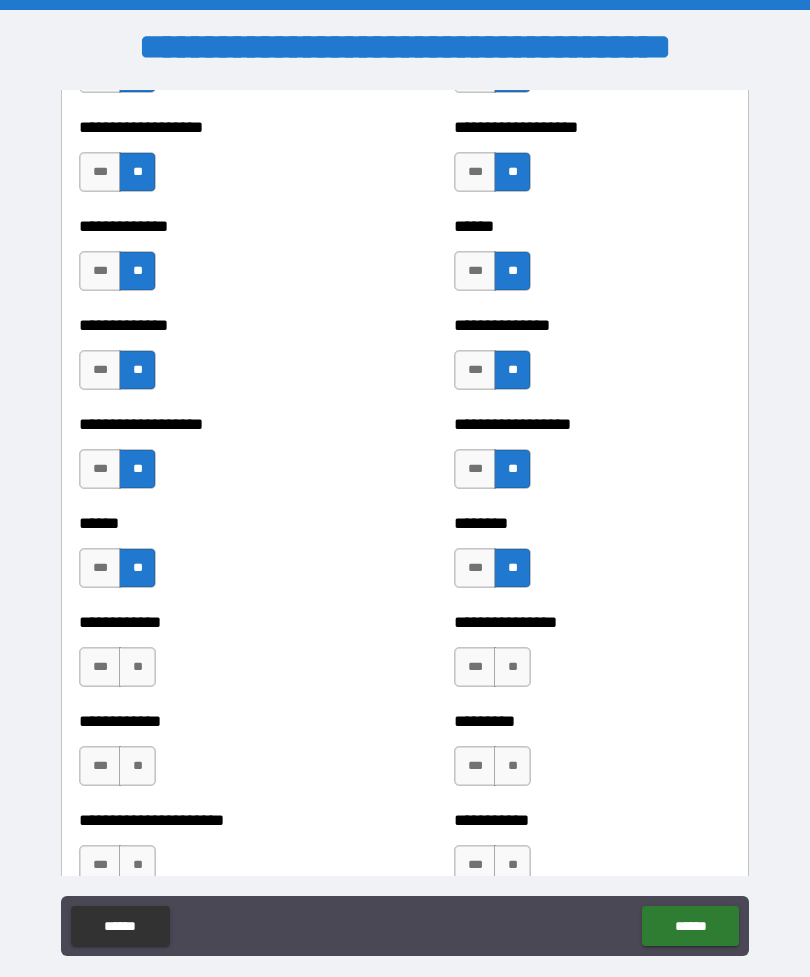 click on "**" at bounding box center [137, 667] 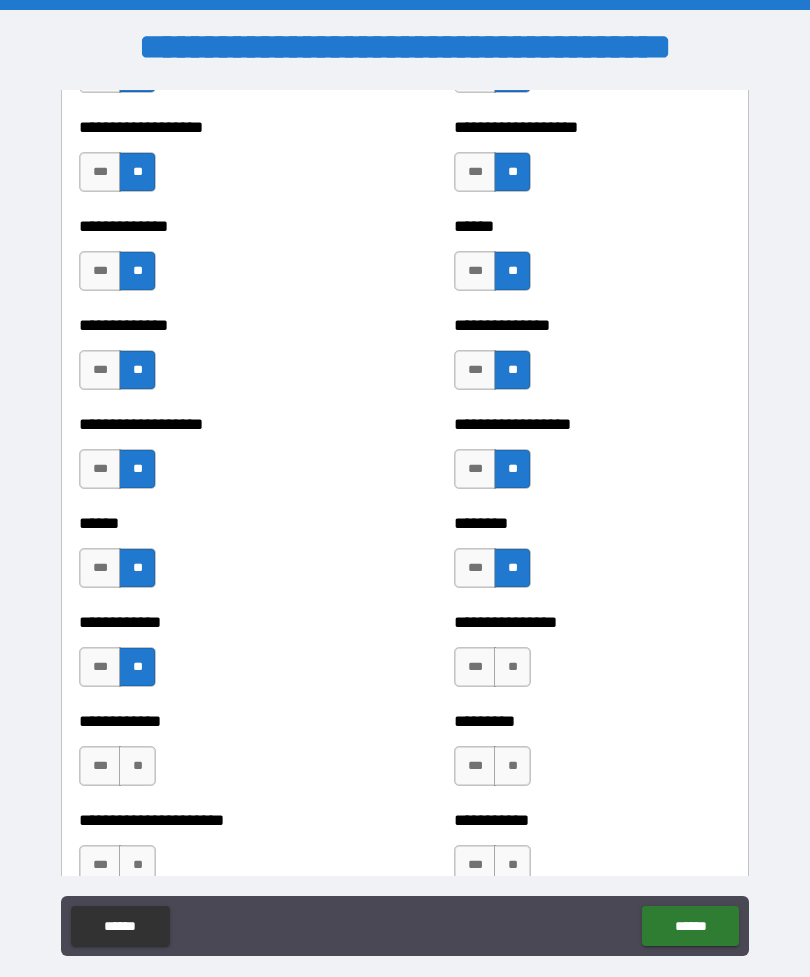 click on "**" at bounding box center (512, 667) 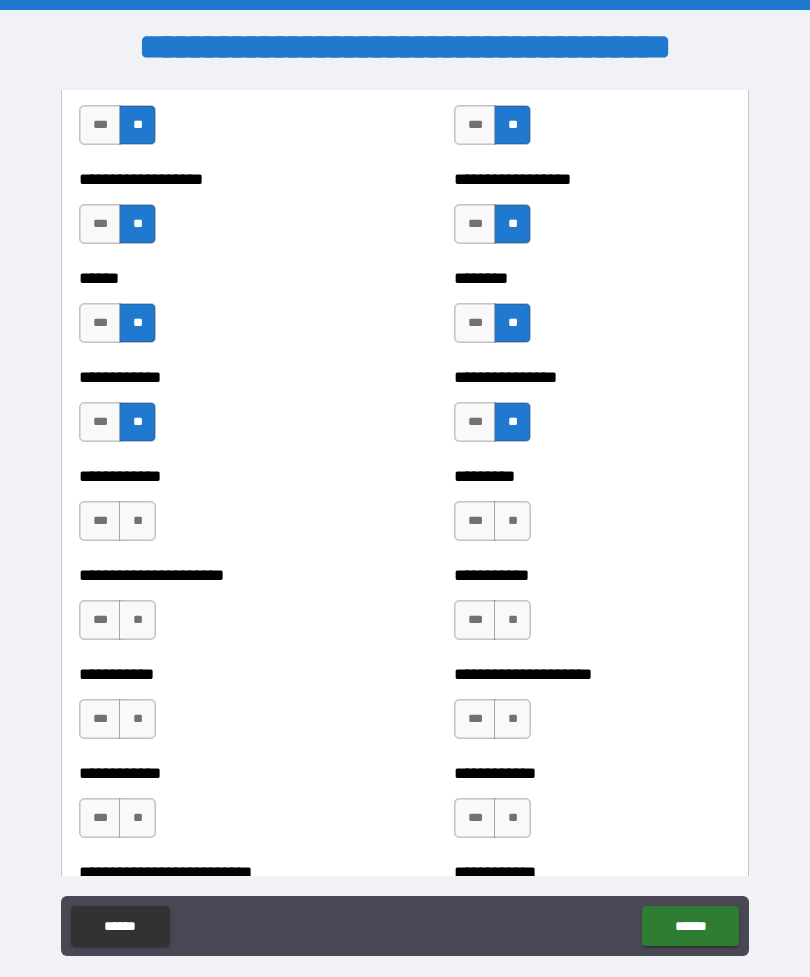 scroll, scrollTop: 4965, scrollLeft: 0, axis: vertical 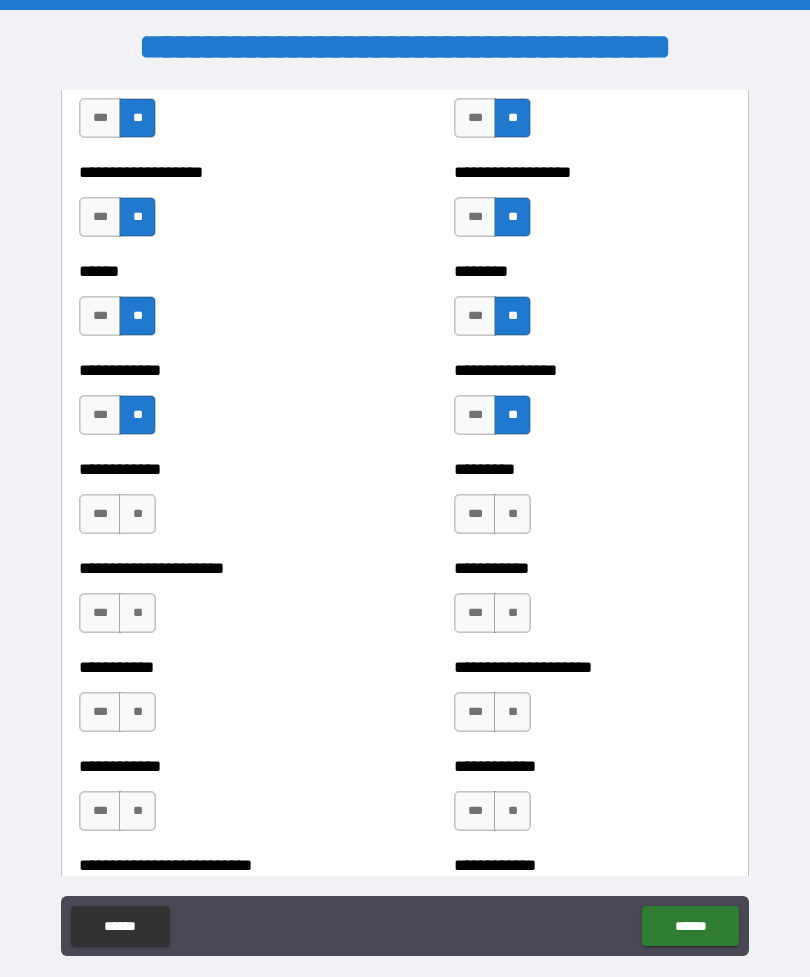 click on "**" at bounding box center (512, 514) 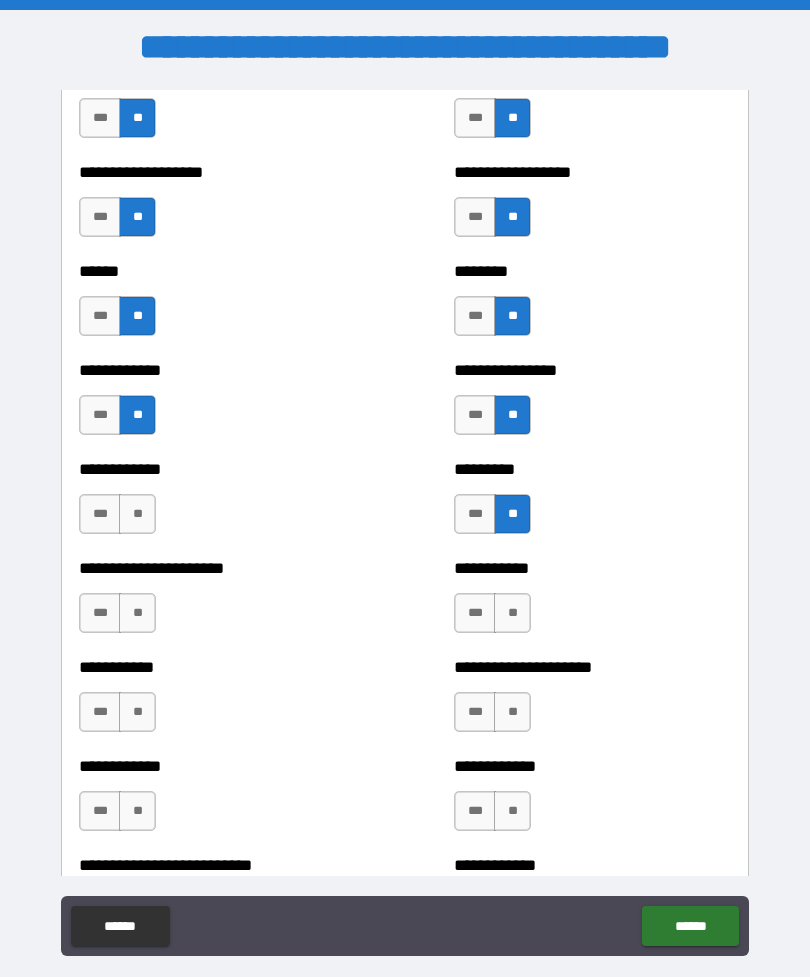 click on "**" at bounding box center (137, 514) 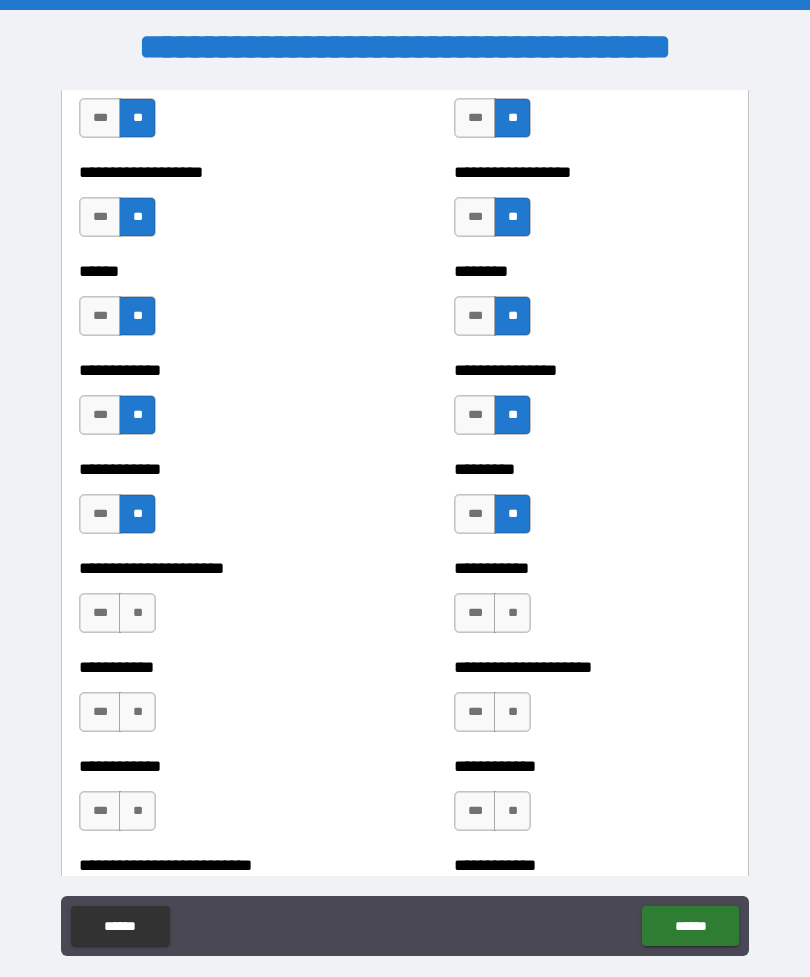 click on "**" at bounding box center [512, 613] 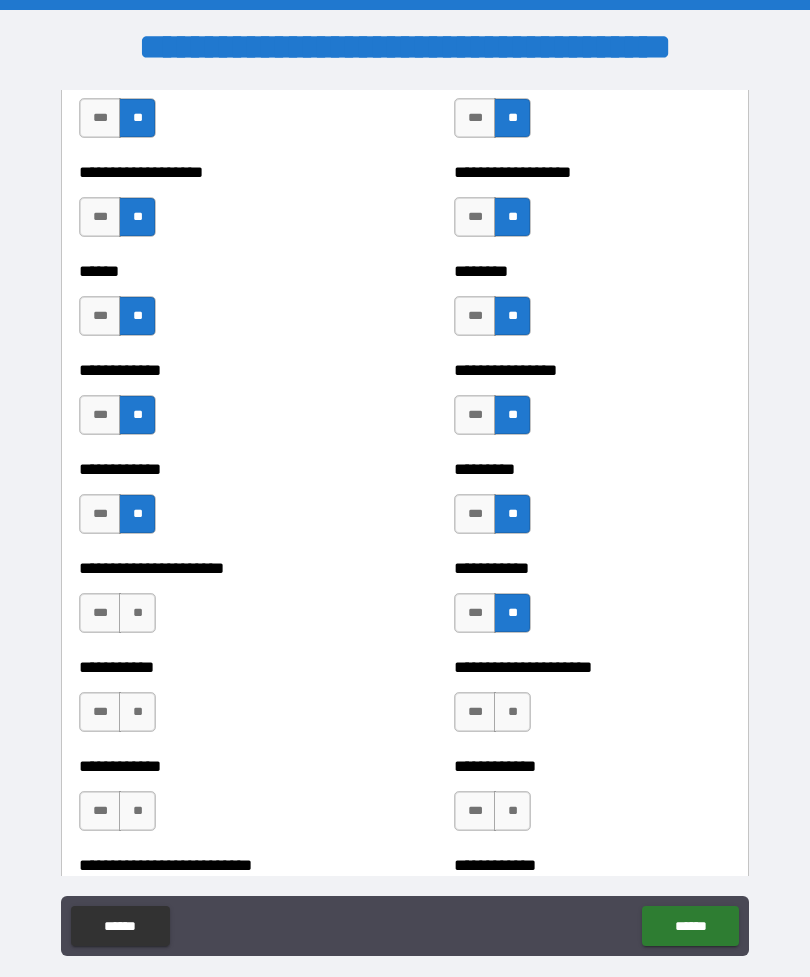 click on "**" at bounding box center [137, 613] 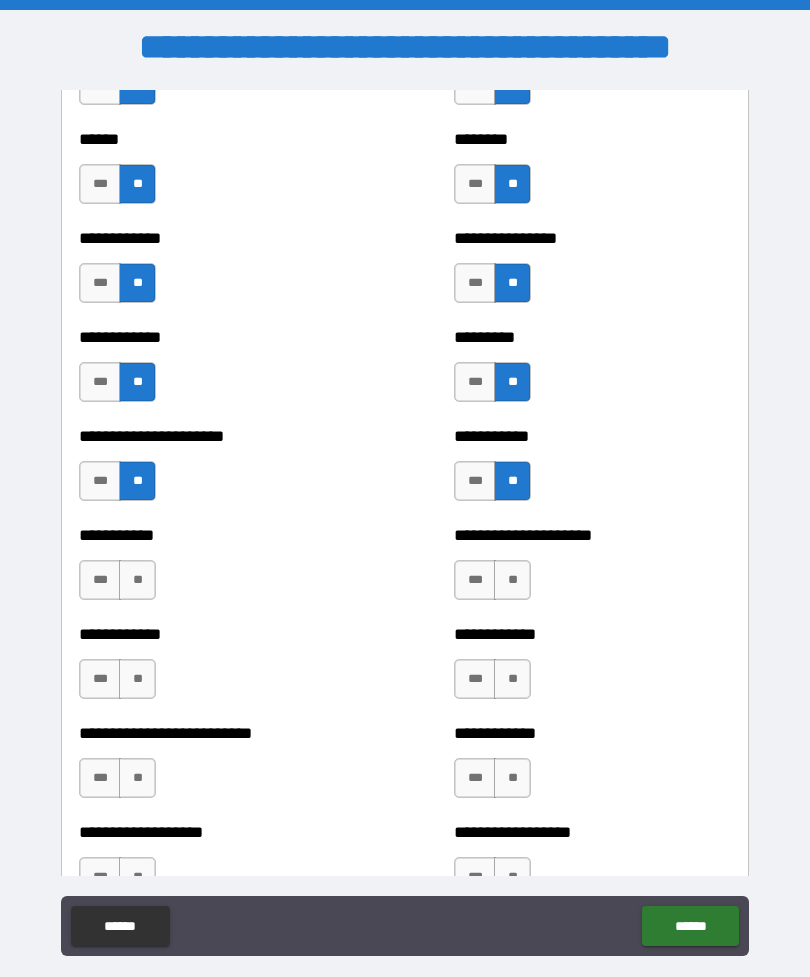 scroll, scrollTop: 5092, scrollLeft: 0, axis: vertical 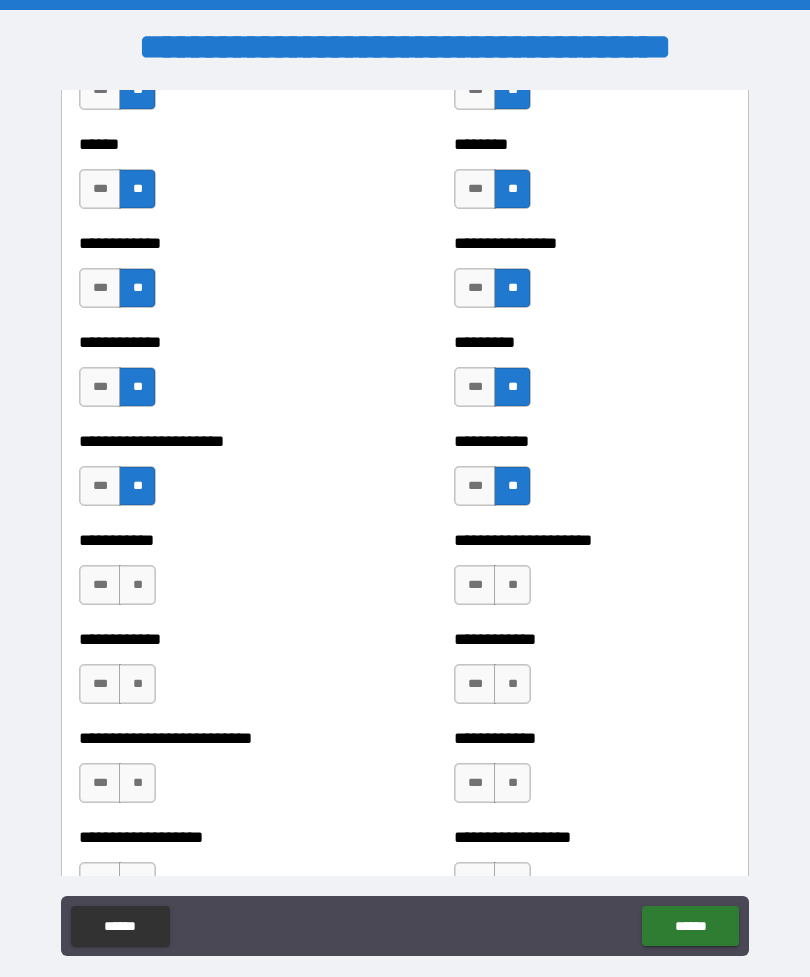 click on "**" at bounding box center (512, 585) 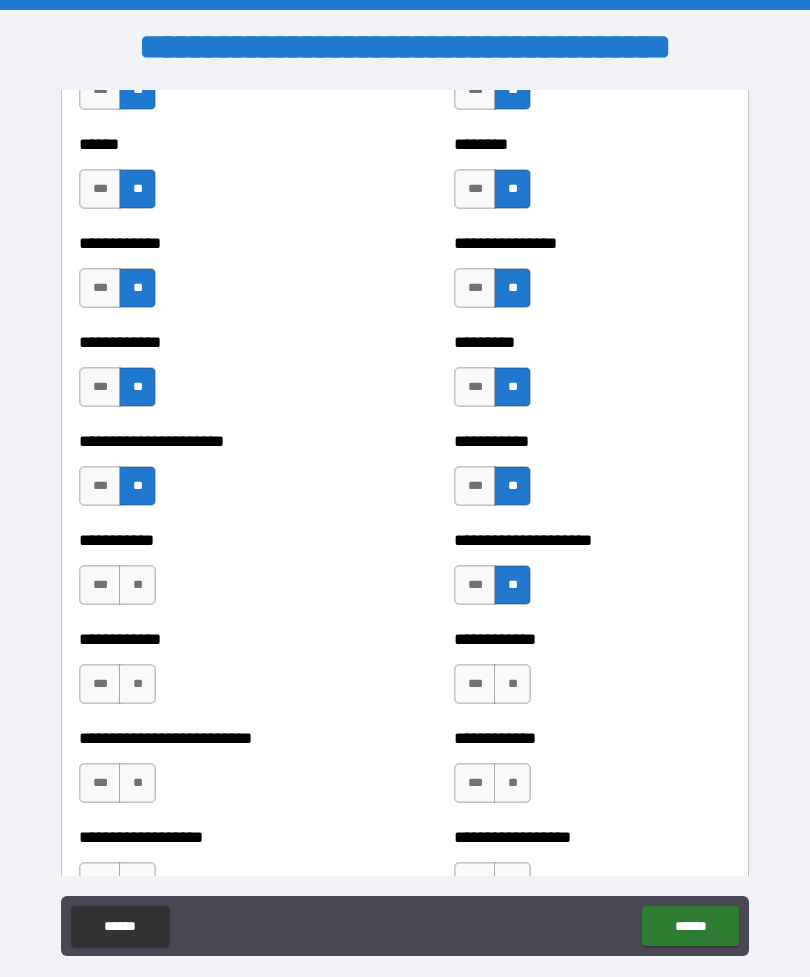 click on "**" at bounding box center [137, 585] 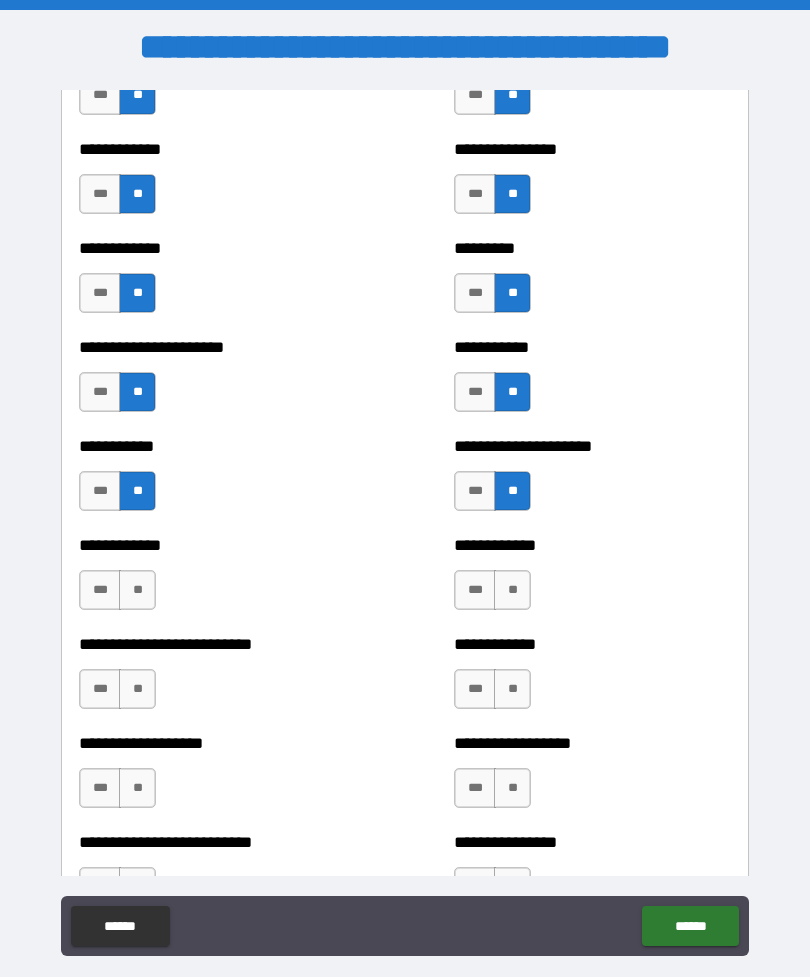 scroll, scrollTop: 5207, scrollLeft: 0, axis: vertical 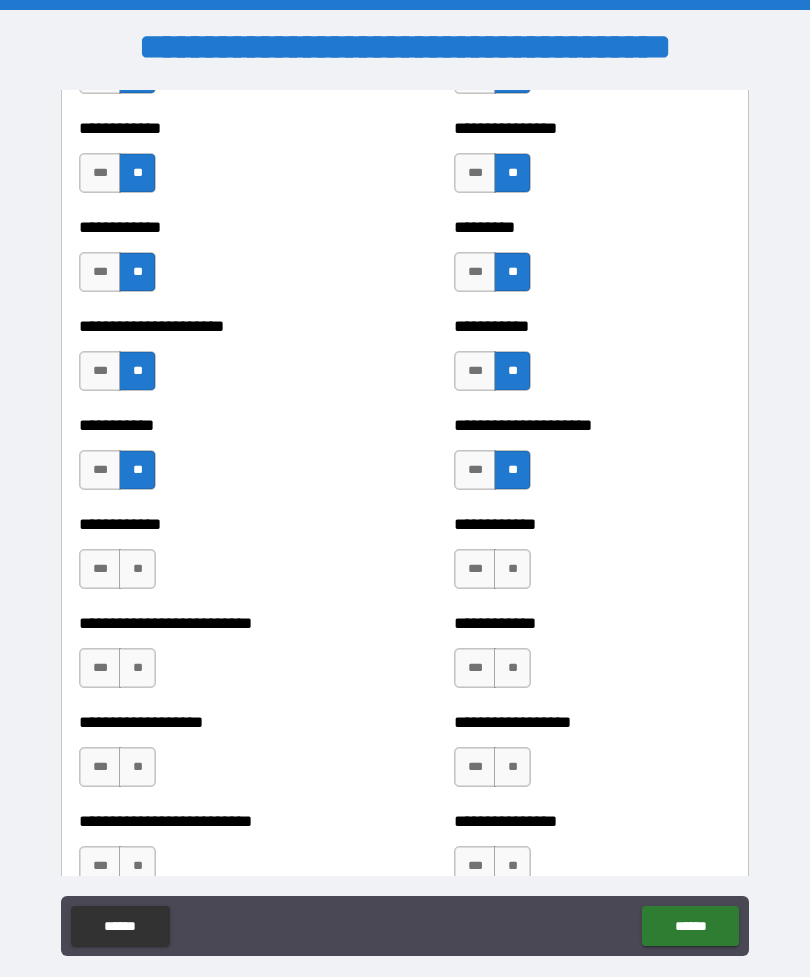 click on "**" at bounding box center [137, 569] 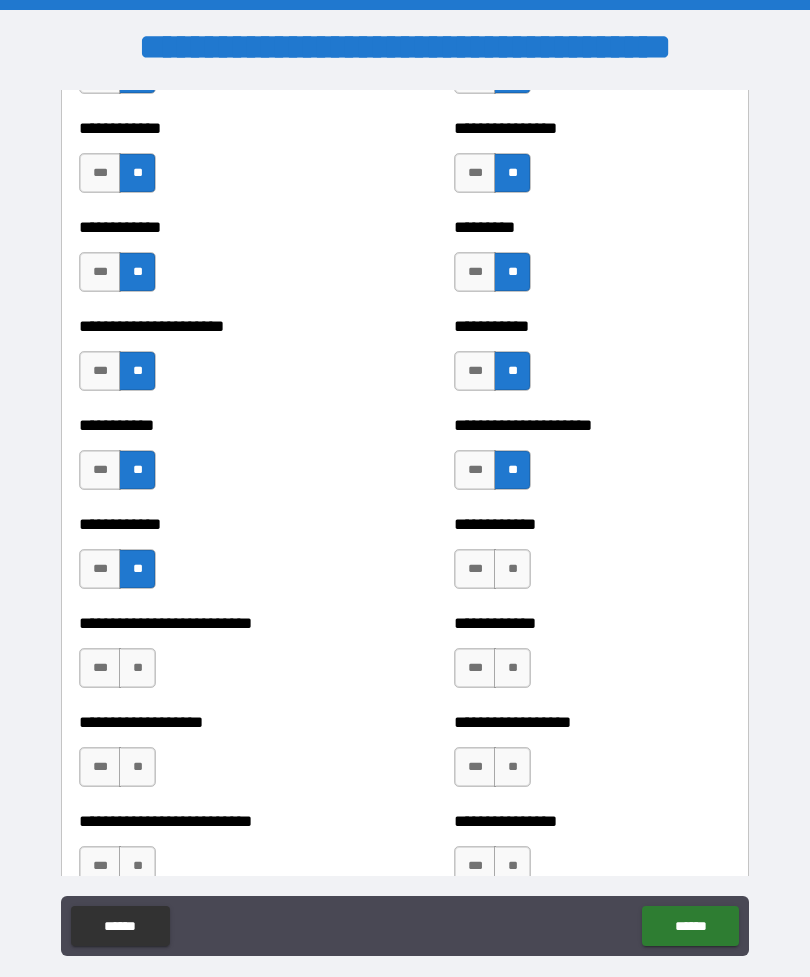 click on "**" at bounding box center (512, 569) 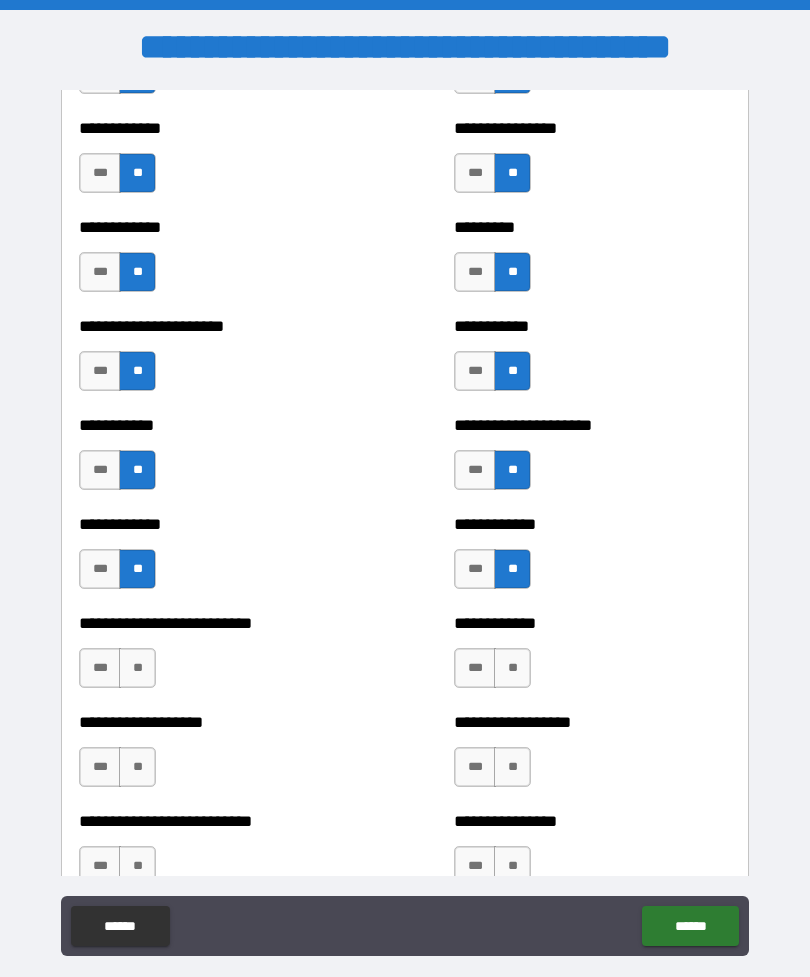 scroll, scrollTop: 5336, scrollLeft: 0, axis: vertical 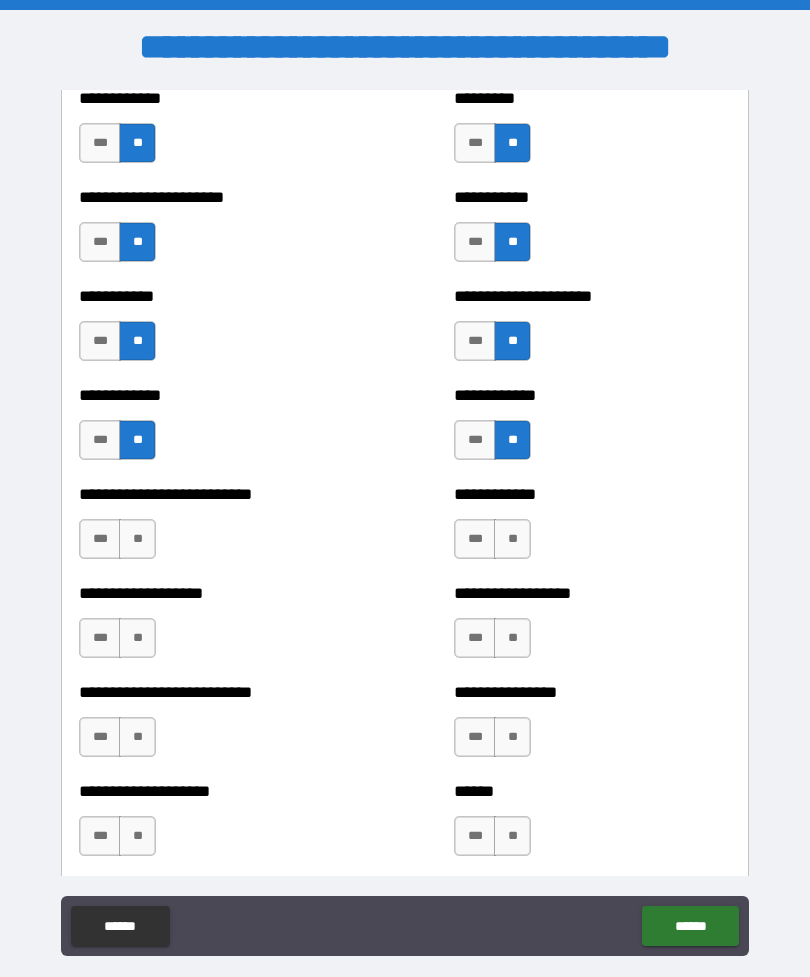 click on "**" at bounding box center [512, 539] 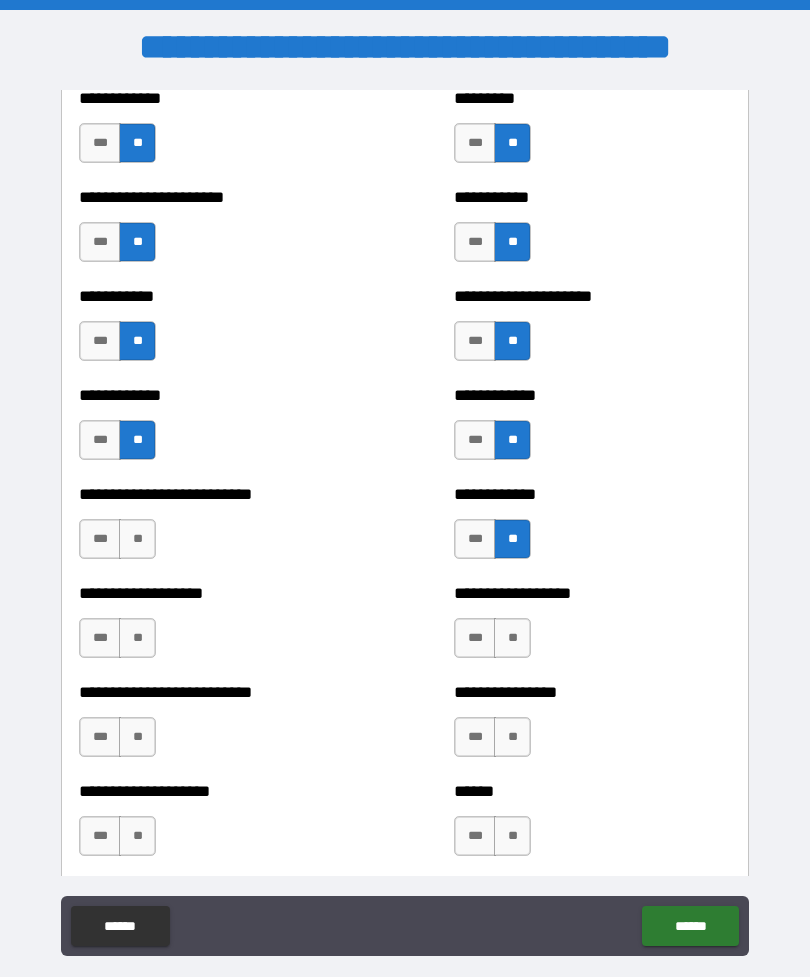 click on "**" at bounding box center (137, 539) 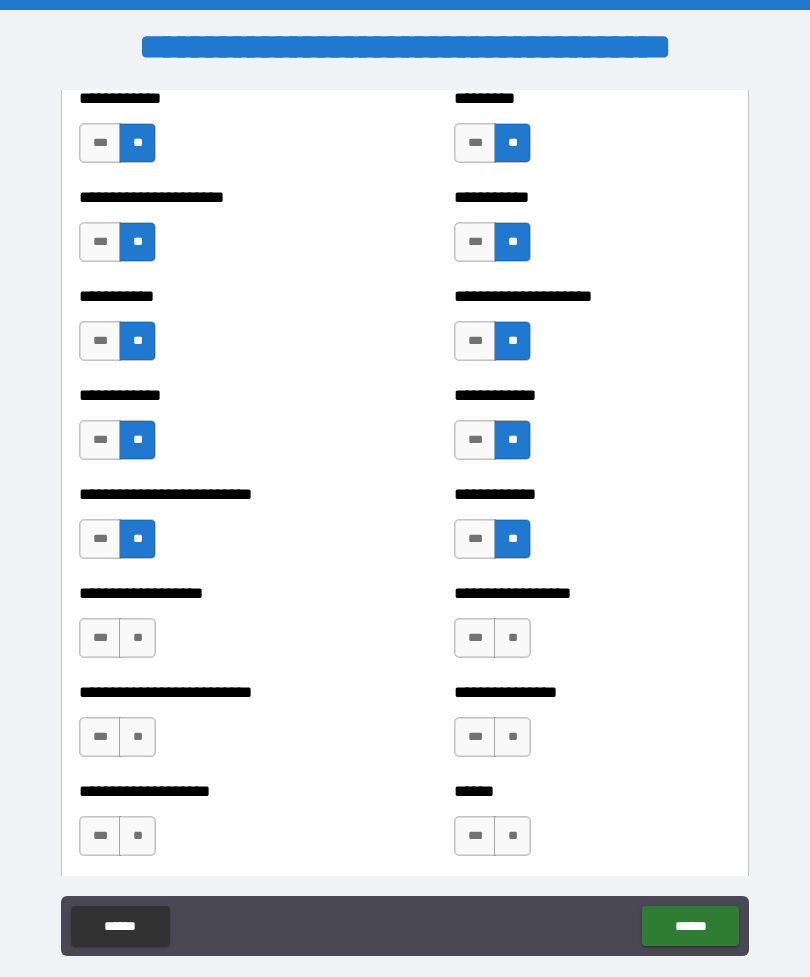 scroll, scrollTop: 5419, scrollLeft: 0, axis: vertical 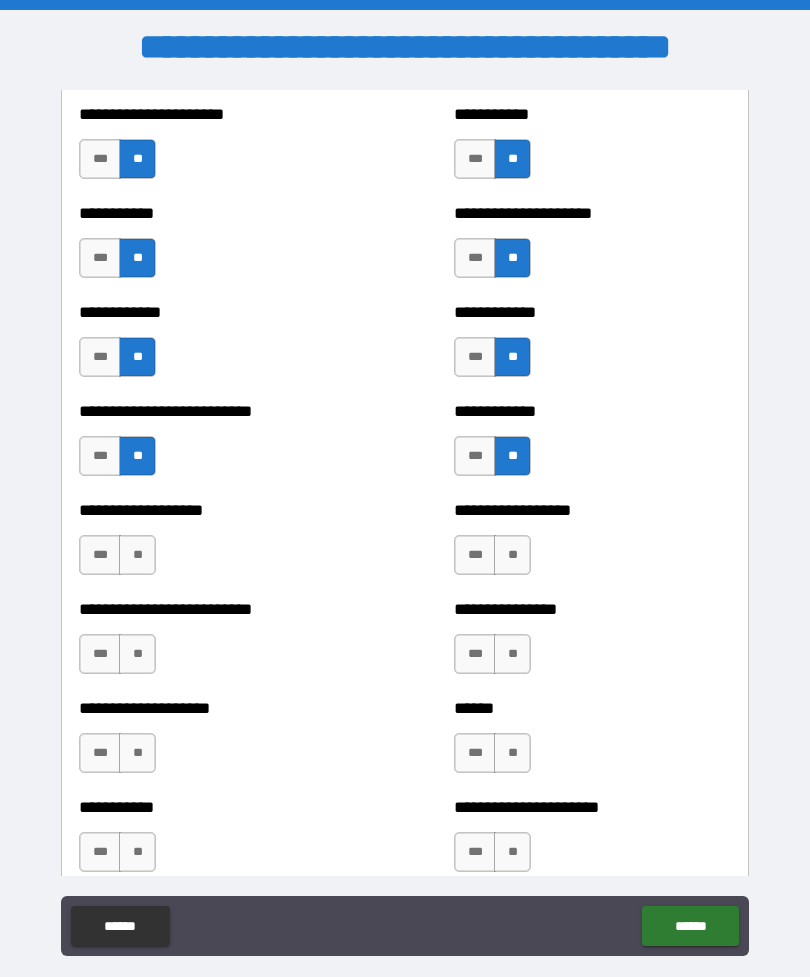 click on "**" at bounding box center [137, 555] 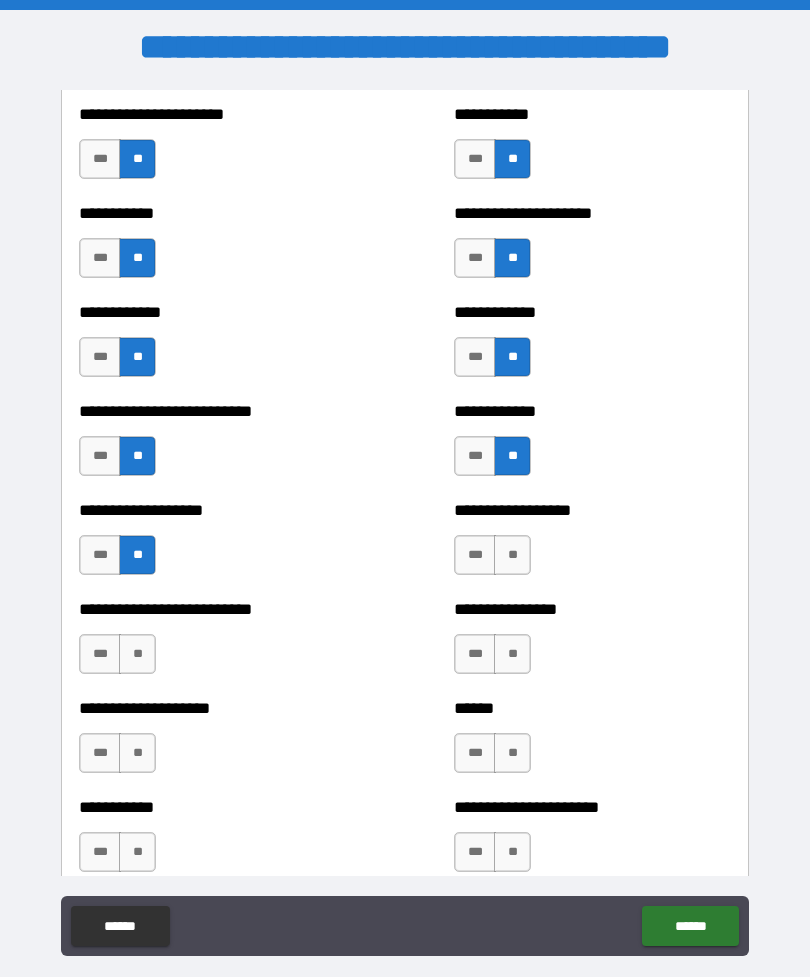 click on "**" at bounding box center (512, 555) 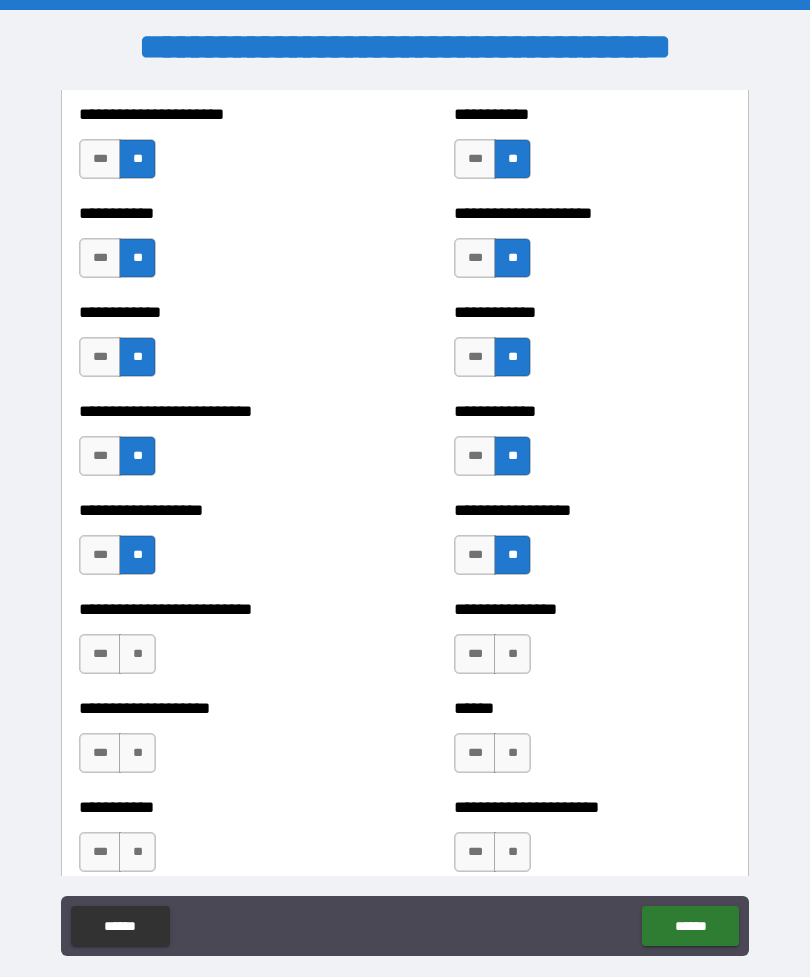 click on "**" at bounding box center (512, 654) 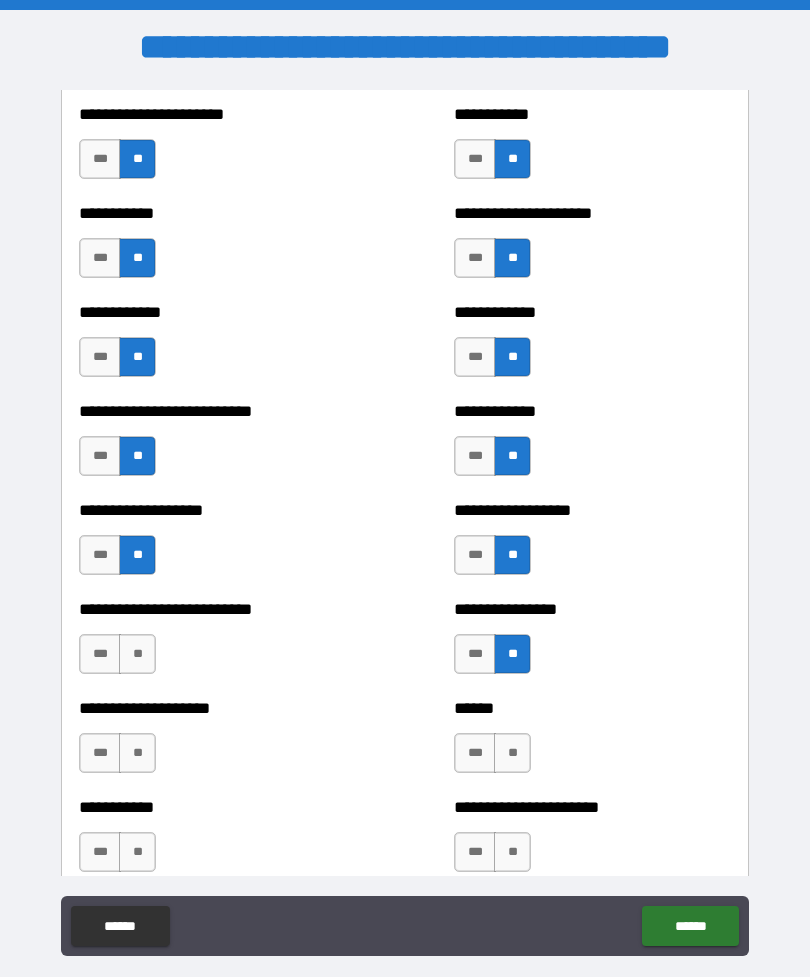 click on "**" at bounding box center (137, 654) 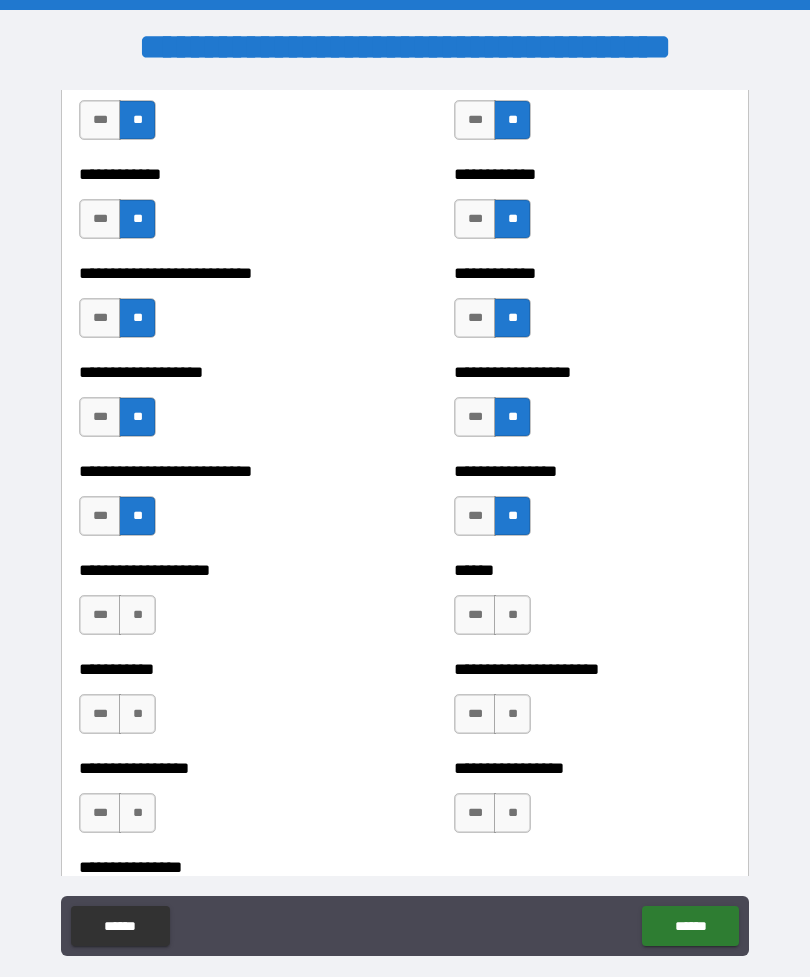 scroll, scrollTop: 5560, scrollLeft: 0, axis: vertical 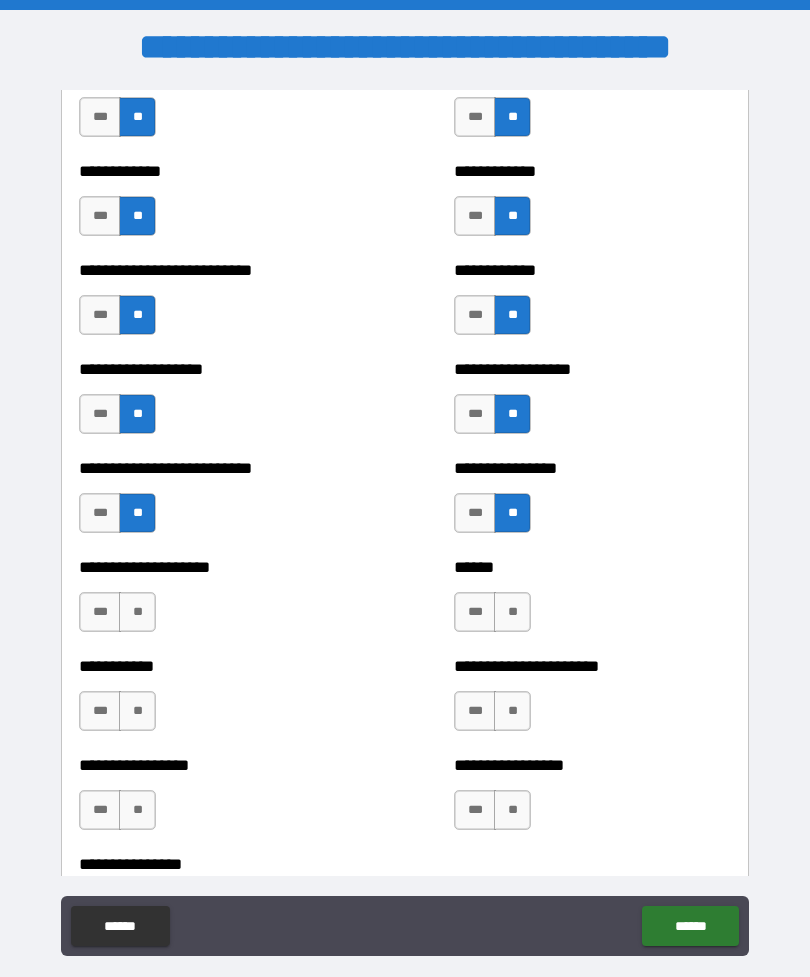 click on "**" at bounding box center (137, 612) 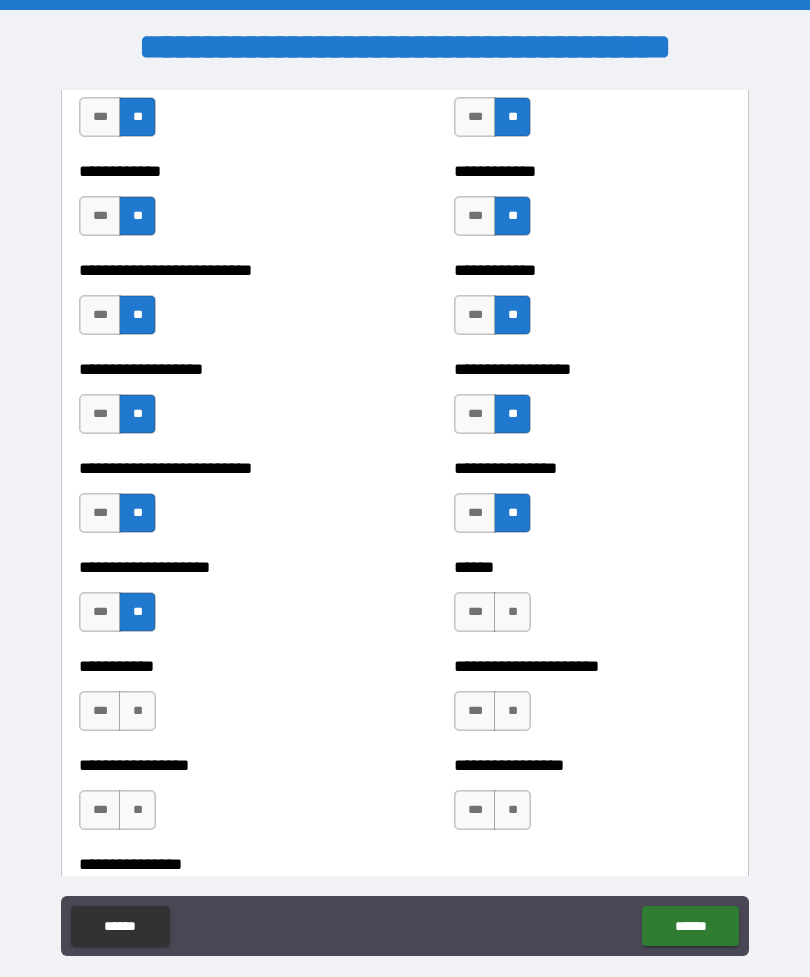click on "**" at bounding box center [512, 612] 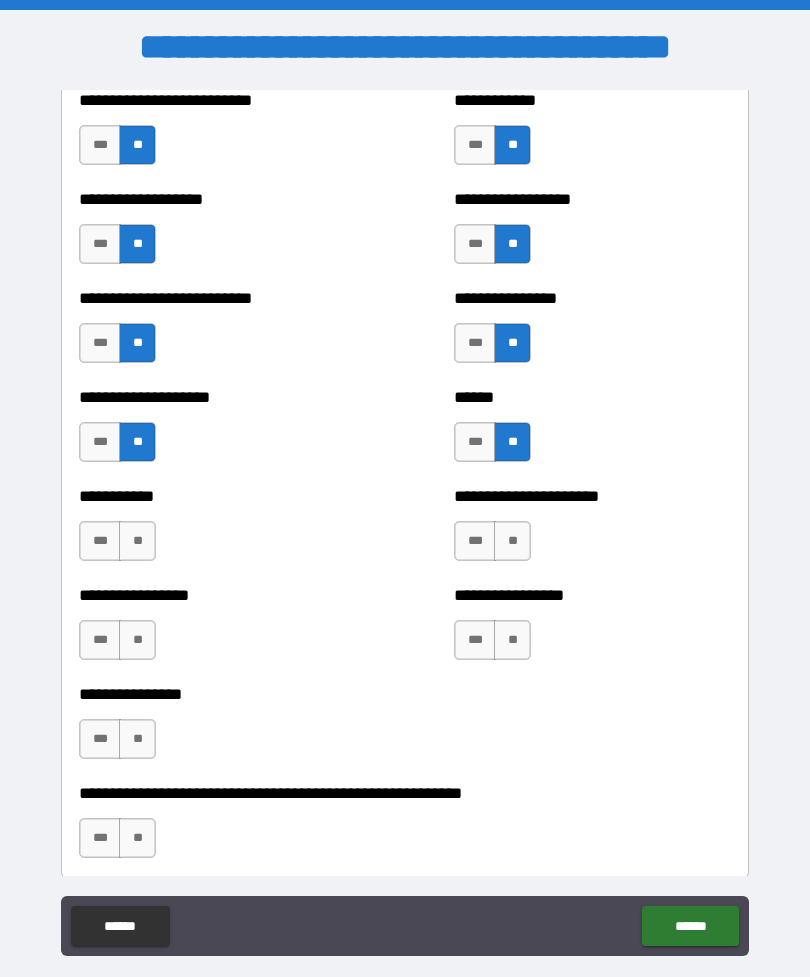 scroll, scrollTop: 5734, scrollLeft: 0, axis: vertical 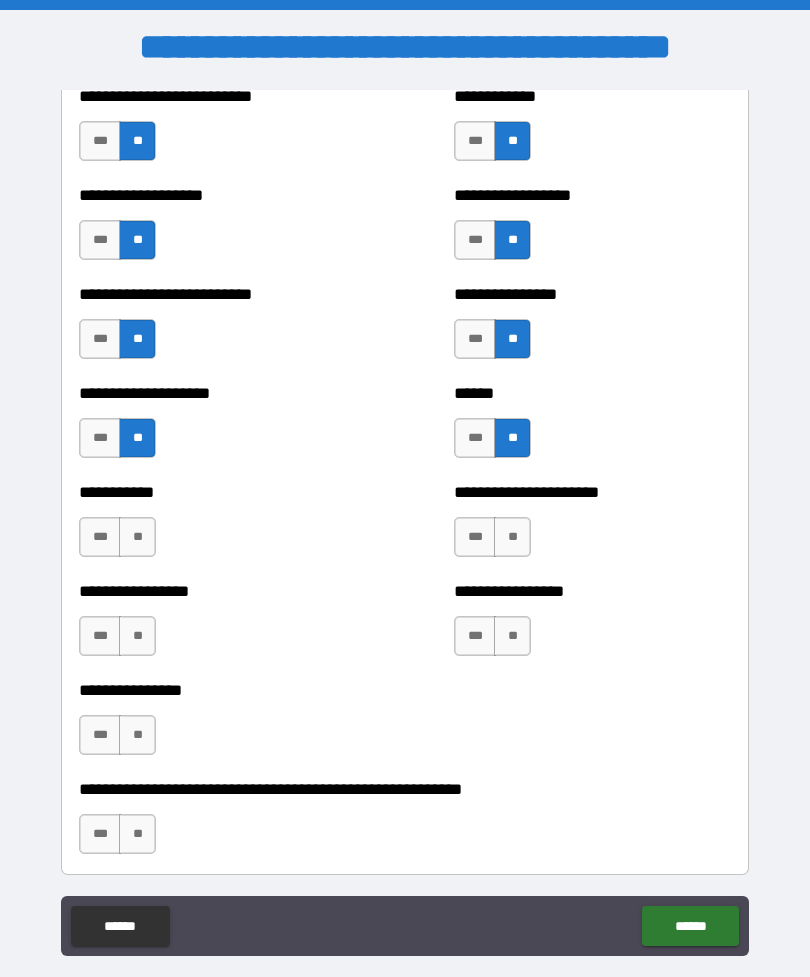 click on "**" at bounding box center [137, 537] 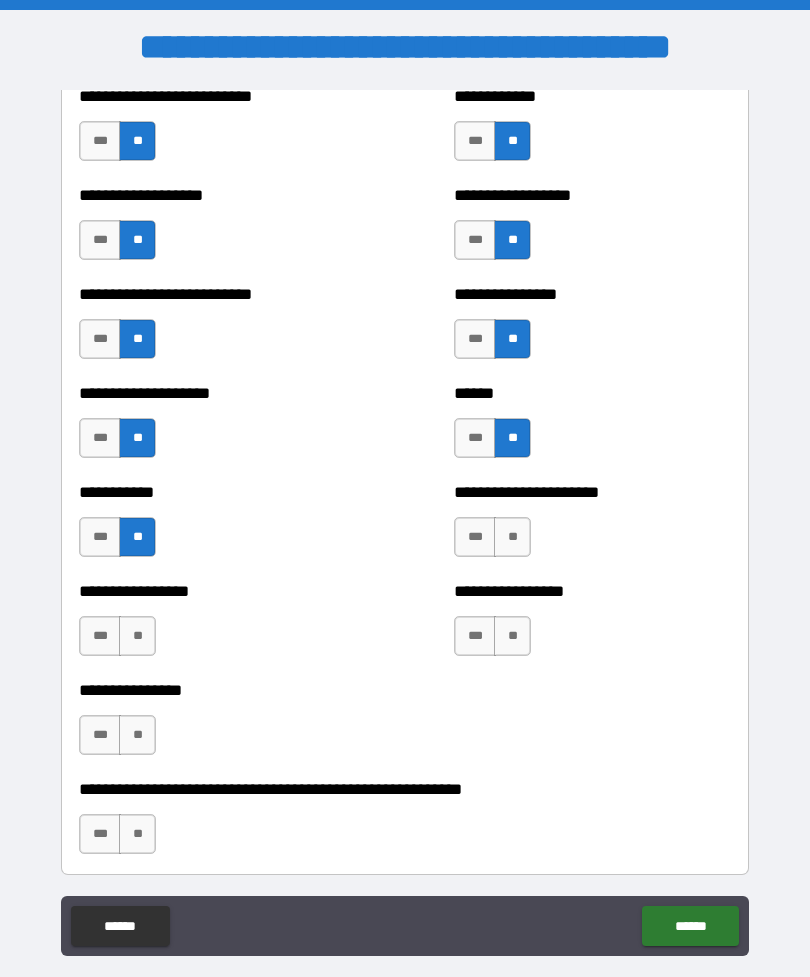 click on "**" at bounding box center [512, 537] 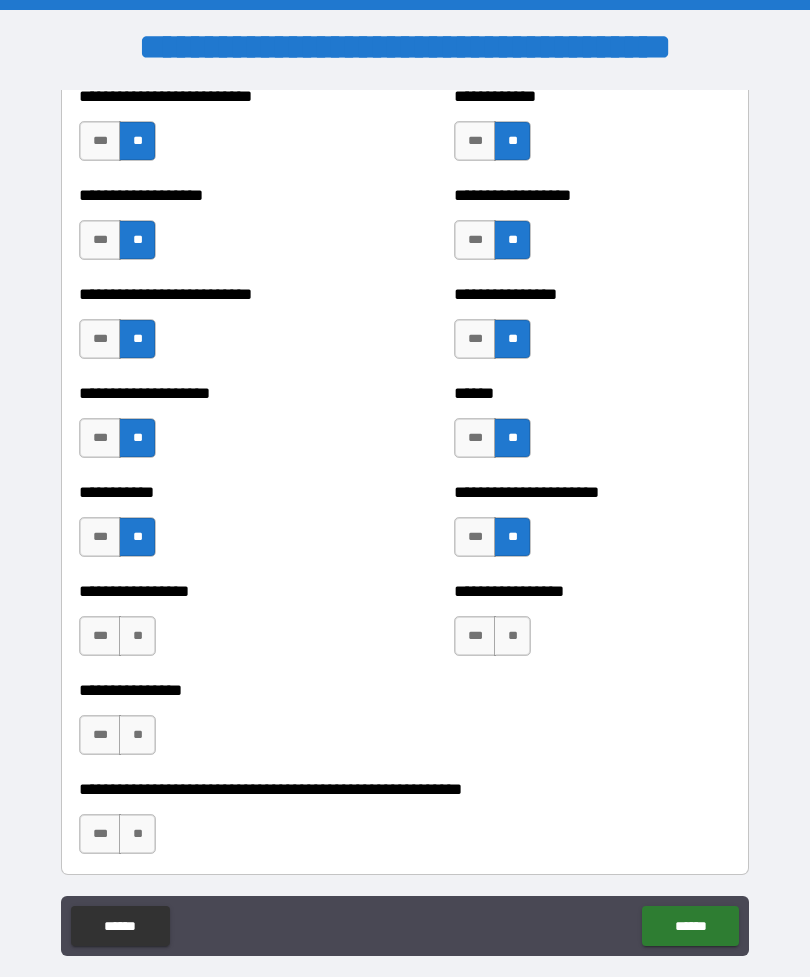 click on "**********" at bounding box center (217, 626) 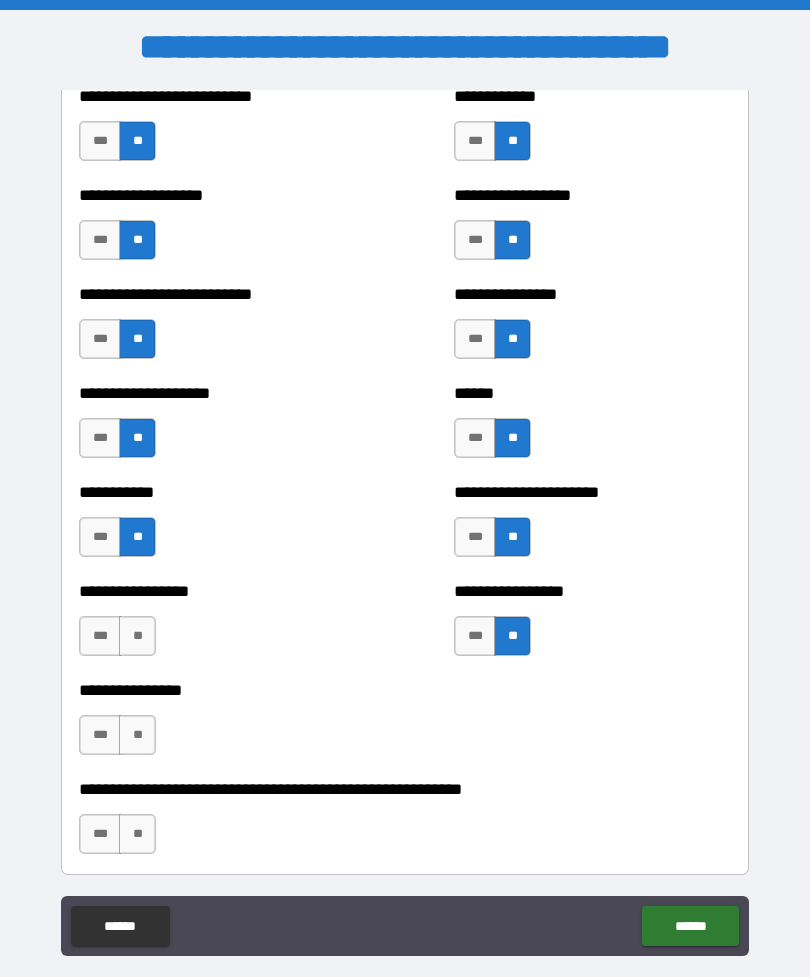 click on "**" at bounding box center [137, 636] 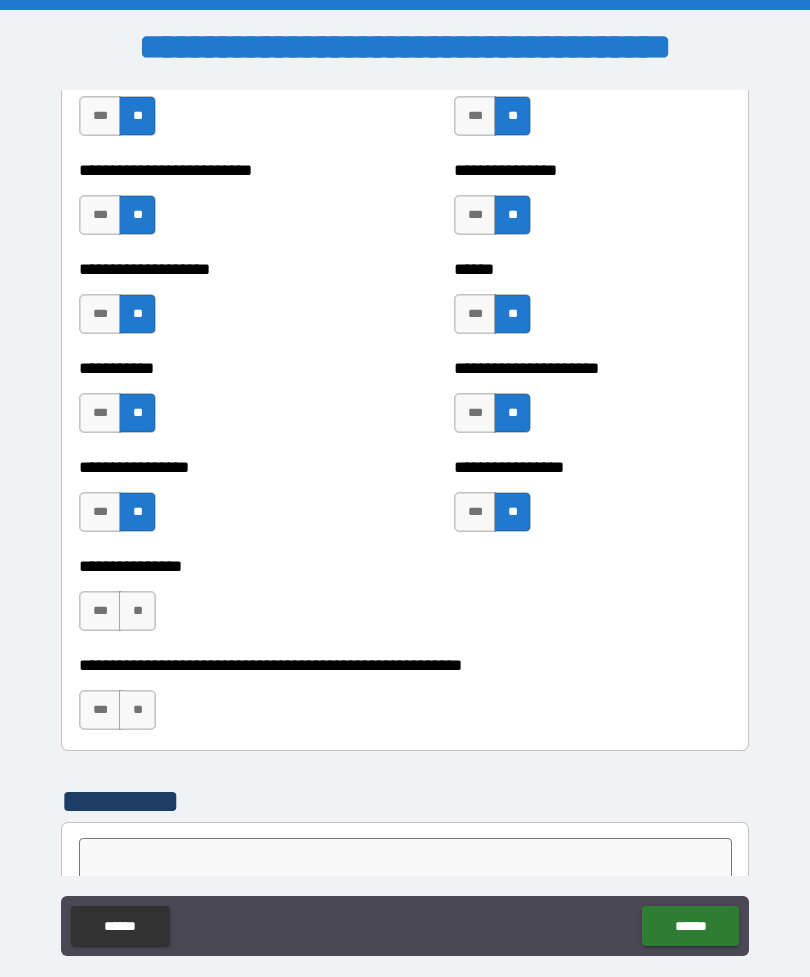 scroll, scrollTop: 5859, scrollLeft: 0, axis: vertical 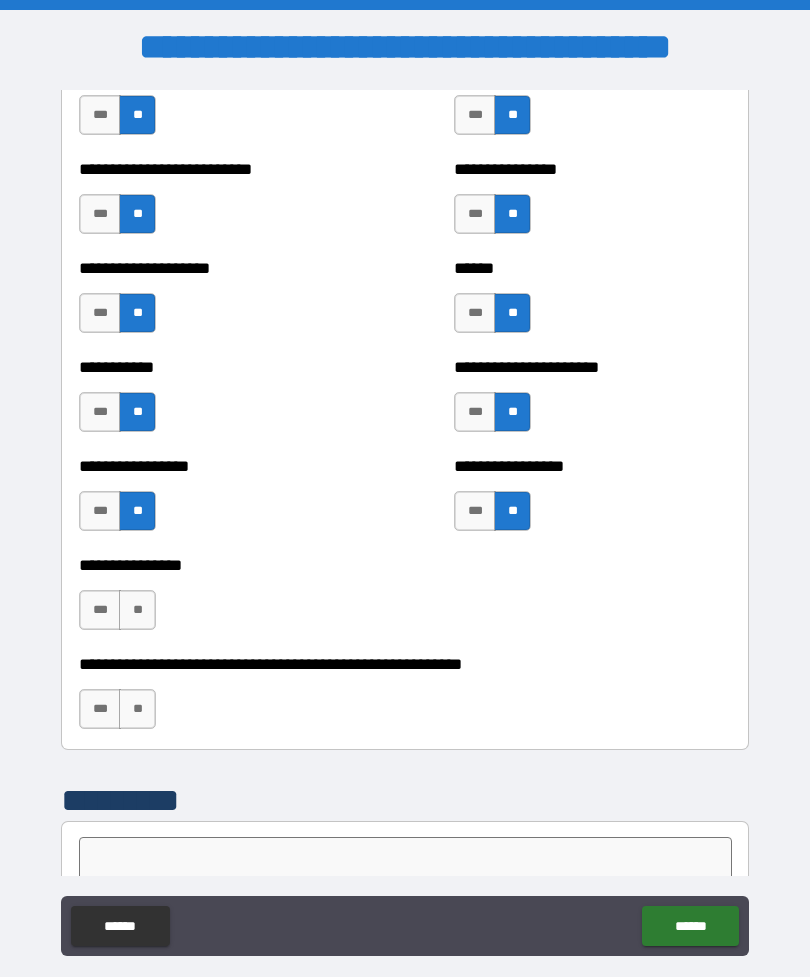 click on "**" at bounding box center [137, 610] 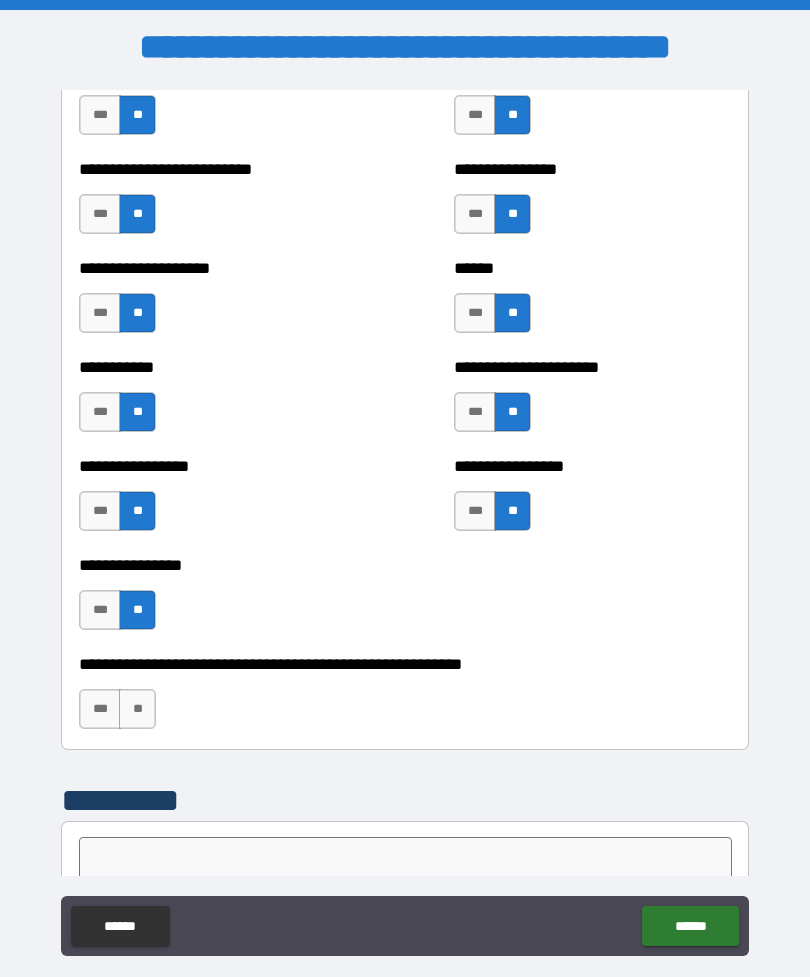 click on "**" at bounding box center (137, 709) 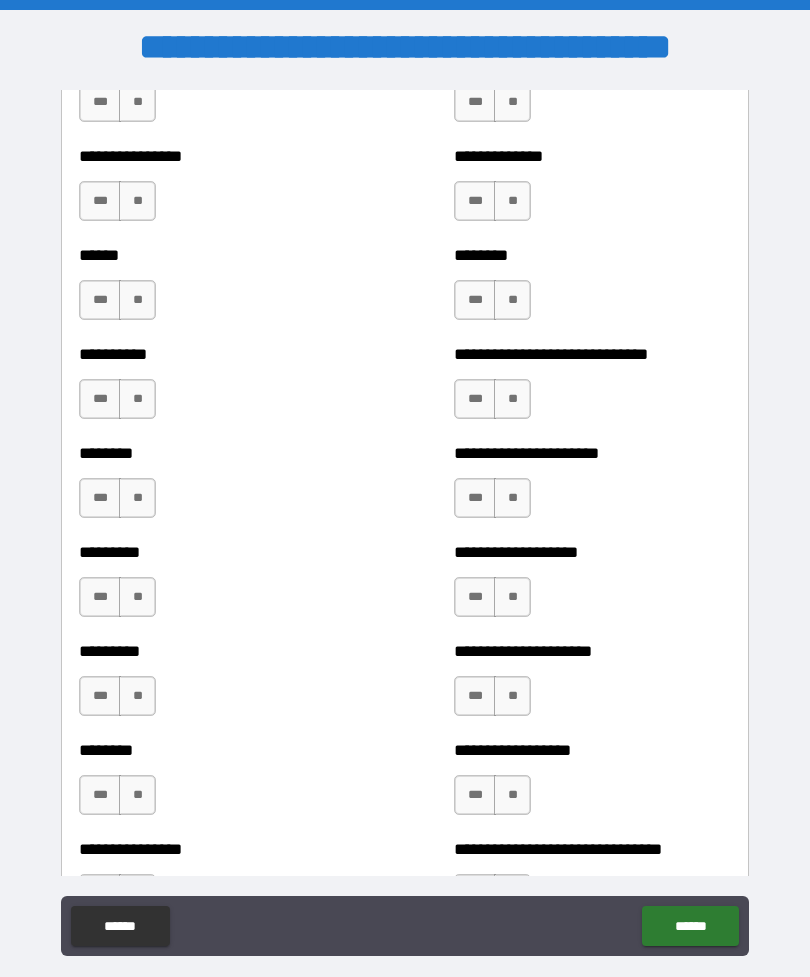 scroll, scrollTop: 6890, scrollLeft: 0, axis: vertical 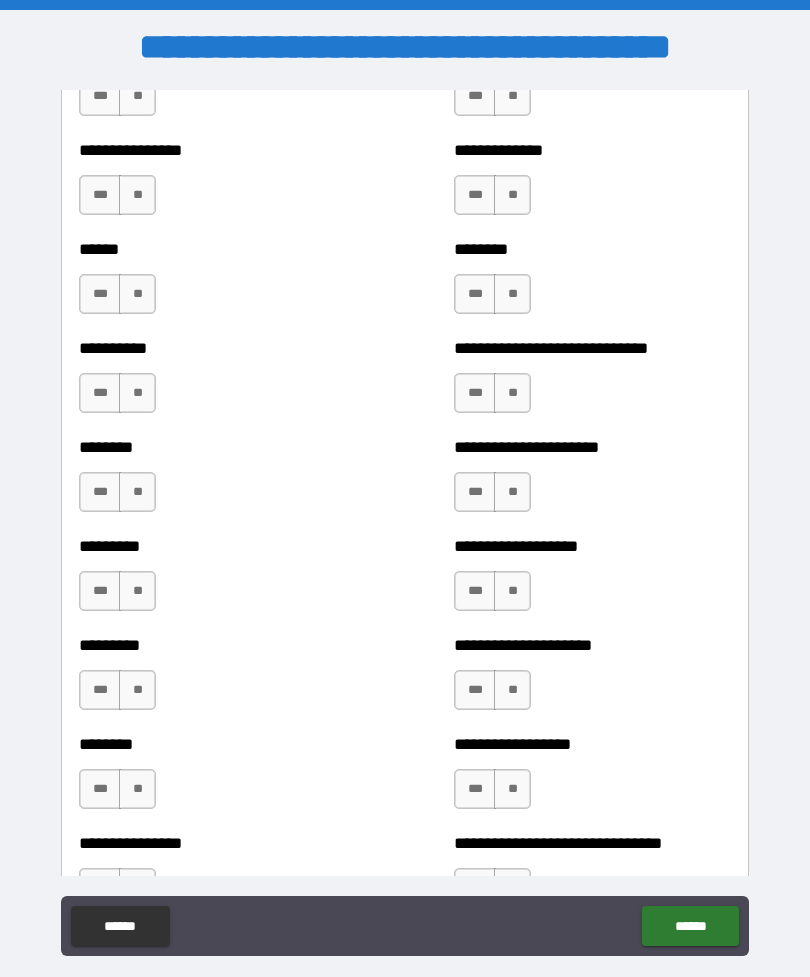click on "***" at bounding box center [475, 492] 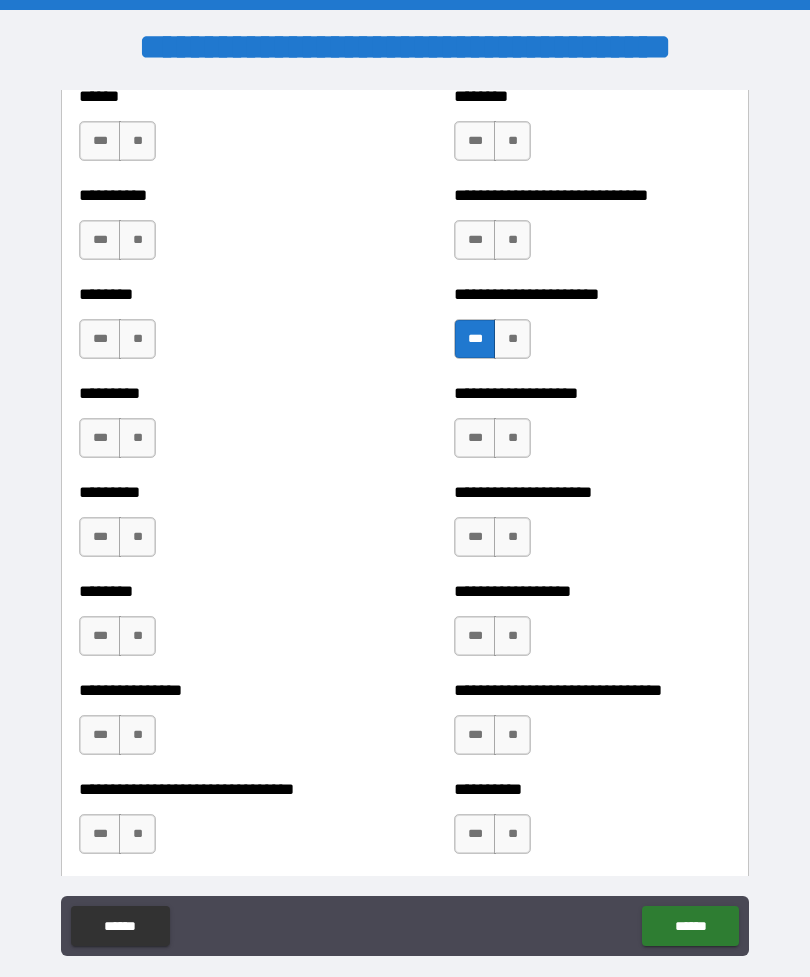 scroll, scrollTop: 7053, scrollLeft: 0, axis: vertical 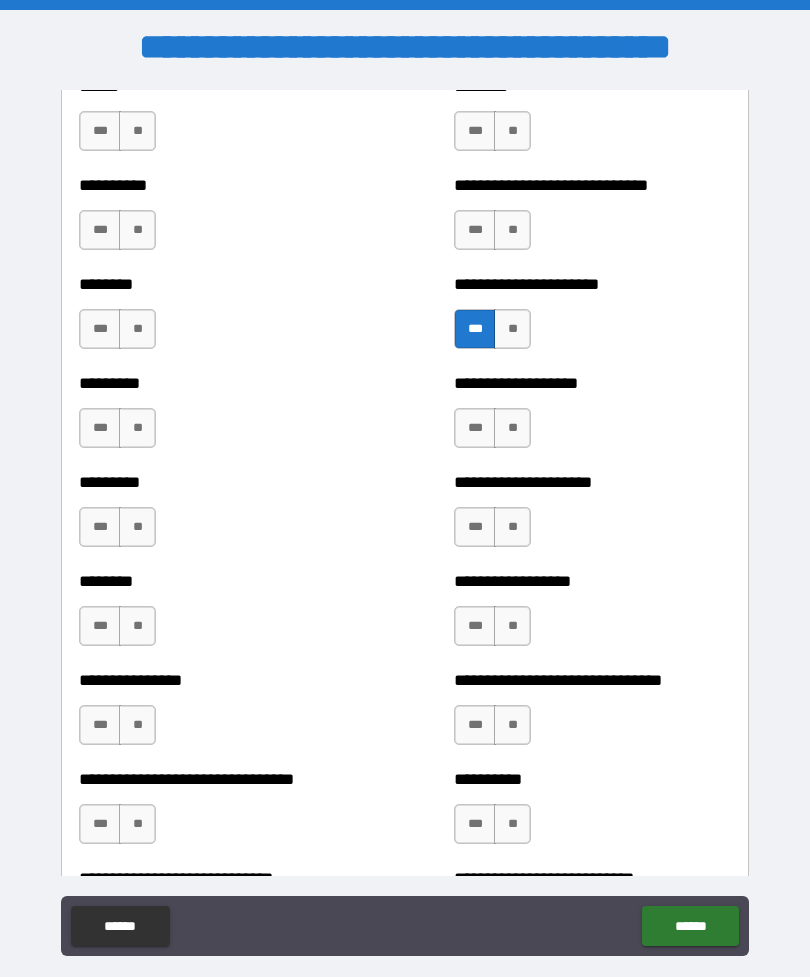 click on "***" at bounding box center (475, 428) 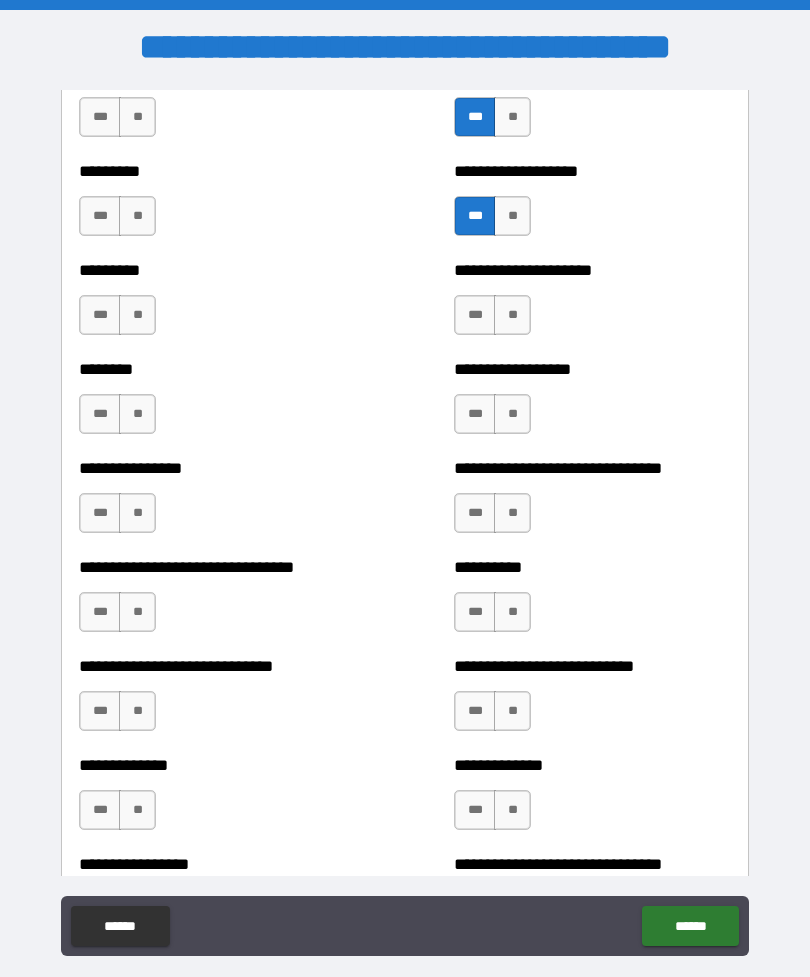 scroll, scrollTop: 7259, scrollLeft: 0, axis: vertical 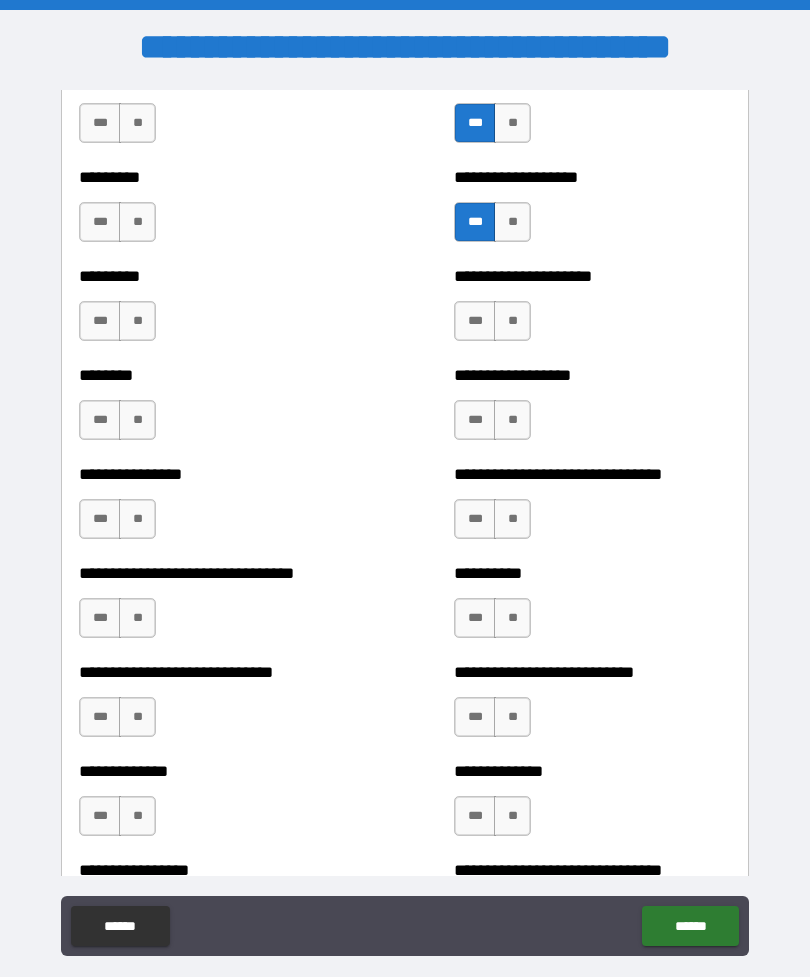 click on "**" at bounding box center [137, 420] 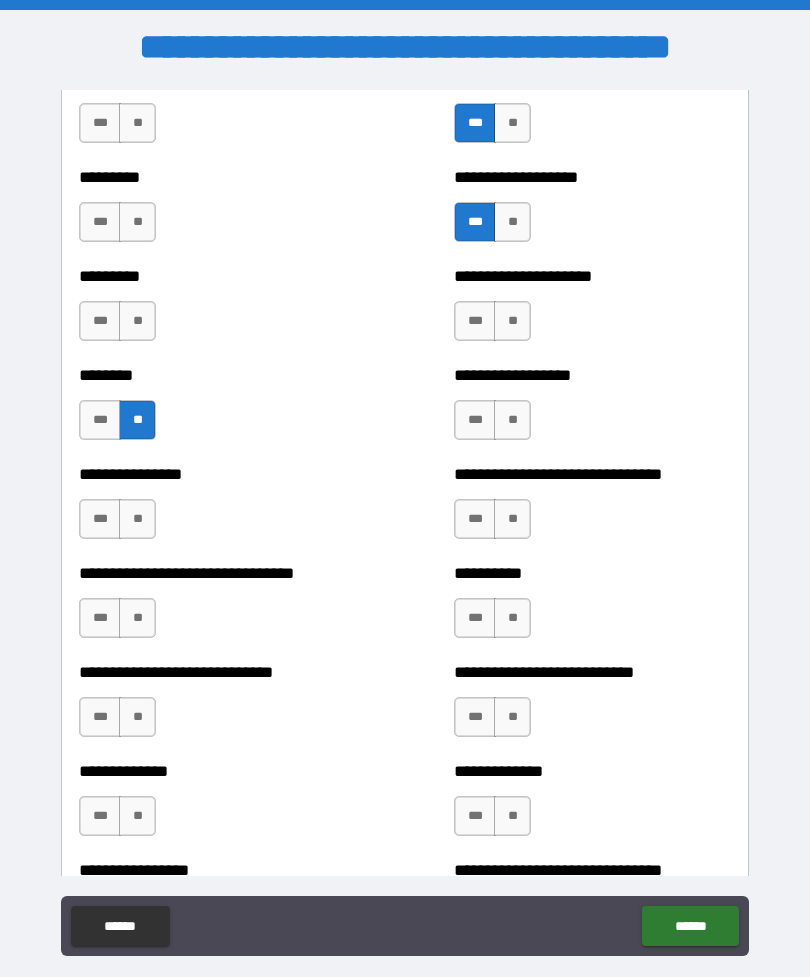 click on "***" at bounding box center (475, 420) 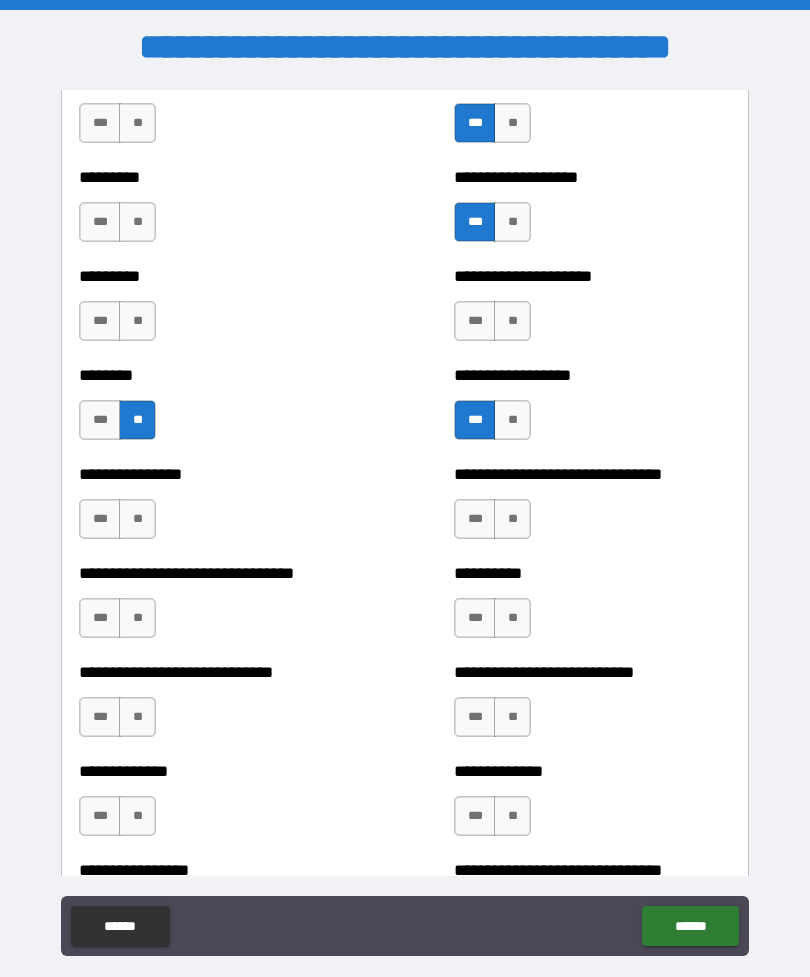 click on "**" at bounding box center (137, 321) 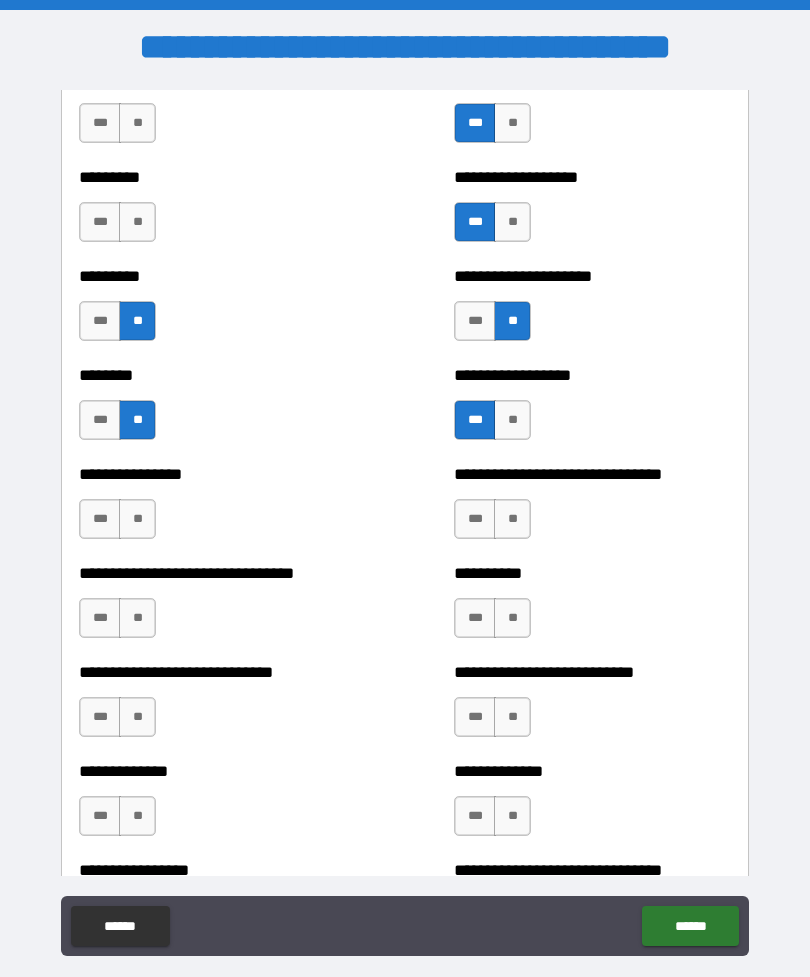 click on "**" at bounding box center [512, 420] 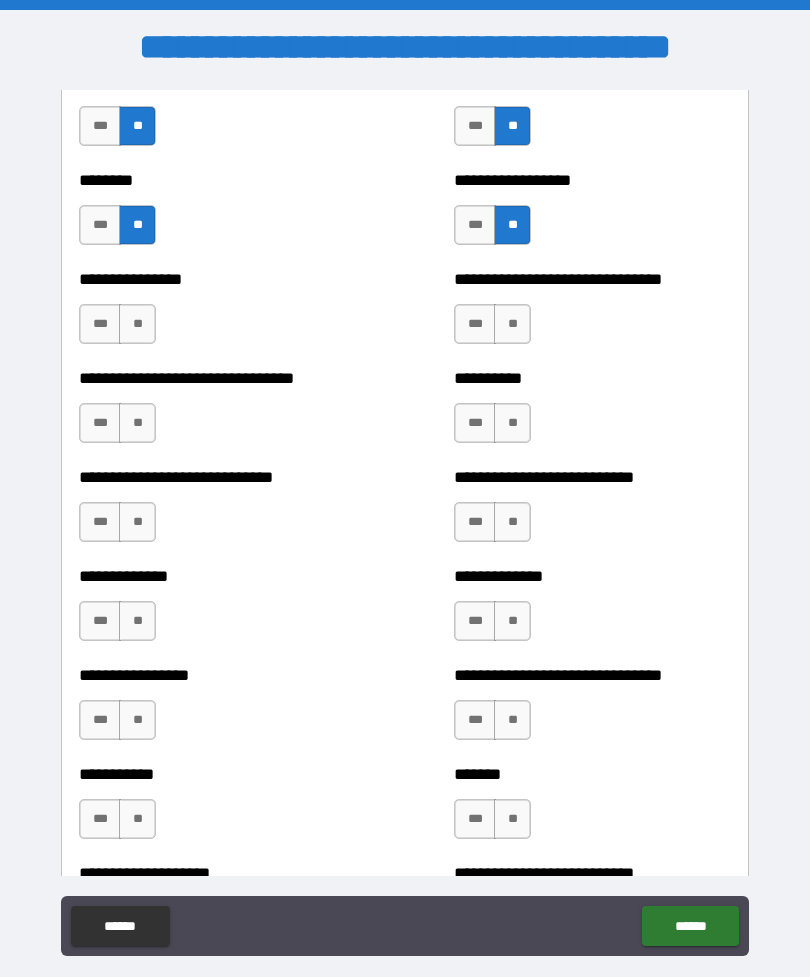 scroll, scrollTop: 7456, scrollLeft: 0, axis: vertical 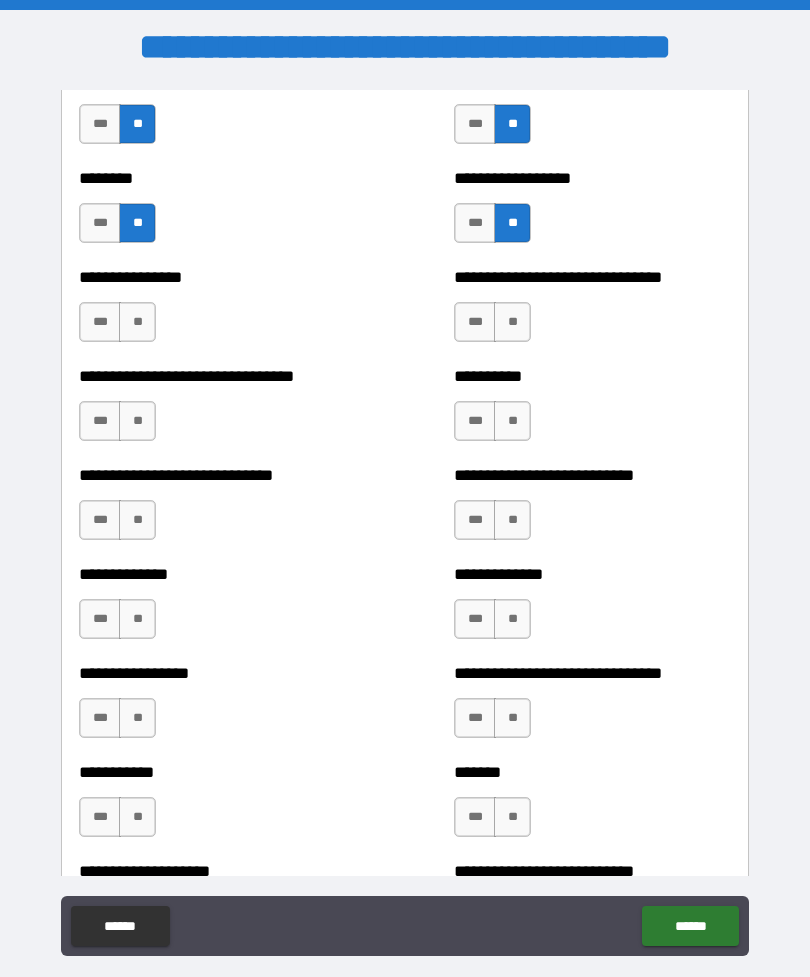 click on "**" at bounding box center (512, 322) 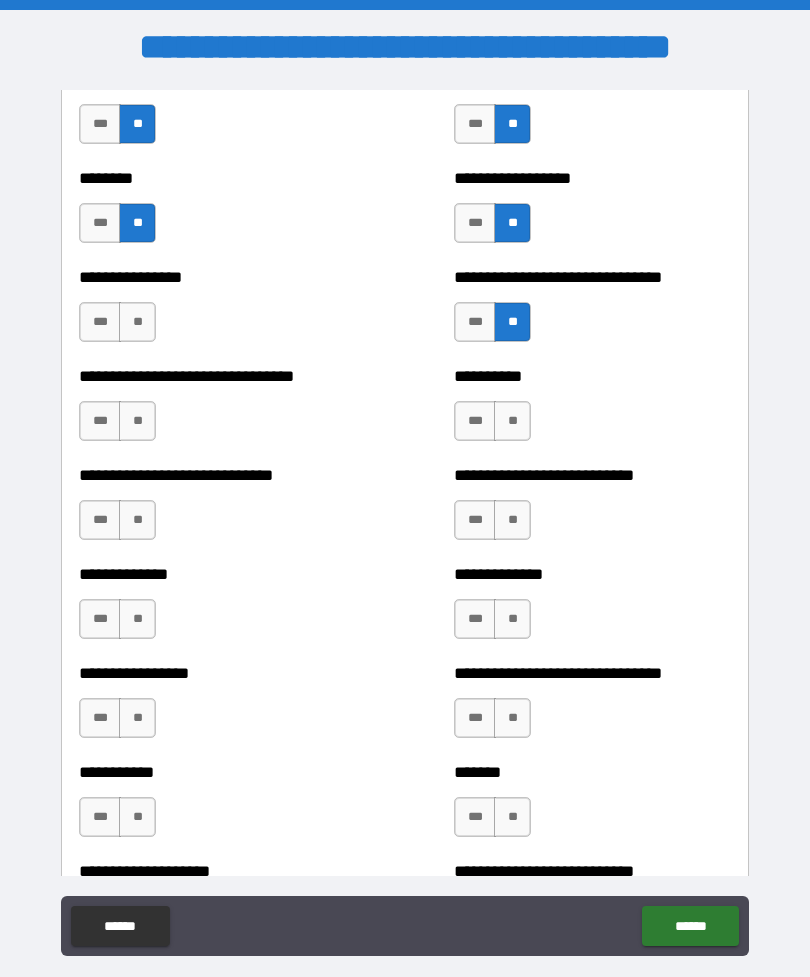 click on "**" at bounding box center (137, 322) 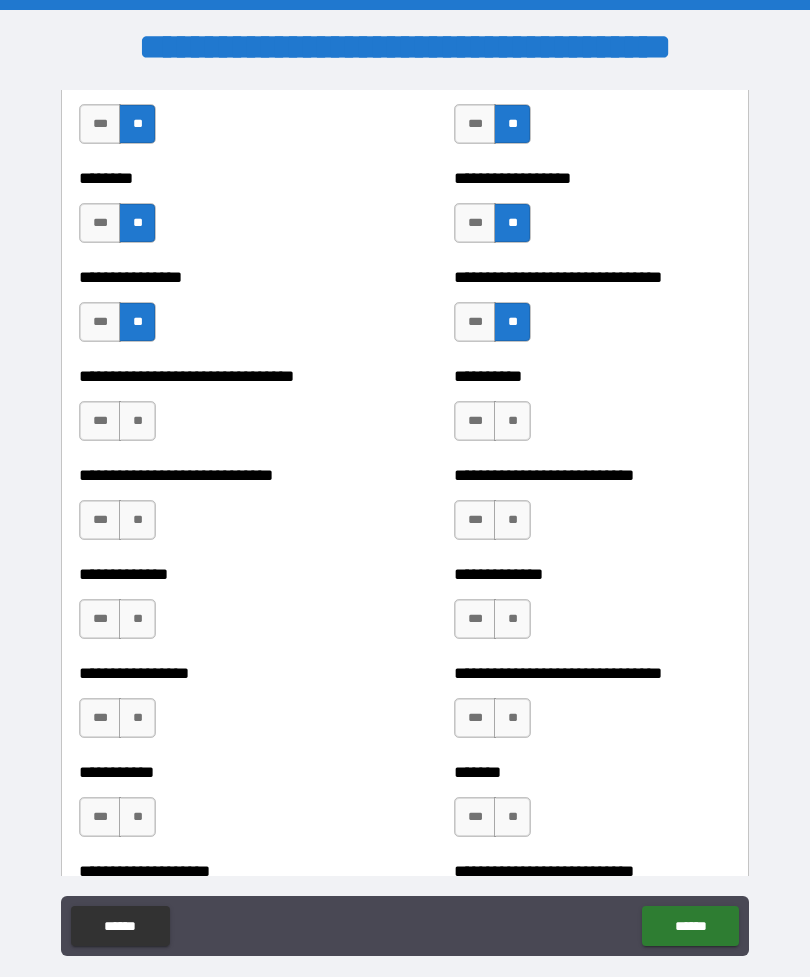 click on "**" at bounding box center [512, 421] 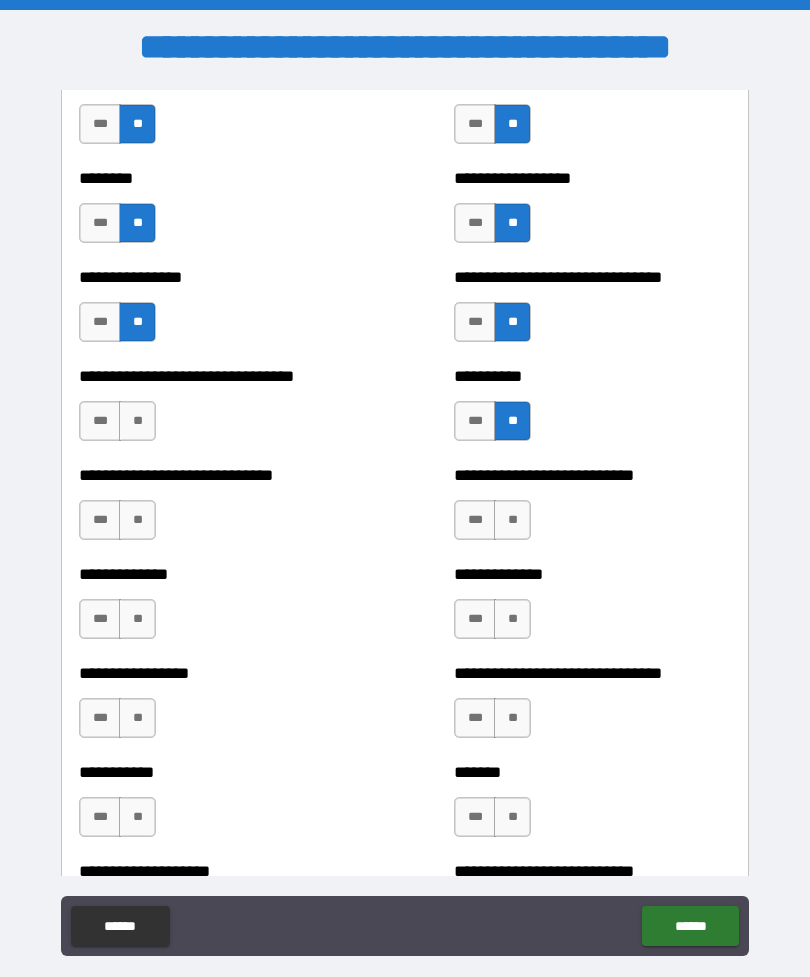 click on "**" at bounding box center [137, 421] 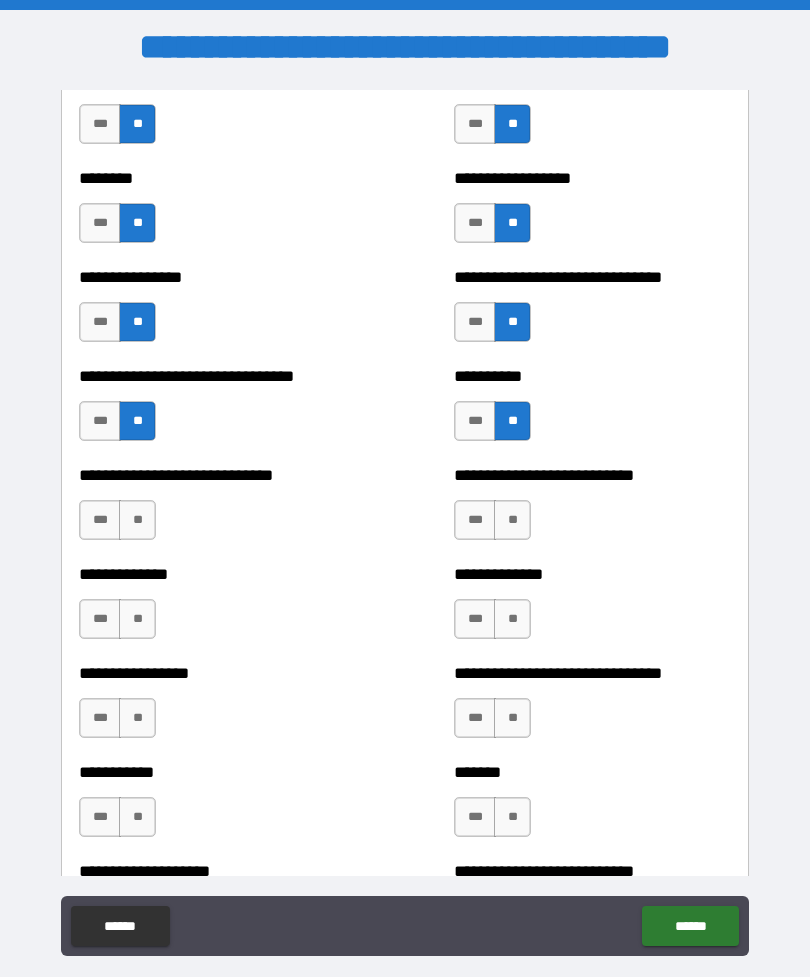 click on "**" at bounding box center (137, 520) 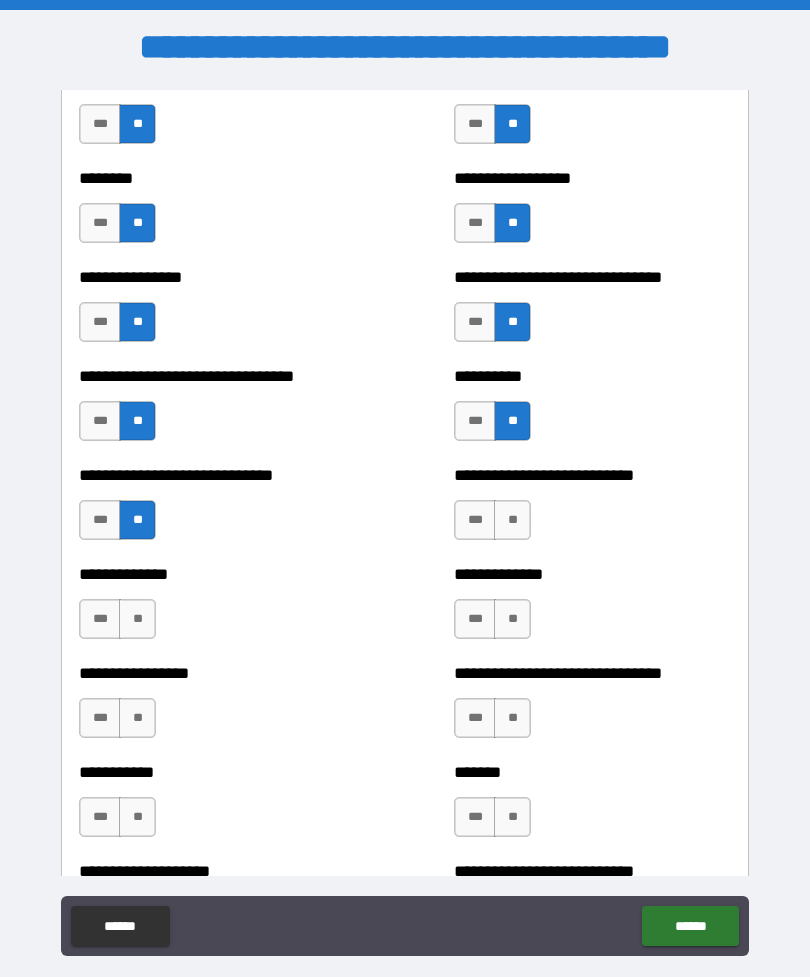 click on "**" at bounding box center (512, 520) 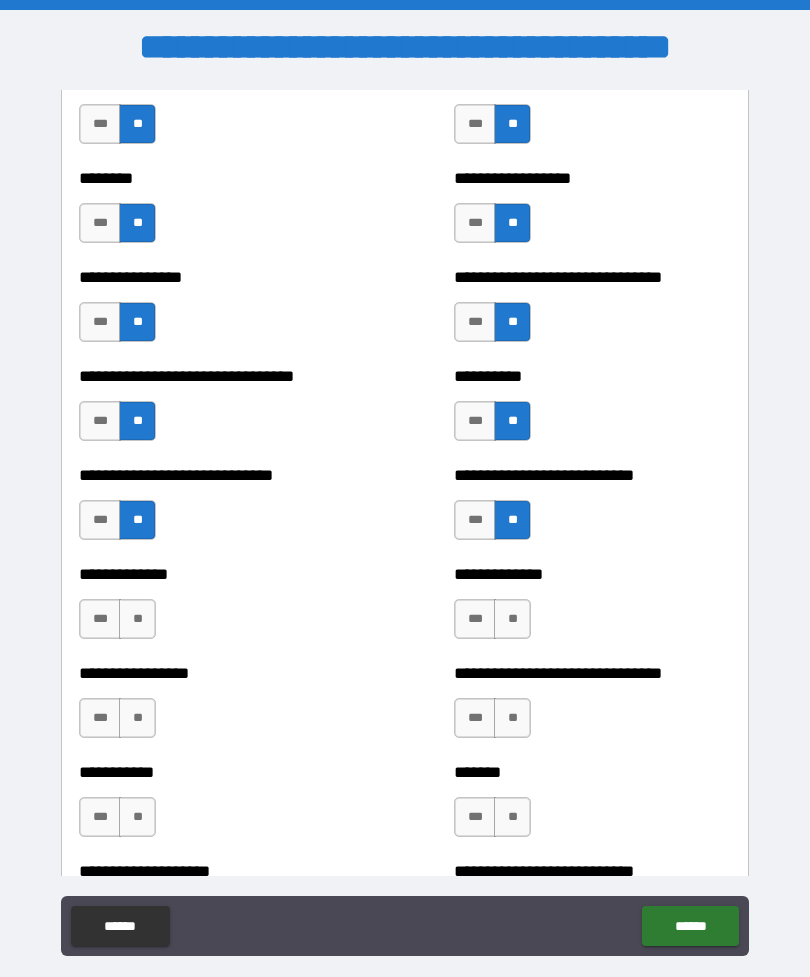 click on "**" at bounding box center (137, 619) 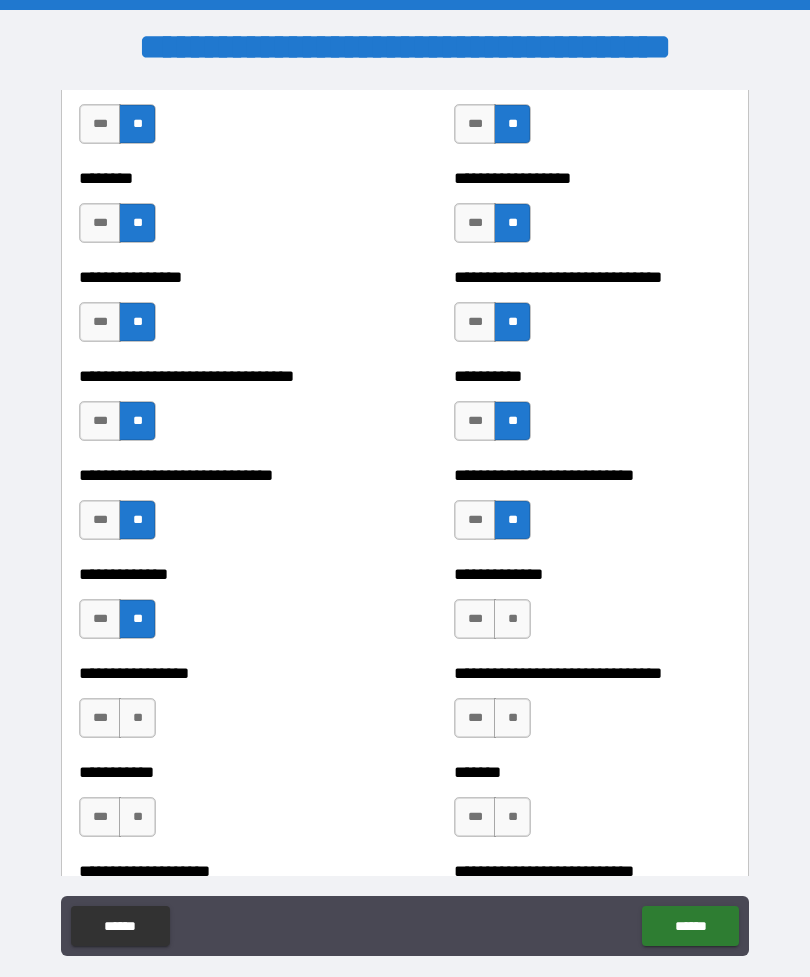 click on "**" at bounding box center [512, 619] 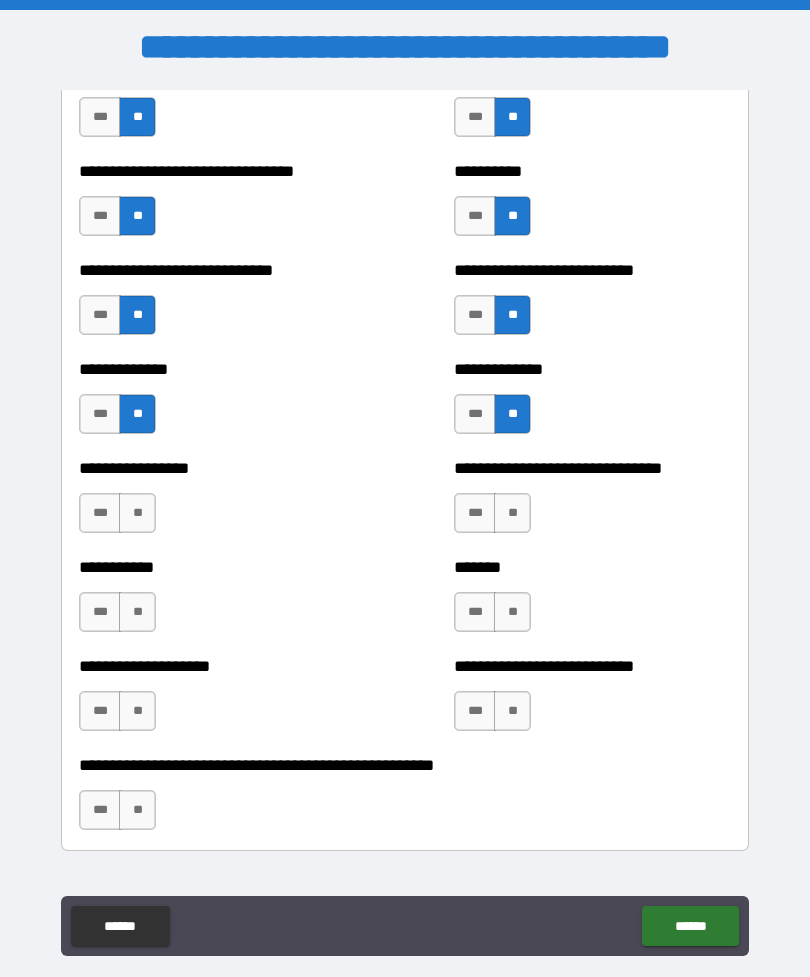 scroll, scrollTop: 7663, scrollLeft: 0, axis: vertical 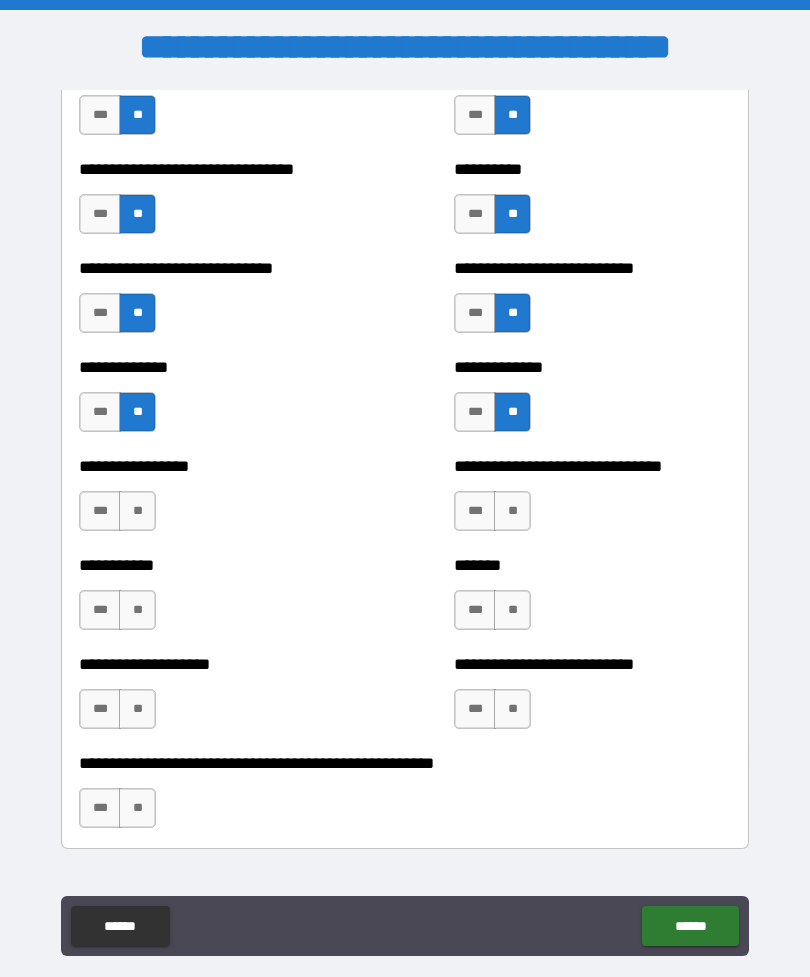 click on "***" at bounding box center [475, 412] 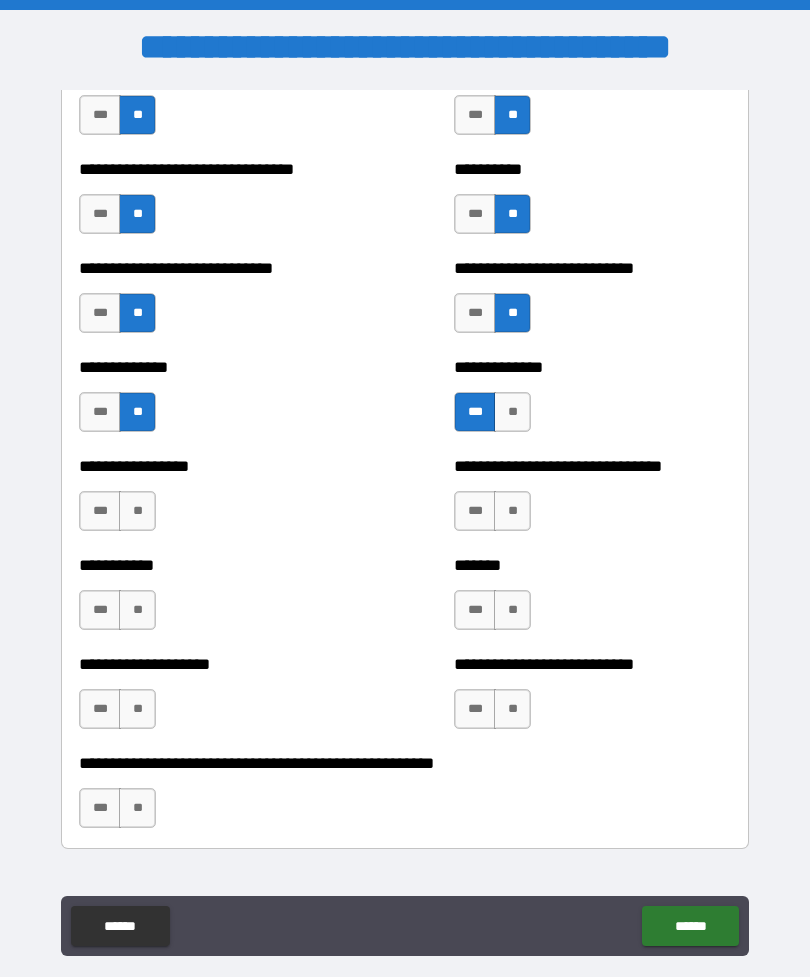 click on "**" at bounding box center (512, 511) 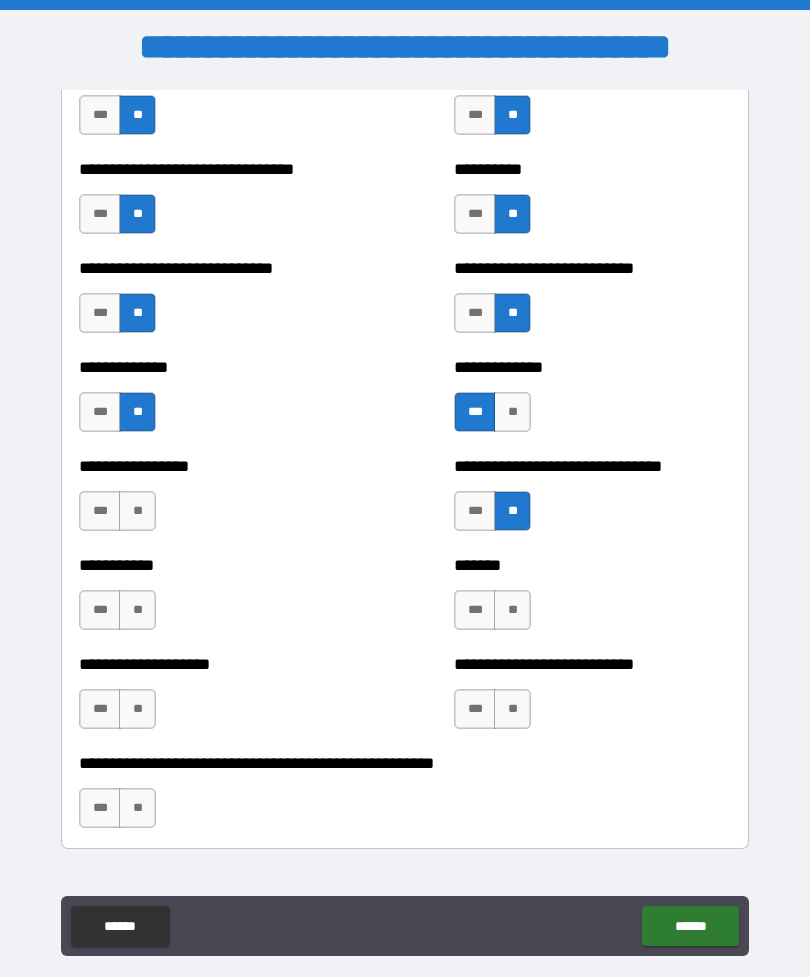 click on "**" at bounding box center (137, 511) 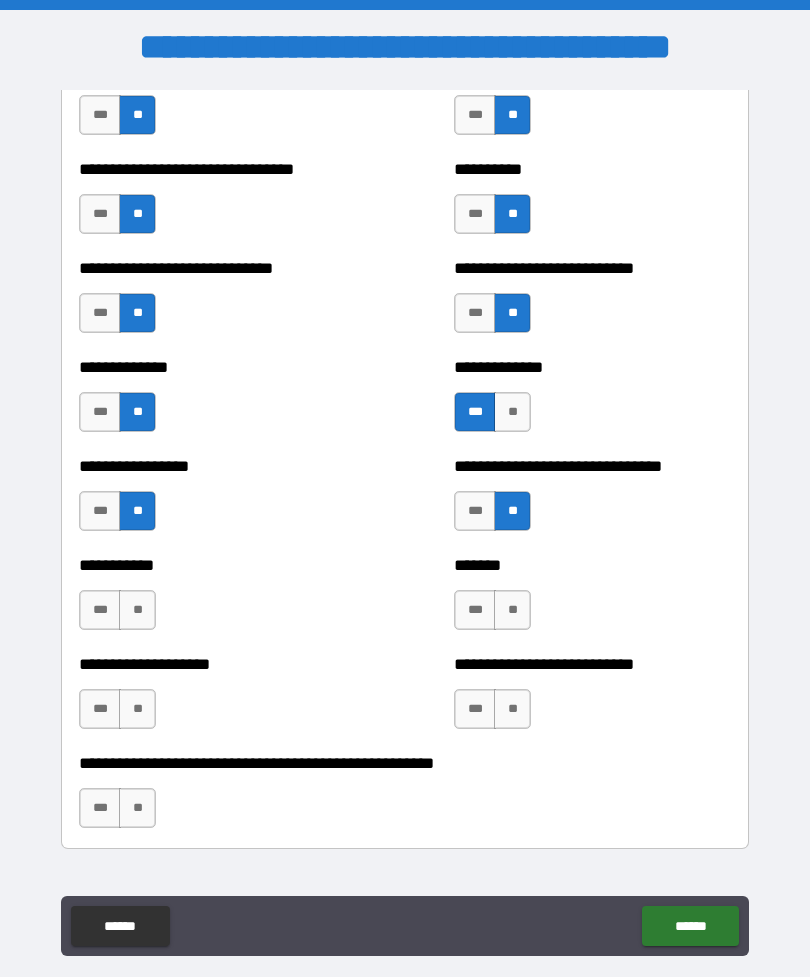 click on "**" at bounding box center (512, 610) 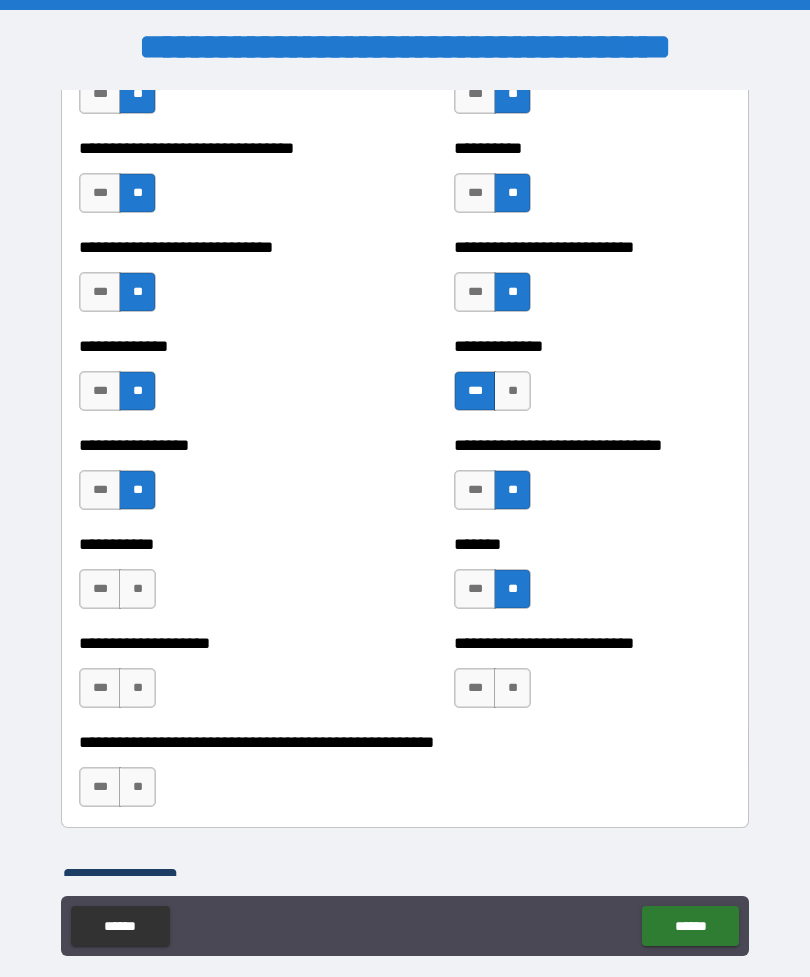 scroll, scrollTop: 7698, scrollLeft: 0, axis: vertical 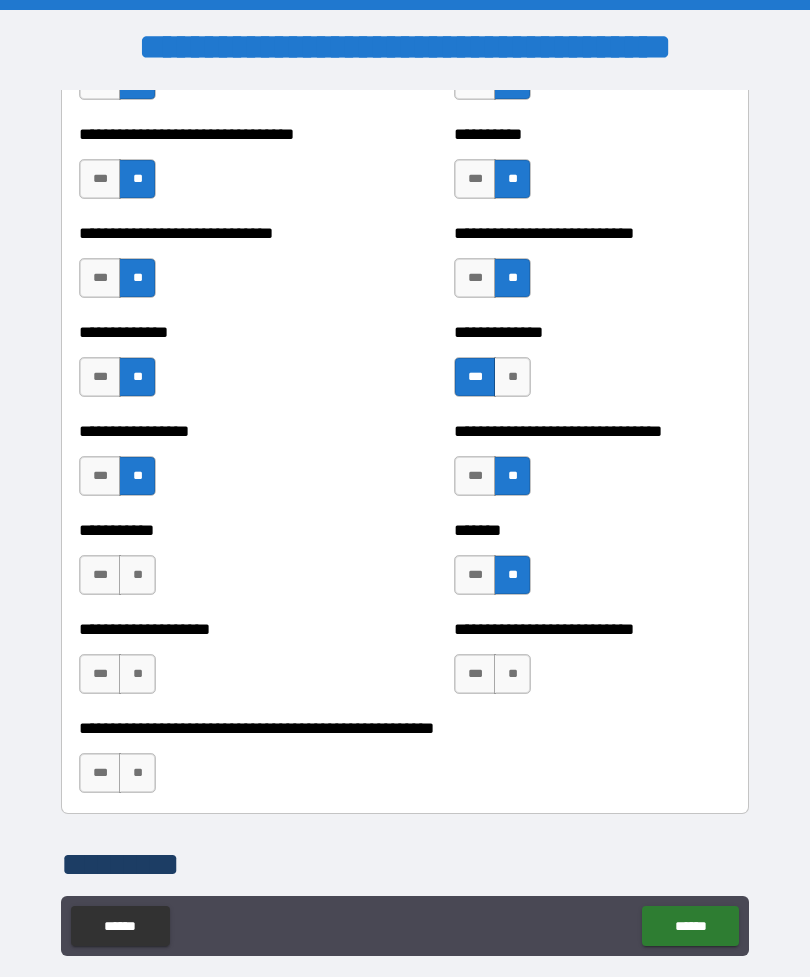 click on "**" at bounding box center (137, 575) 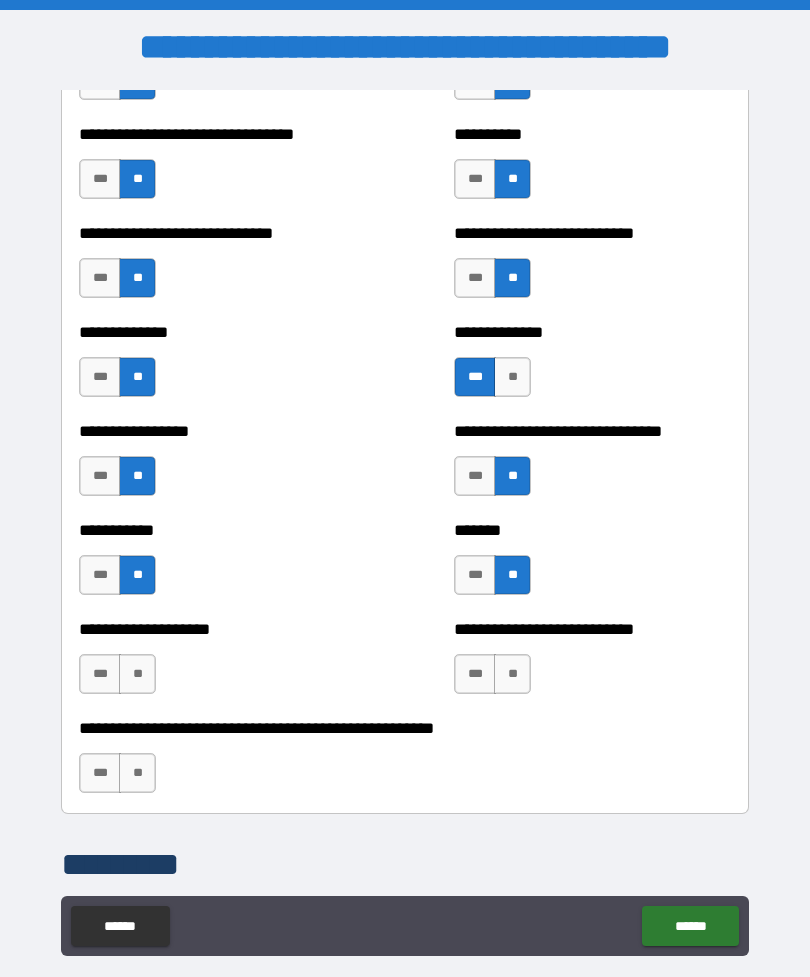 click on "**" at bounding box center [137, 674] 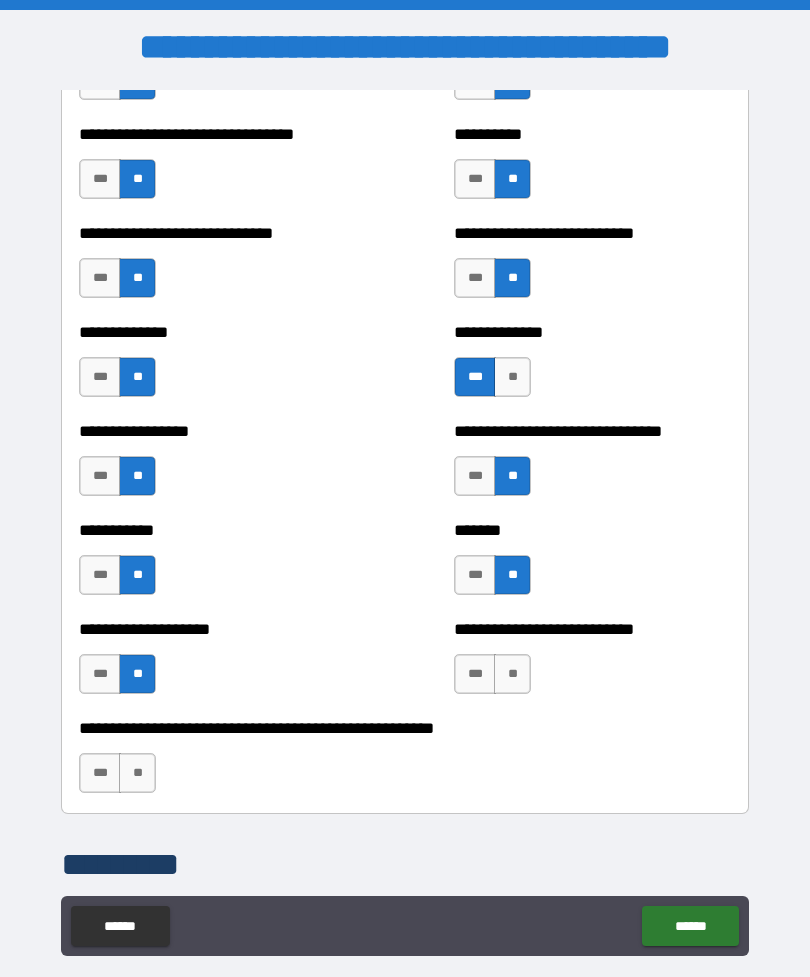 click on "**" at bounding box center [512, 674] 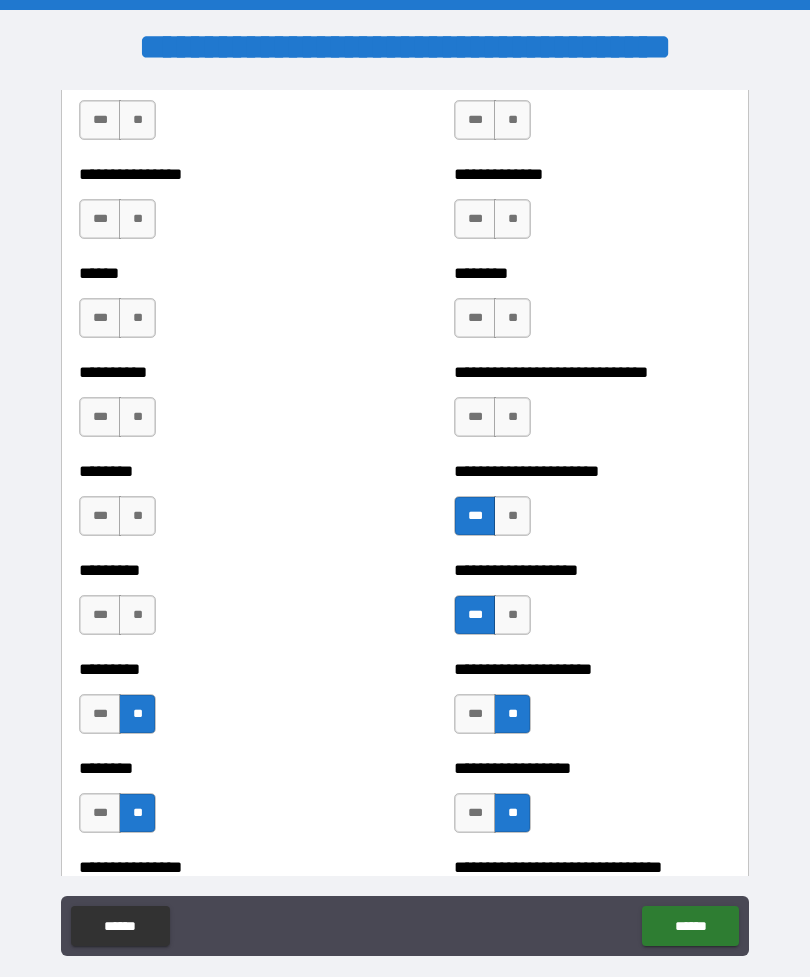 scroll, scrollTop: 6817, scrollLeft: 0, axis: vertical 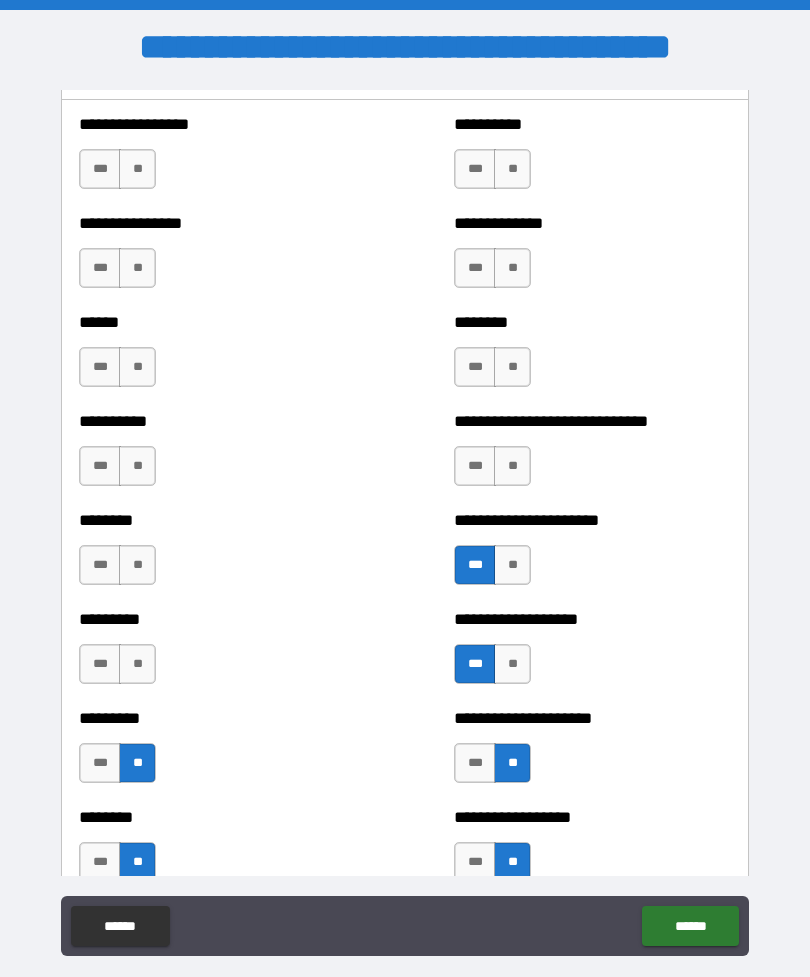 click on "**" at bounding box center [512, 466] 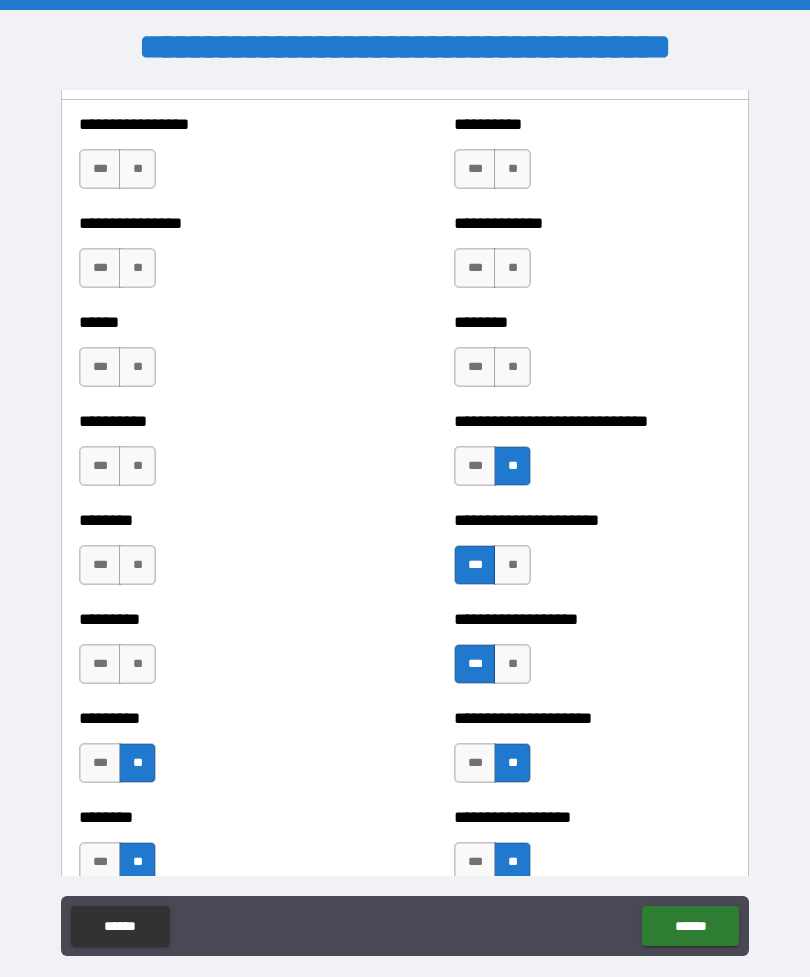 click on "********* *** **" at bounding box center (217, 654) 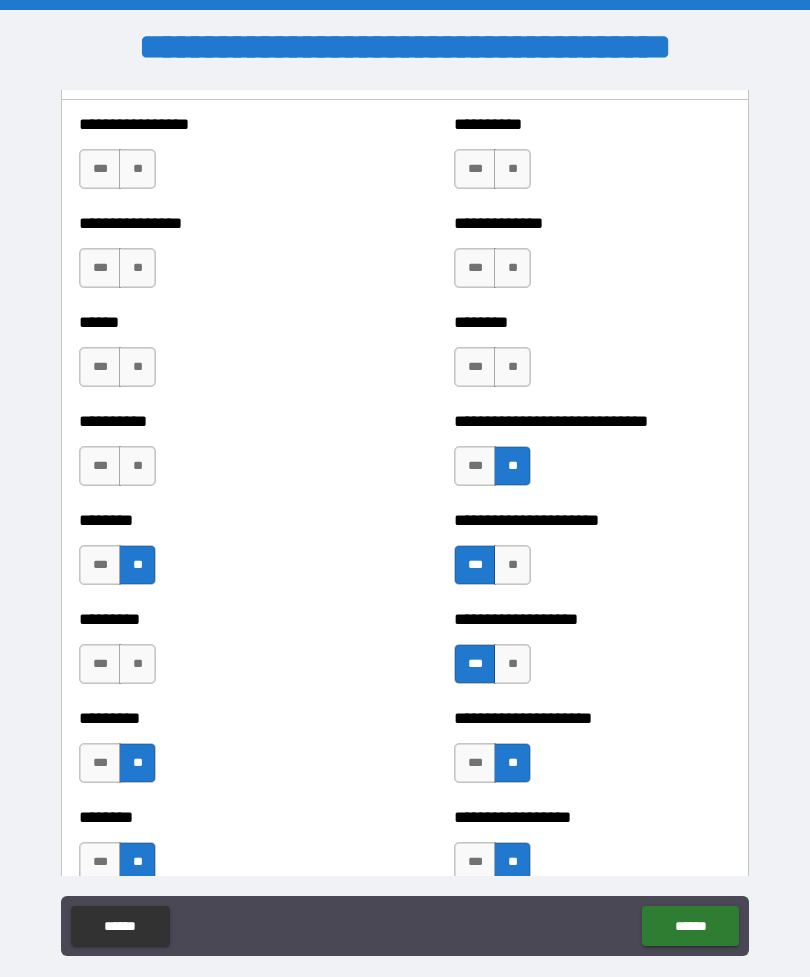 click on "**" at bounding box center (137, 664) 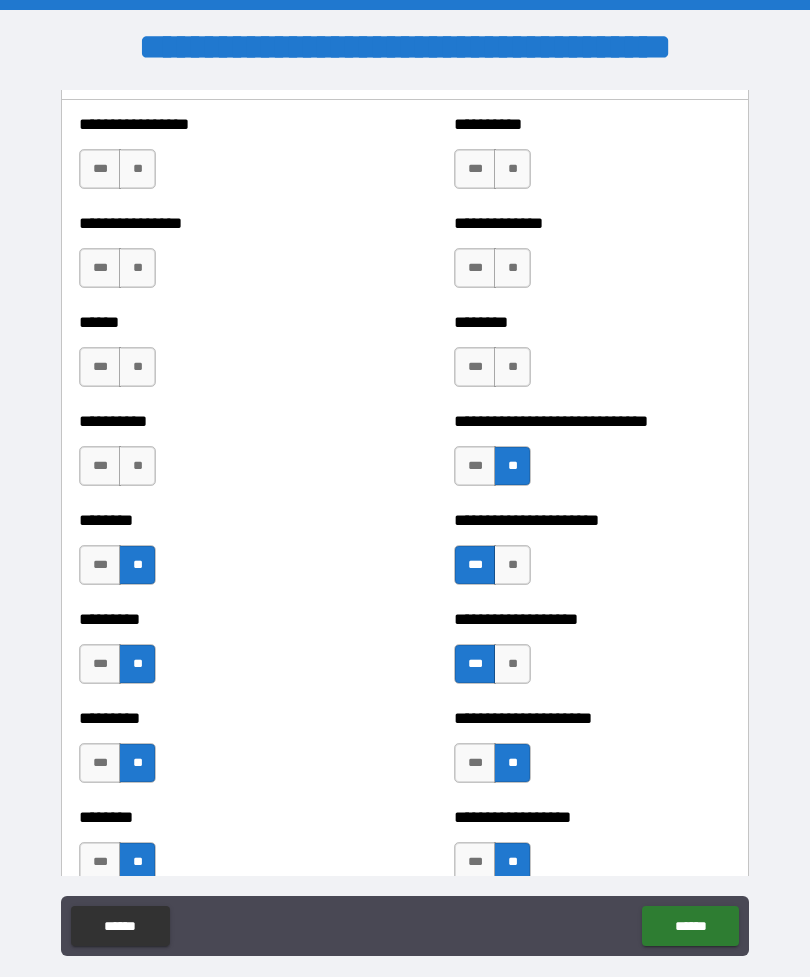 click on "**" at bounding box center (137, 466) 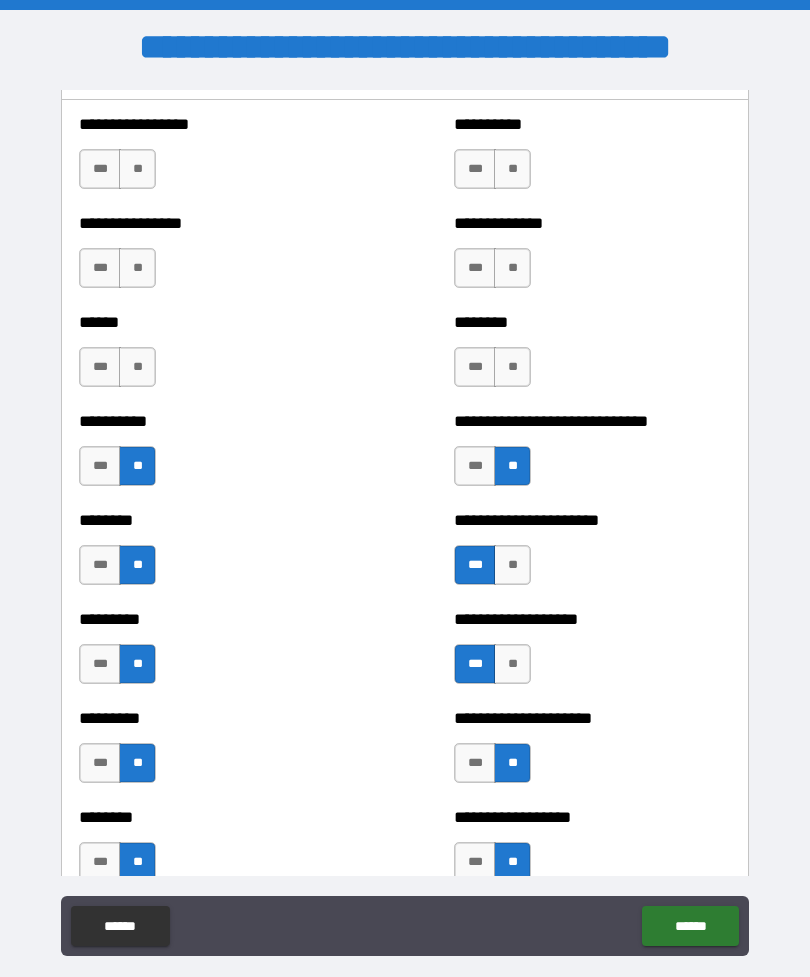 click on "**" at bounding box center (512, 367) 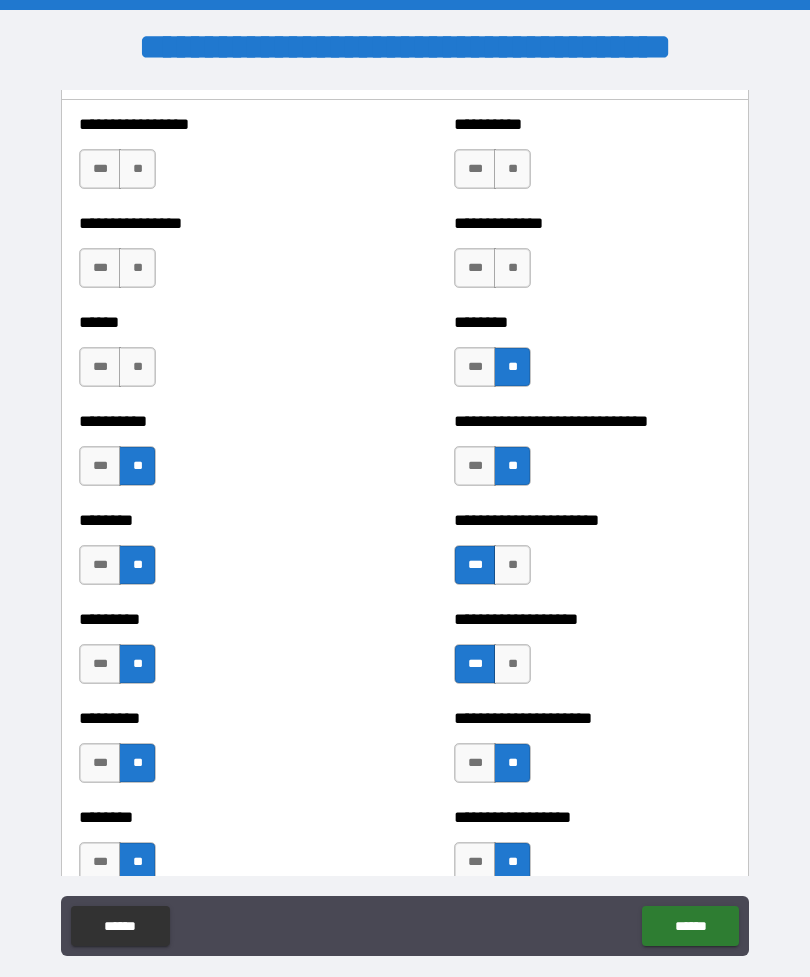 click on "**" at bounding box center (137, 367) 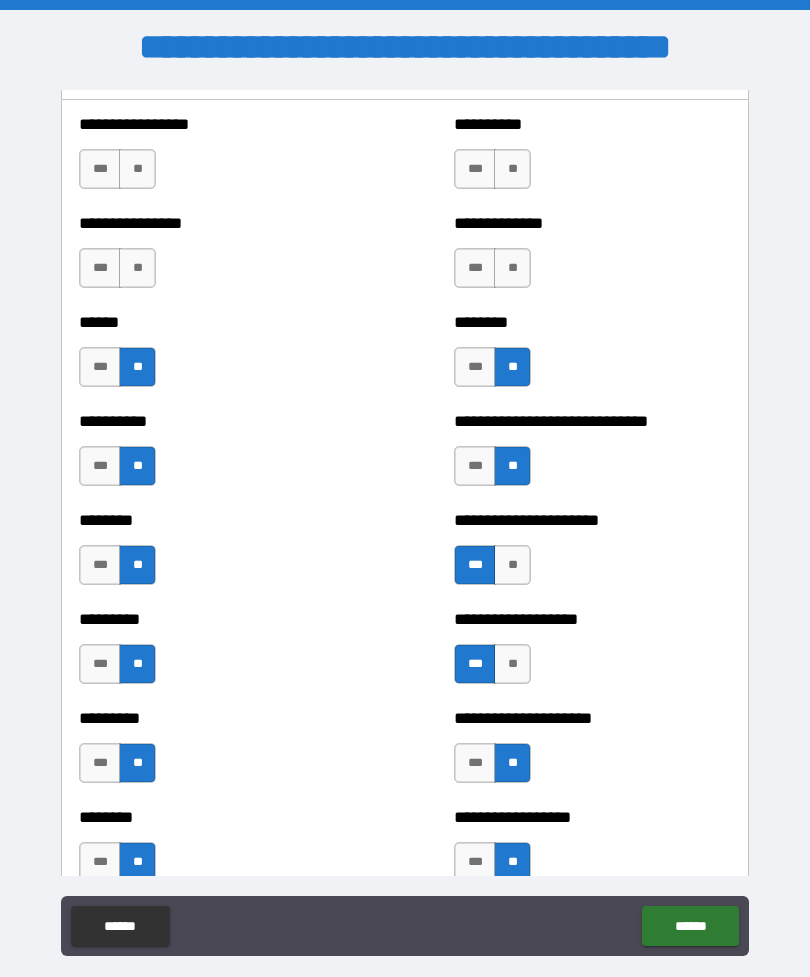 click on "**" at bounding box center (512, 268) 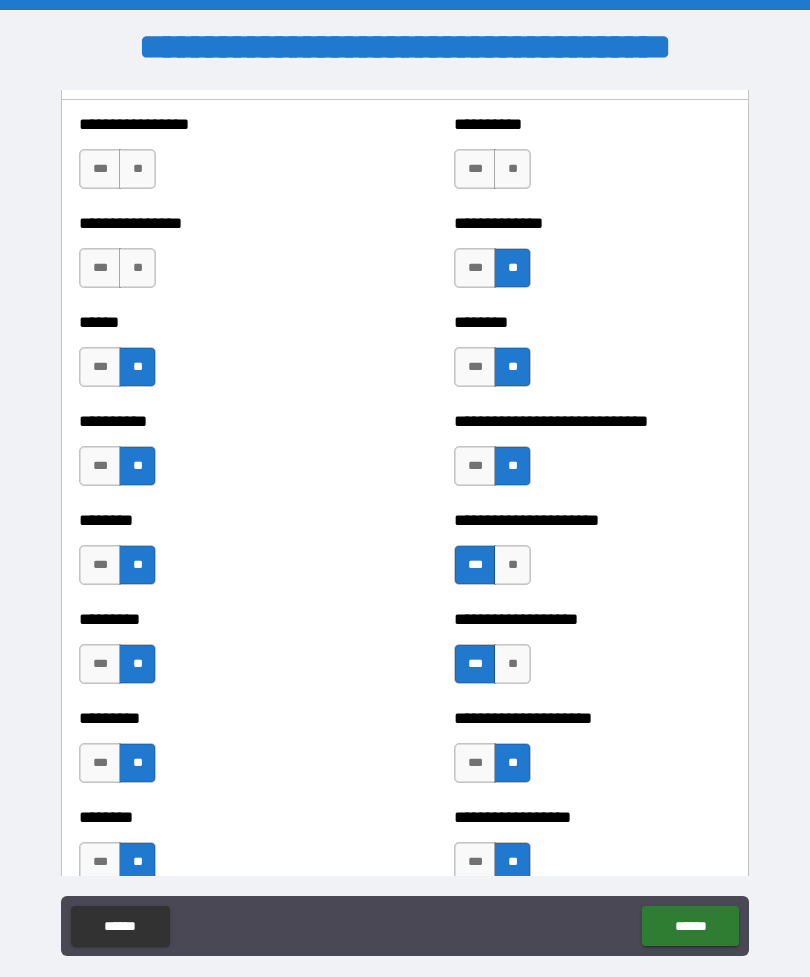 click on "**" at bounding box center (137, 268) 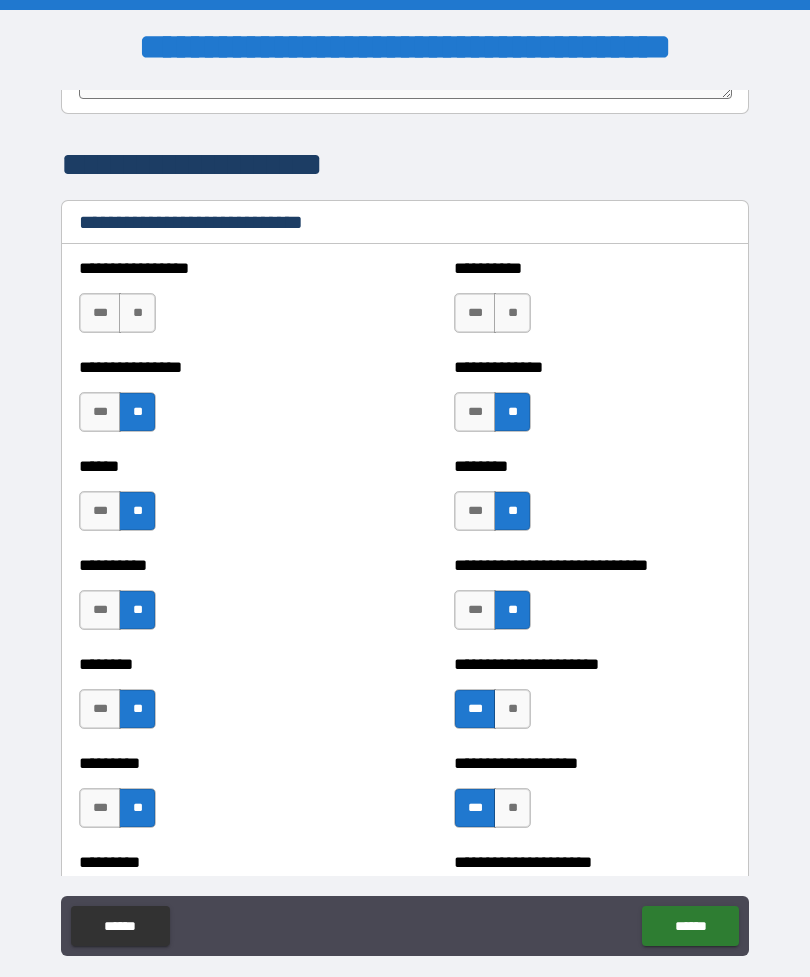 scroll, scrollTop: 6638, scrollLeft: 0, axis: vertical 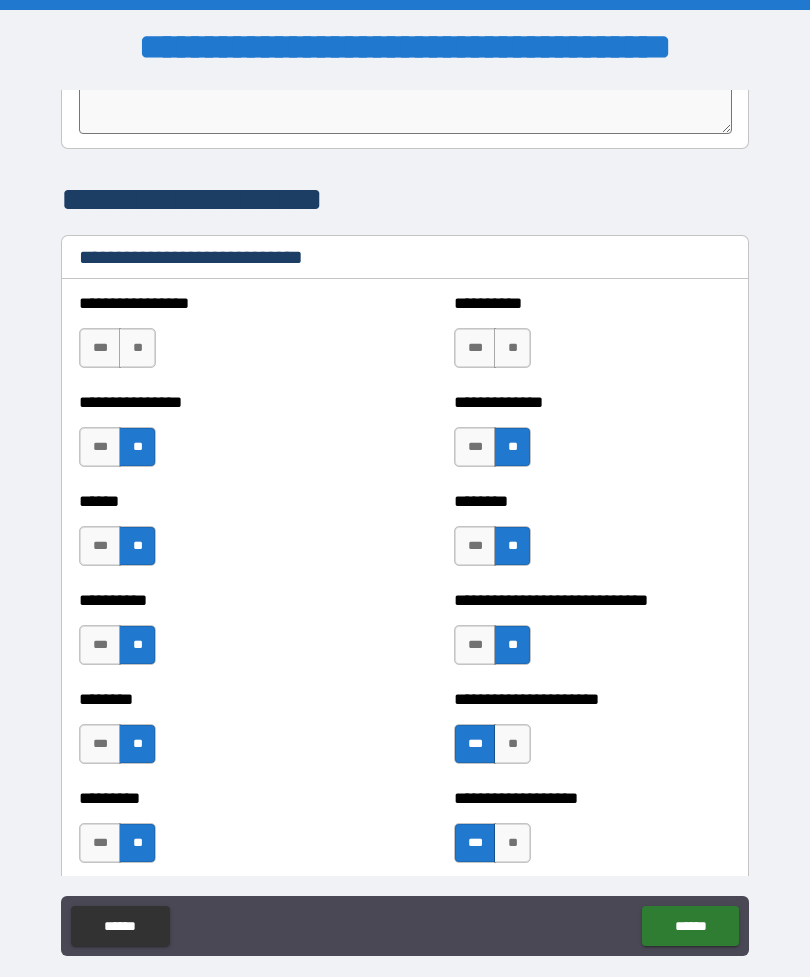 click on "**" at bounding box center [137, 348] 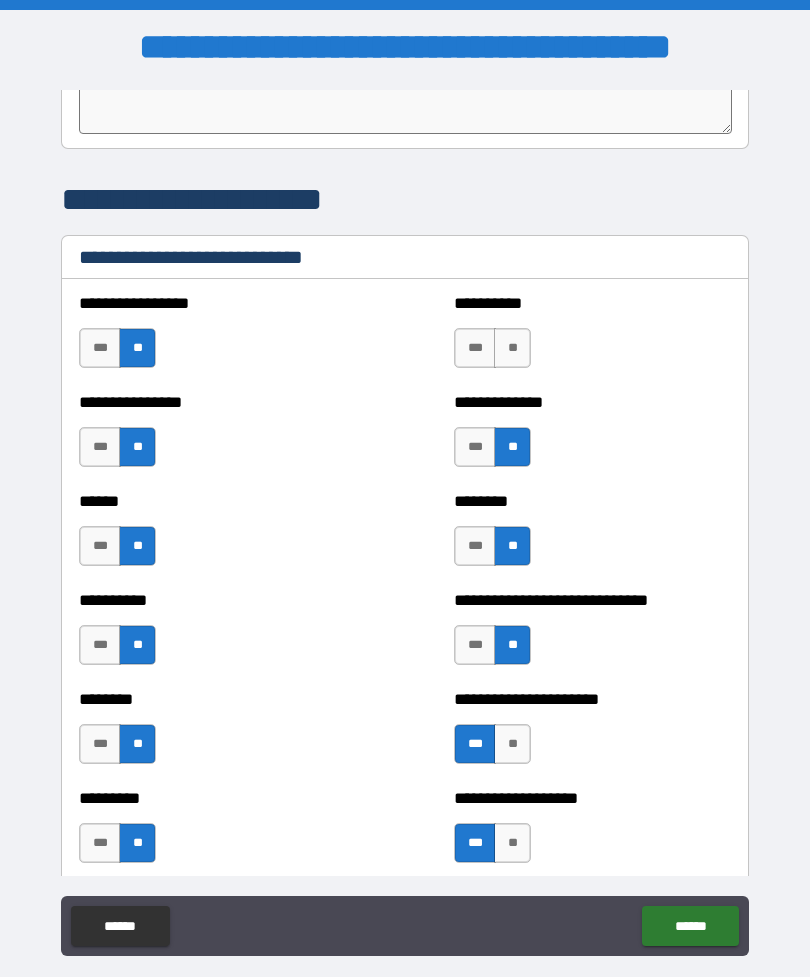 click on "**" at bounding box center (512, 348) 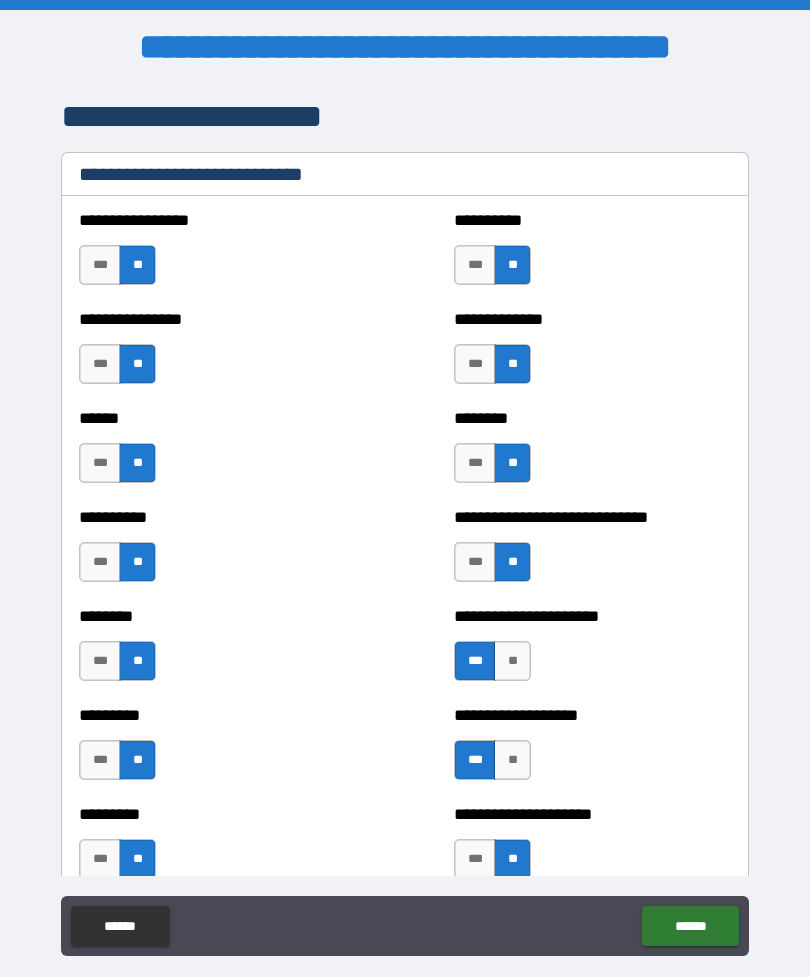 scroll, scrollTop: 6718, scrollLeft: 0, axis: vertical 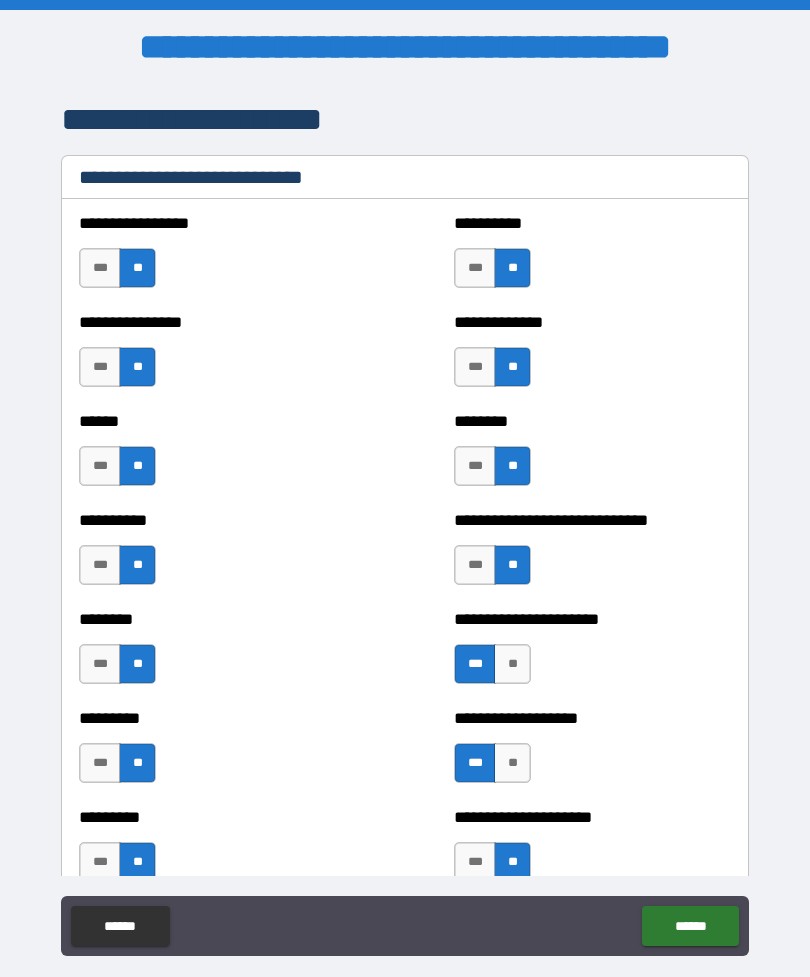 click on "***" at bounding box center (475, 268) 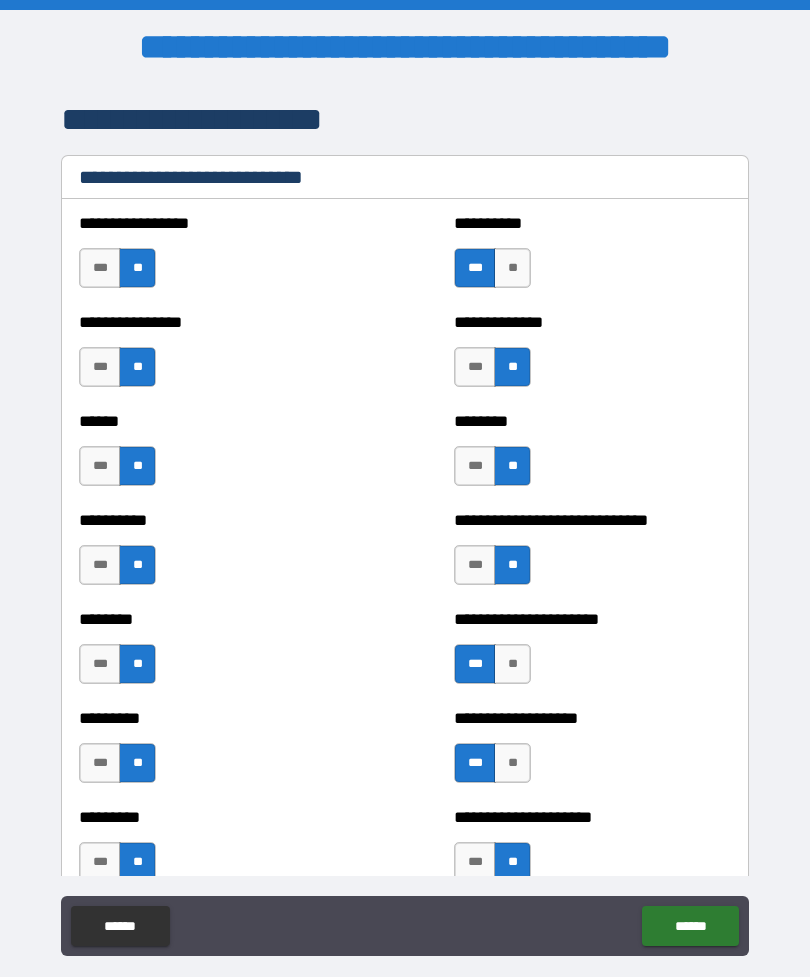 click on "**" at bounding box center (512, 268) 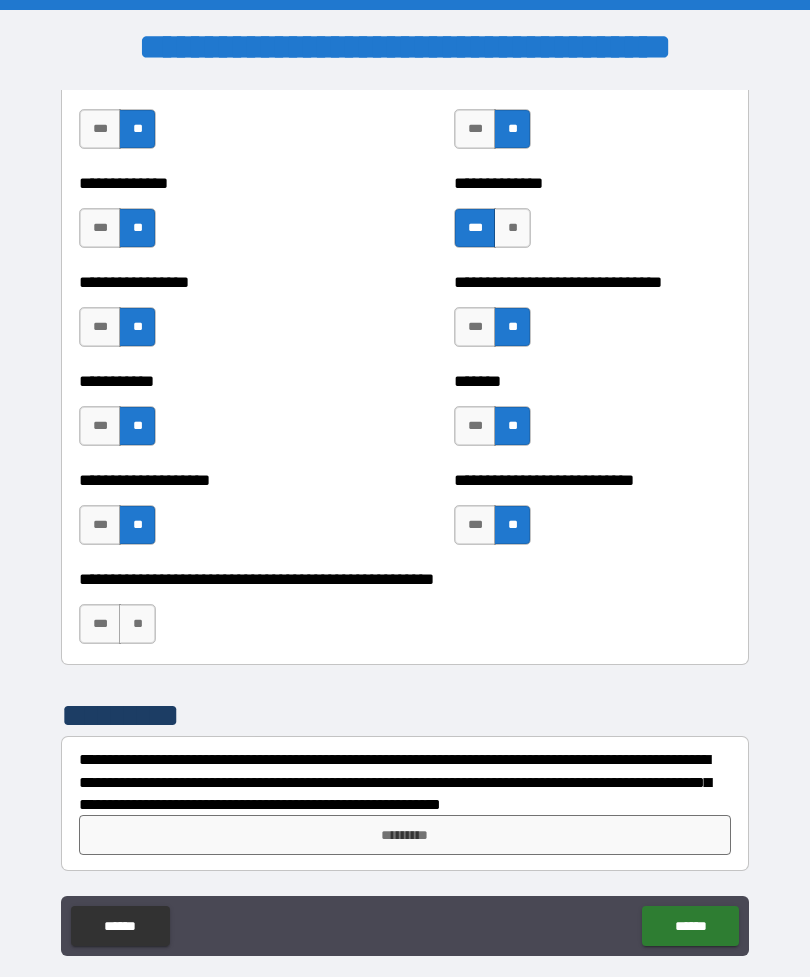 scroll, scrollTop: 7847, scrollLeft: 0, axis: vertical 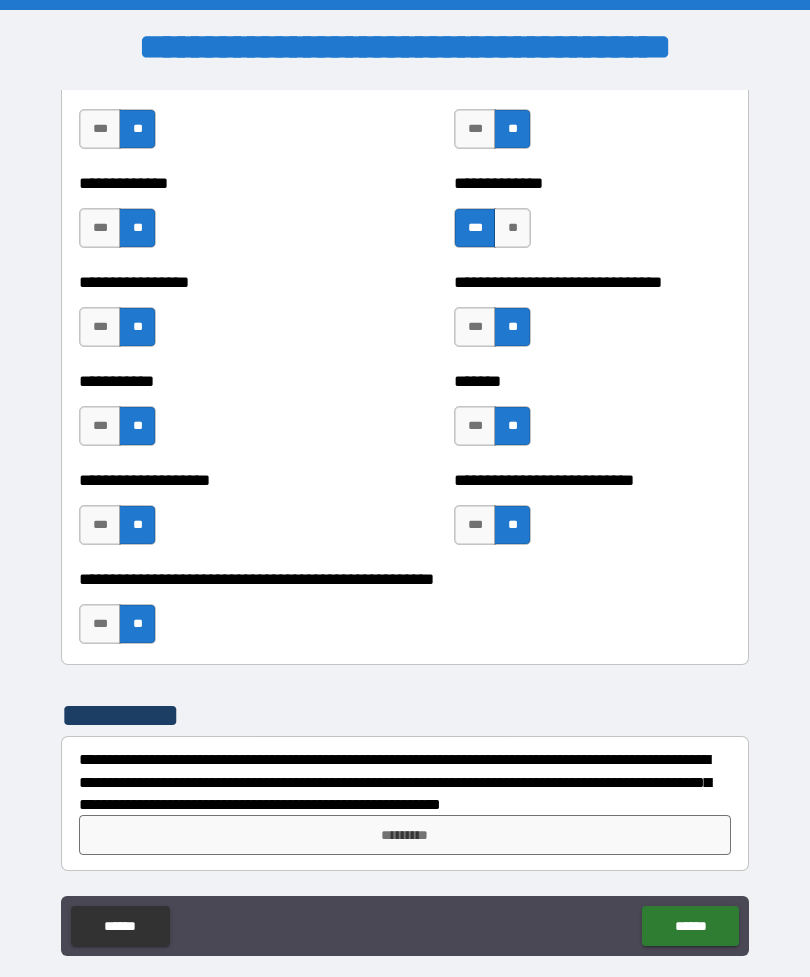 click on "*********" at bounding box center [405, 835] 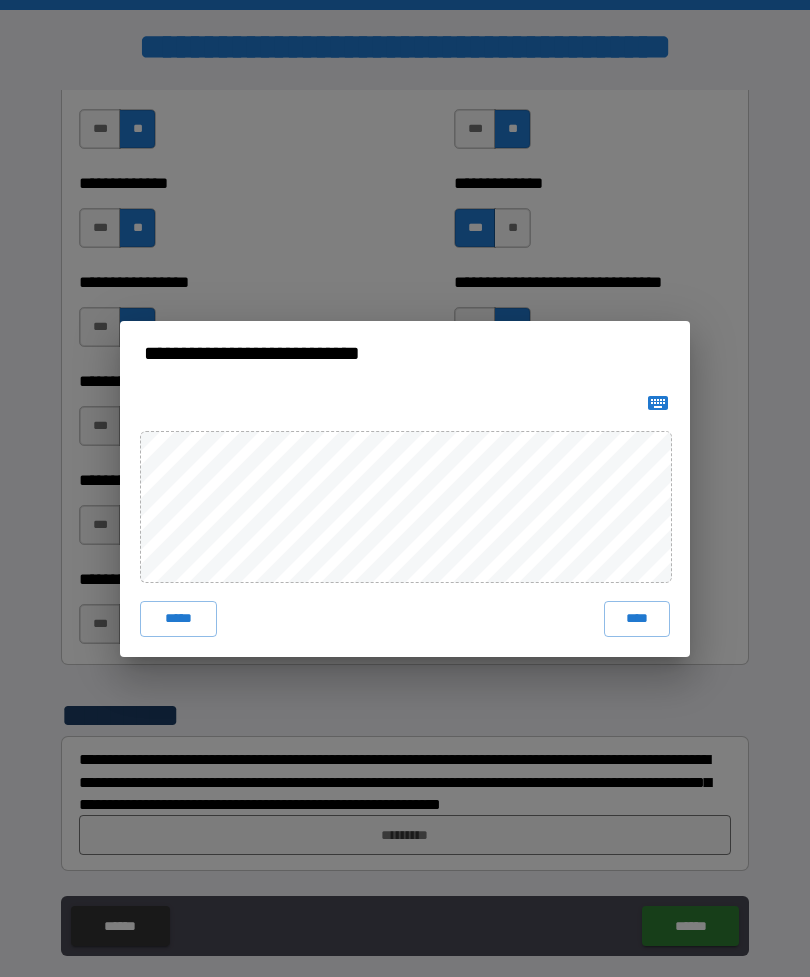 click on "****" at bounding box center [637, 619] 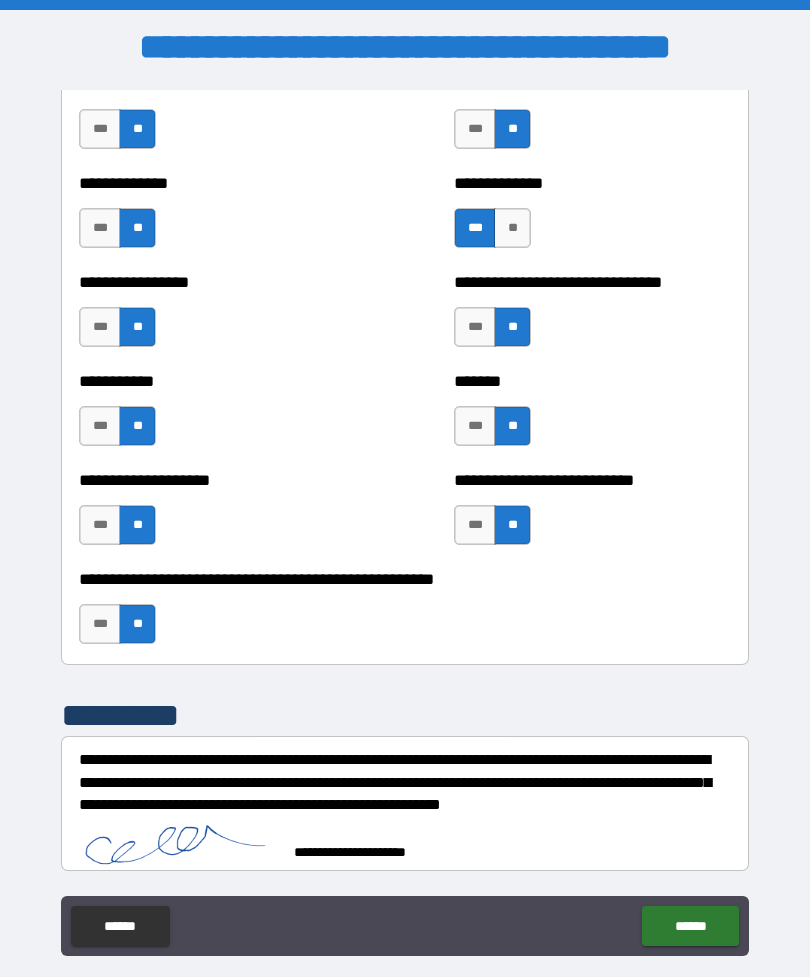 scroll, scrollTop: 7837, scrollLeft: 0, axis: vertical 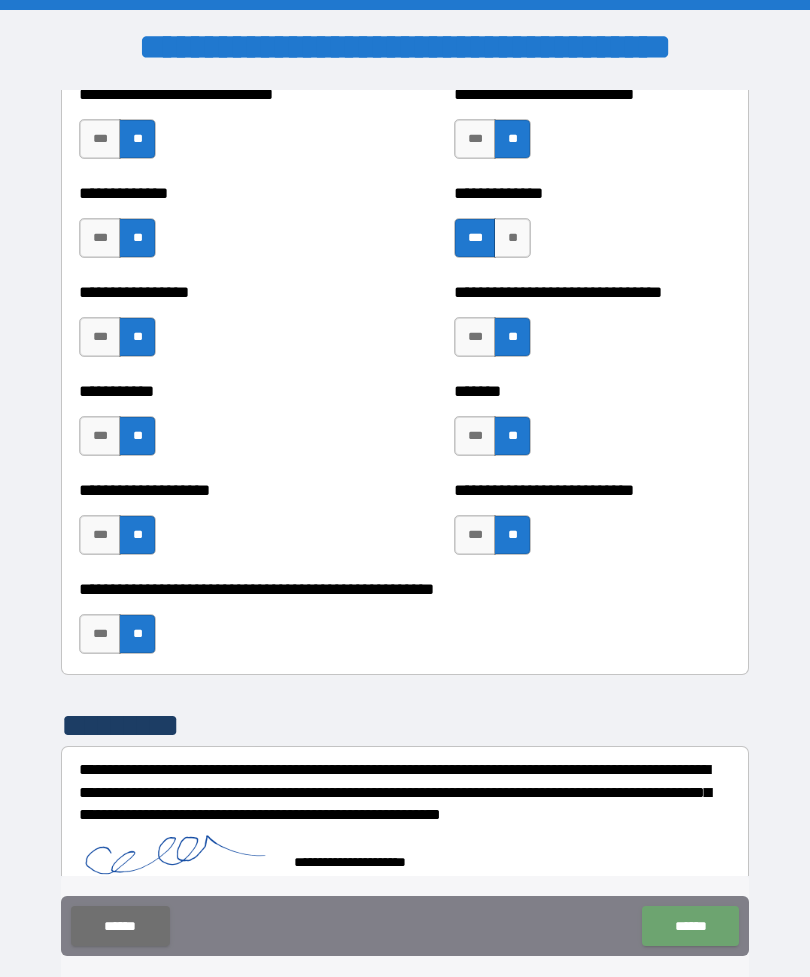 click on "******" at bounding box center [690, 926] 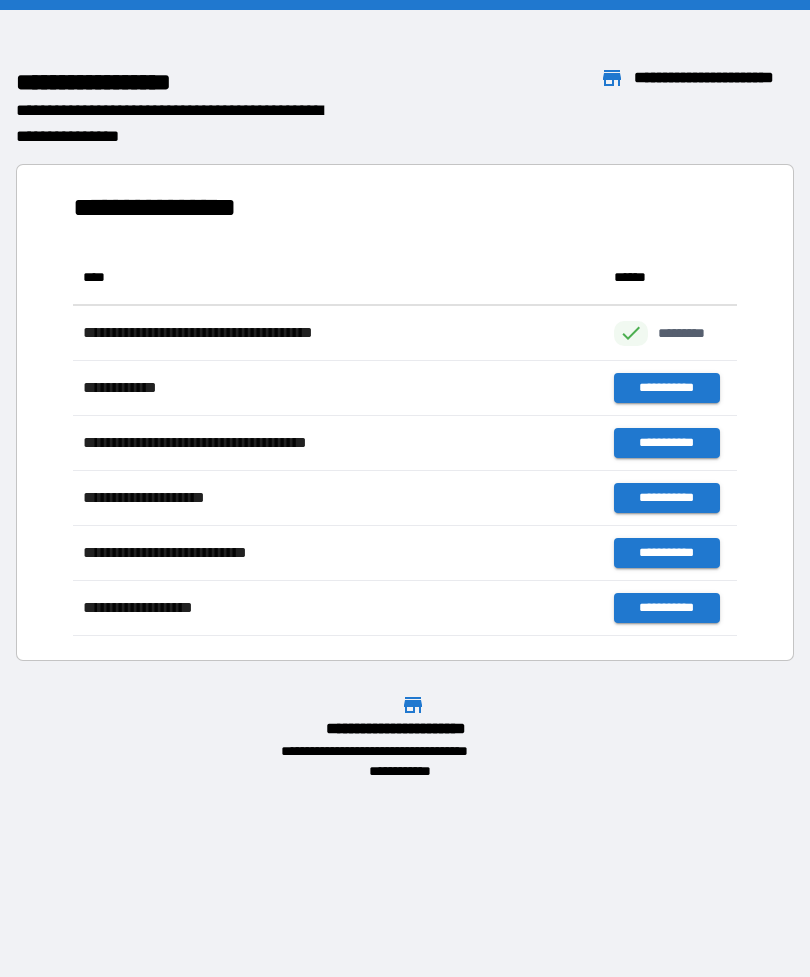 scroll, scrollTop: 1, scrollLeft: 1, axis: both 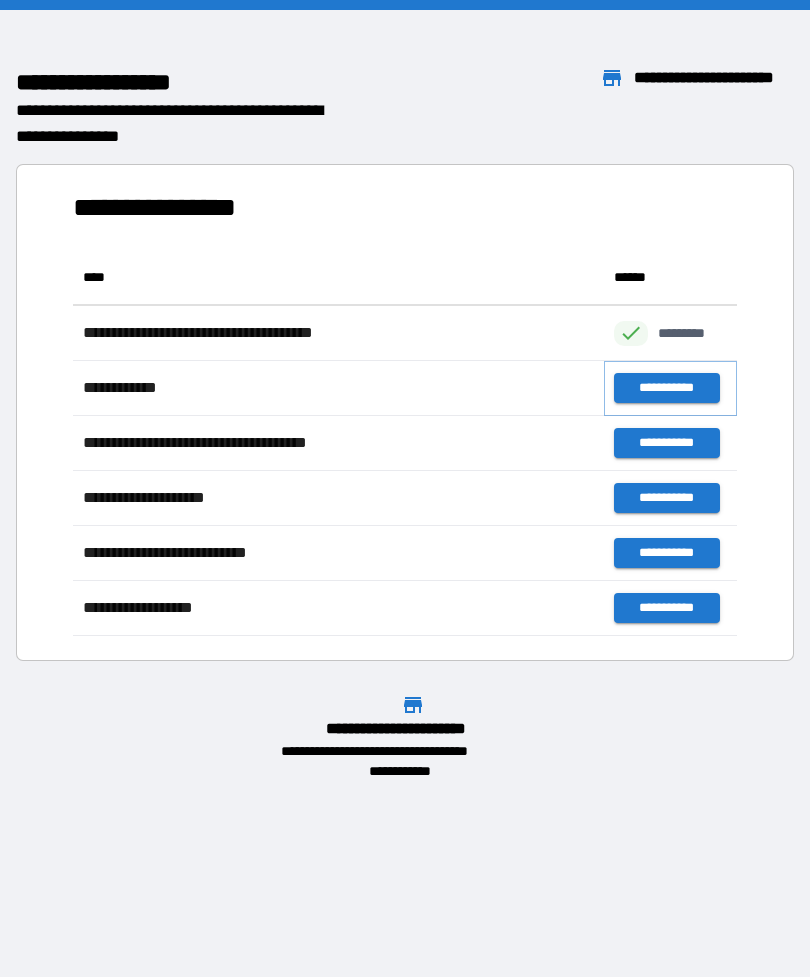 click on "**********" at bounding box center [666, 388] 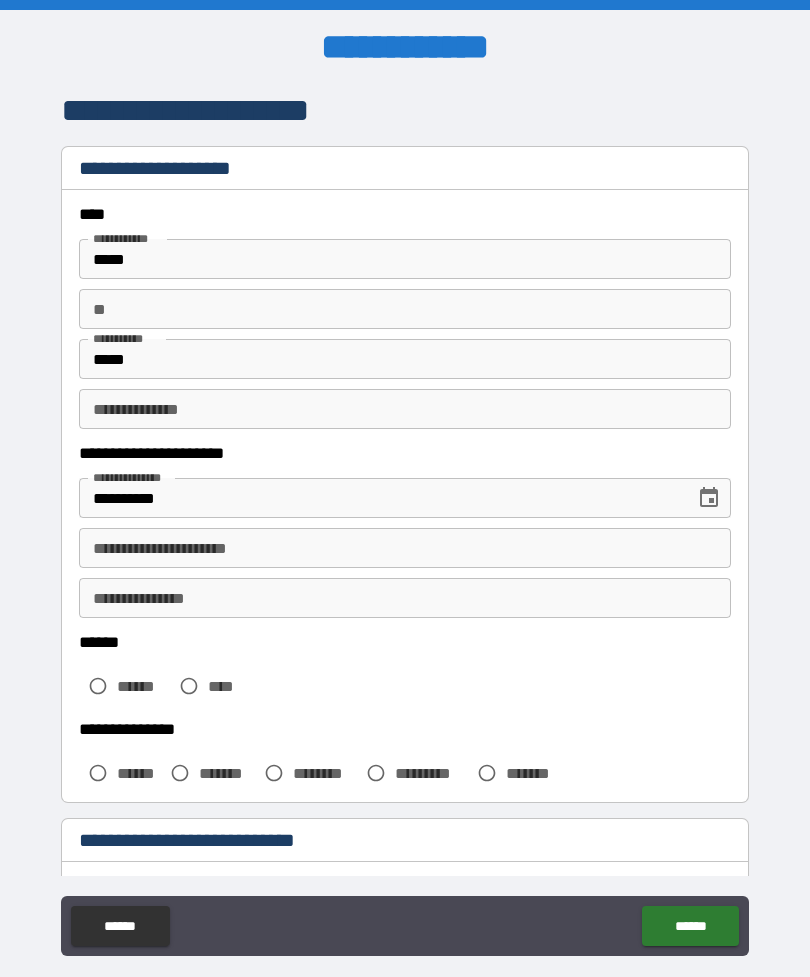 click on "**********" at bounding box center [405, 548] 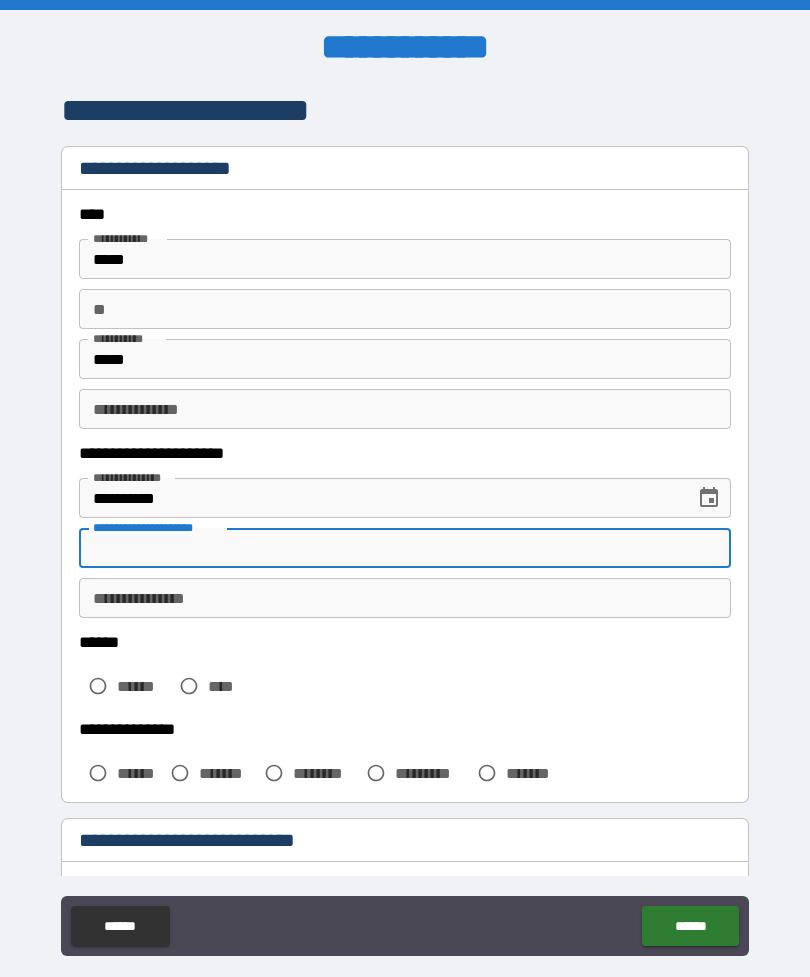 click on "**********" at bounding box center [405, 598] 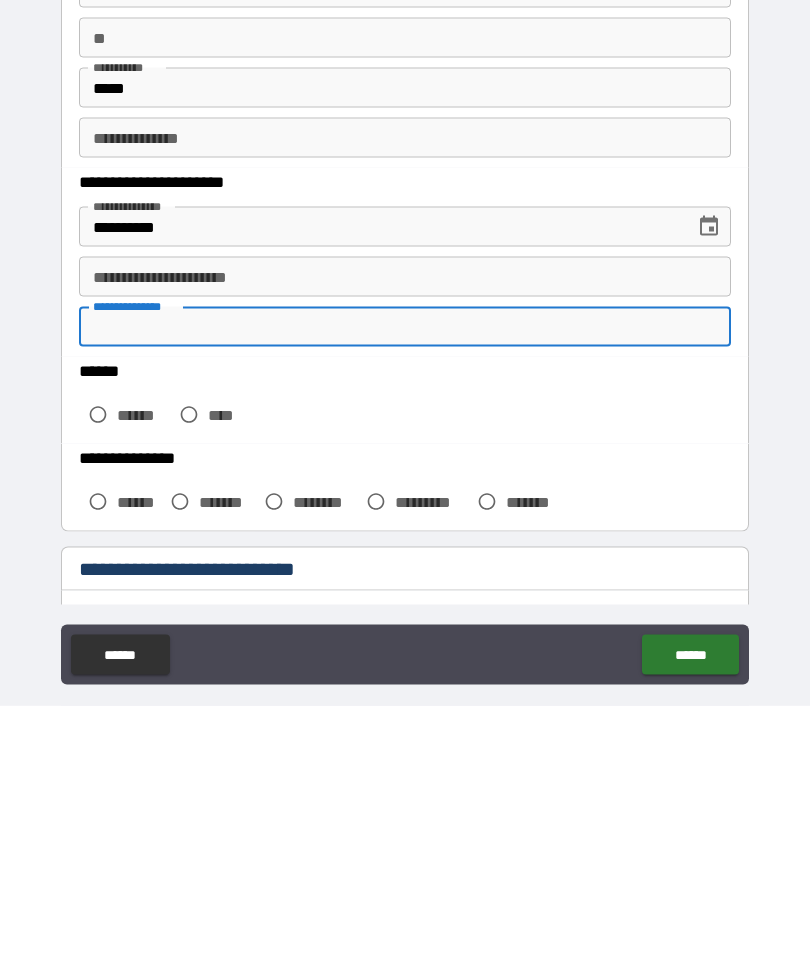 click on "**********" at bounding box center [405, 548] 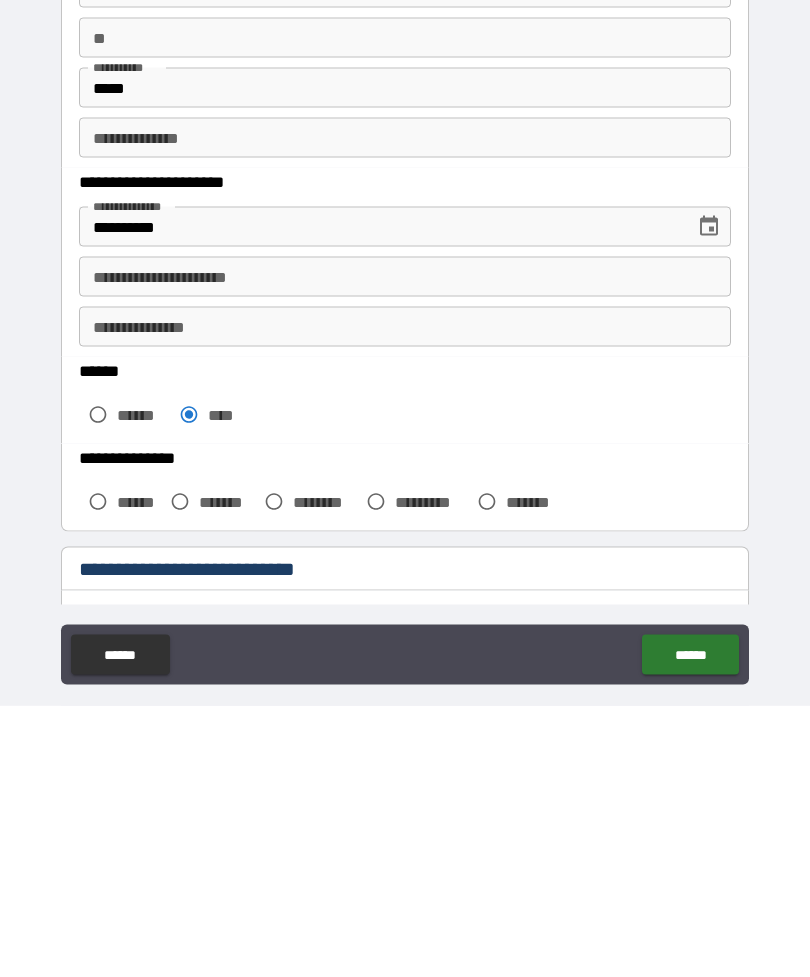 scroll, scrollTop: 64, scrollLeft: 0, axis: vertical 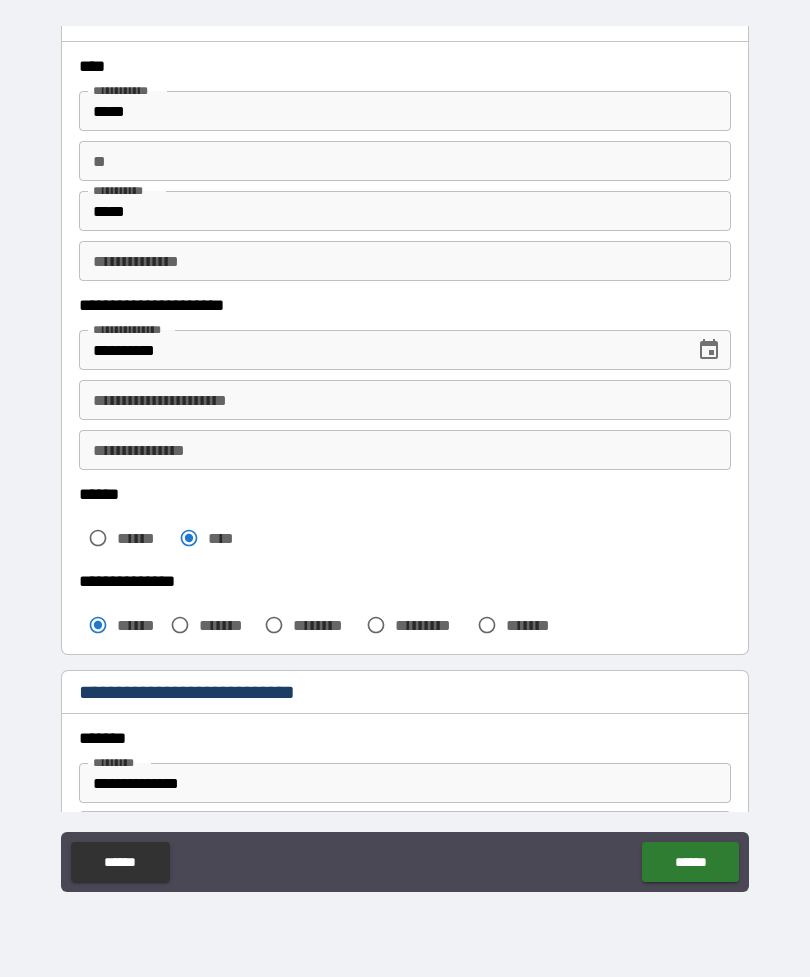 click on "**********" at bounding box center (405, 400) 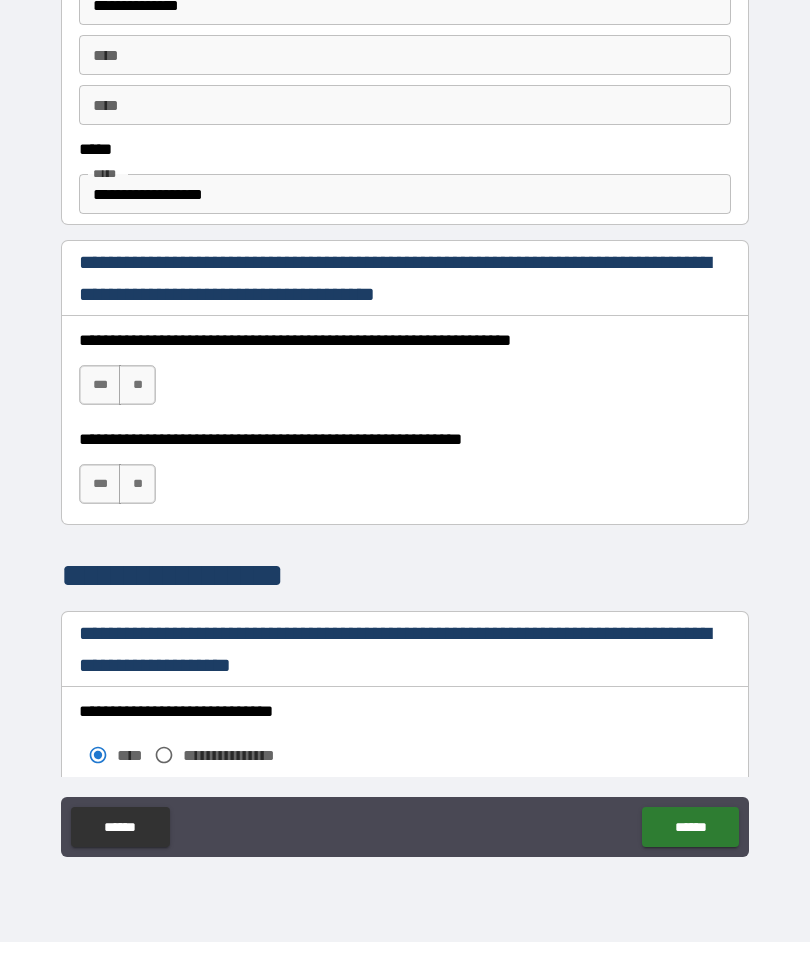scroll, scrollTop: 1208, scrollLeft: 0, axis: vertical 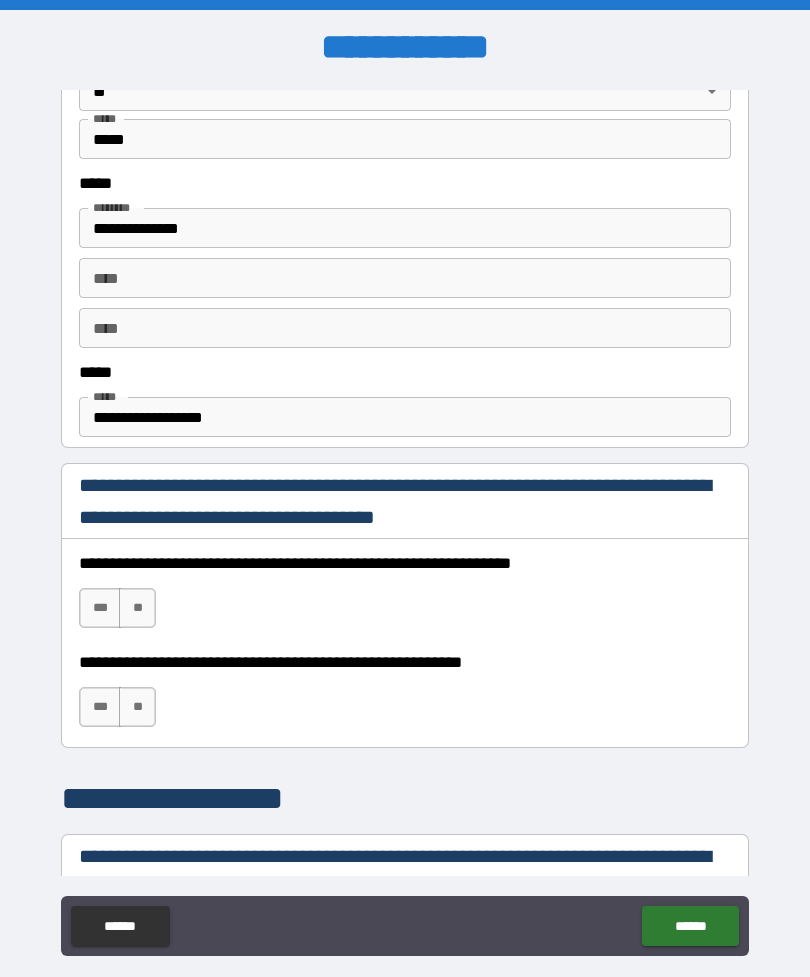 type on "**********" 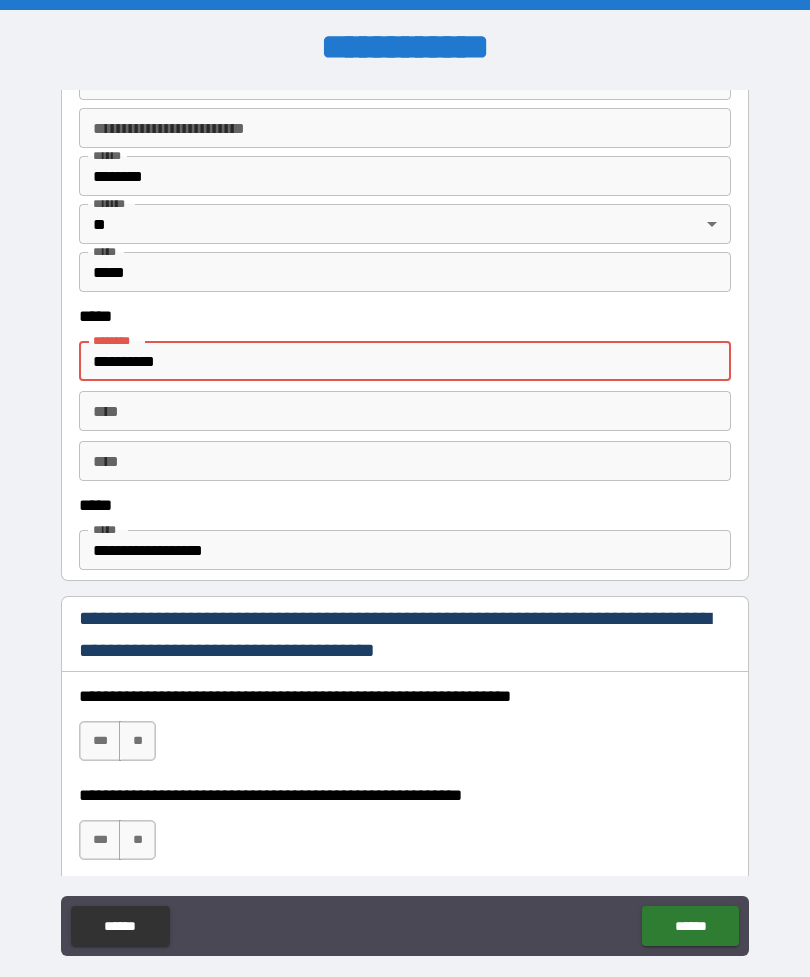 scroll, scrollTop: 853, scrollLeft: 0, axis: vertical 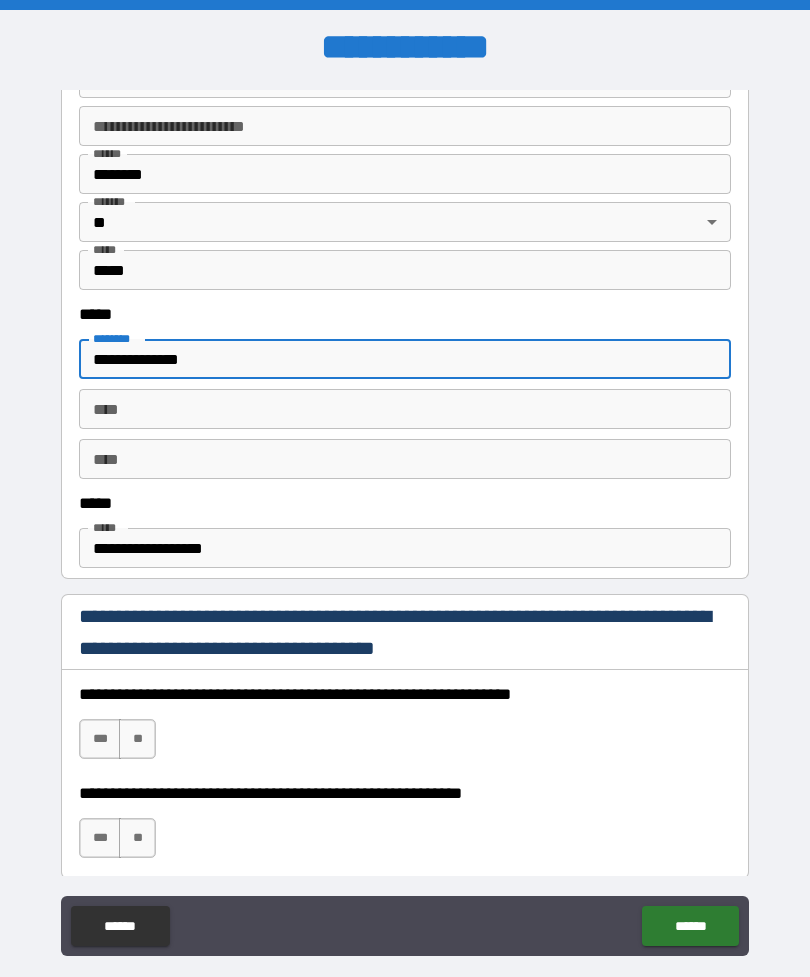type on "**********" 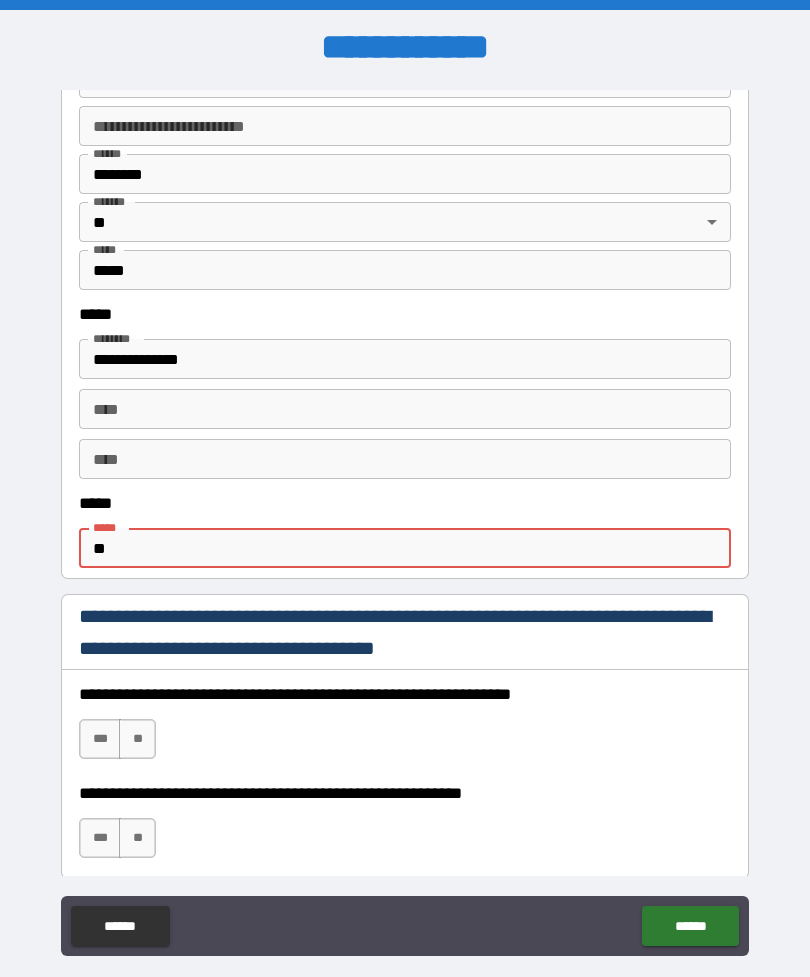 type on "*" 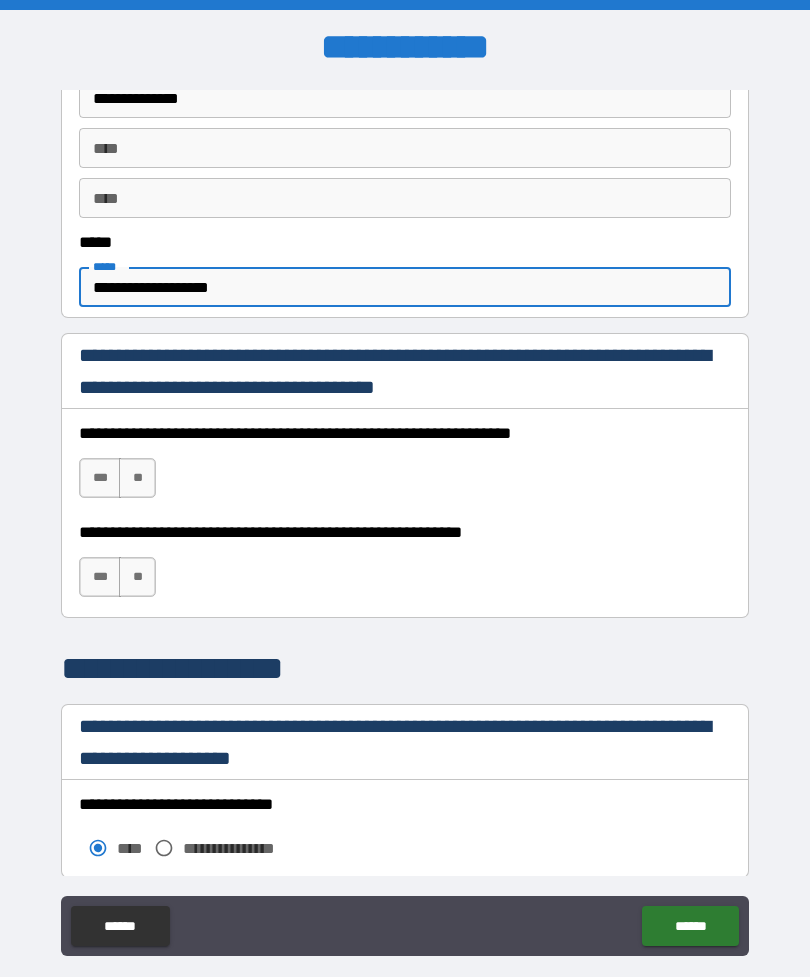 scroll, scrollTop: 1127, scrollLeft: 0, axis: vertical 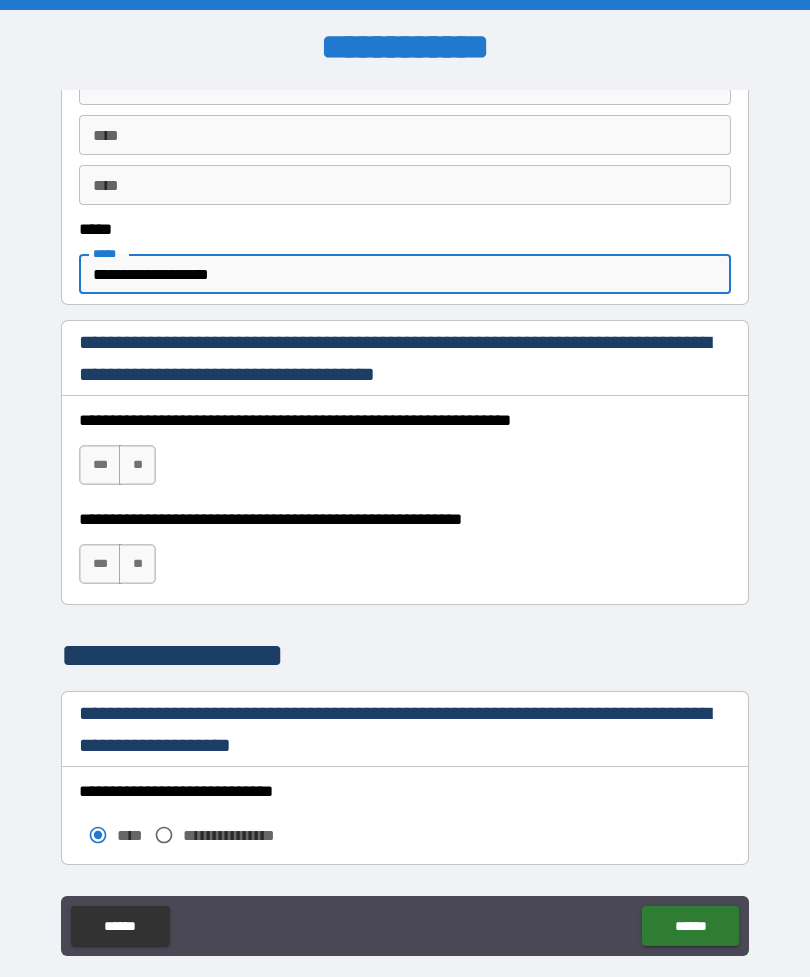 type on "**********" 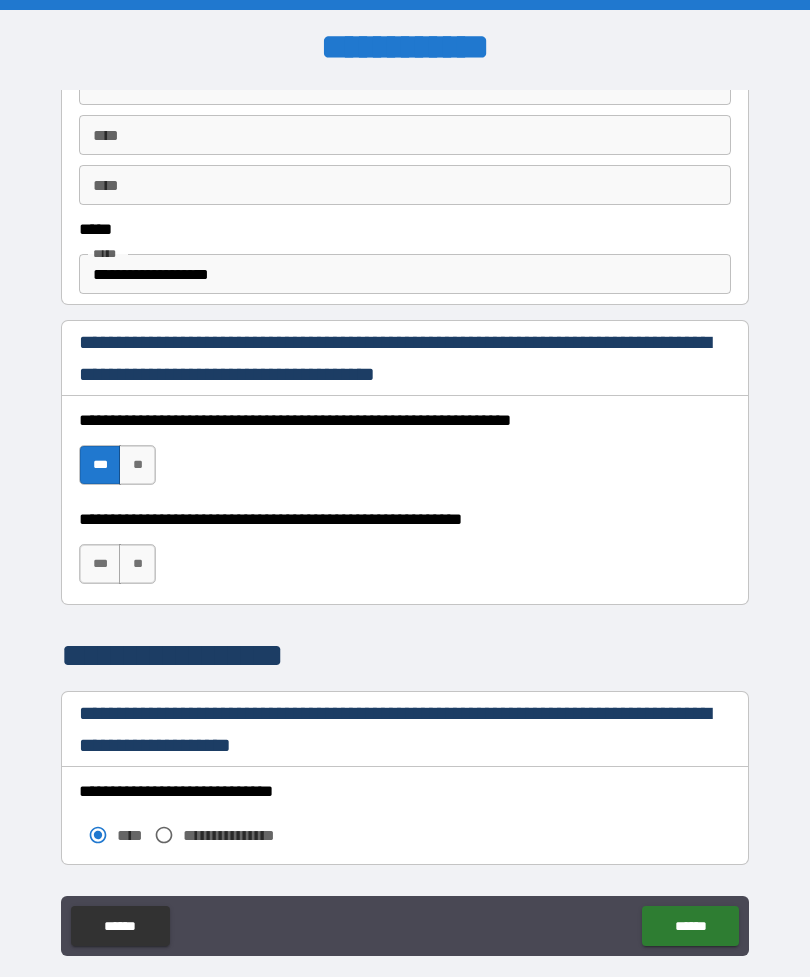 click on "***" at bounding box center [100, 564] 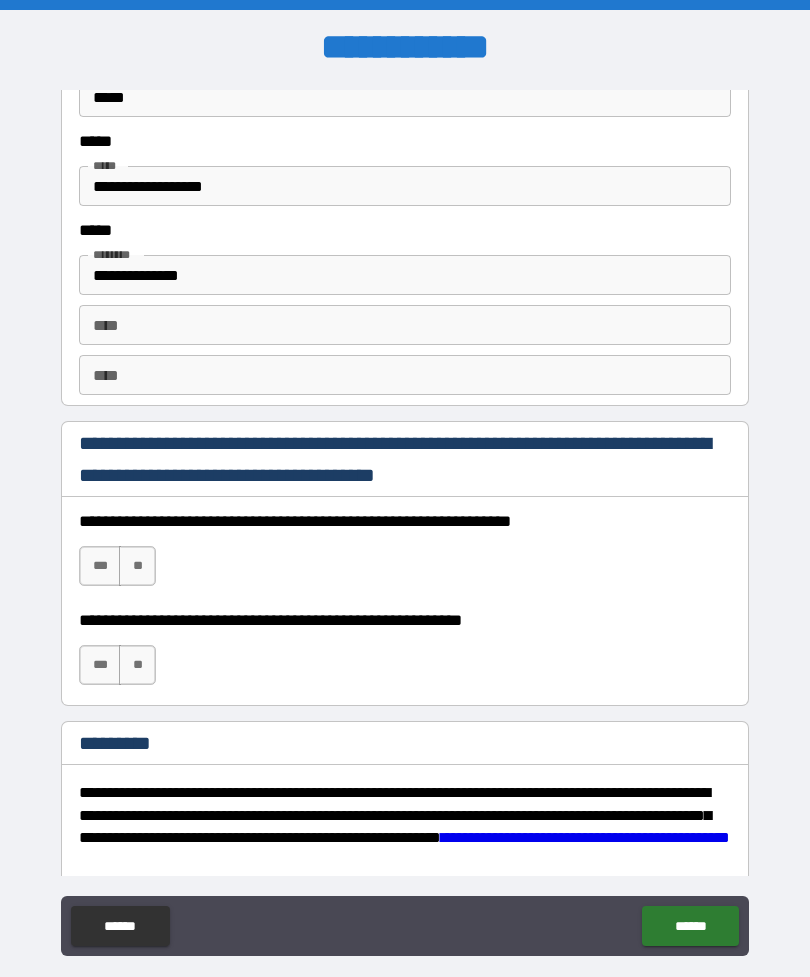 scroll, scrollTop: 2674, scrollLeft: 0, axis: vertical 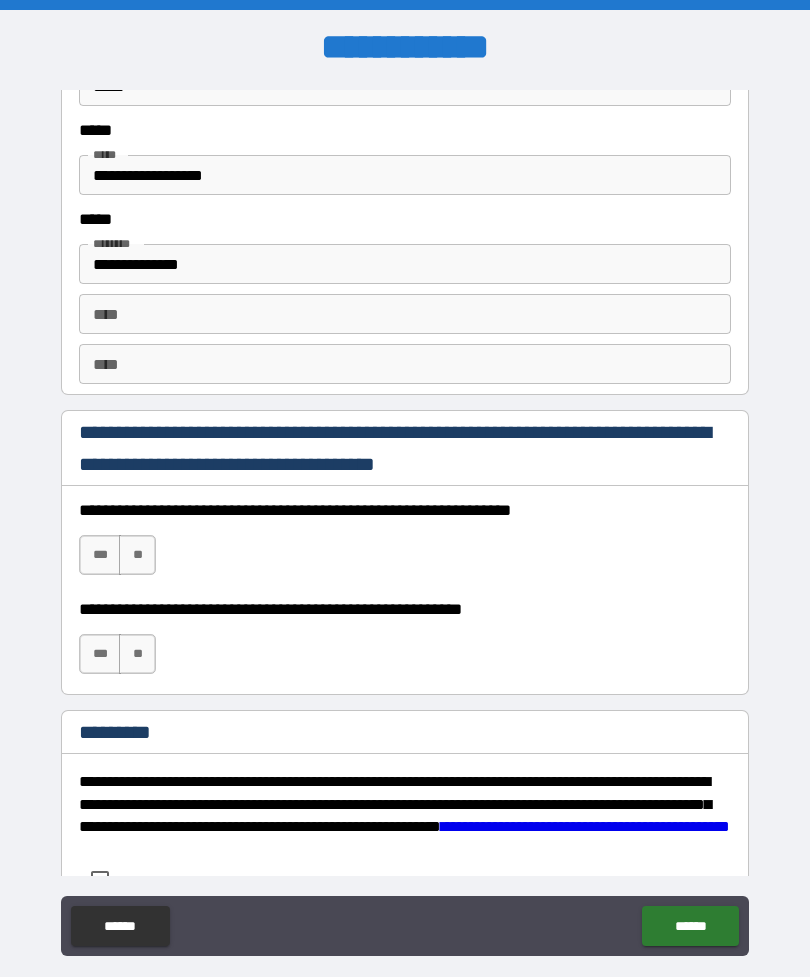 click on "***" at bounding box center (100, 555) 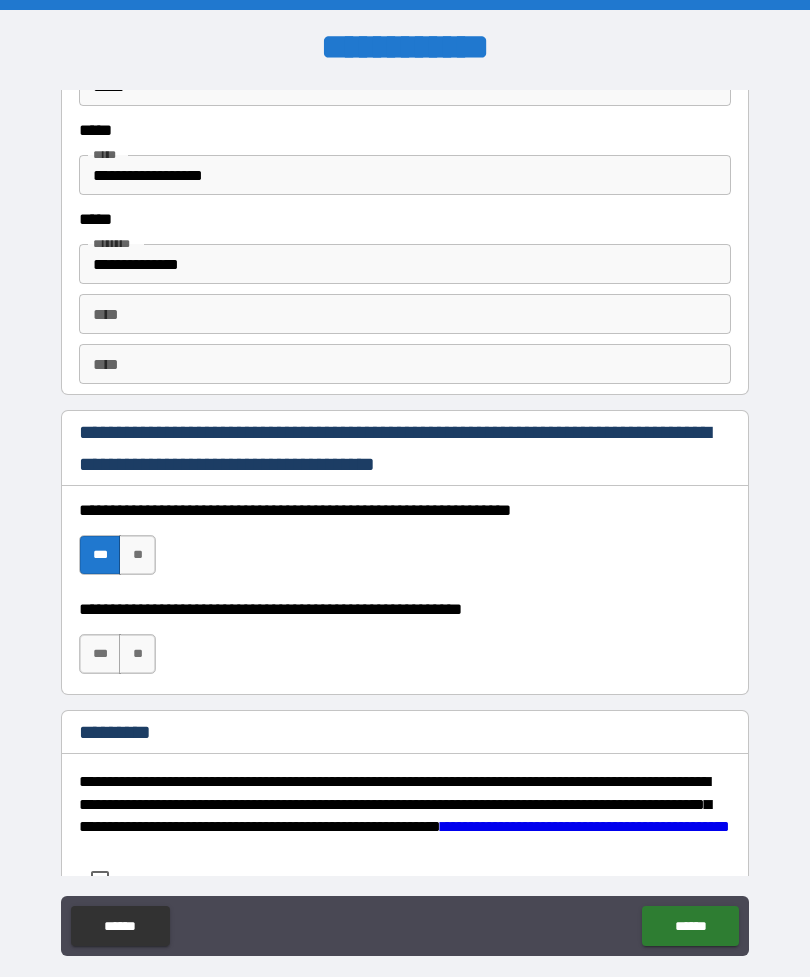 click on "***" at bounding box center [100, 654] 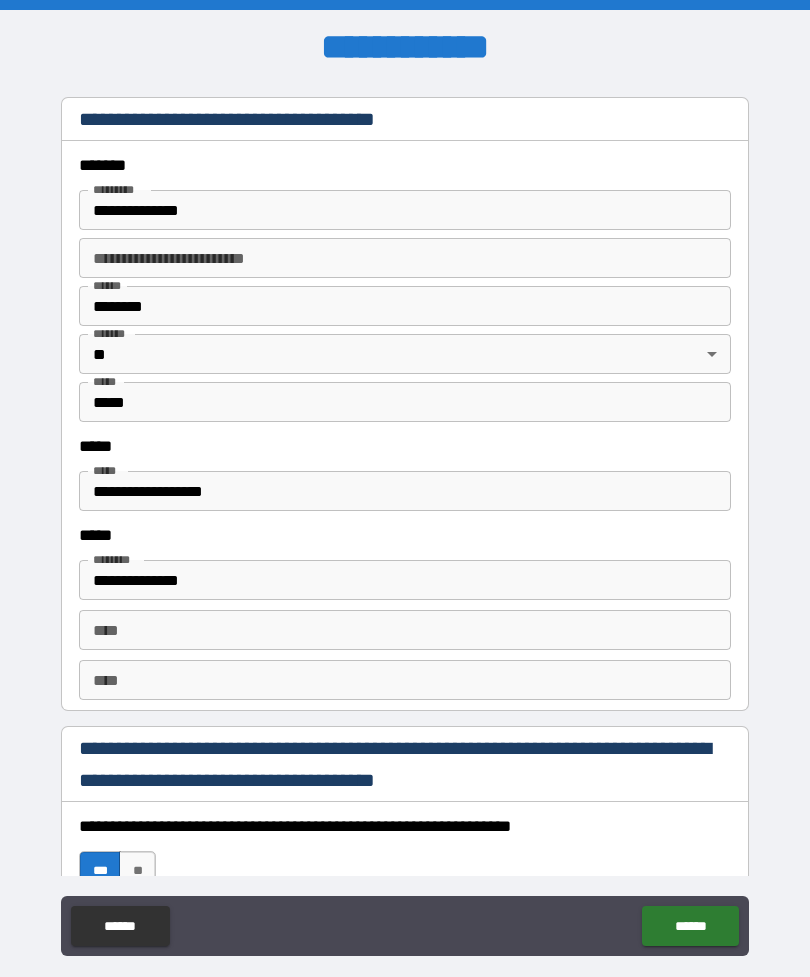 scroll, scrollTop: 2357, scrollLeft: 0, axis: vertical 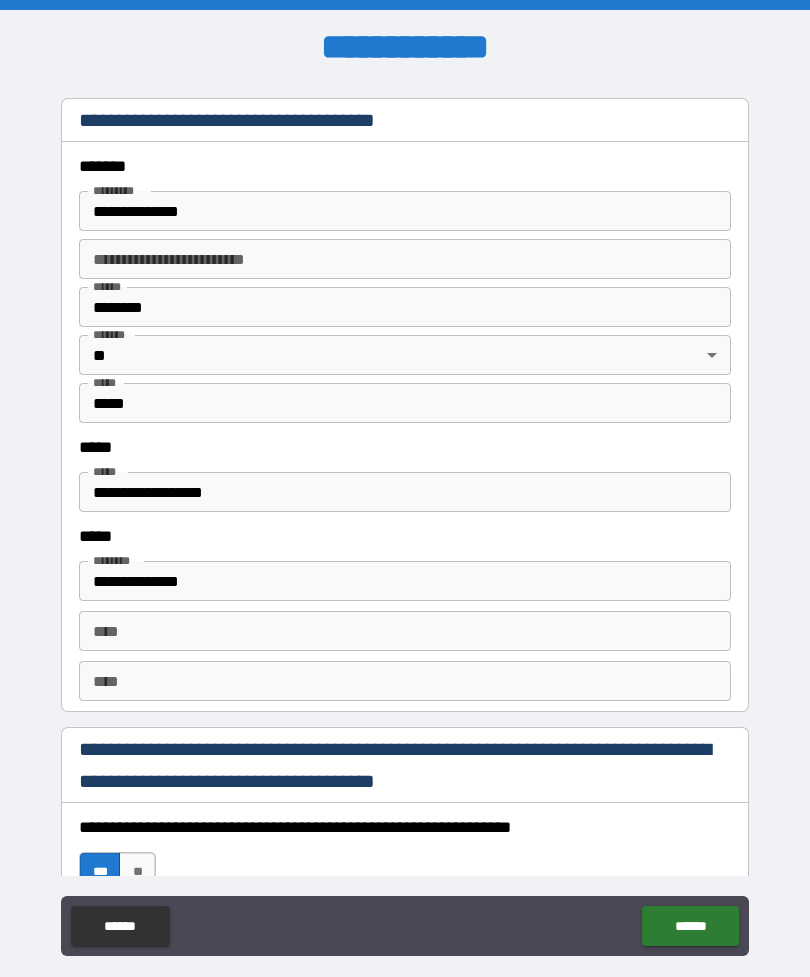 click on "**********" at bounding box center [405, 581] 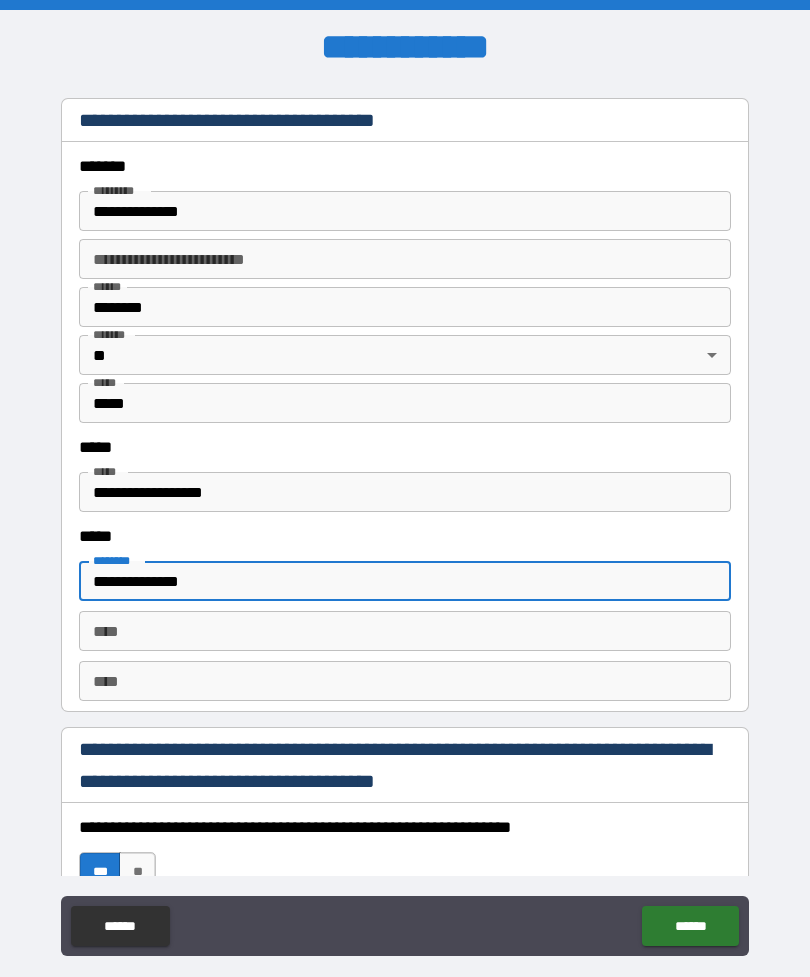 type on "**********" 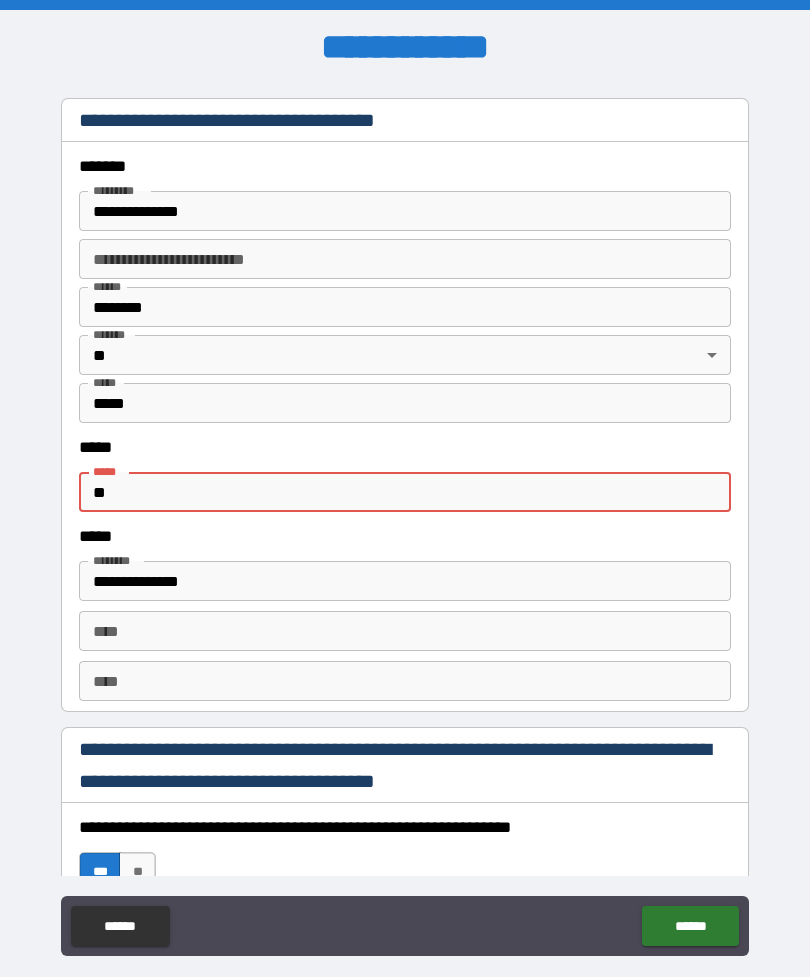 type on "*" 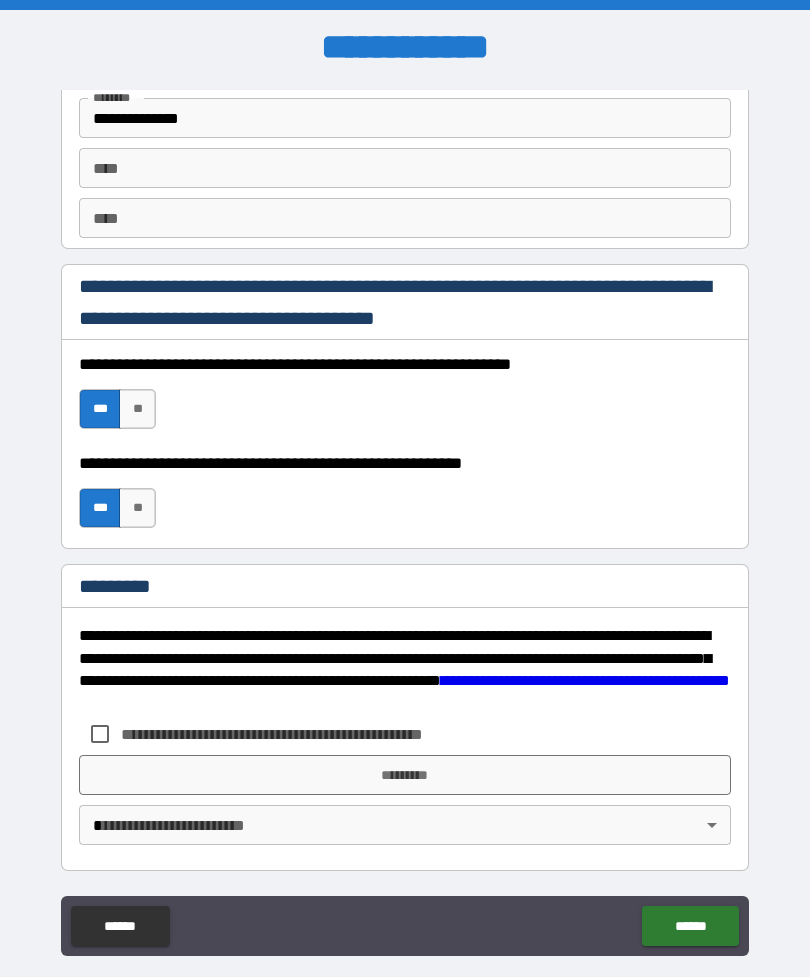 scroll, scrollTop: 2820, scrollLeft: 0, axis: vertical 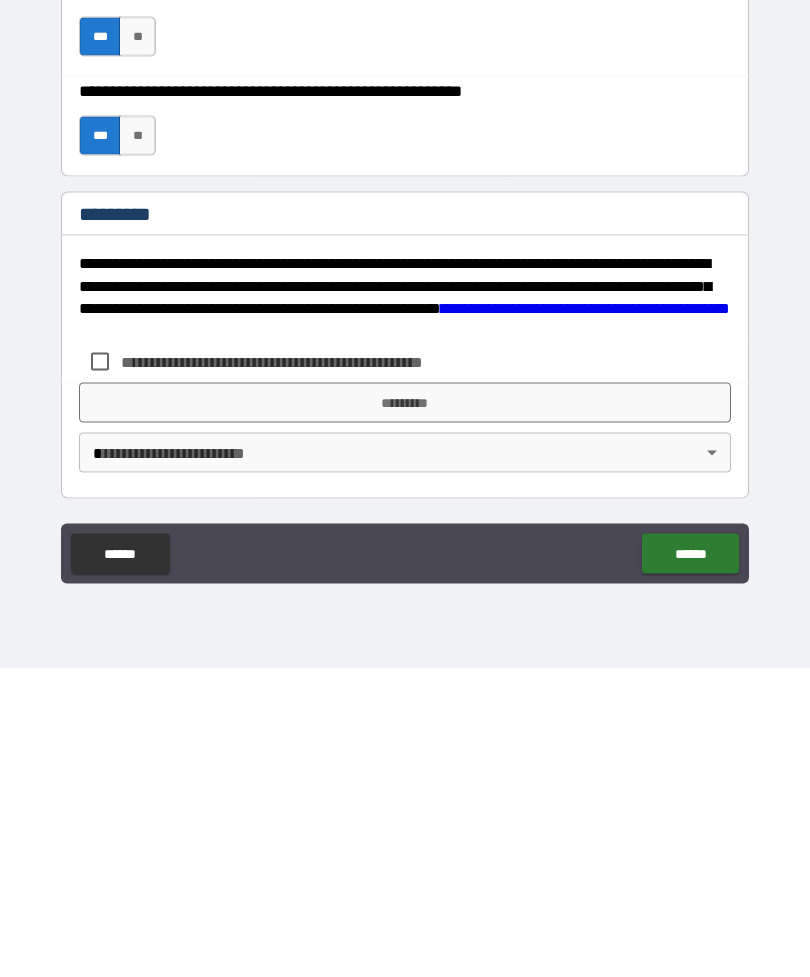 type on "**********" 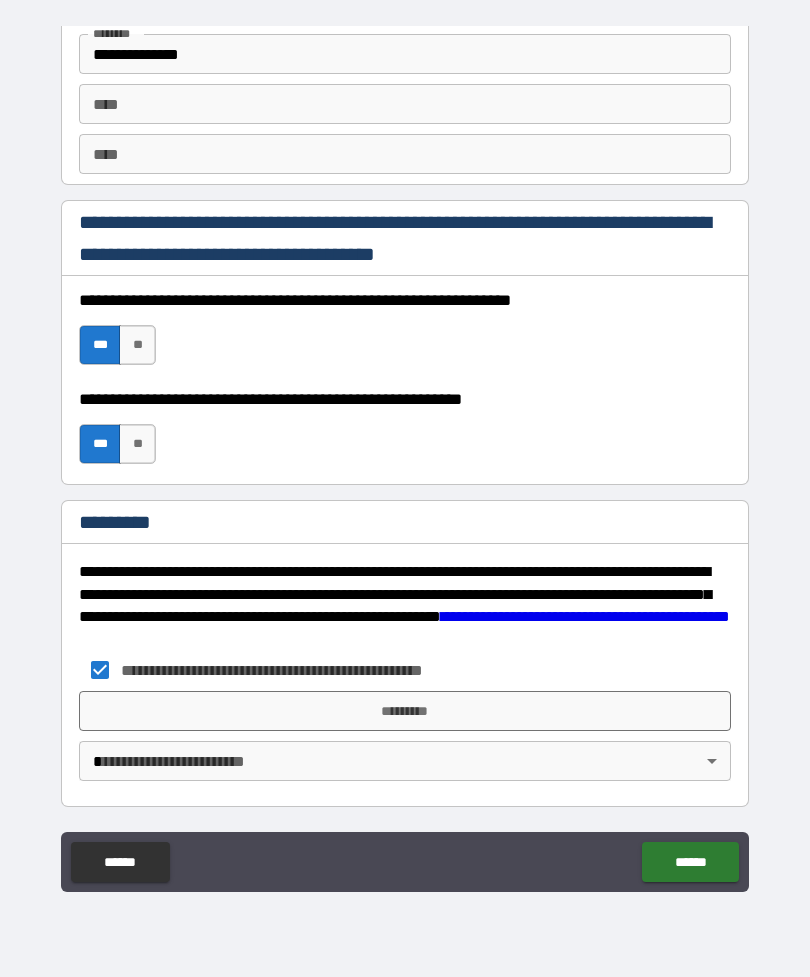 click on "*********" at bounding box center (405, 711) 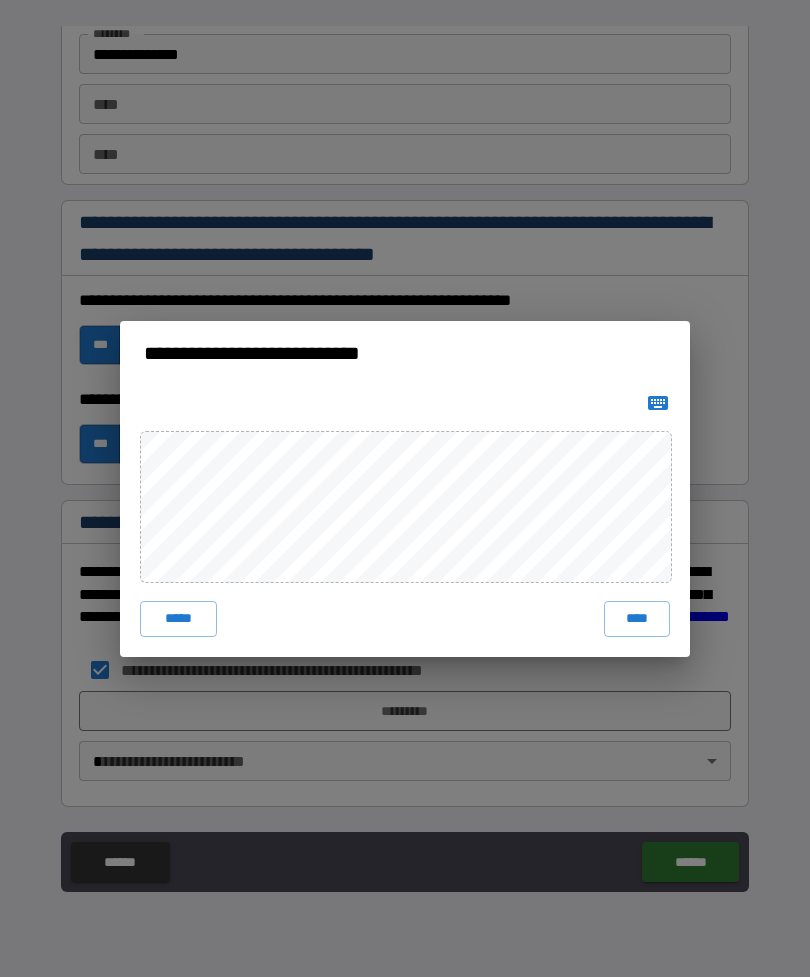 click on "****" at bounding box center (637, 619) 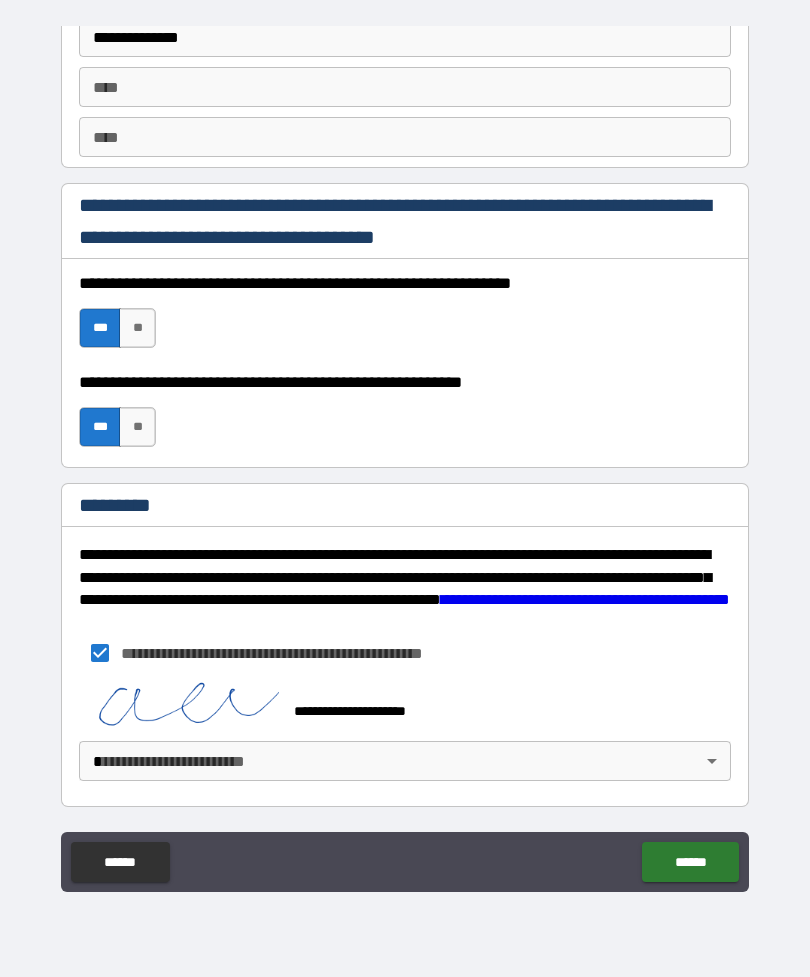 scroll, scrollTop: 2837, scrollLeft: 0, axis: vertical 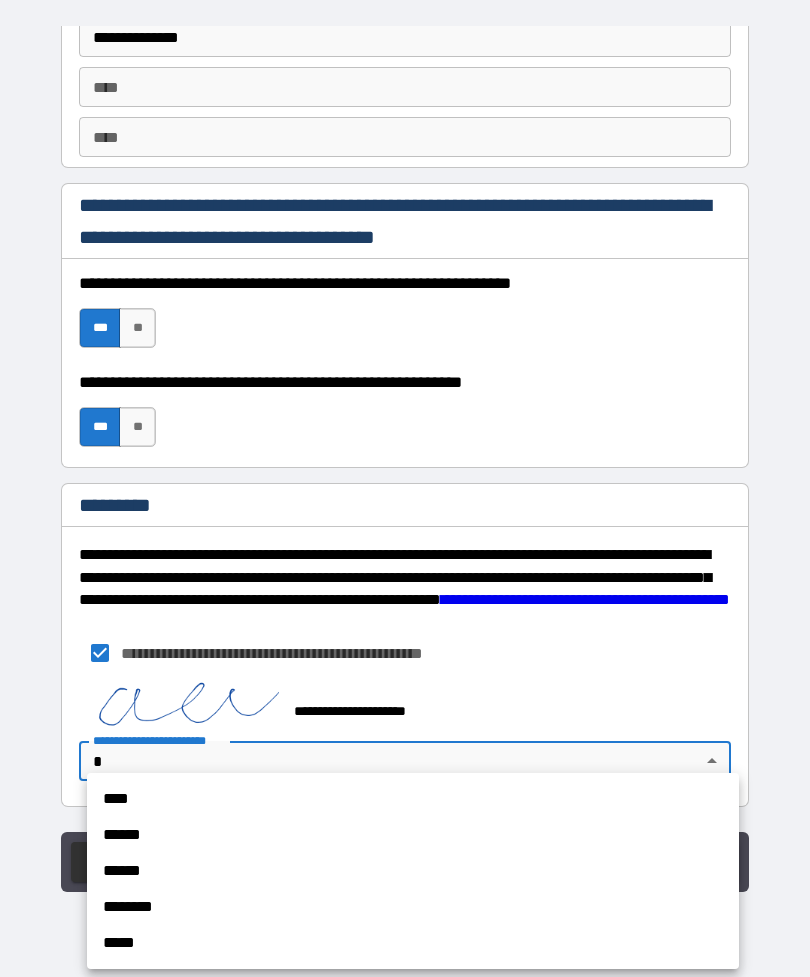 click on "****" at bounding box center [413, 799] 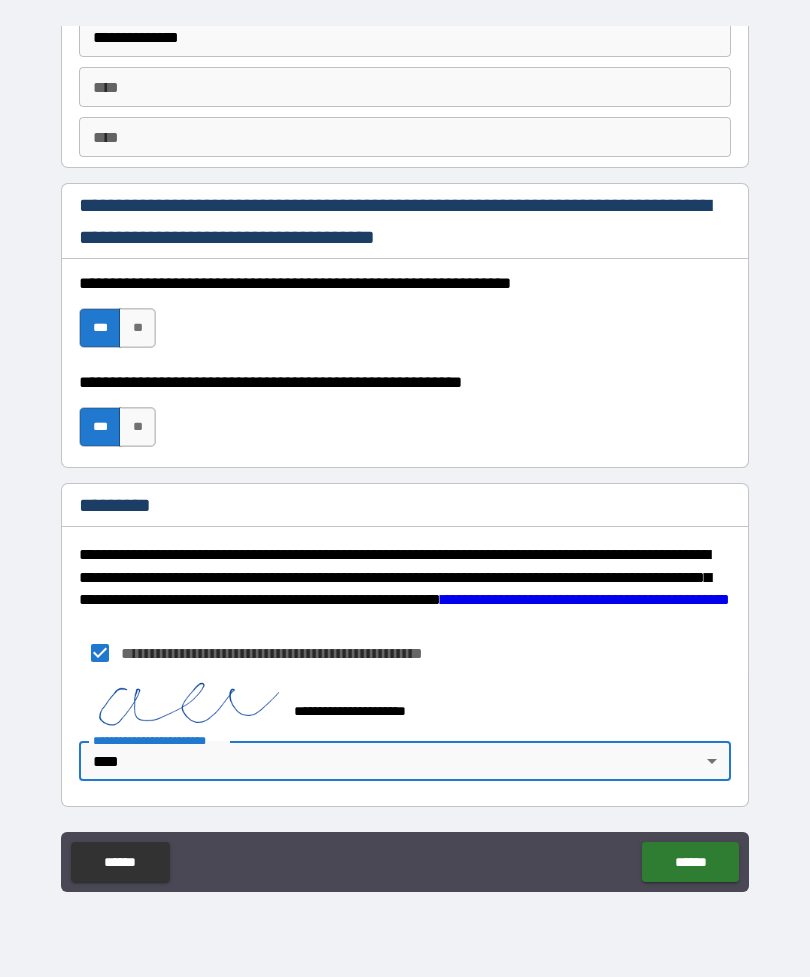 click on "******" at bounding box center [690, 862] 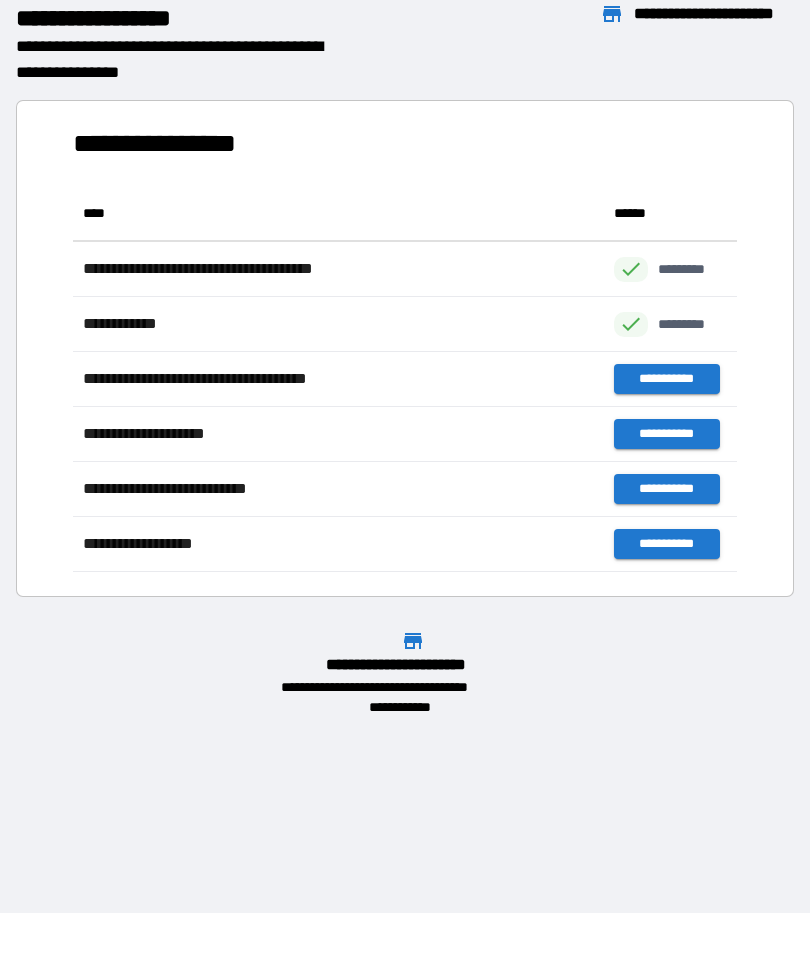 scroll, scrollTop: 1, scrollLeft: 1, axis: both 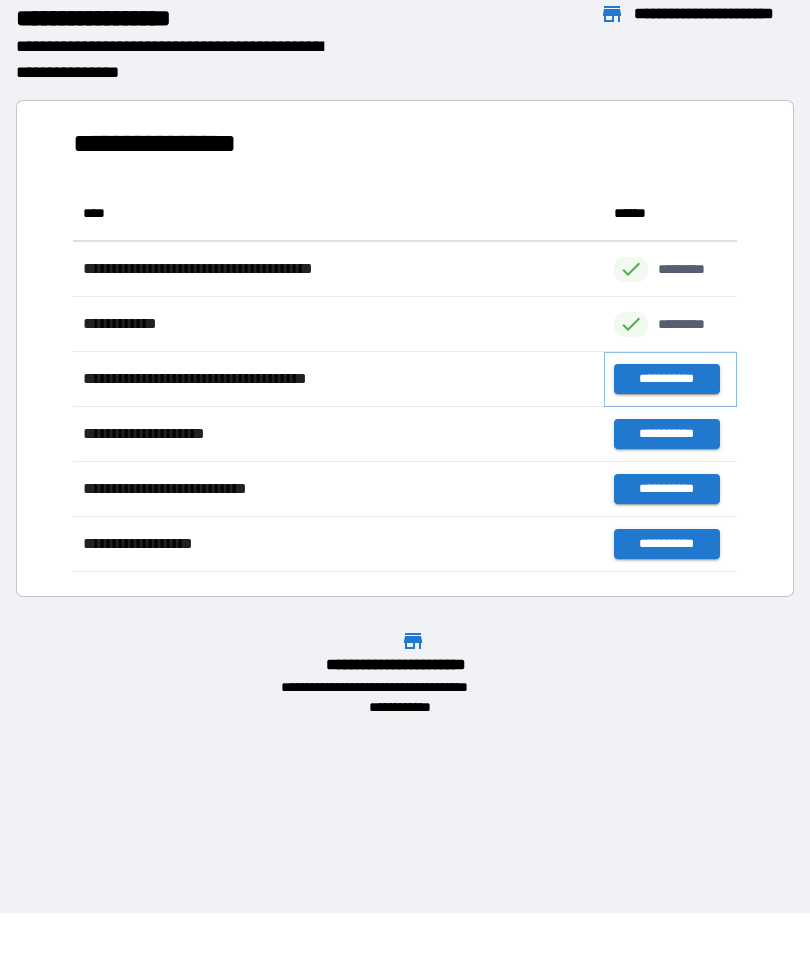 click on "**********" at bounding box center [666, 379] 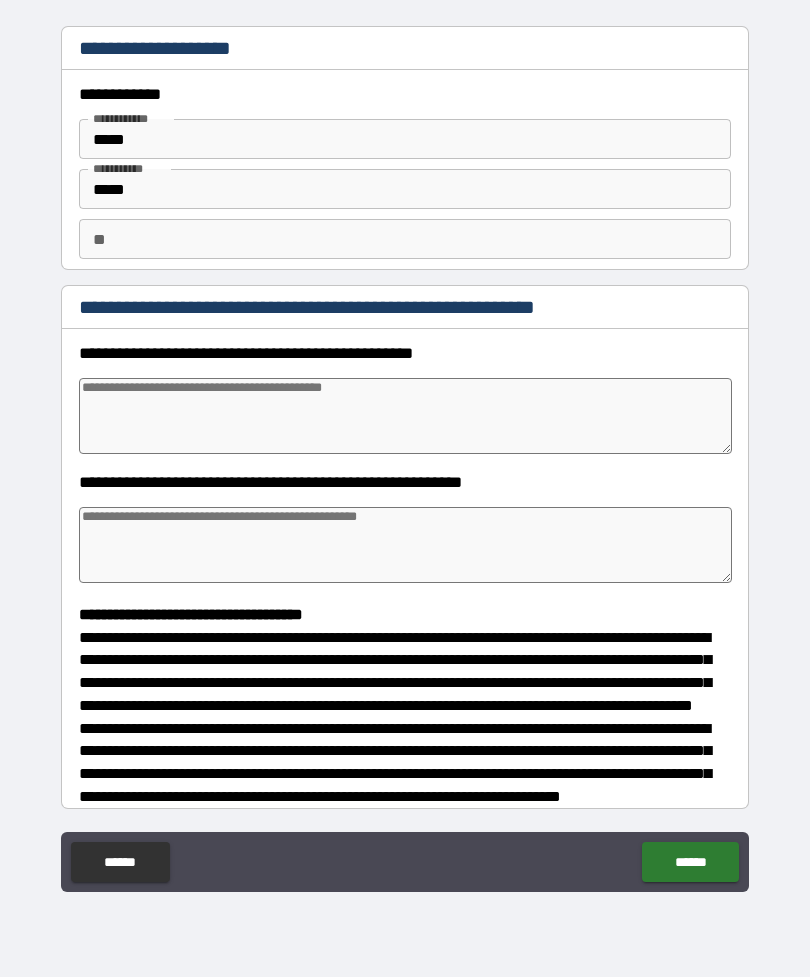 type on "*" 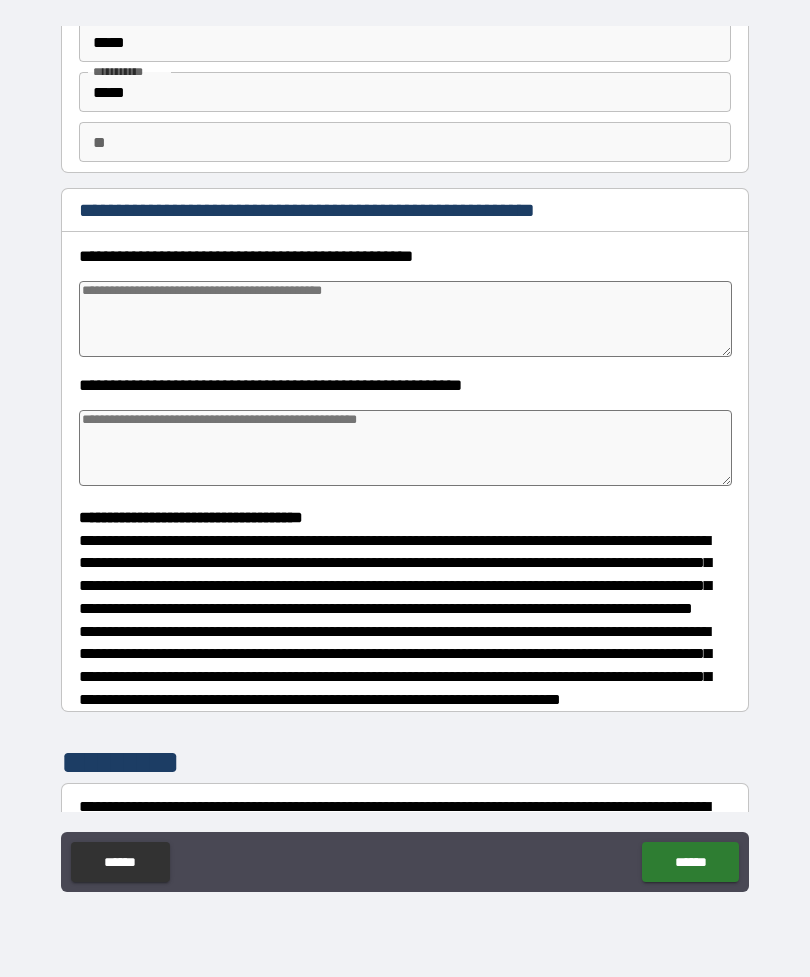 scroll, scrollTop: 102, scrollLeft: 0, axis: vertical 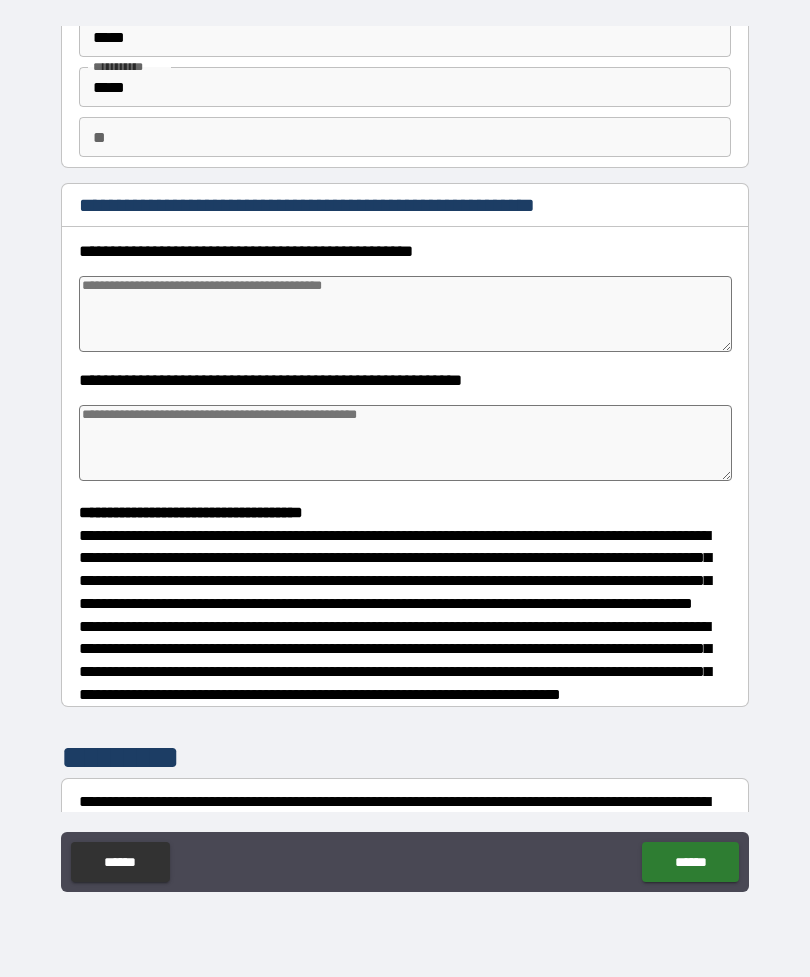 click at bounding box center [405, 314] 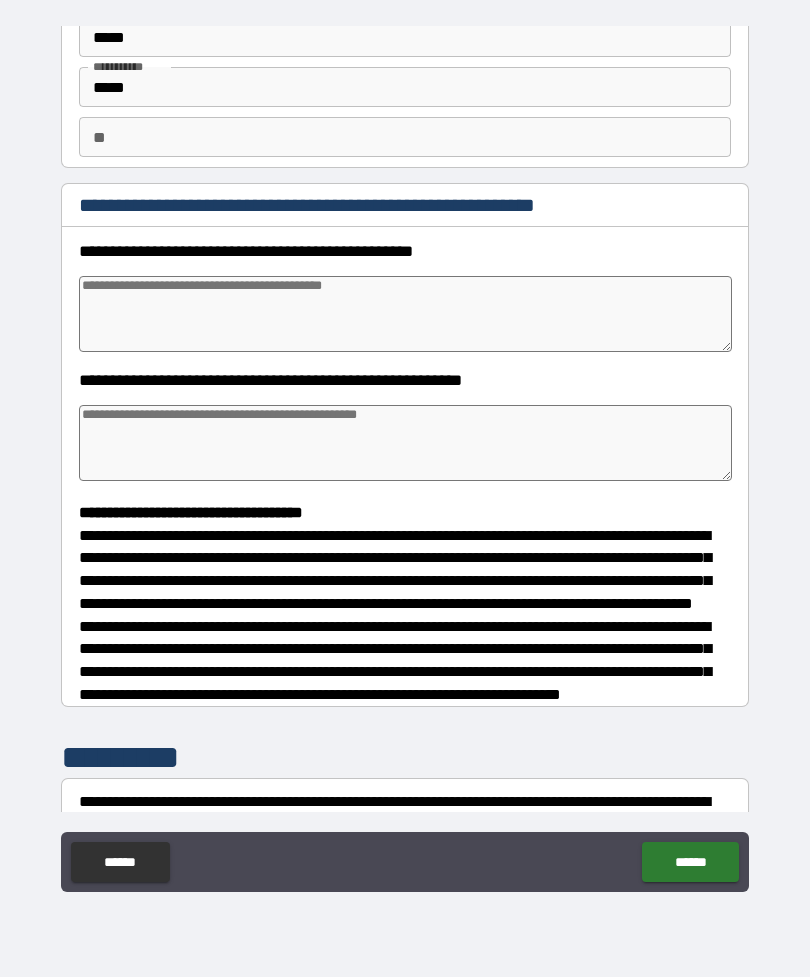 type on "*" 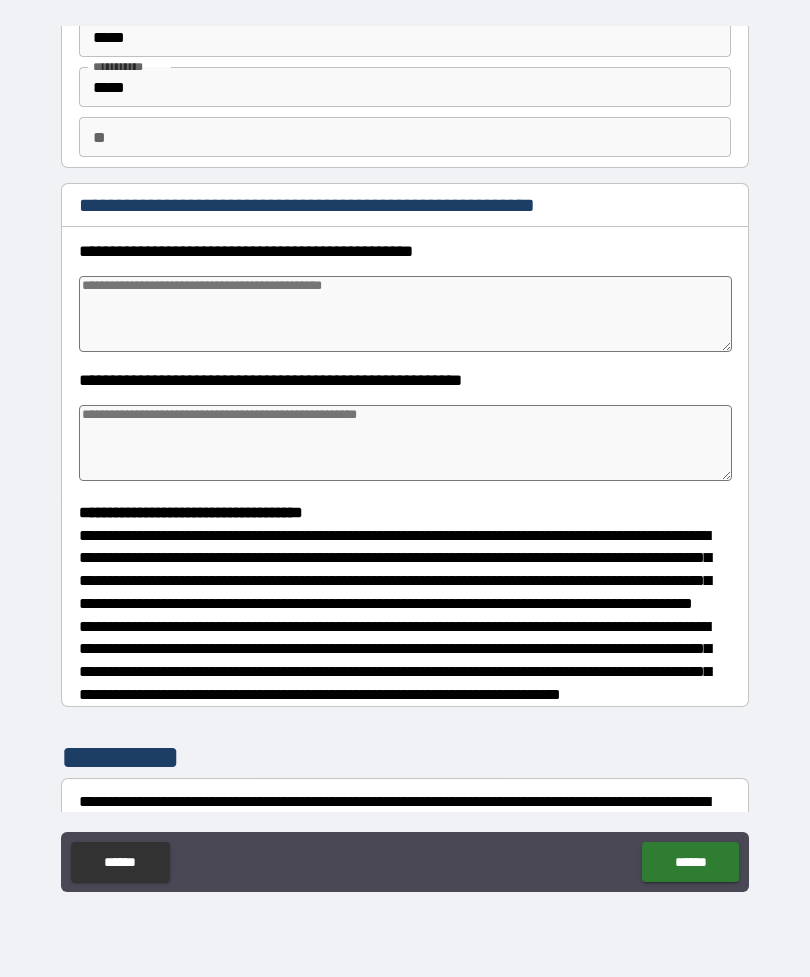 type on "*" 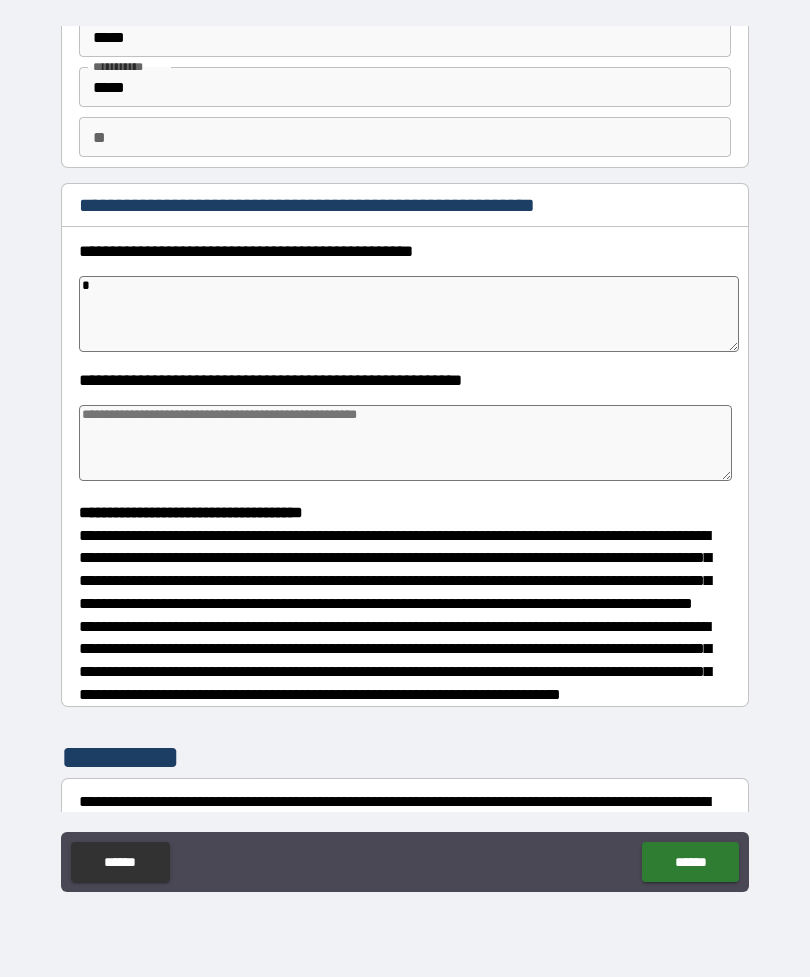 type on "*" 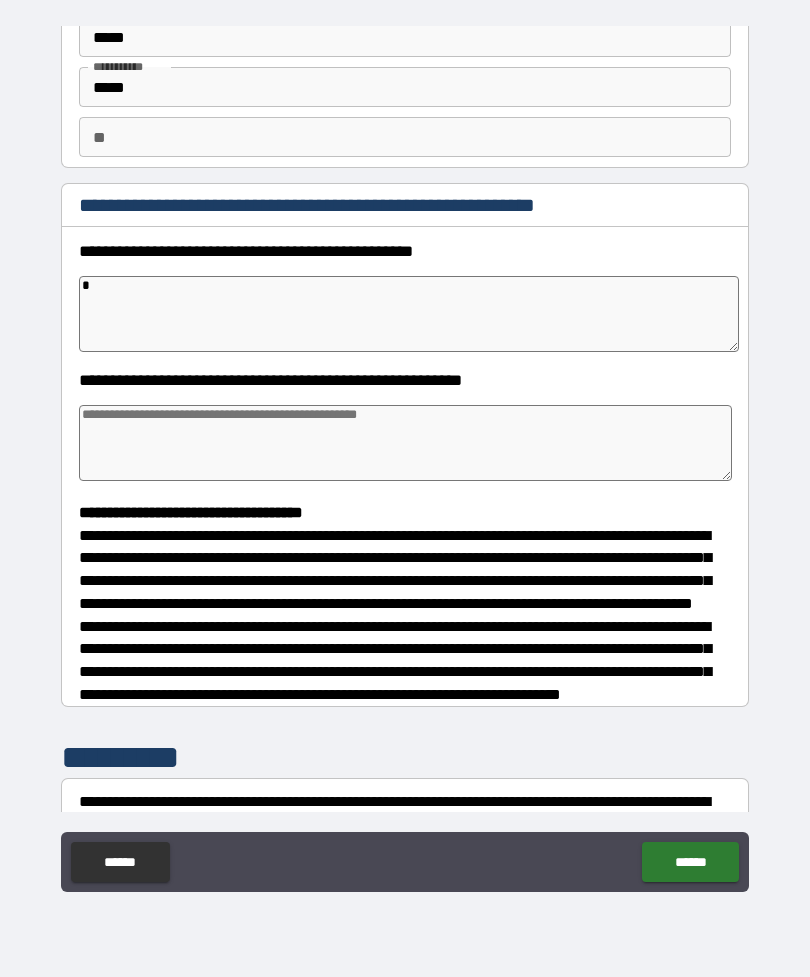 type on "*" 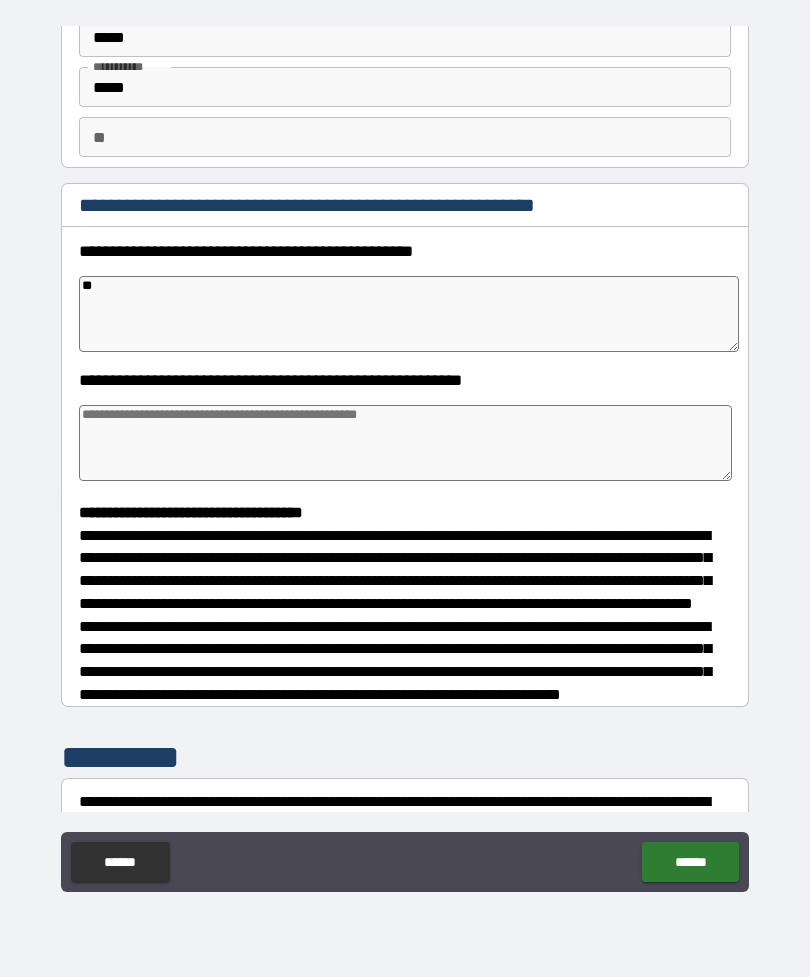 type on "*" 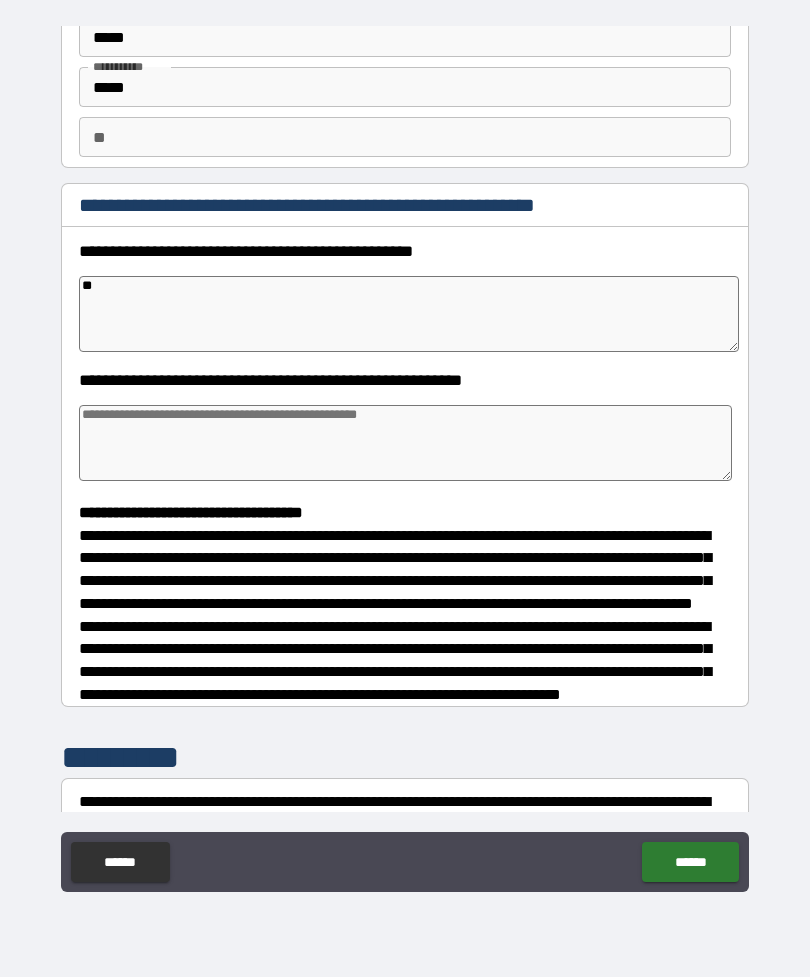 type on "*" 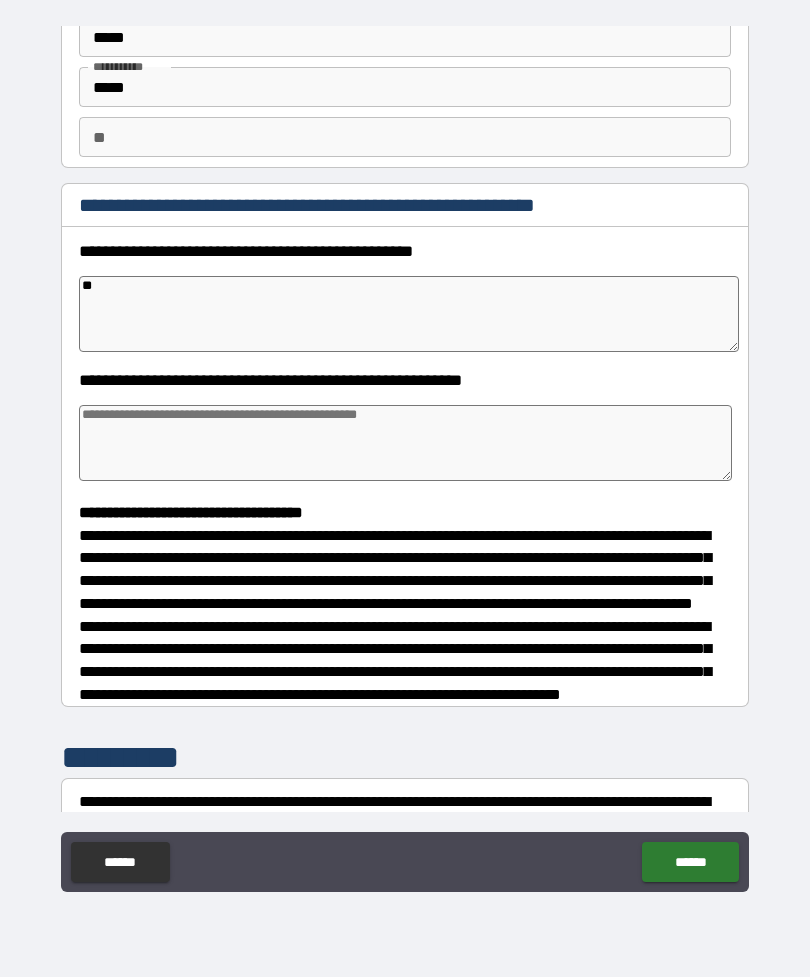 type on "*" 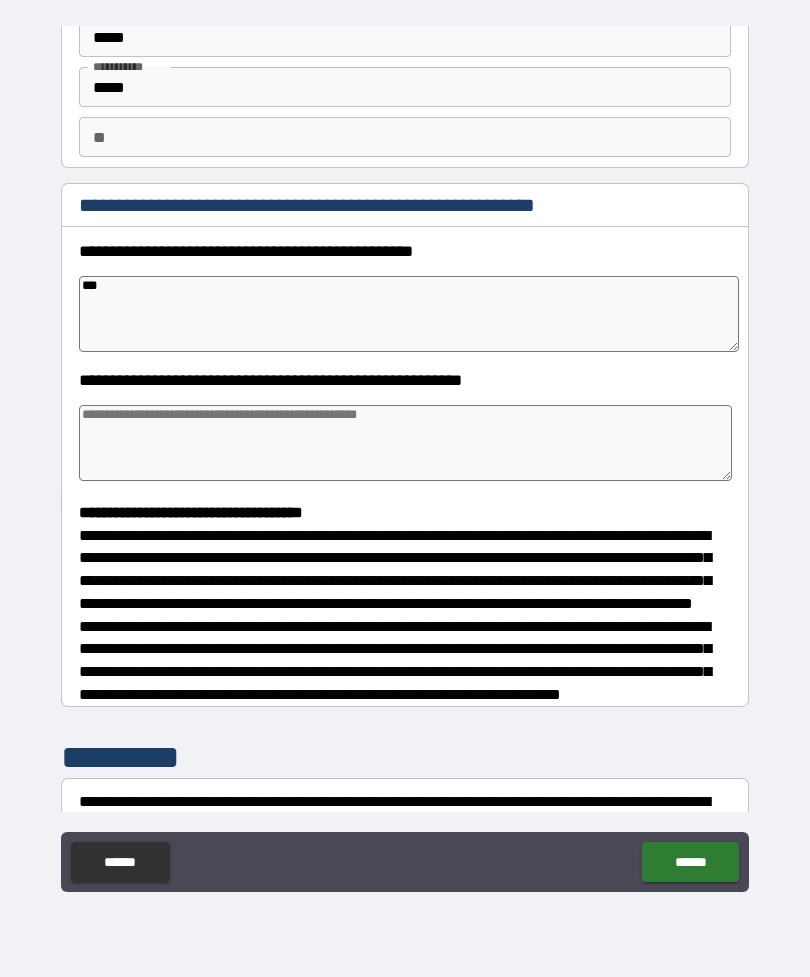 type on "*" 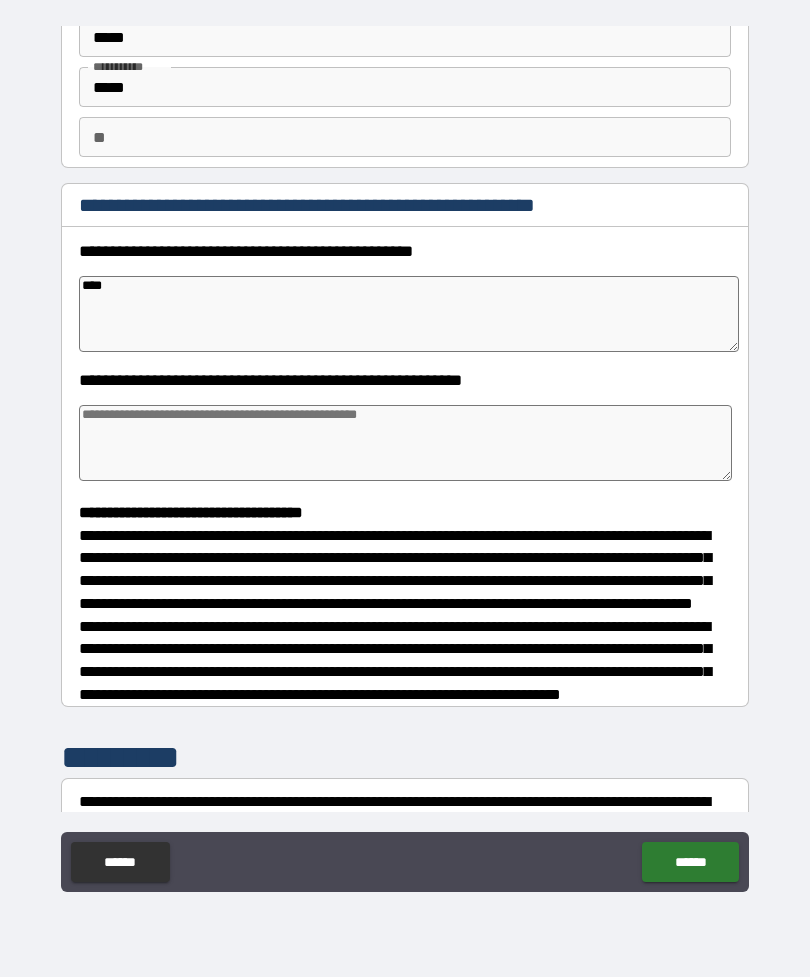 type on "*" 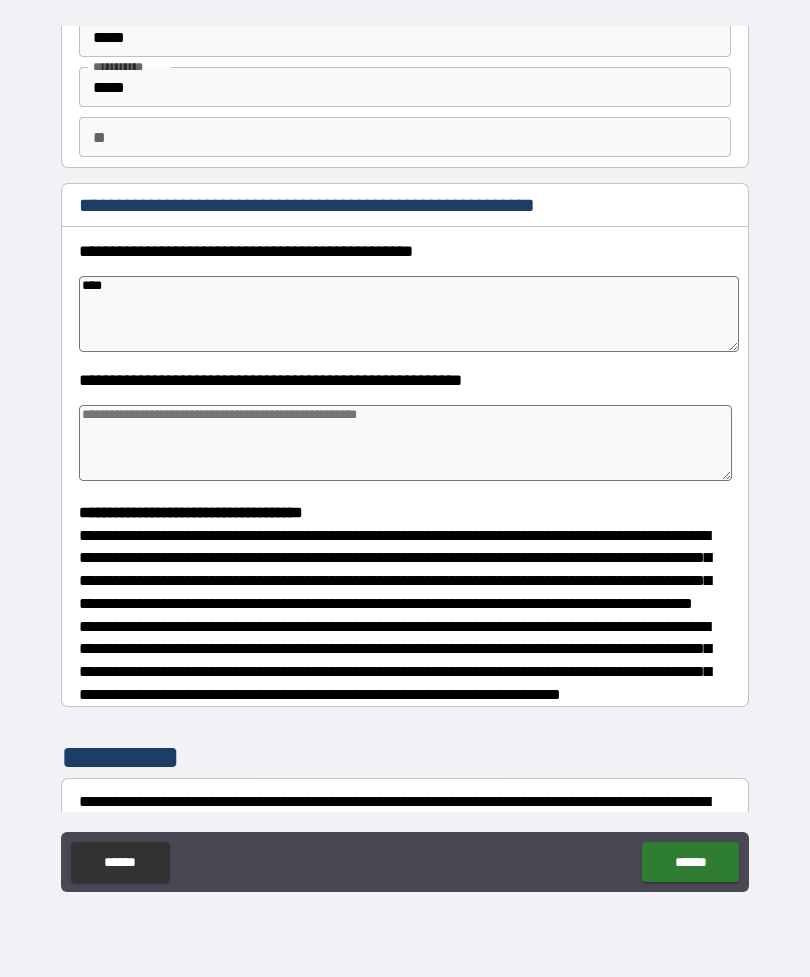 type on "*" 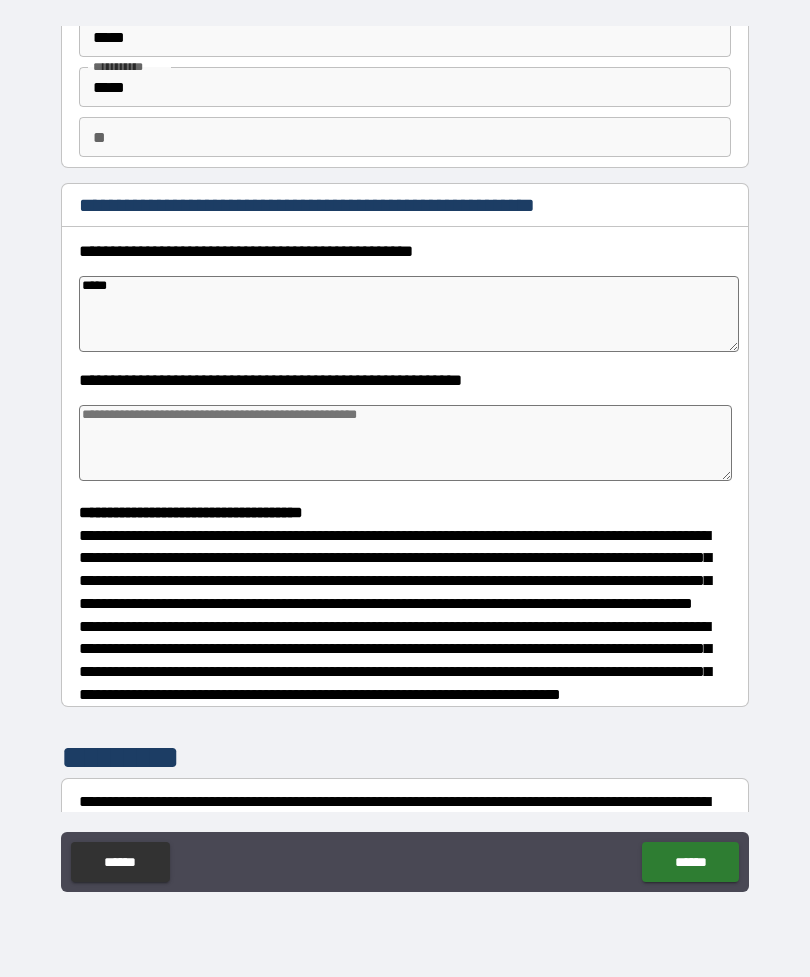type on "*" 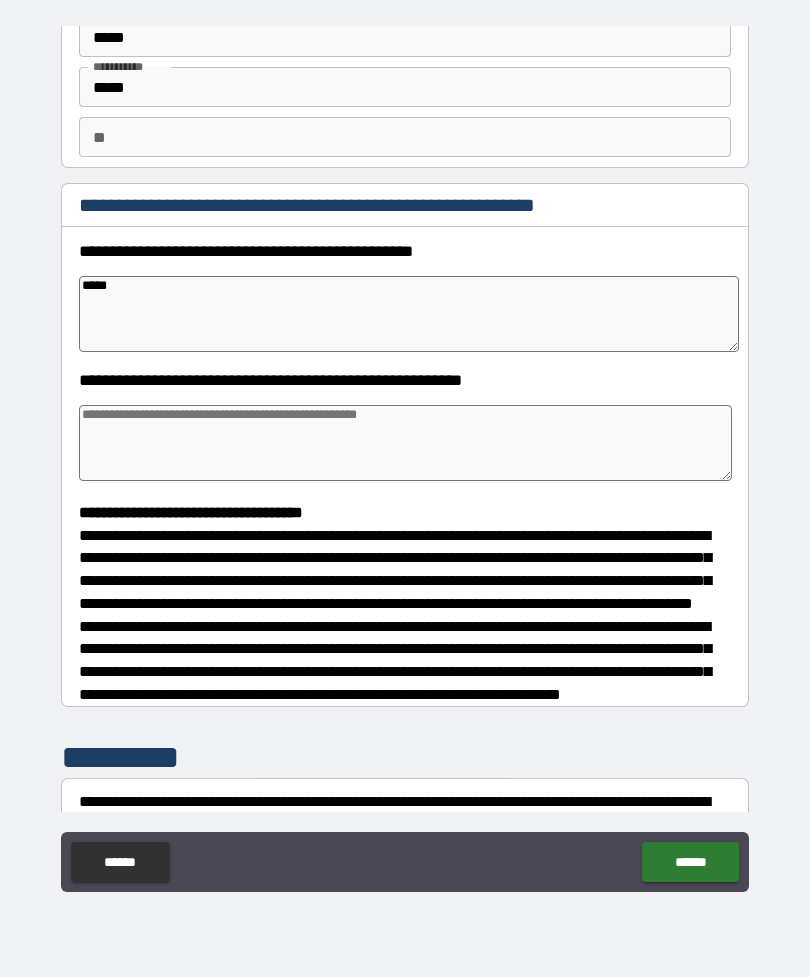 type on "*" 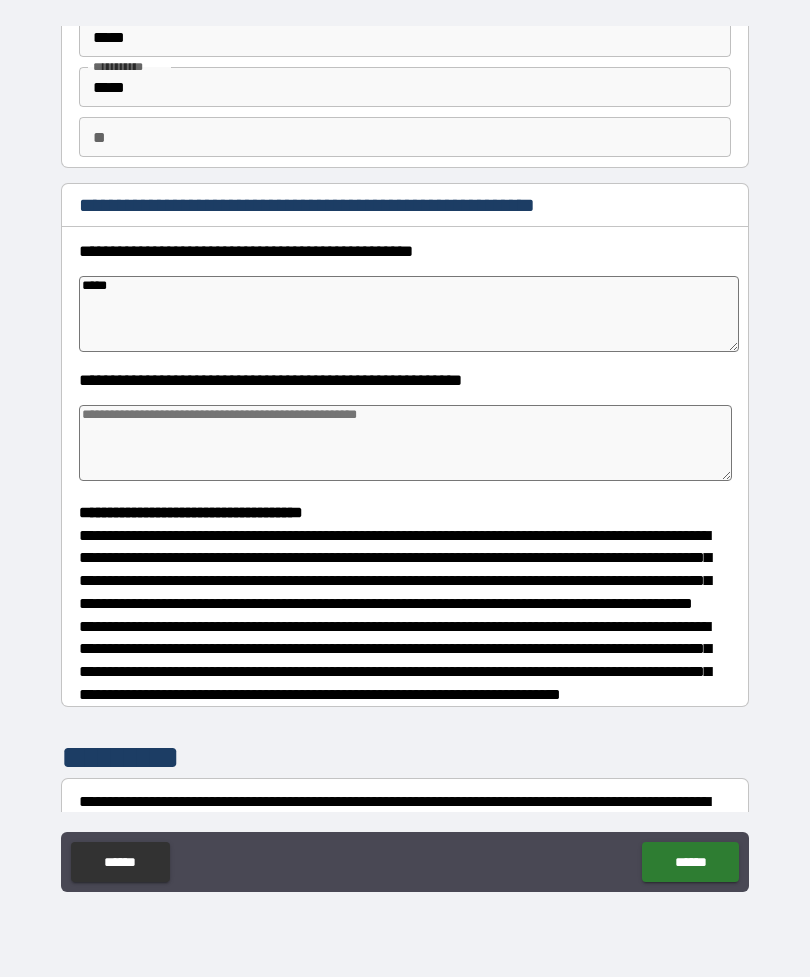 type on "*" 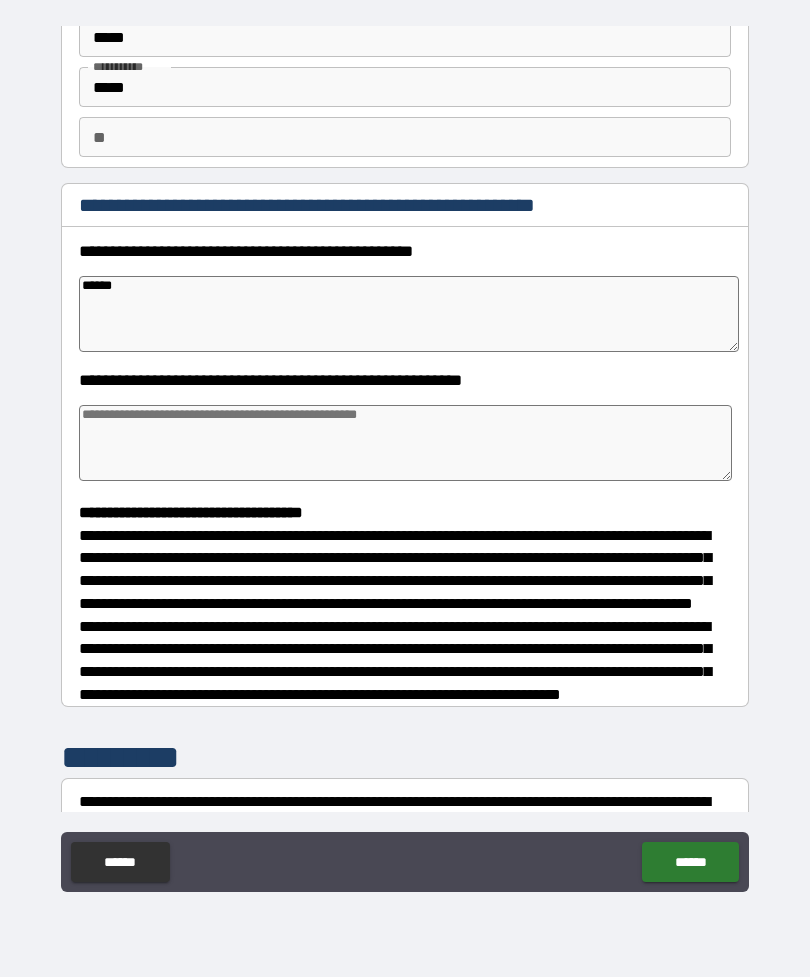 type on "*******" 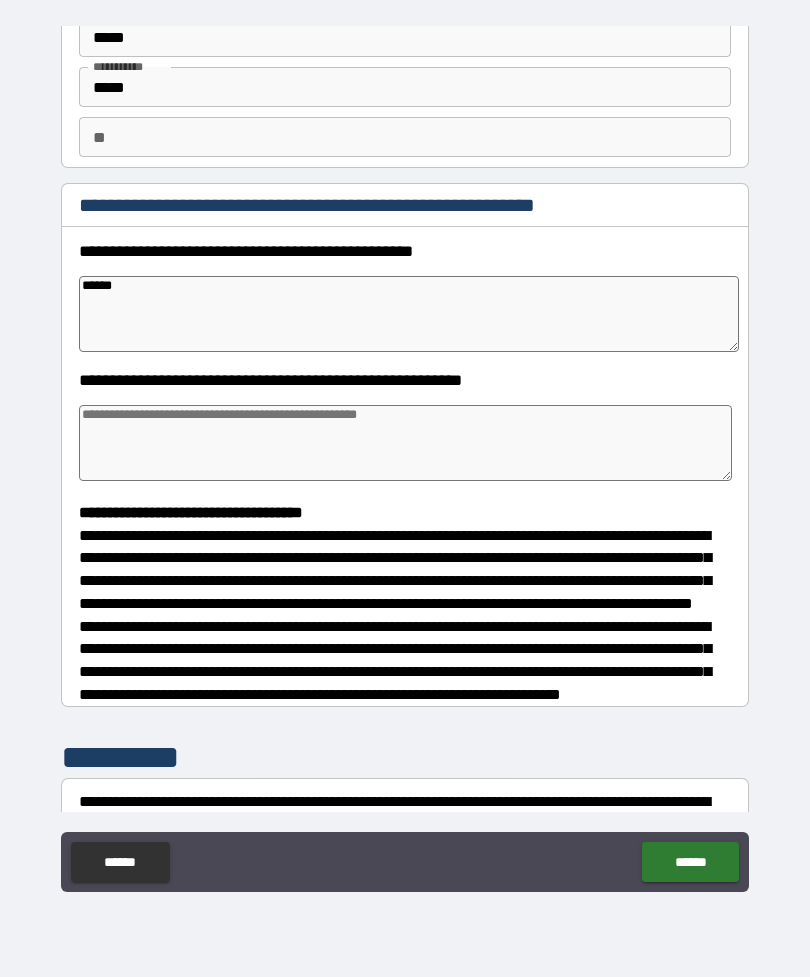 type on "*" 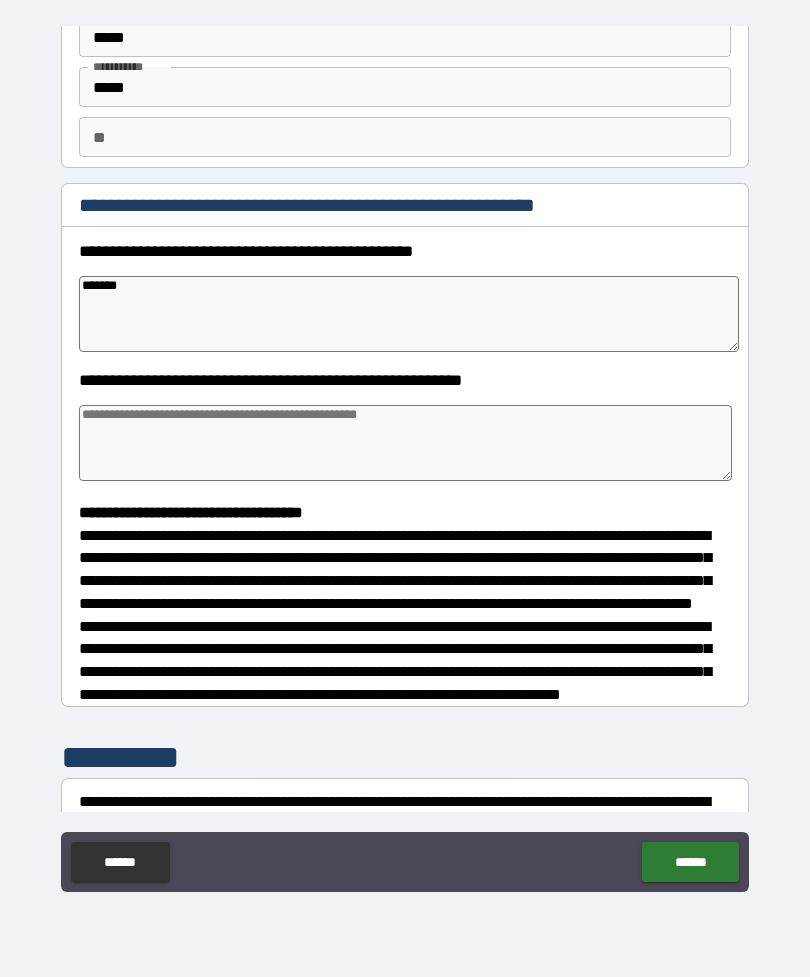 type on "*" 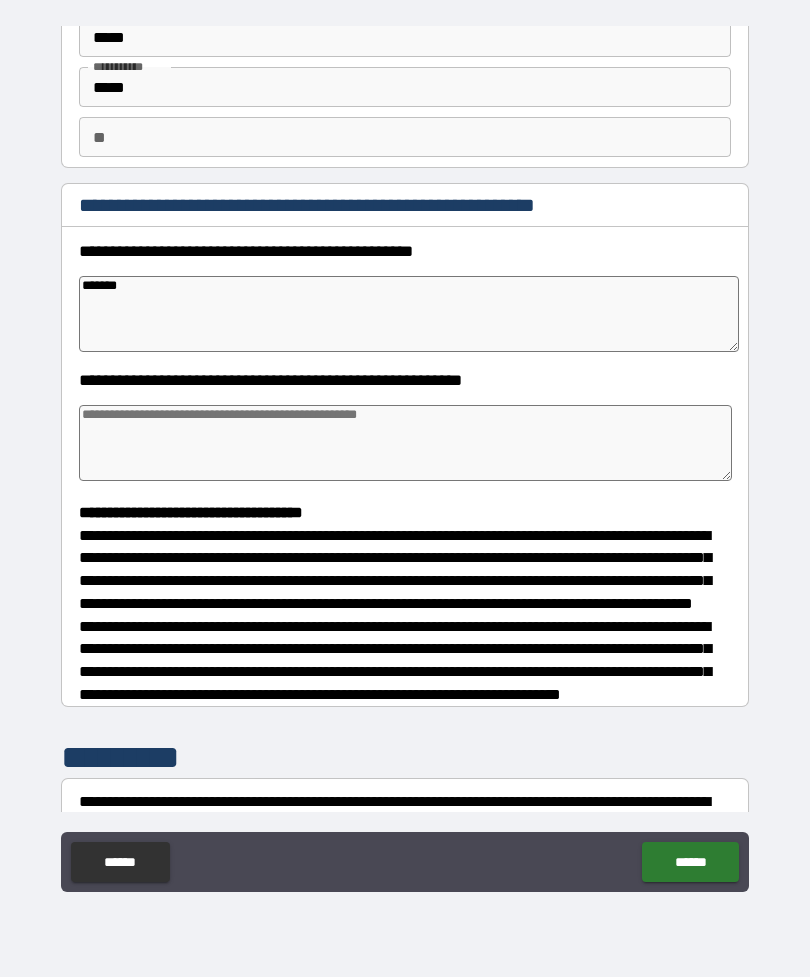 type on "********" 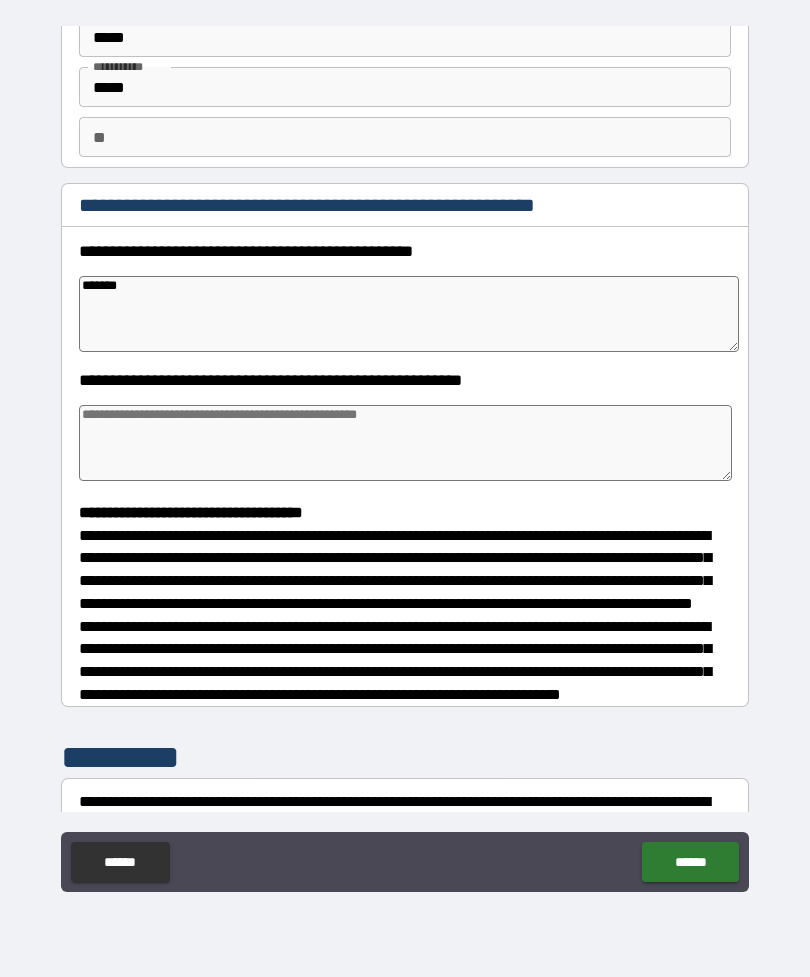 type on "*" 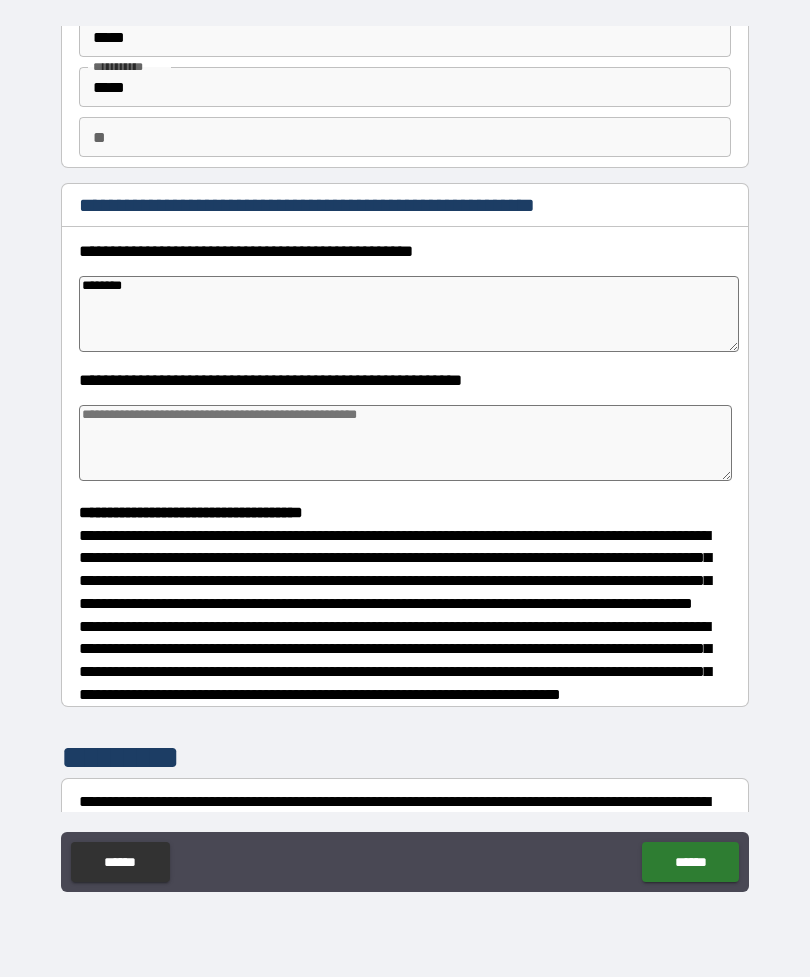 type on "*********" 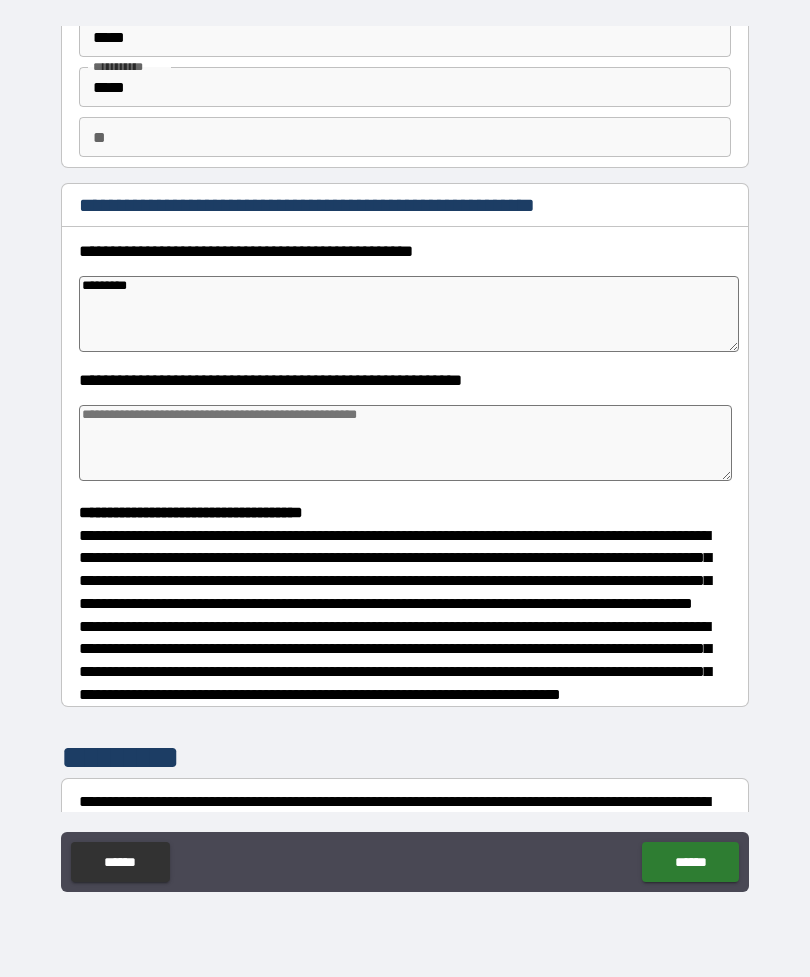 type on "*" 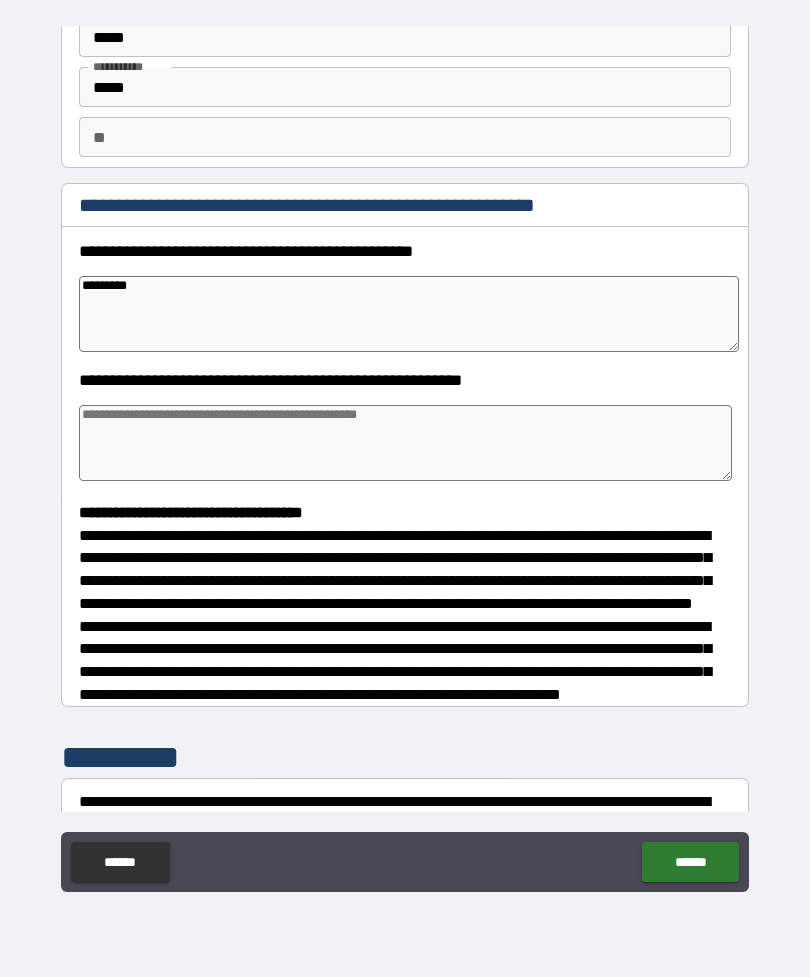 type on "*" 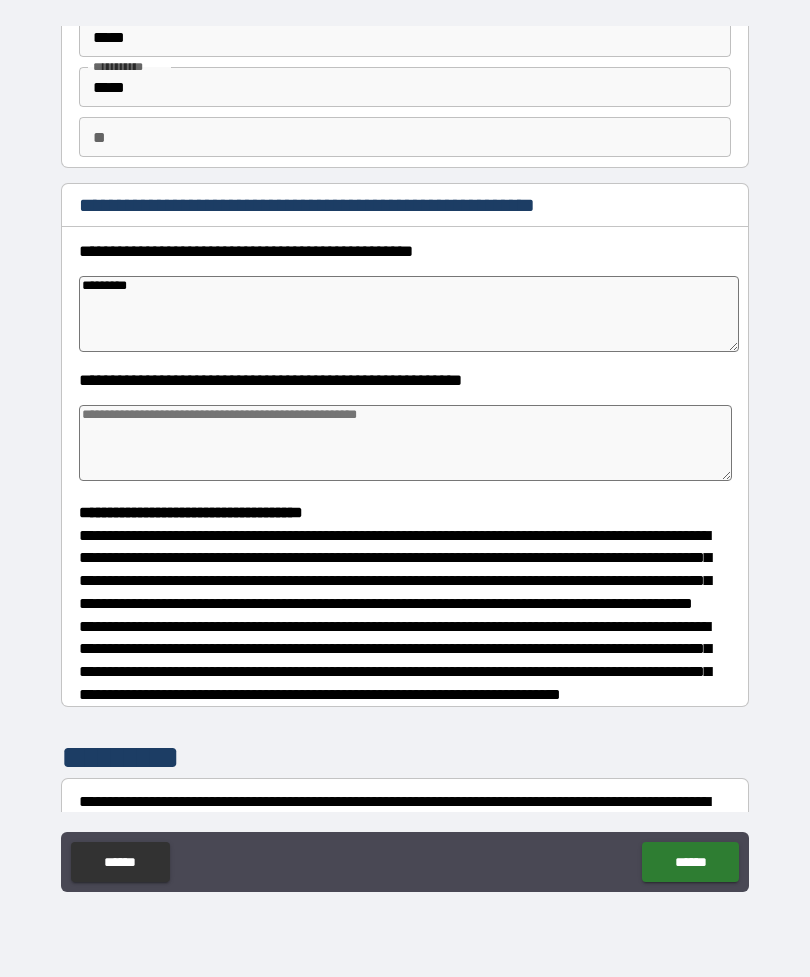 type on "*" 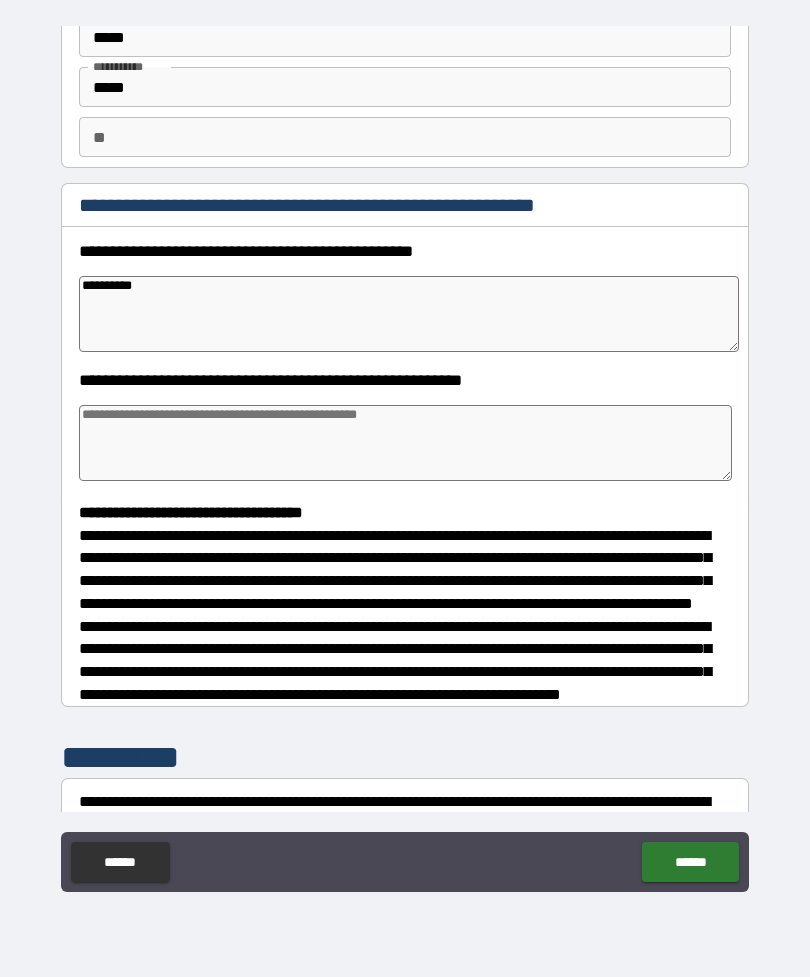 type on "*" 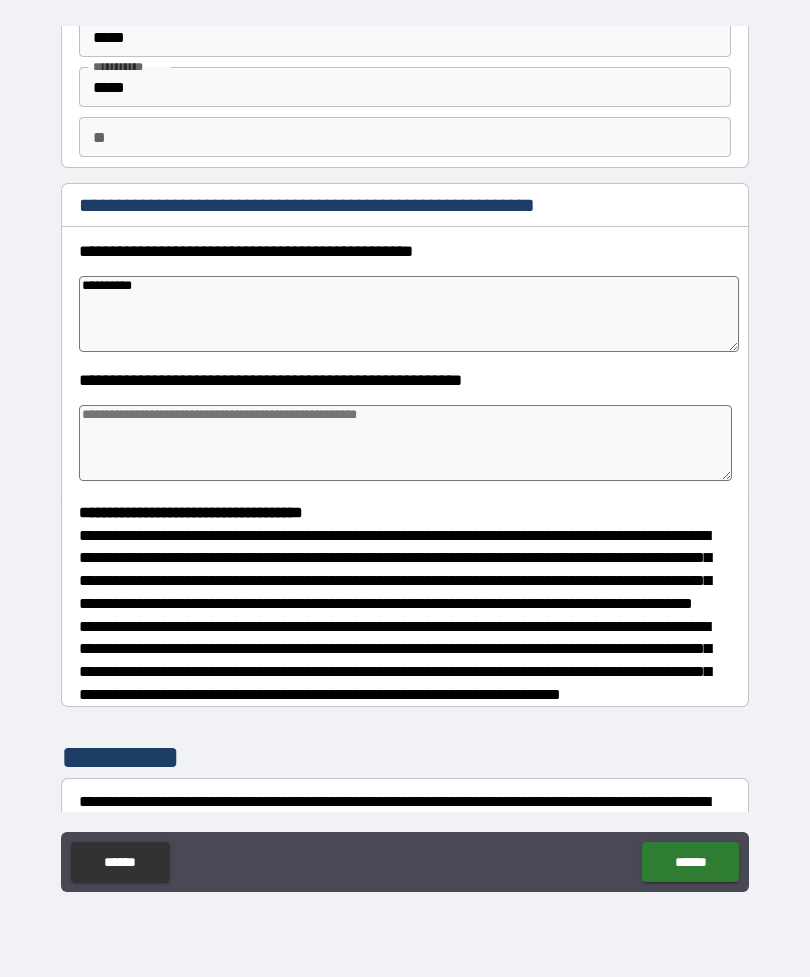 type on "*" 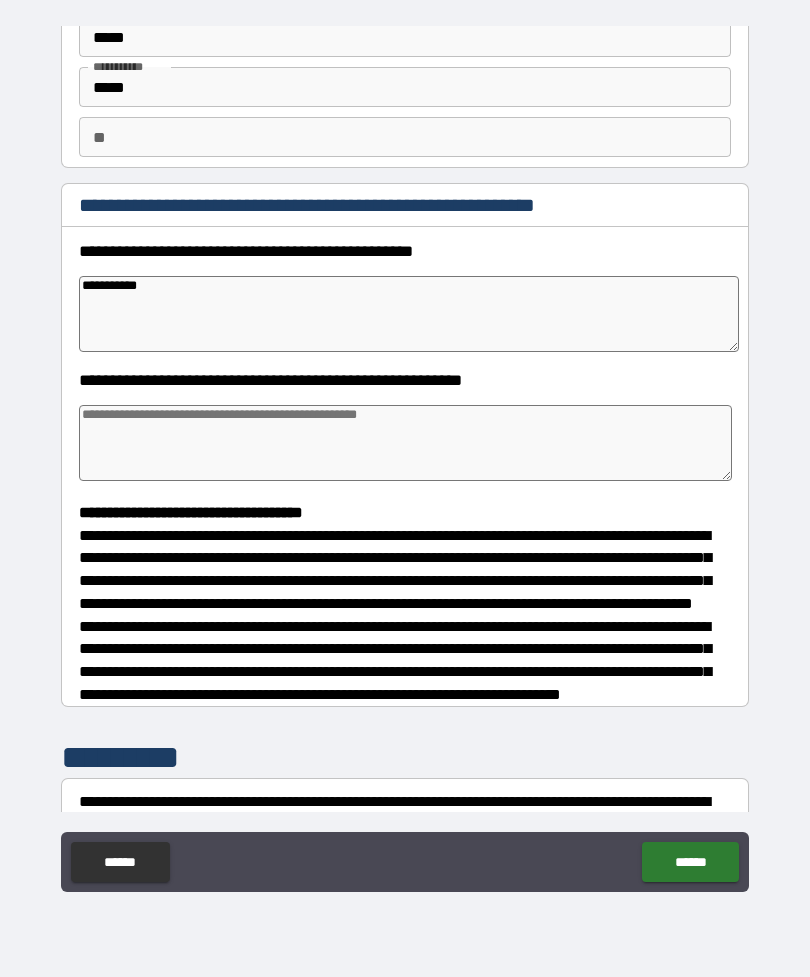 type on "*" 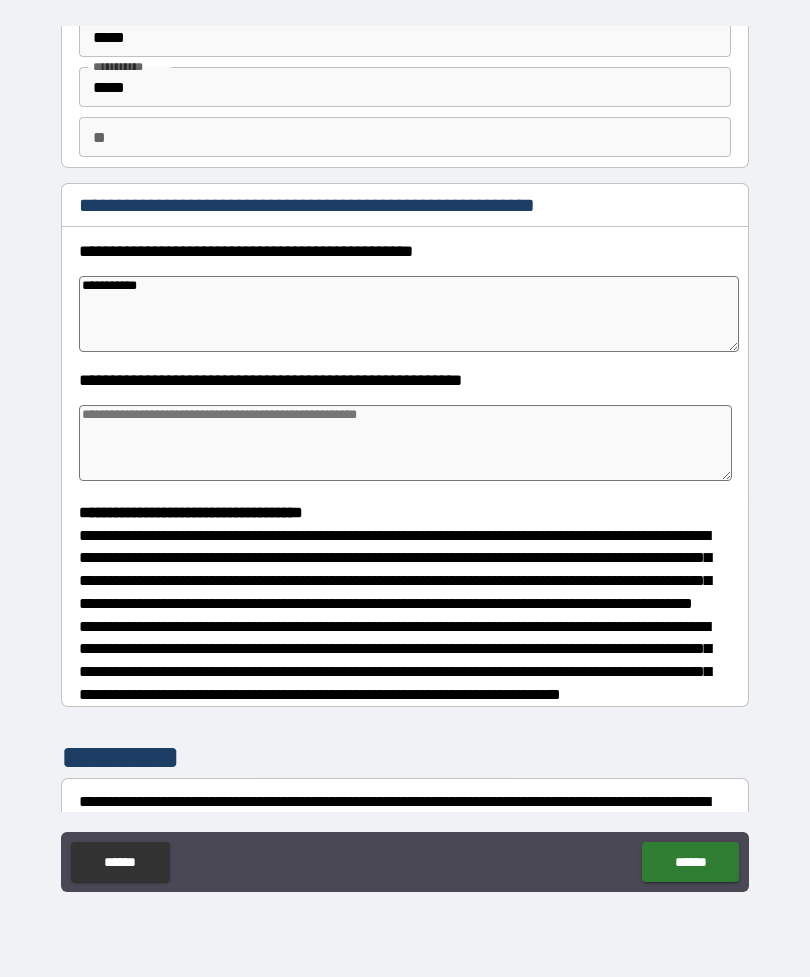 type on "**********" 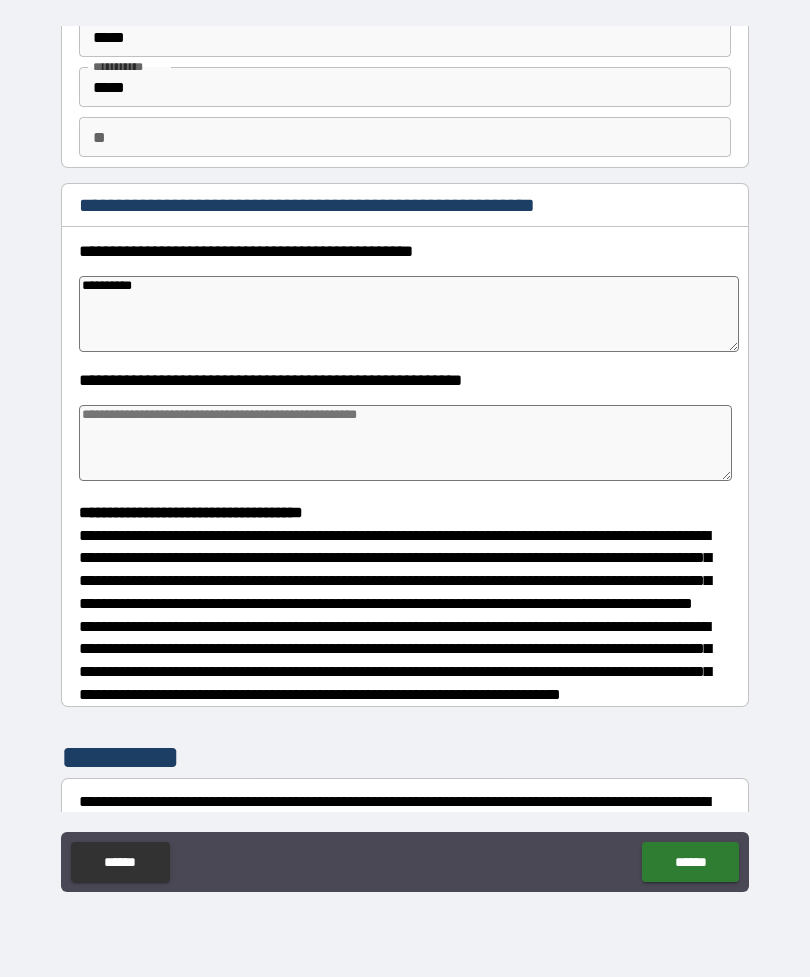 type on "*" 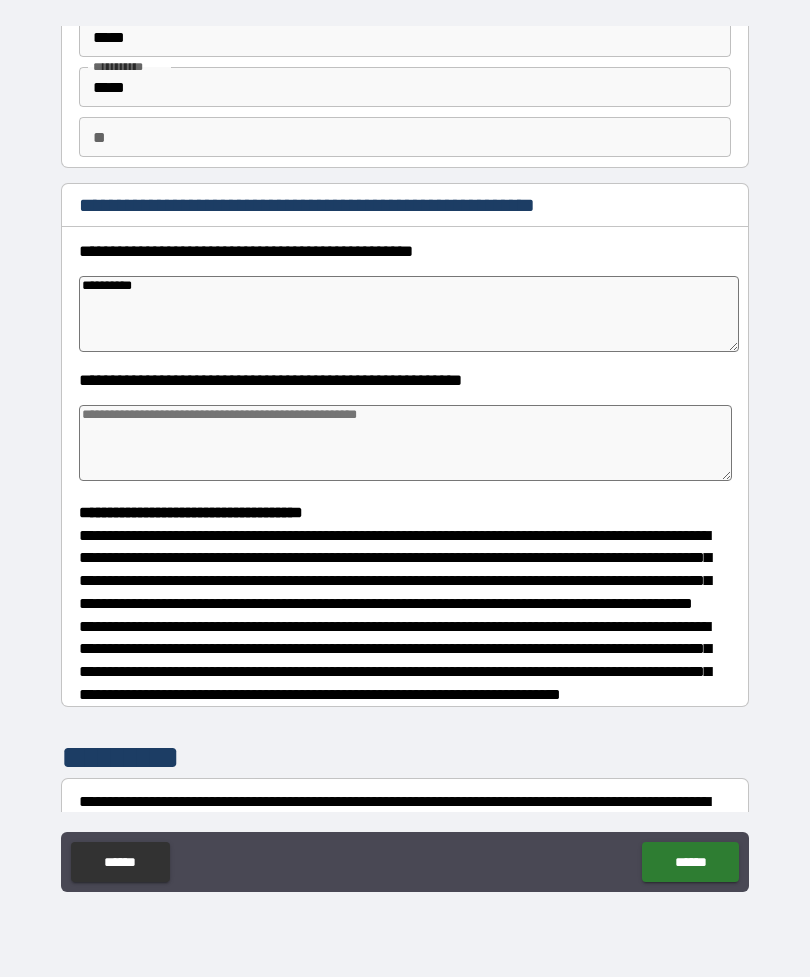 type on "*********" 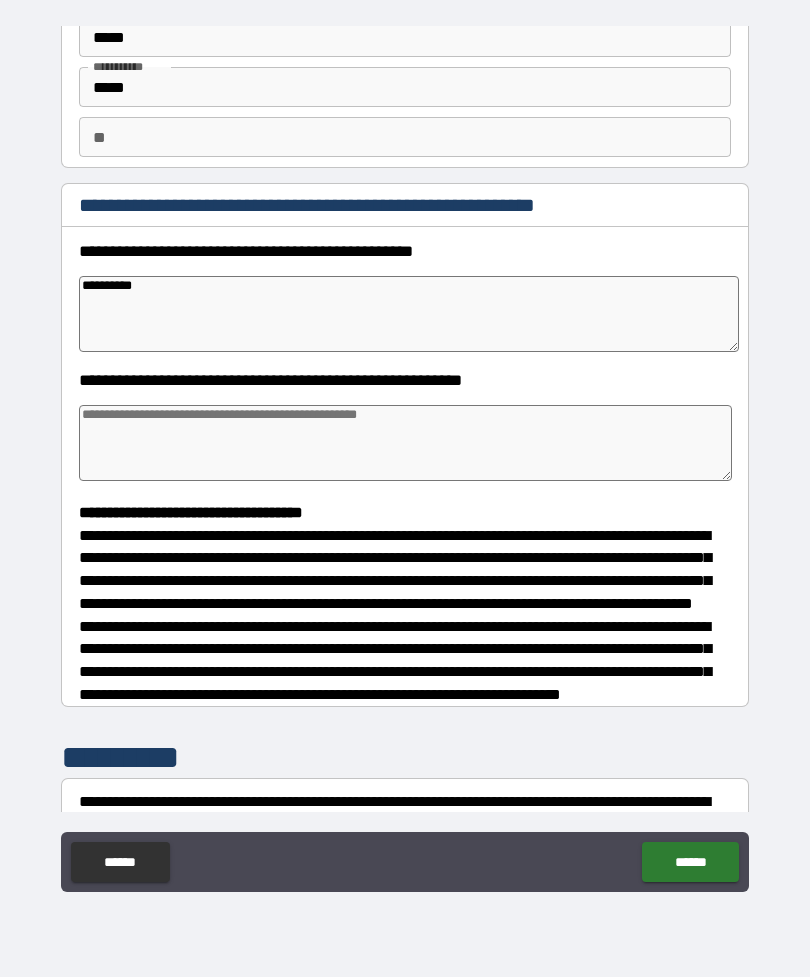 type on "*" 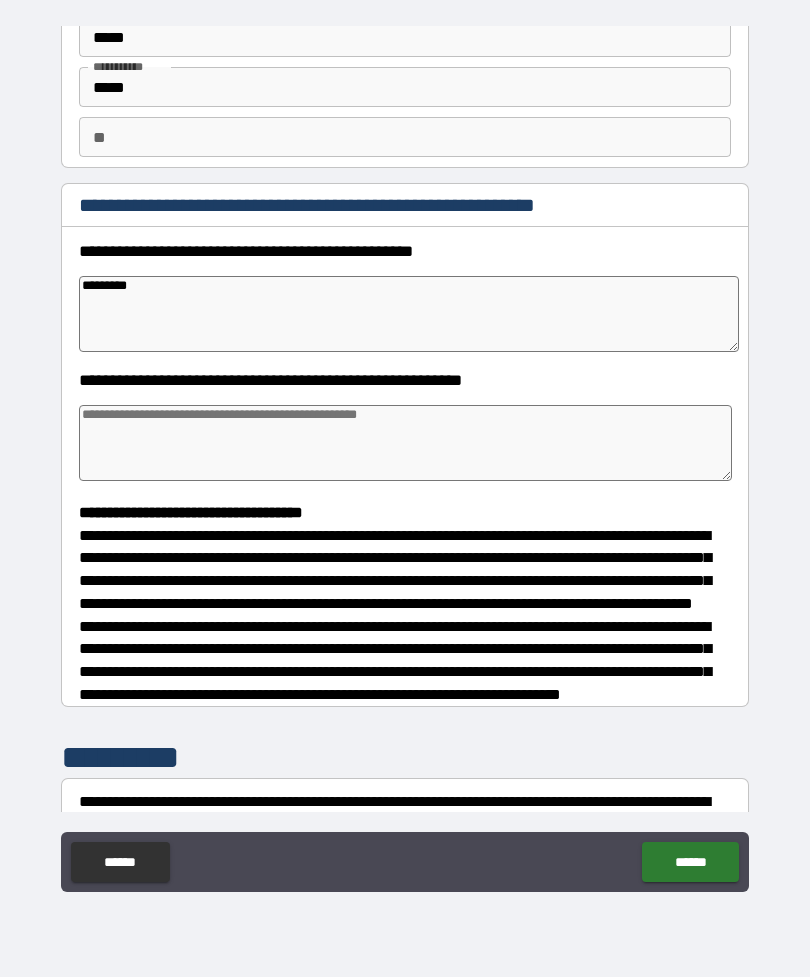type on "********" 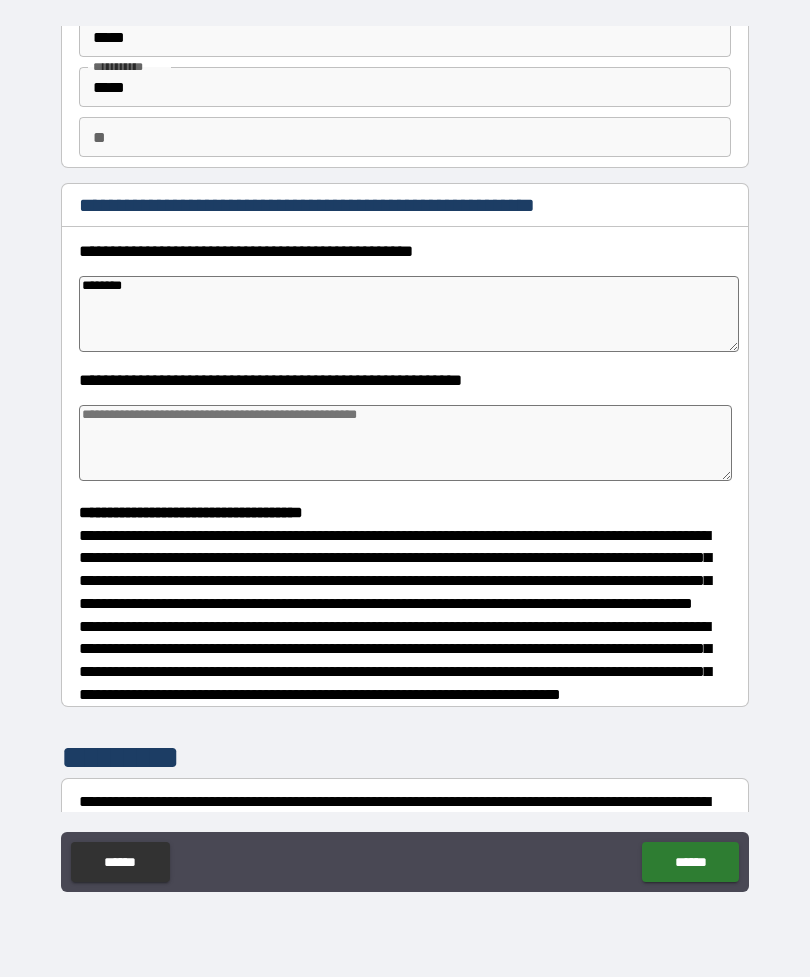 type on "*" 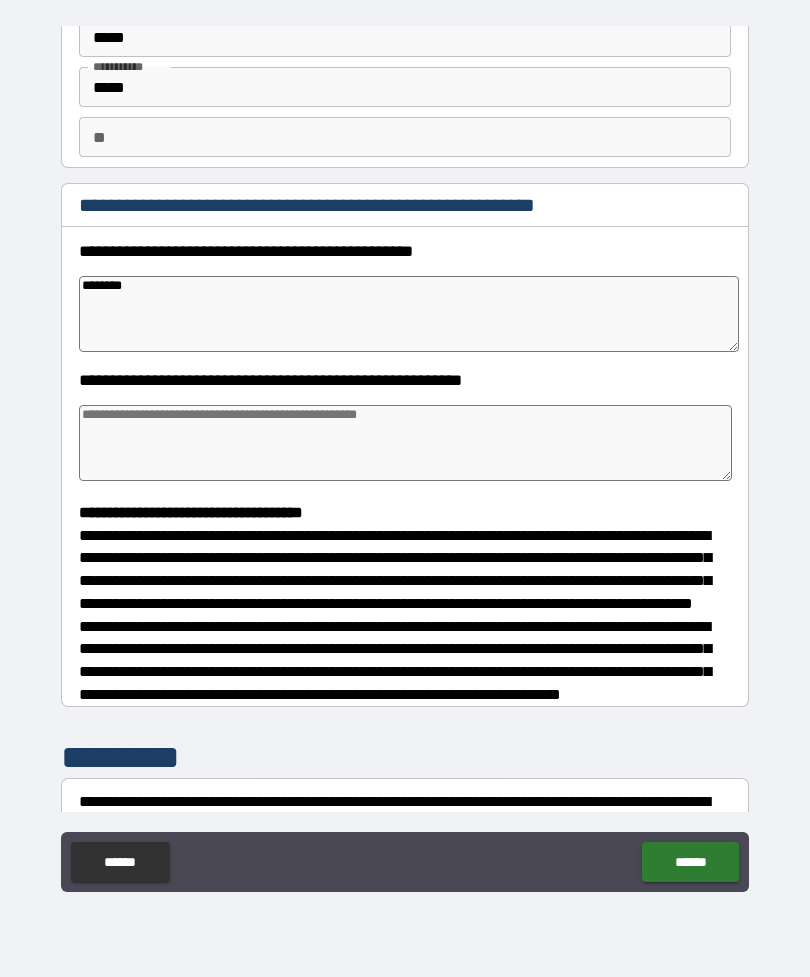 type on "*******" 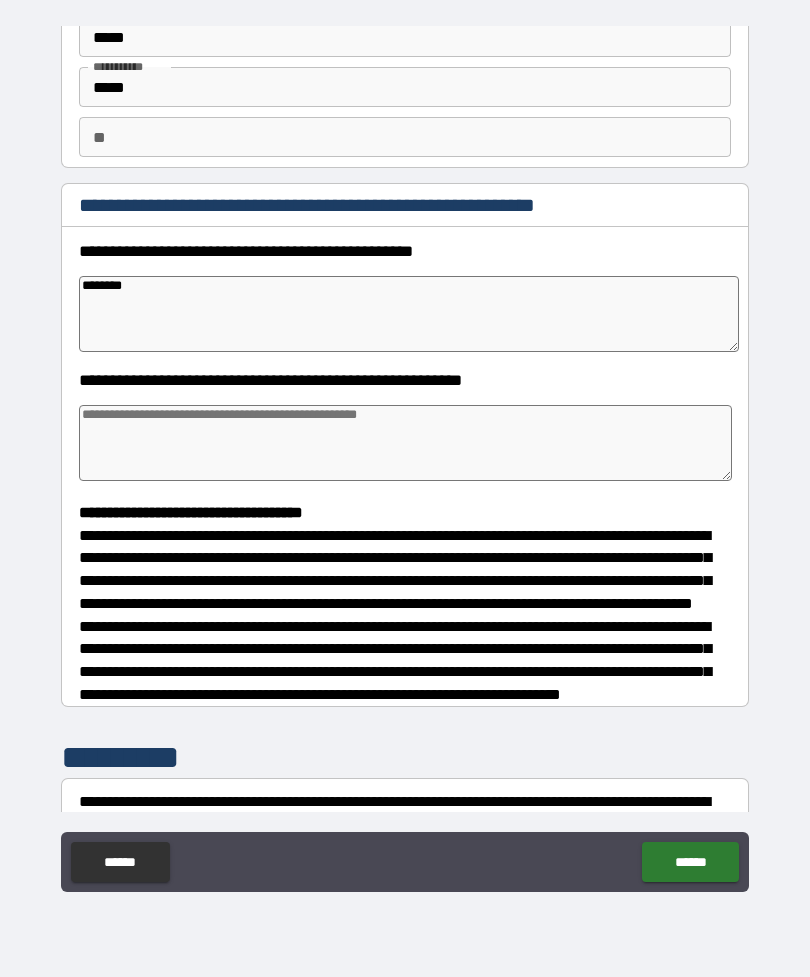 type on "*" 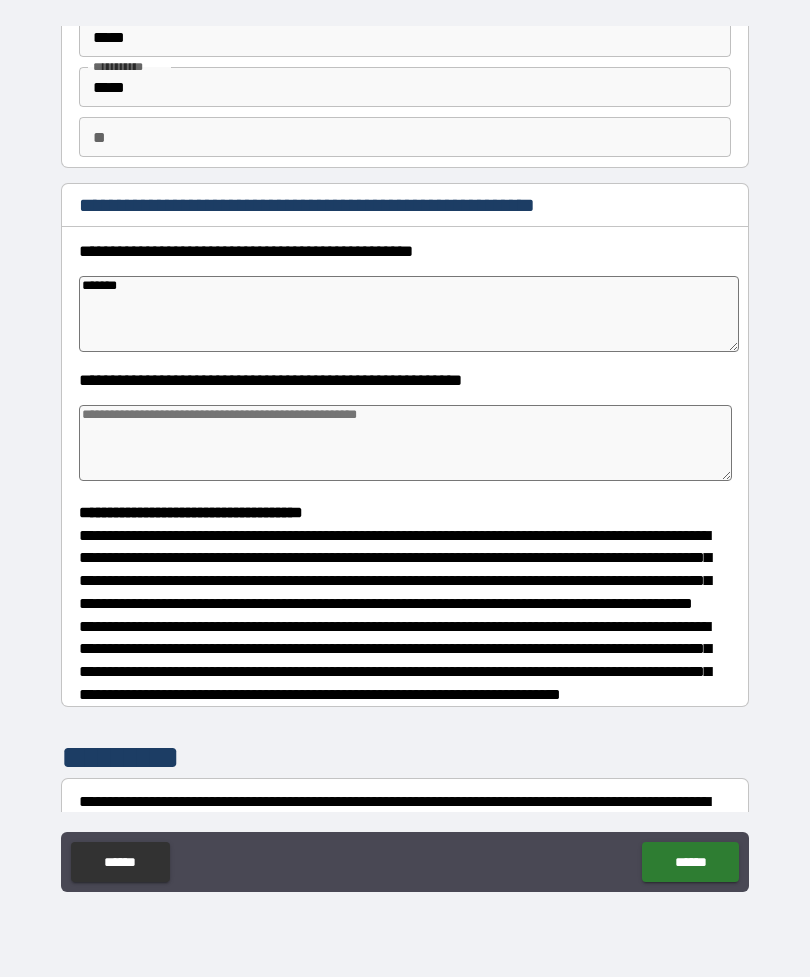 type on "*****" 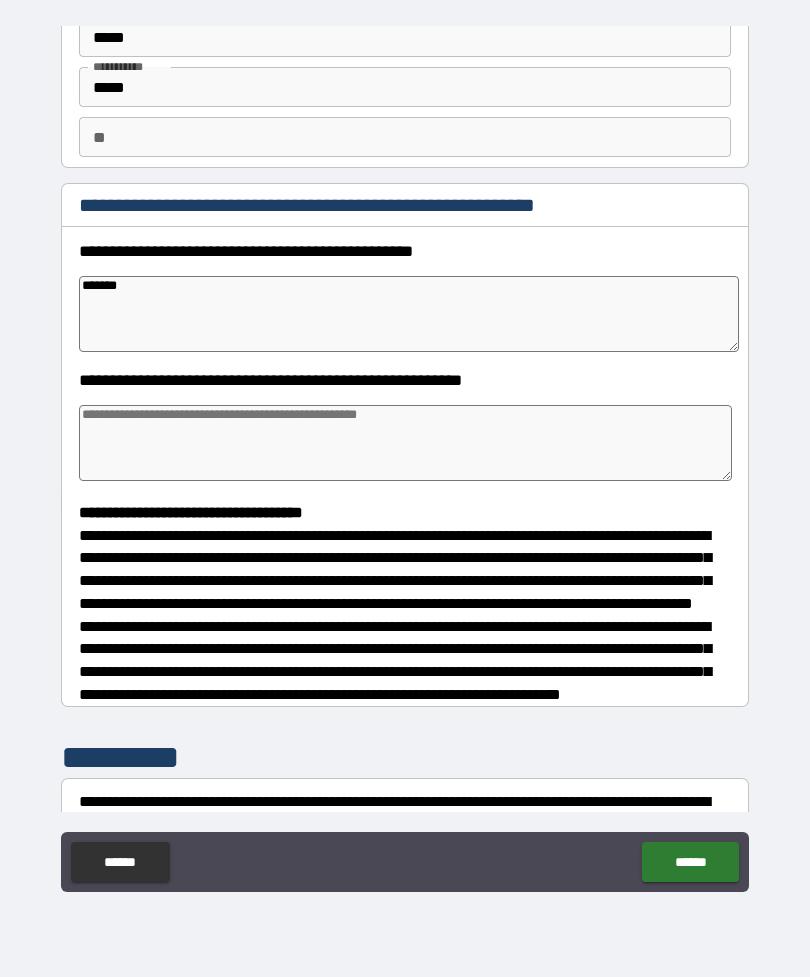 type on "*" 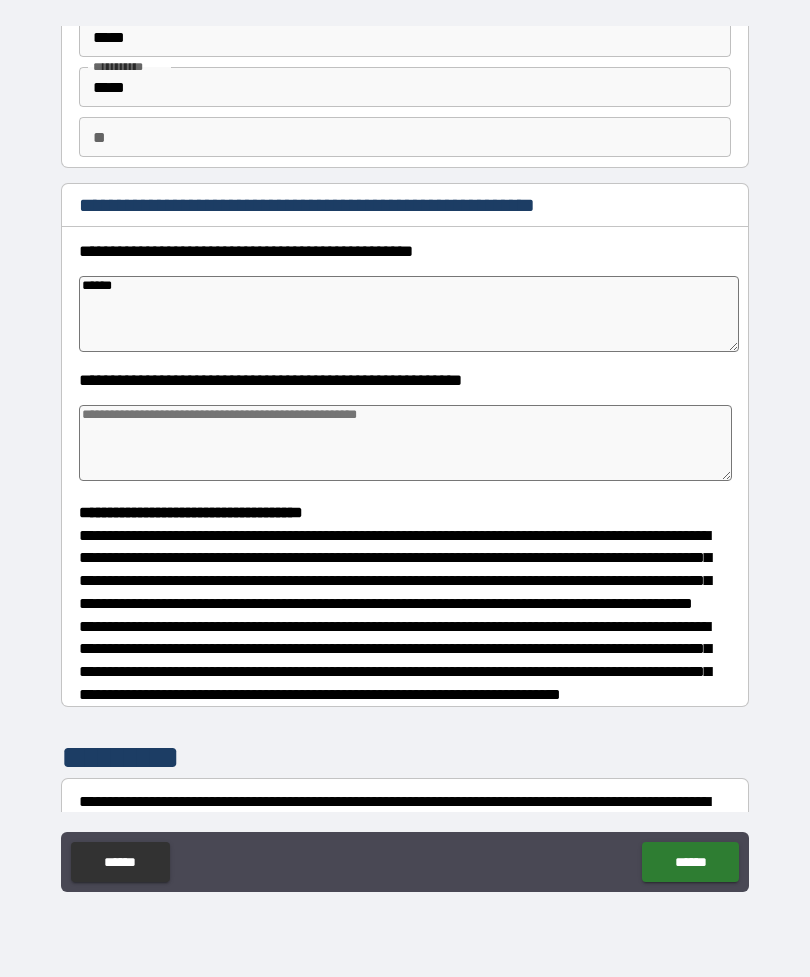 type on "*****" 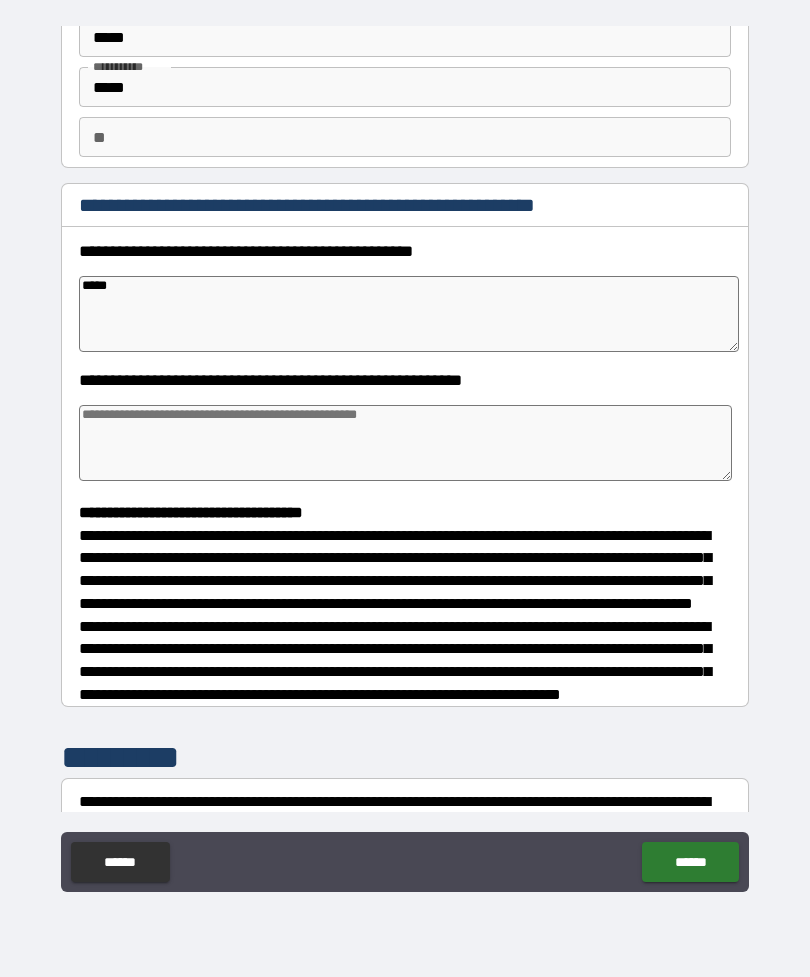 type on "****" 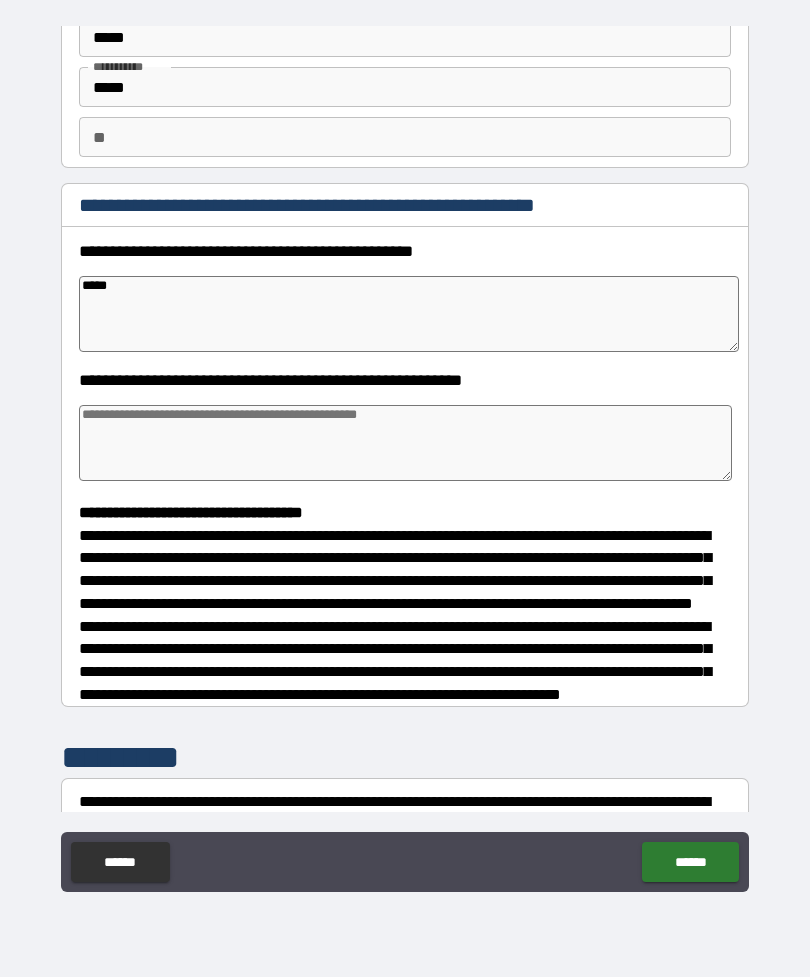 type on "*" 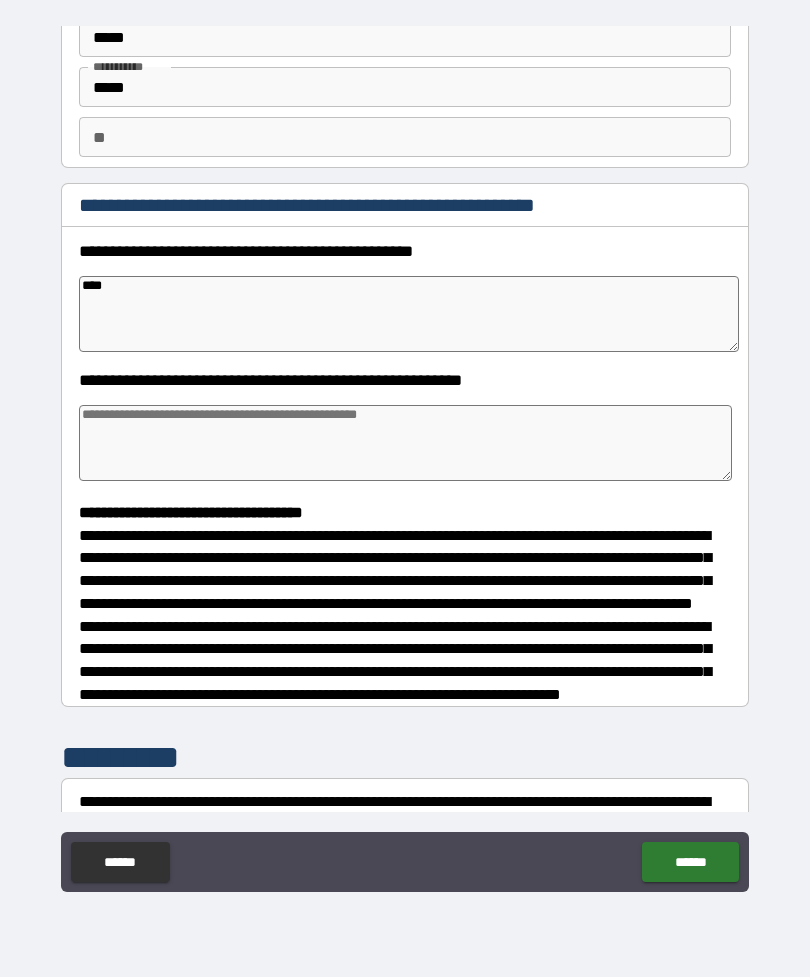 type on "***" 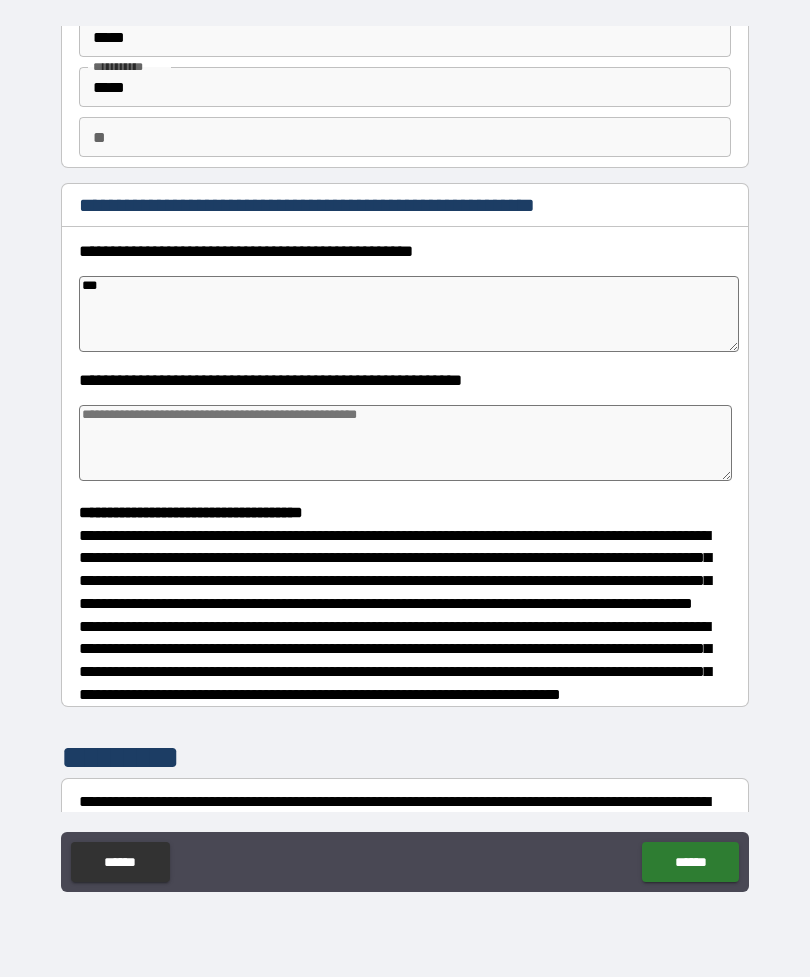 type on "*" 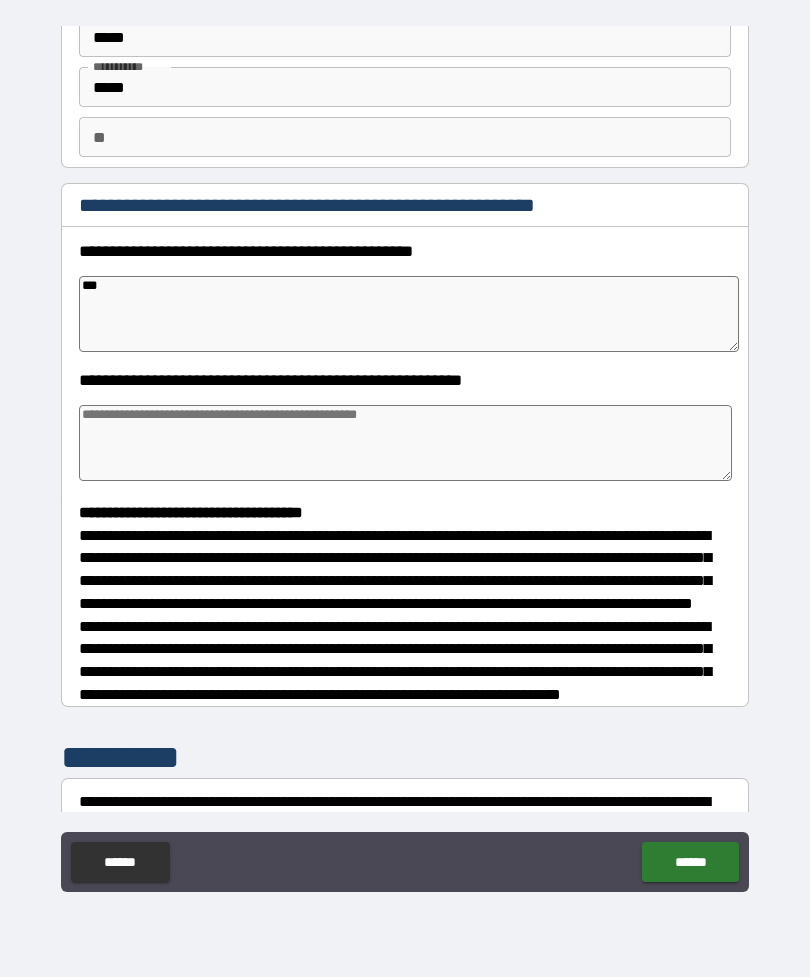 type on "*" 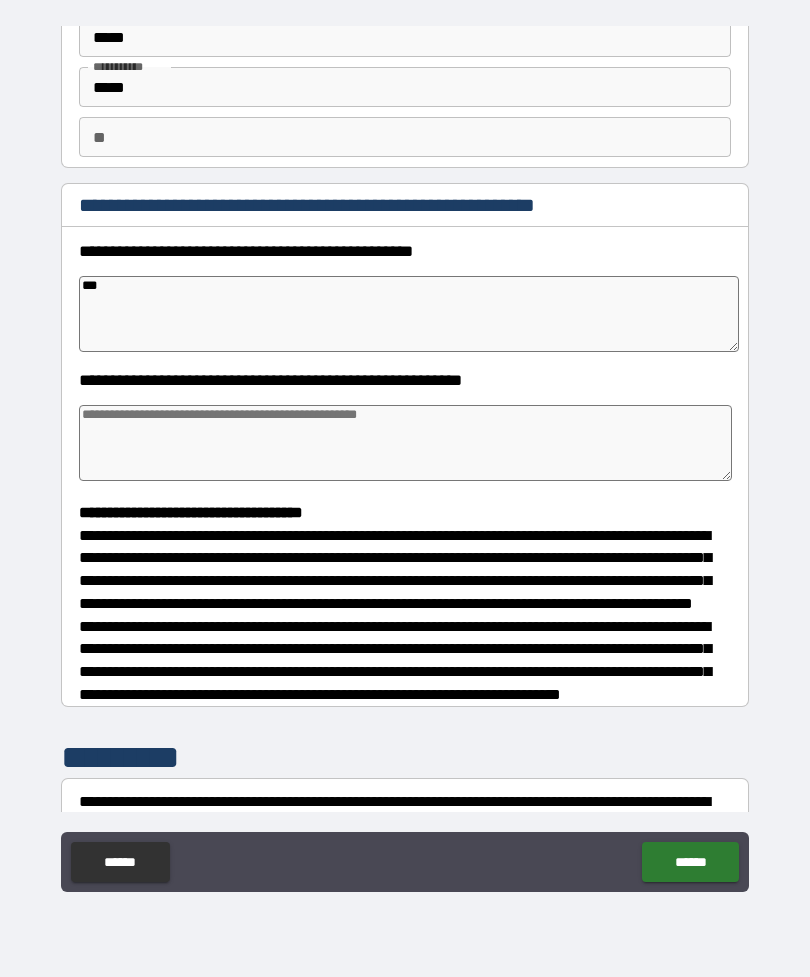 type on "*" 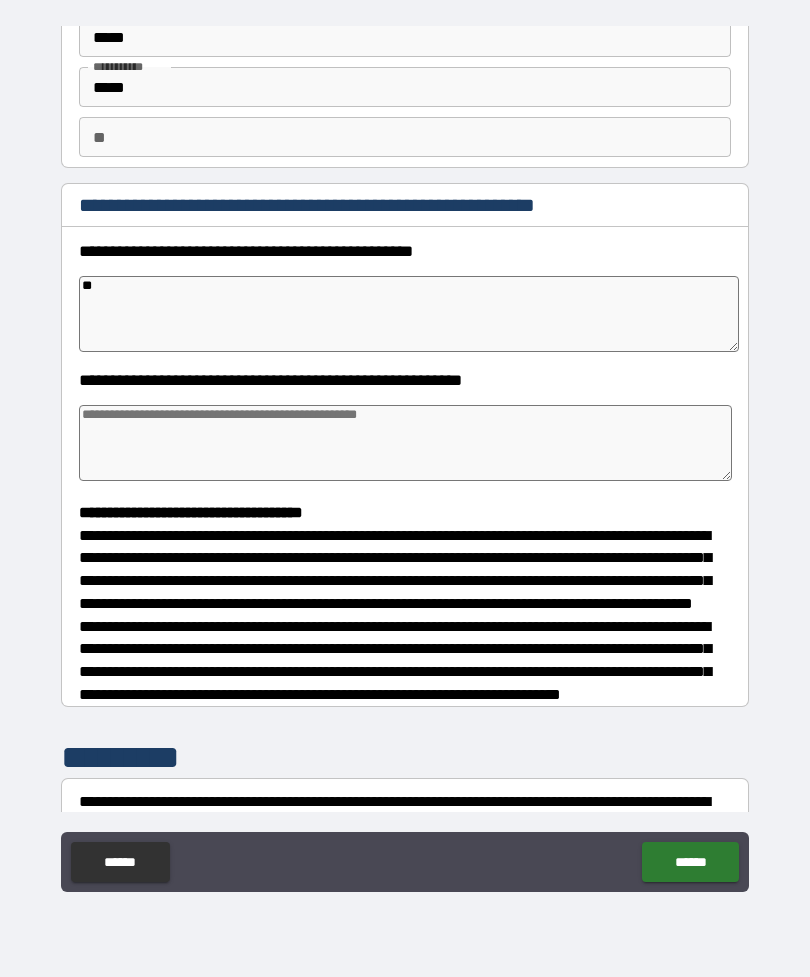 type on "*" 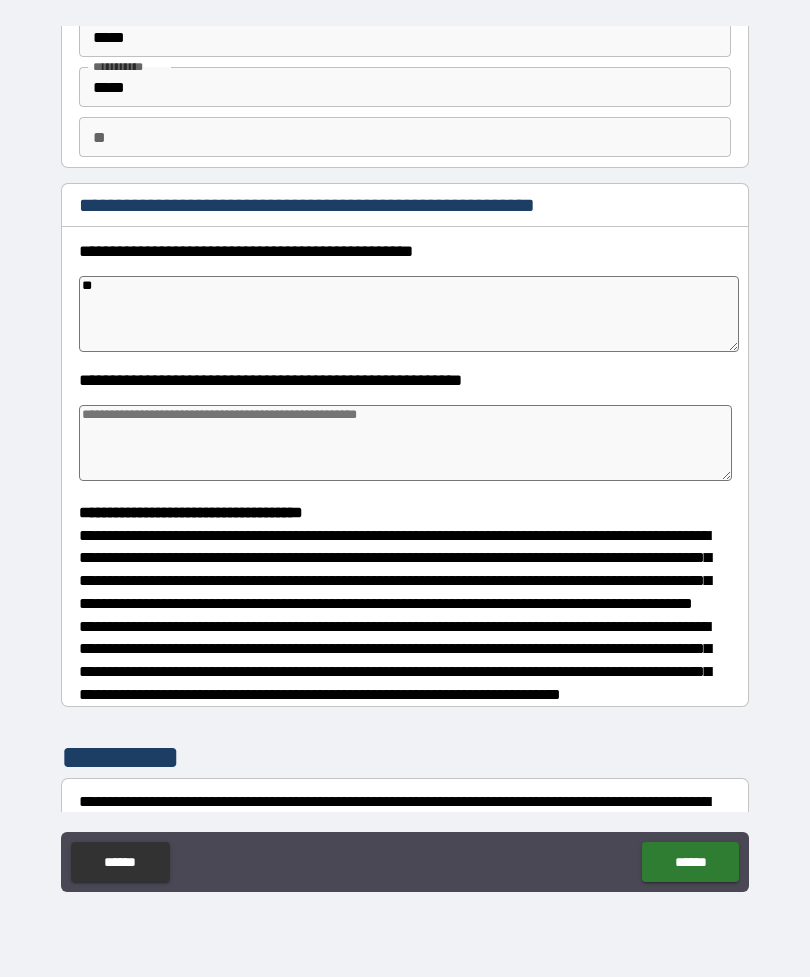 type on "*" 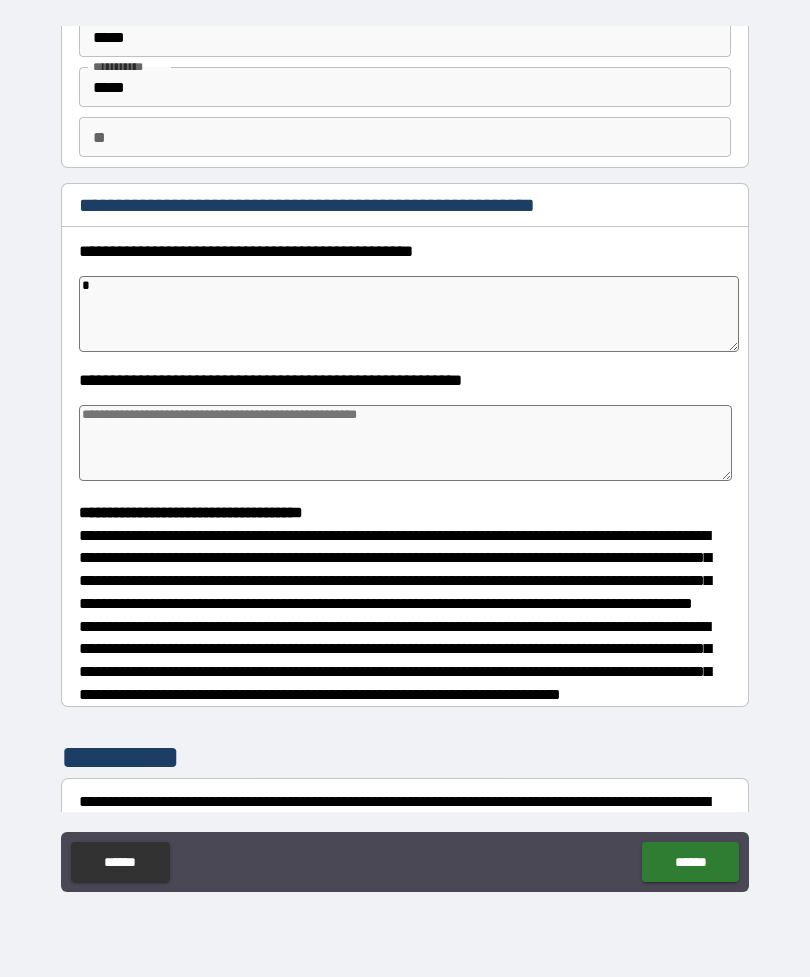 type on "*" 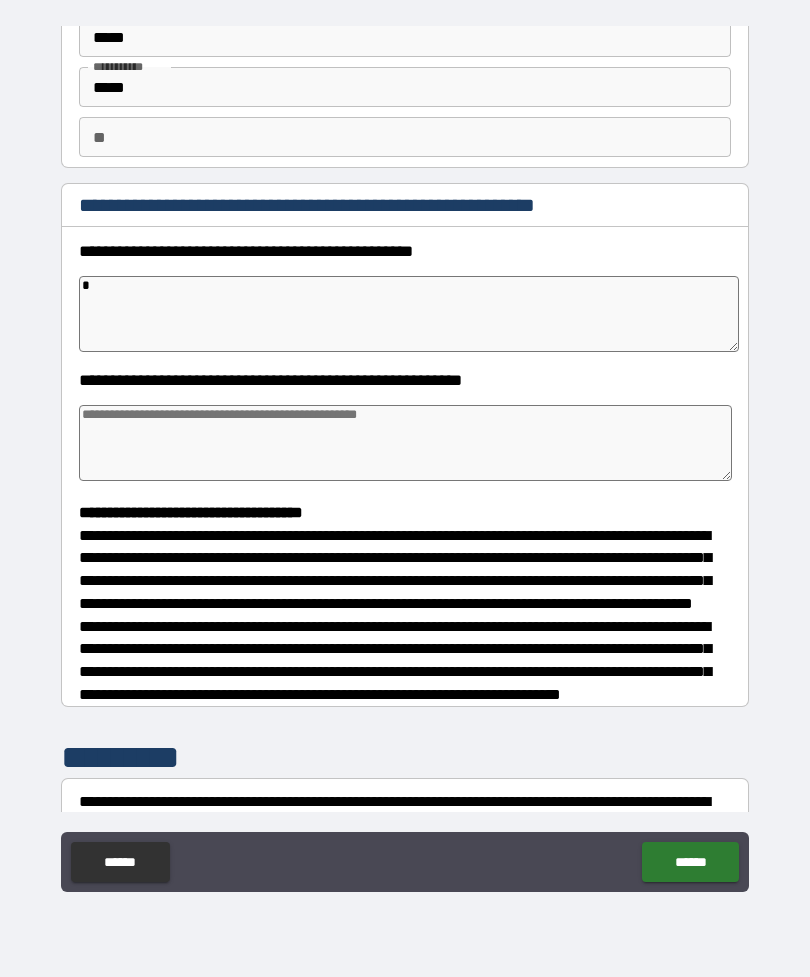 type on "*" 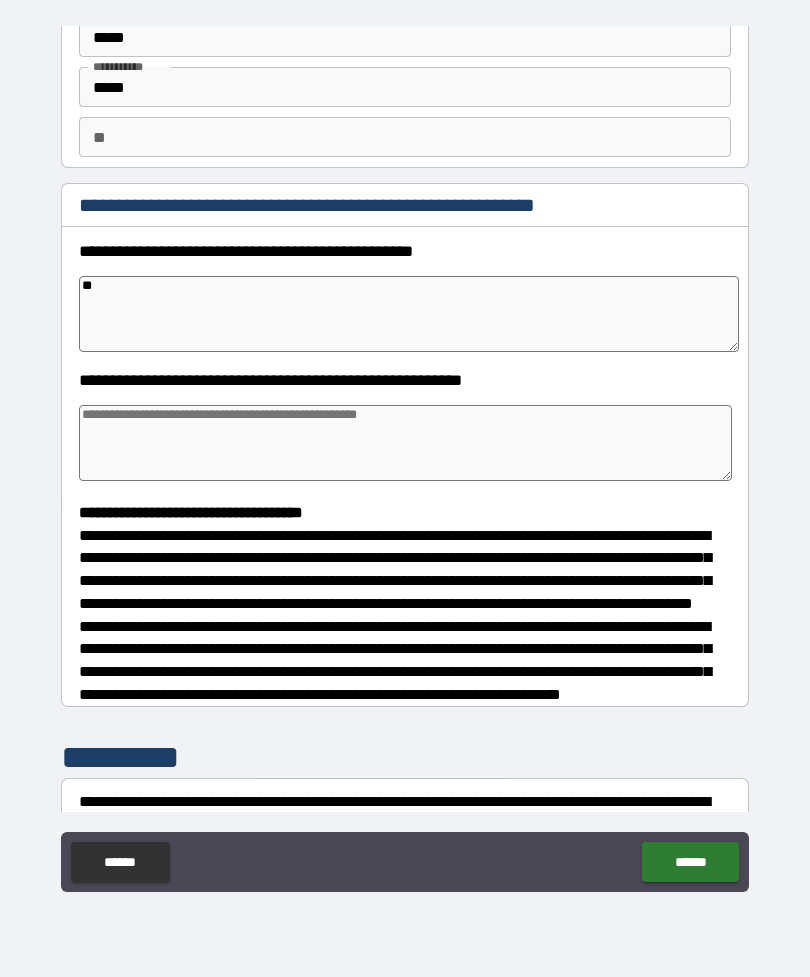 type on "*" 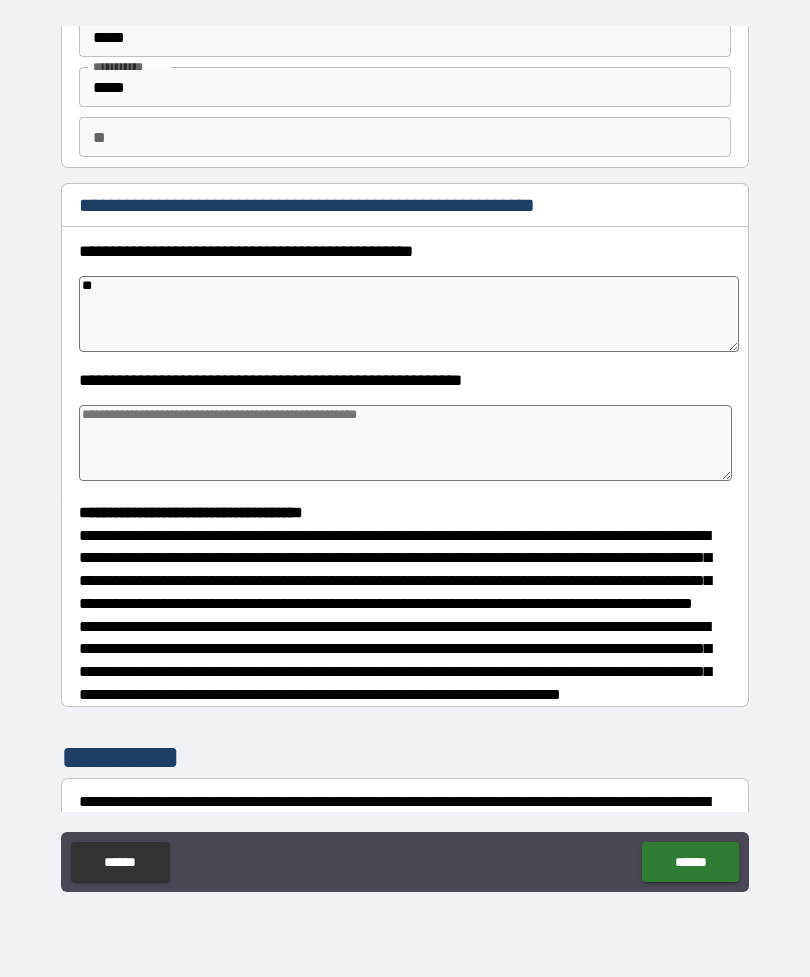 type on "*" 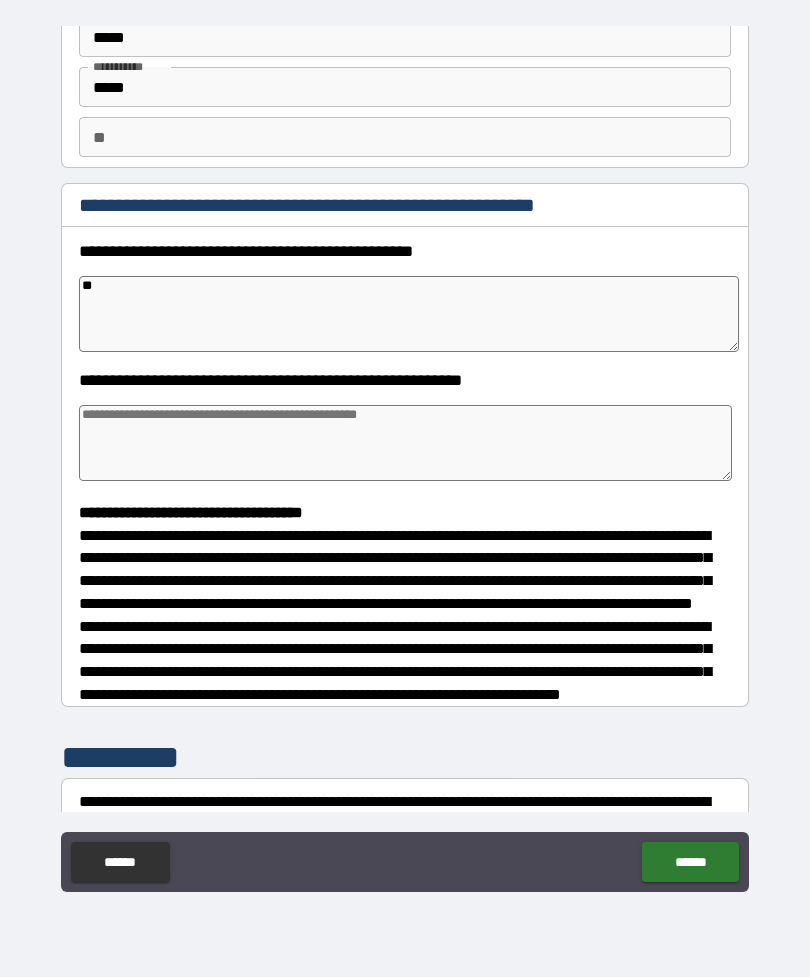 type on "*" 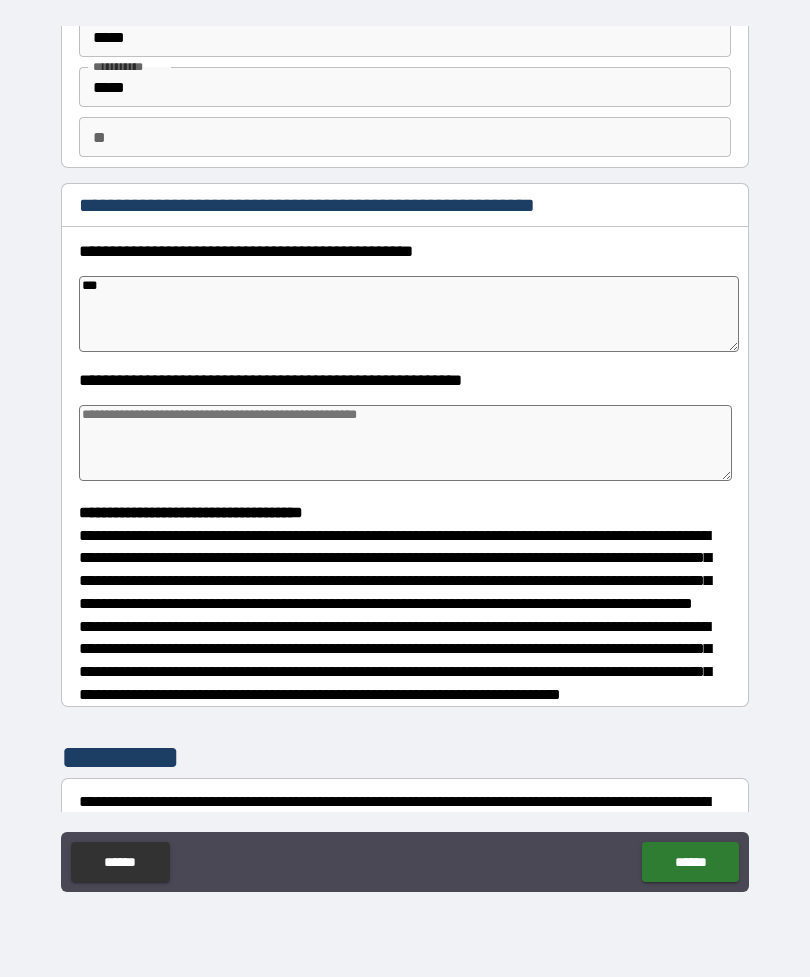type on "*" 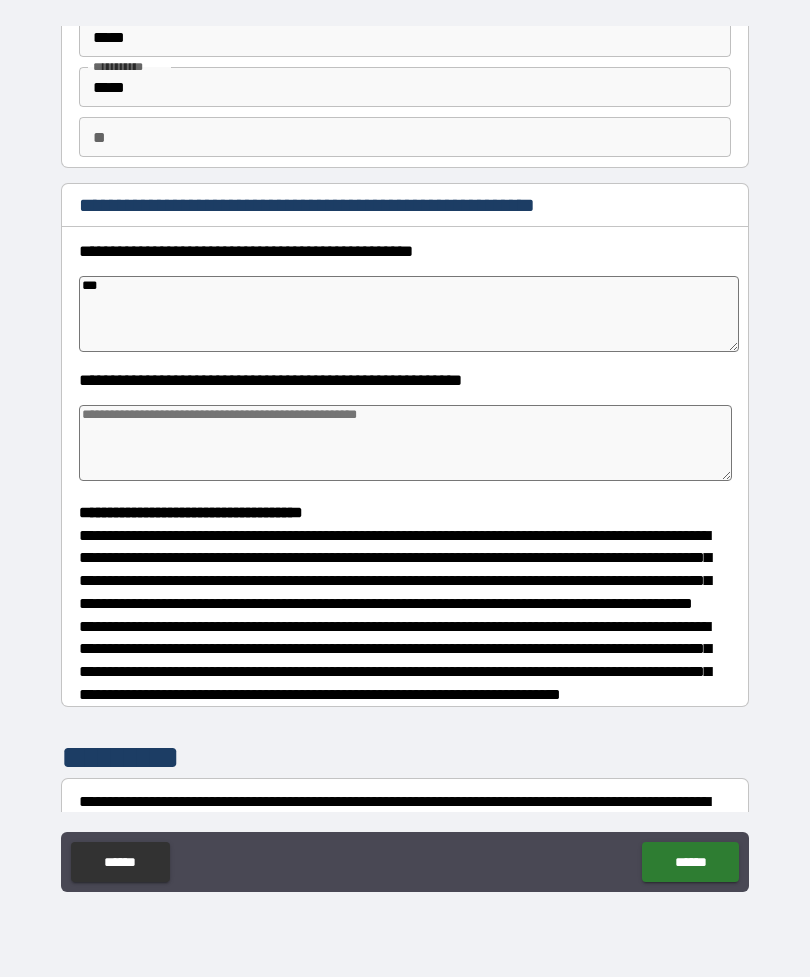 type on "*" 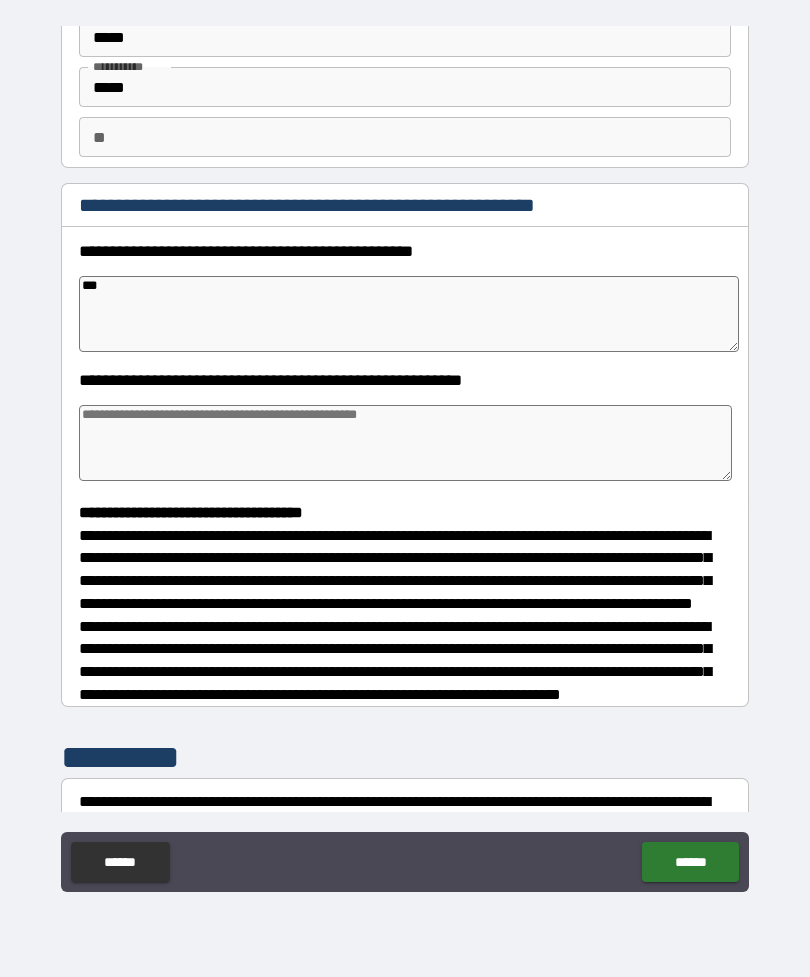 type on "*" 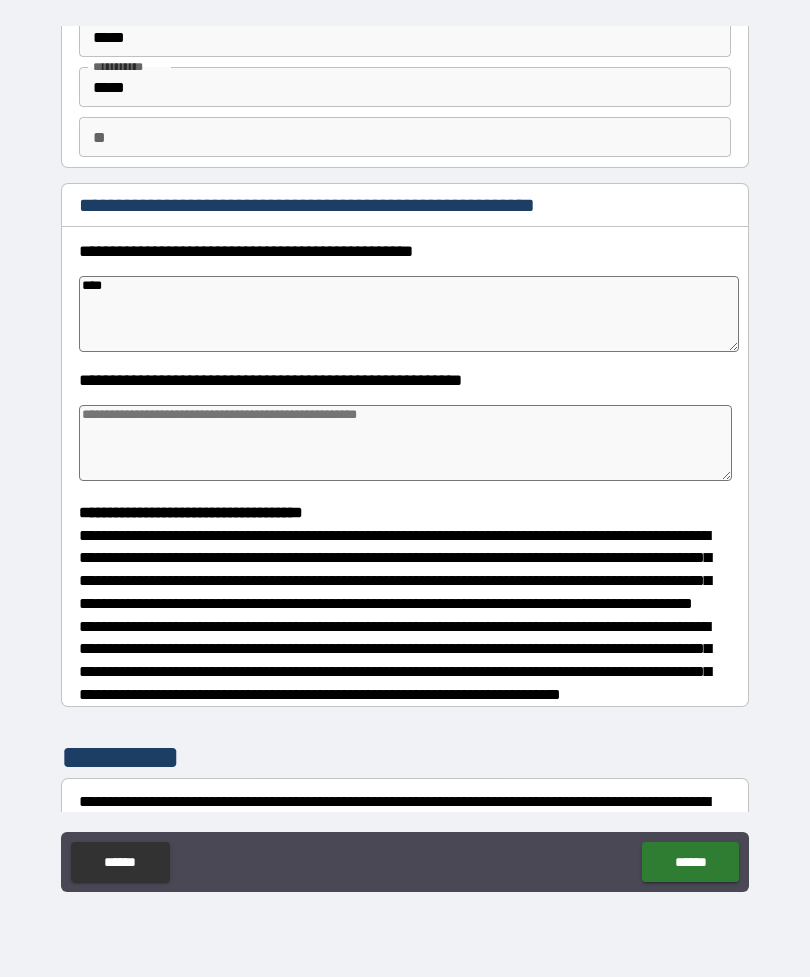 type on "*" 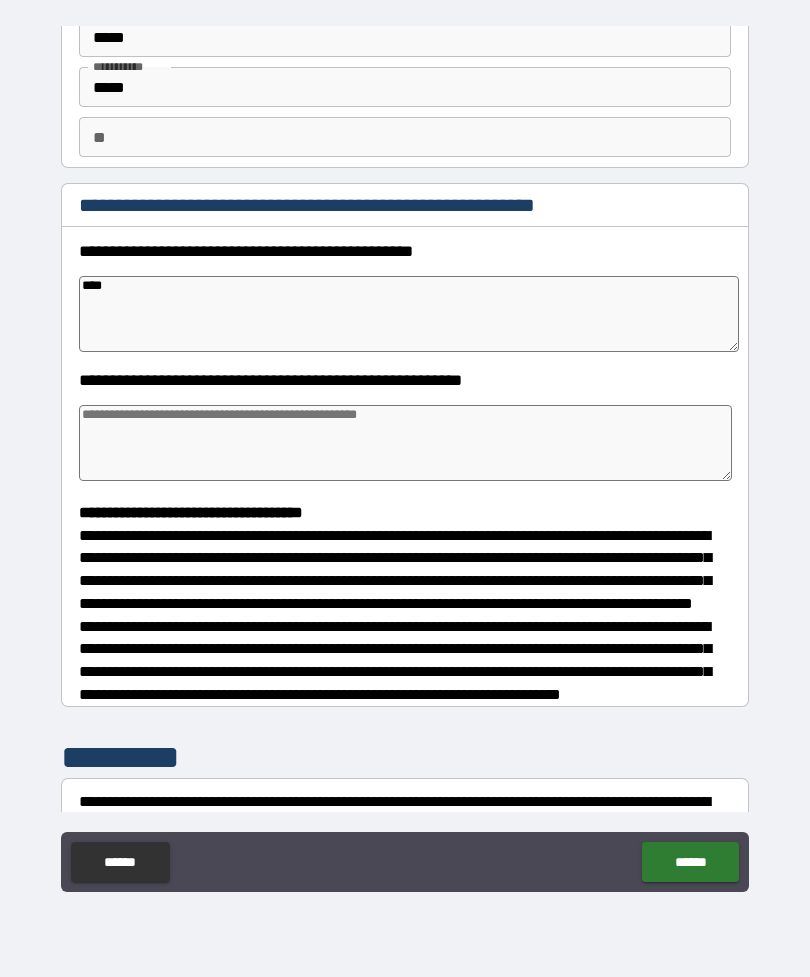 type on "*" 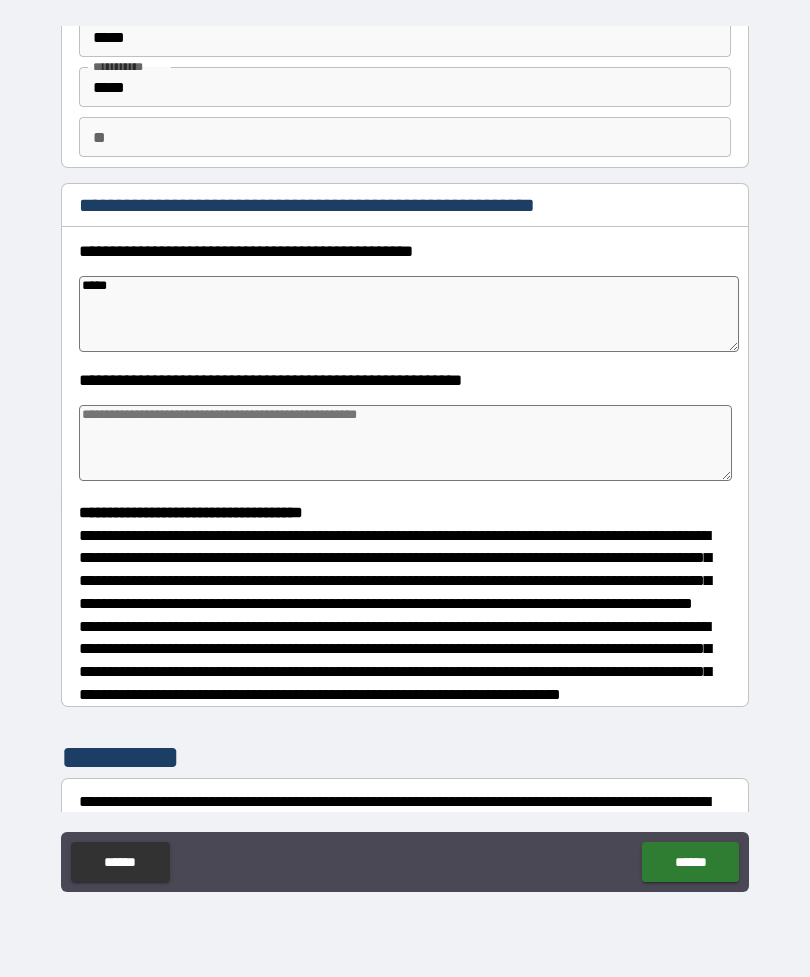 type on "*" 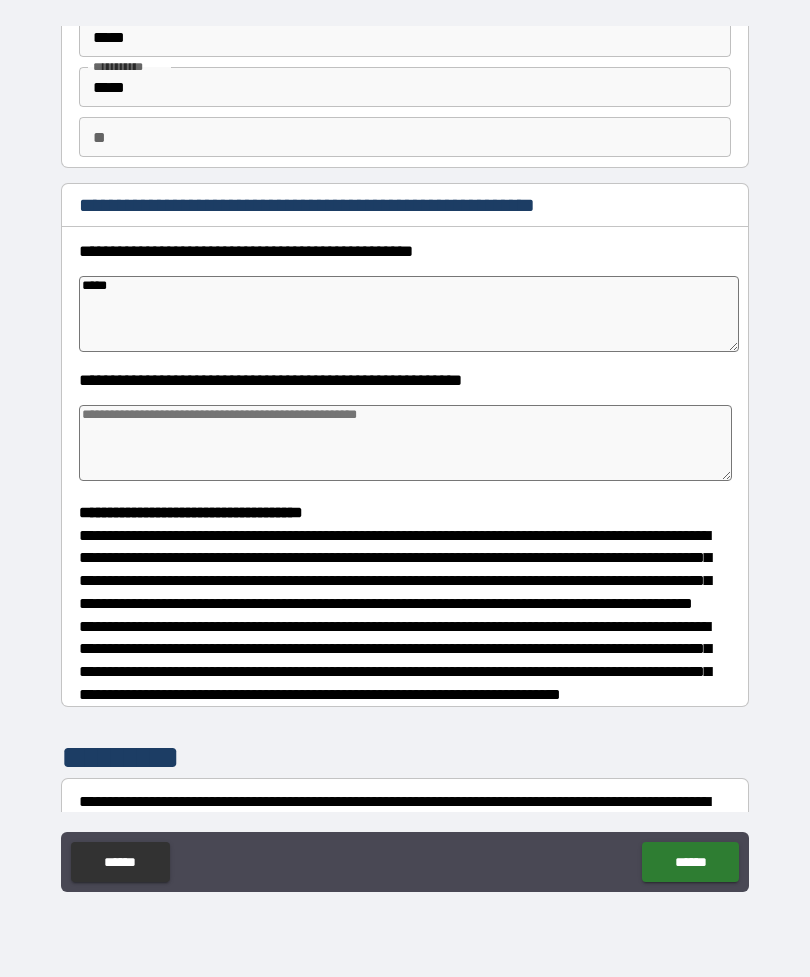 type on "*****" 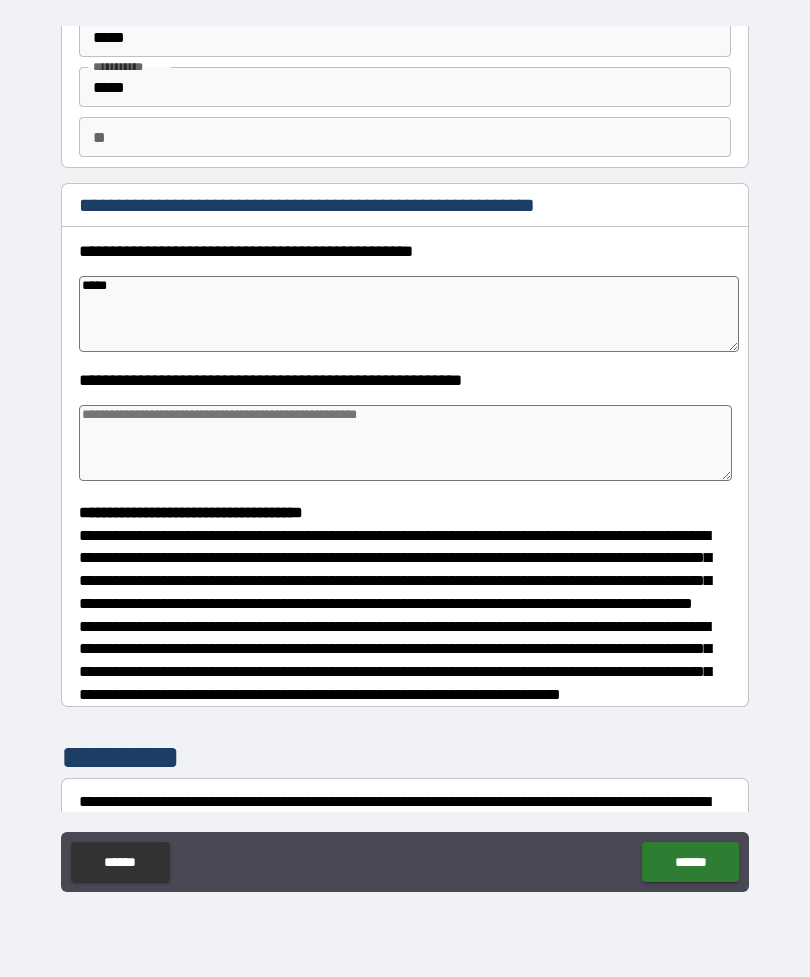 type on "*" 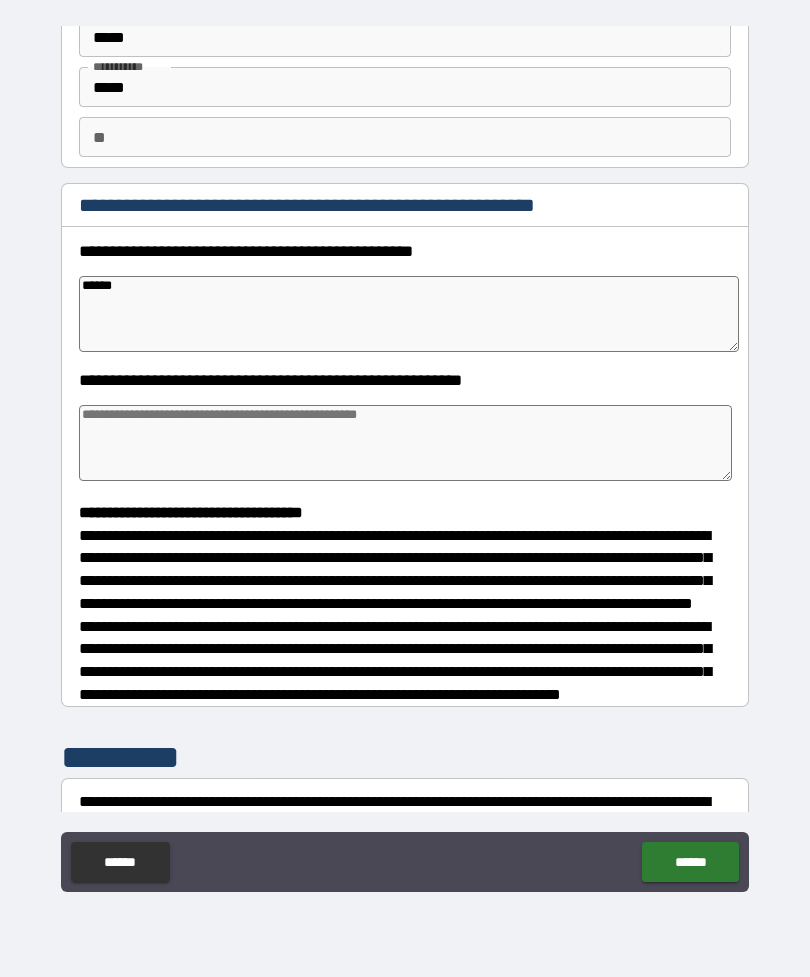 type on "*" 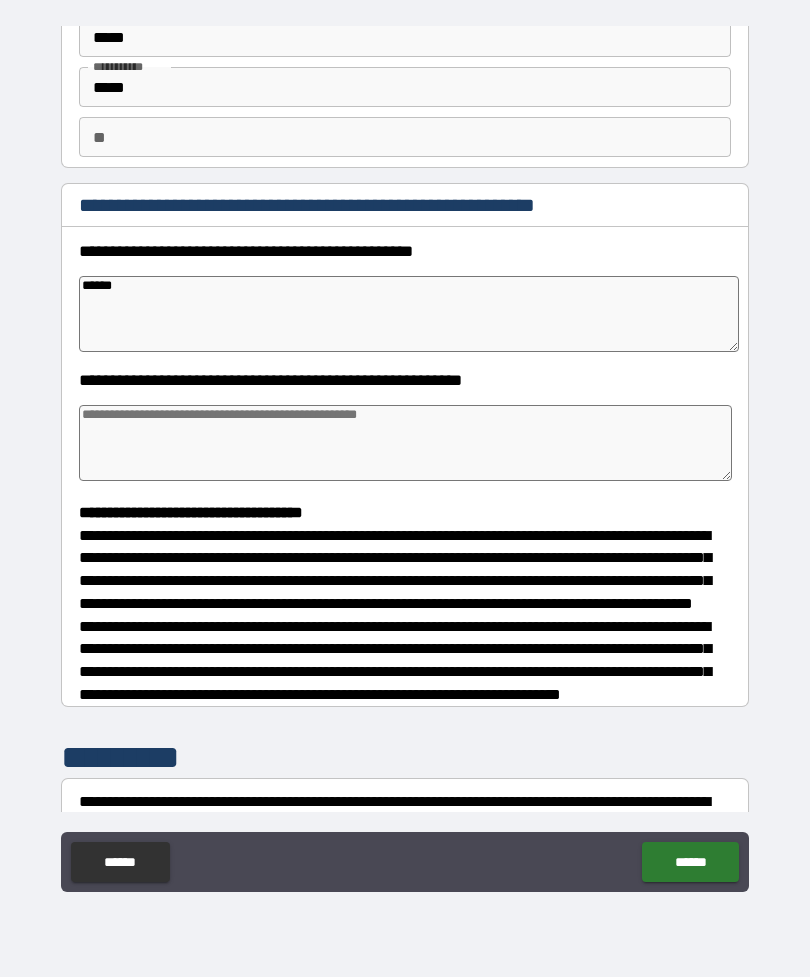 type on "*******" 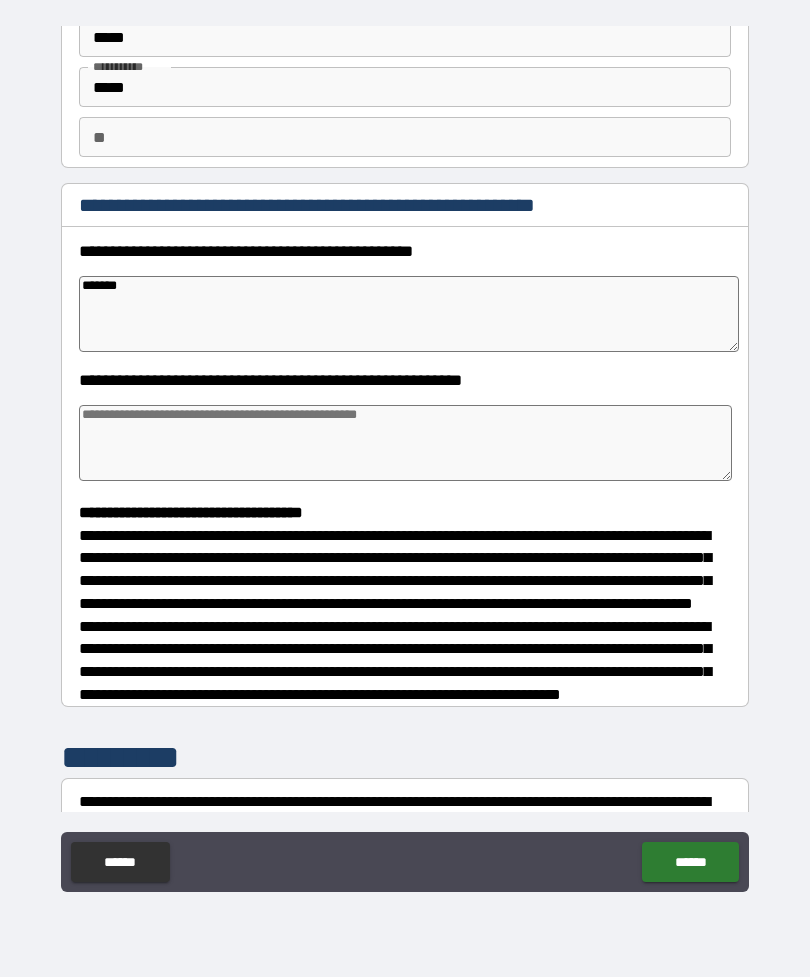 type on "*" 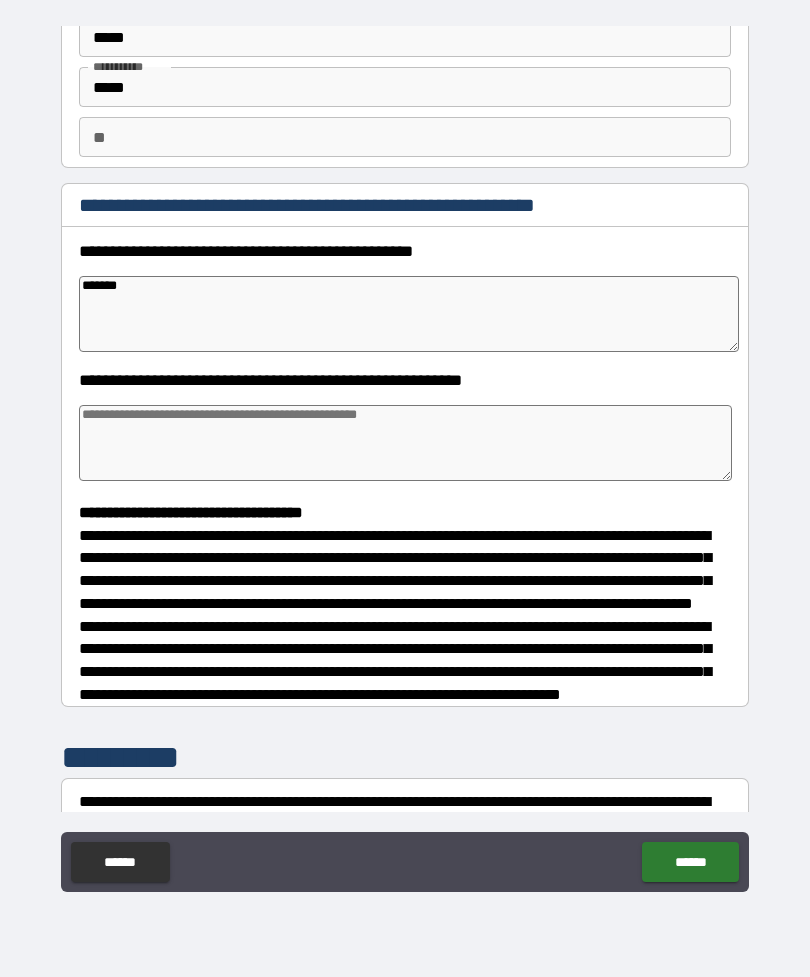 type on "*" 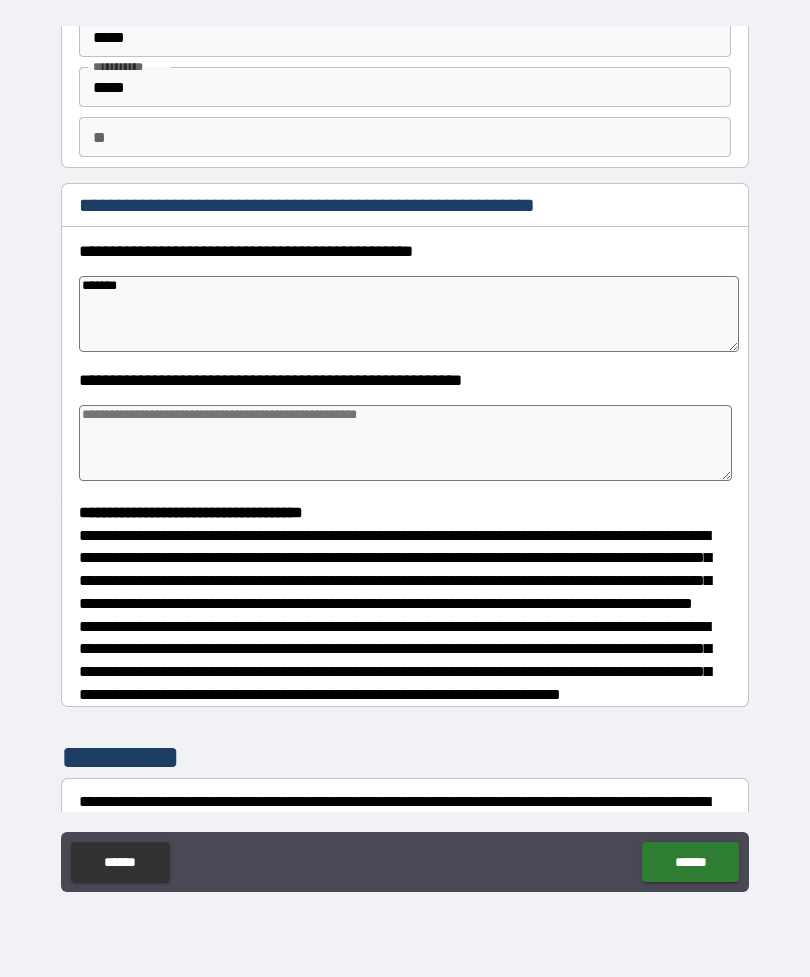 type on "*" 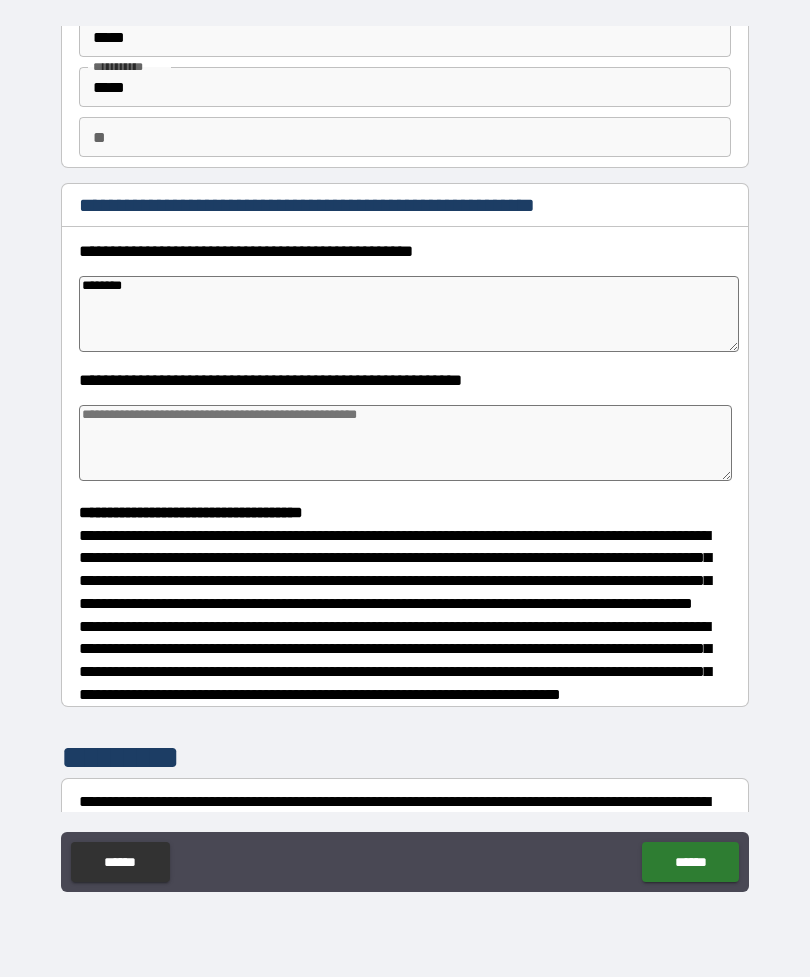 type on "*" 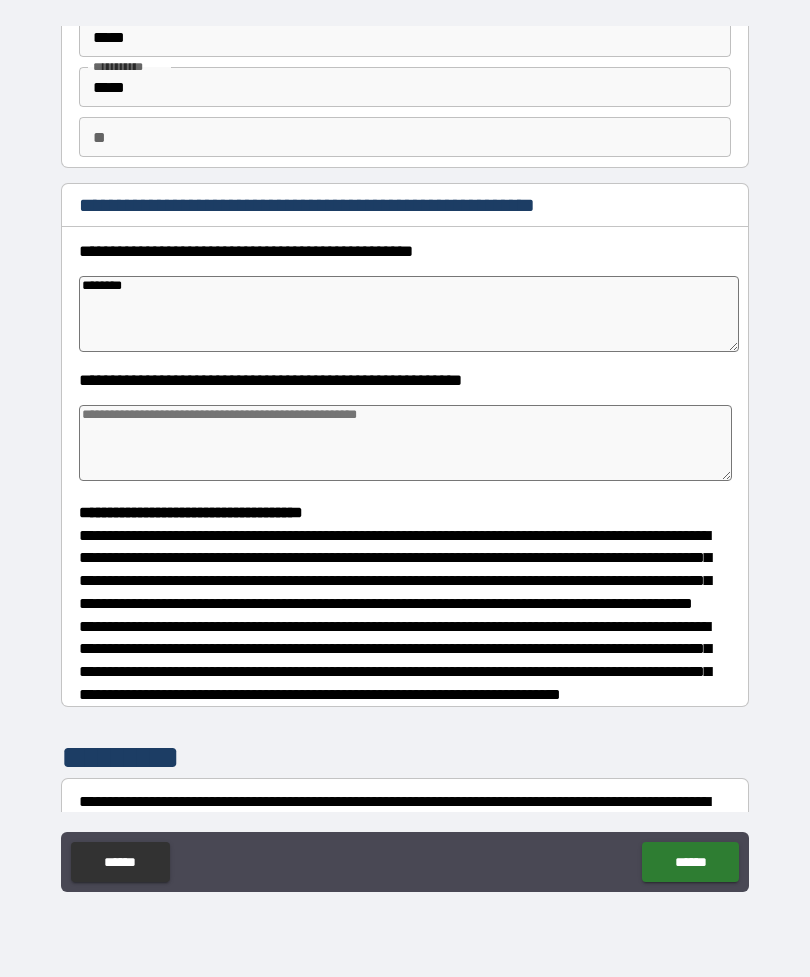 type on "*" 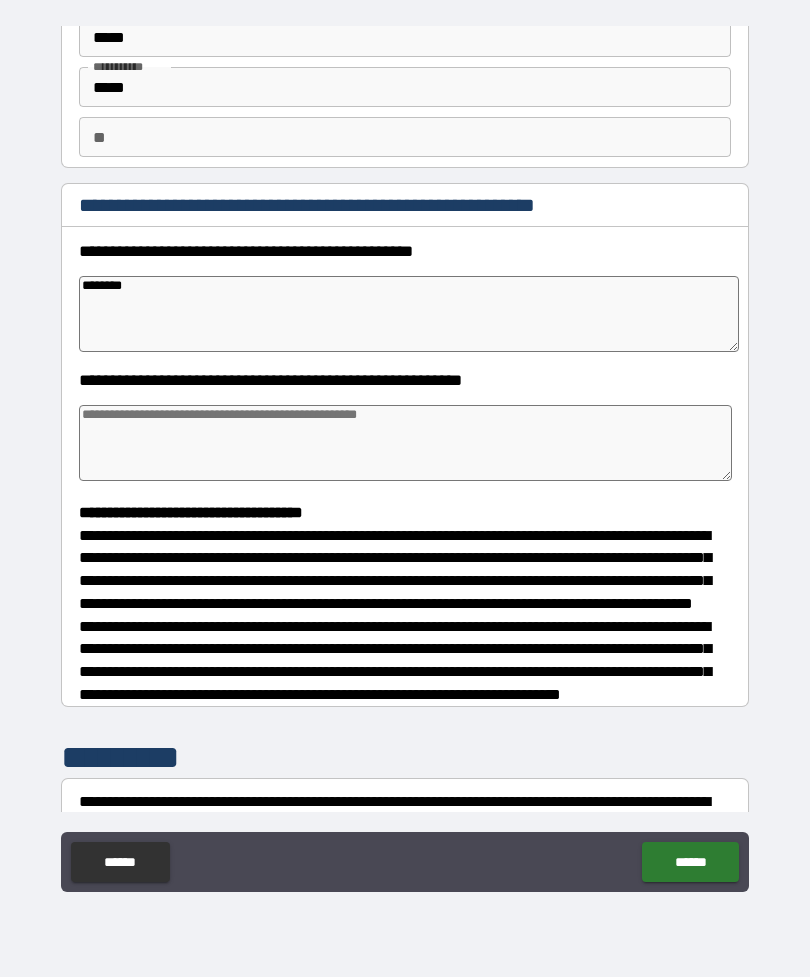 type on "*" 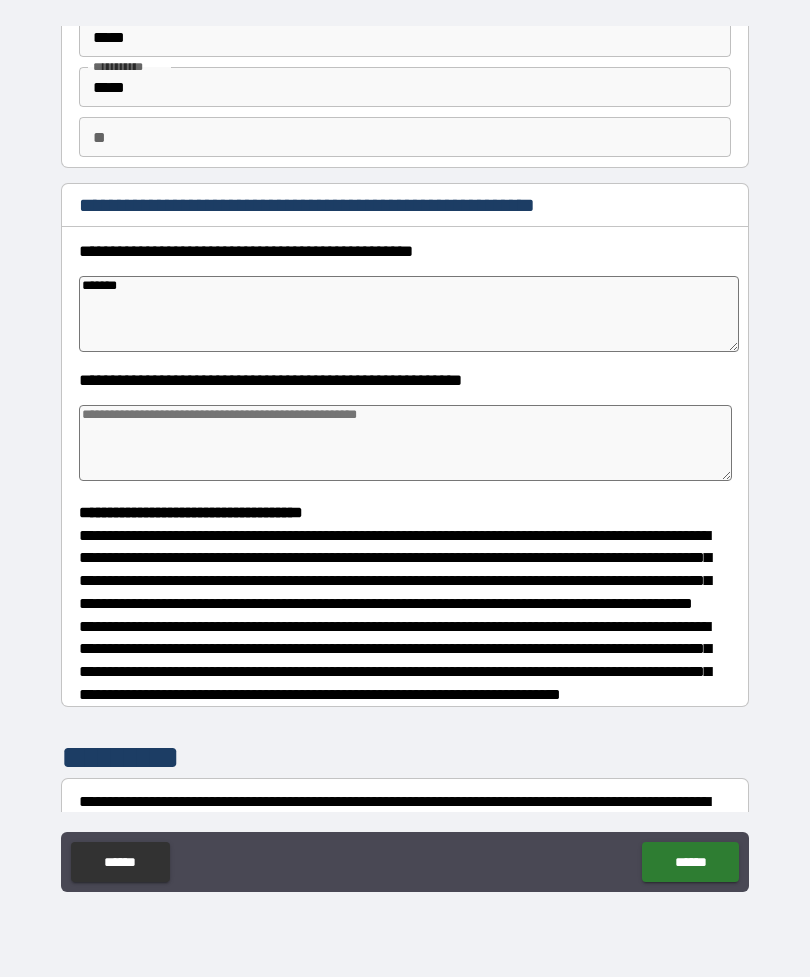type on "*" 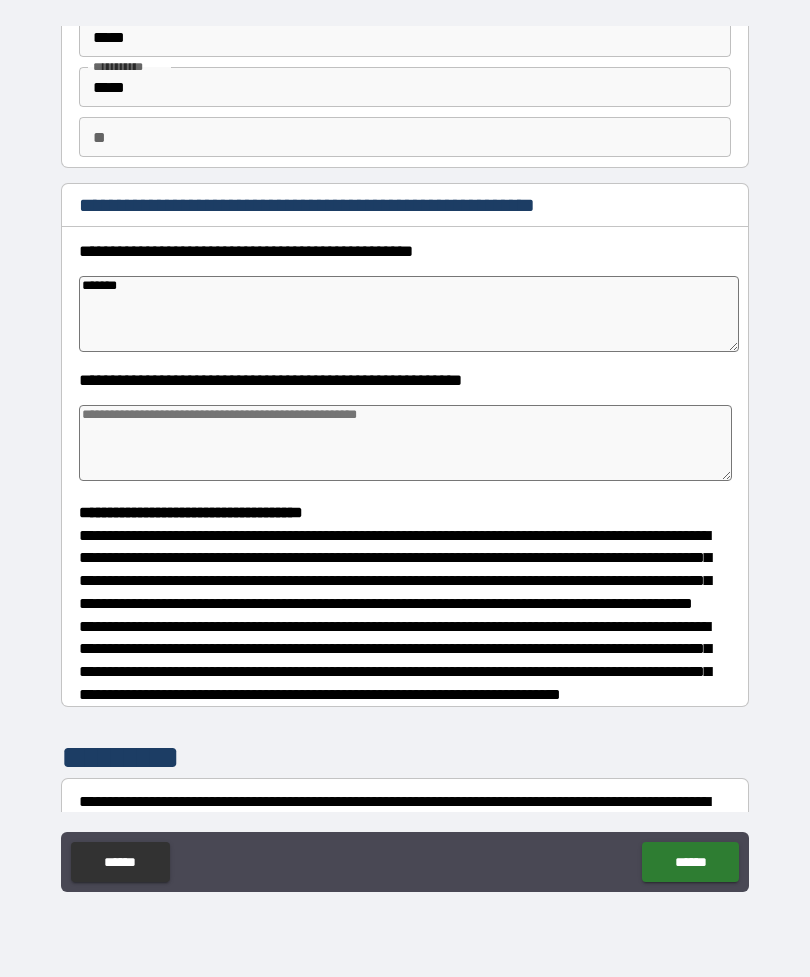 type on "*" 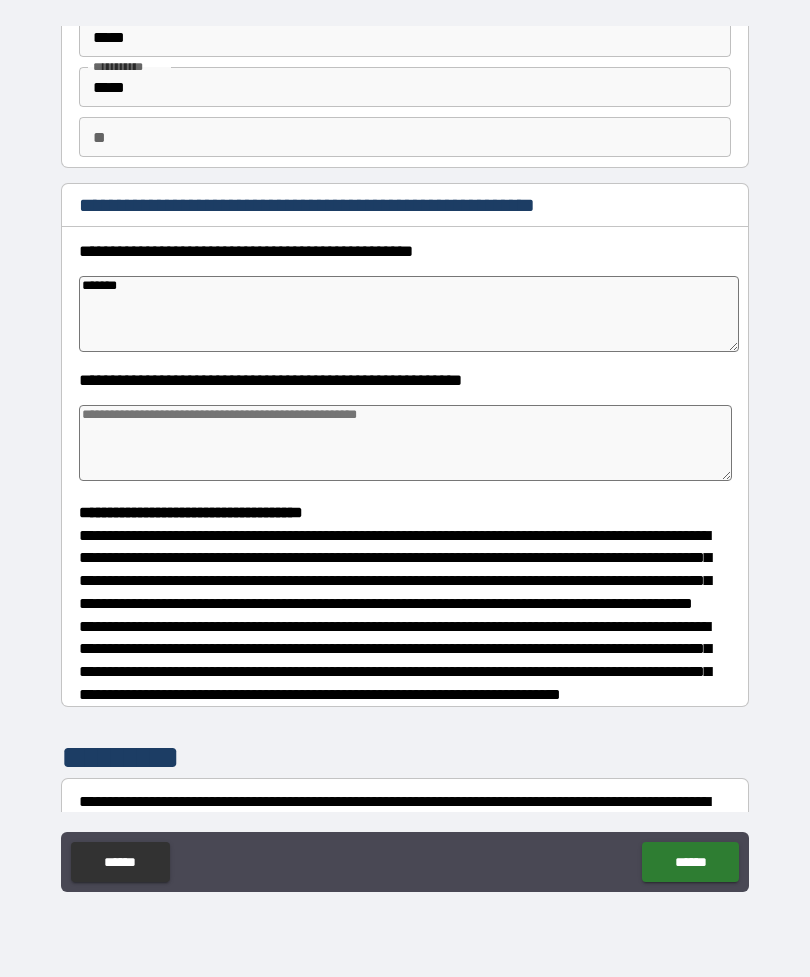 type on "*" 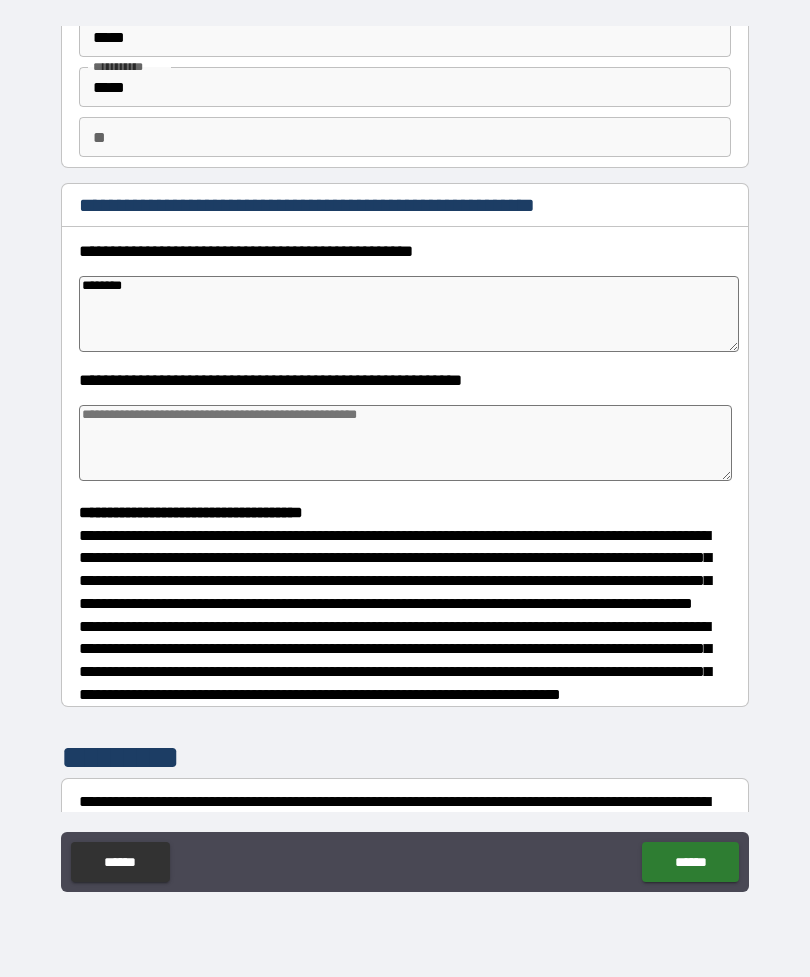 type on "*" 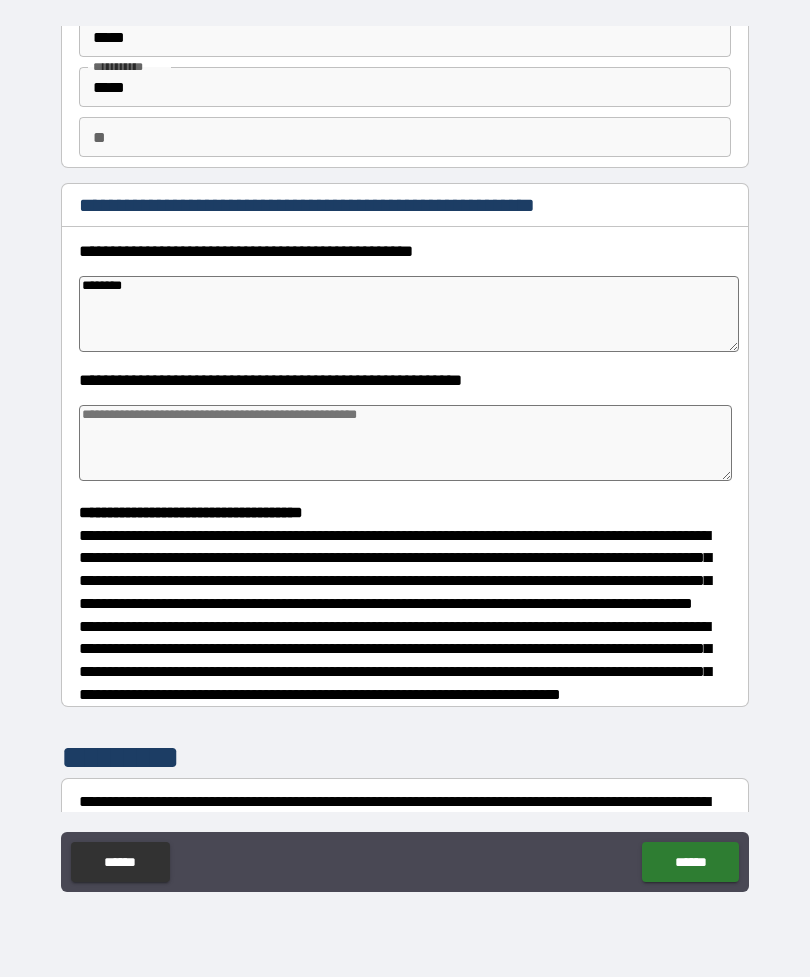 type on "*********" 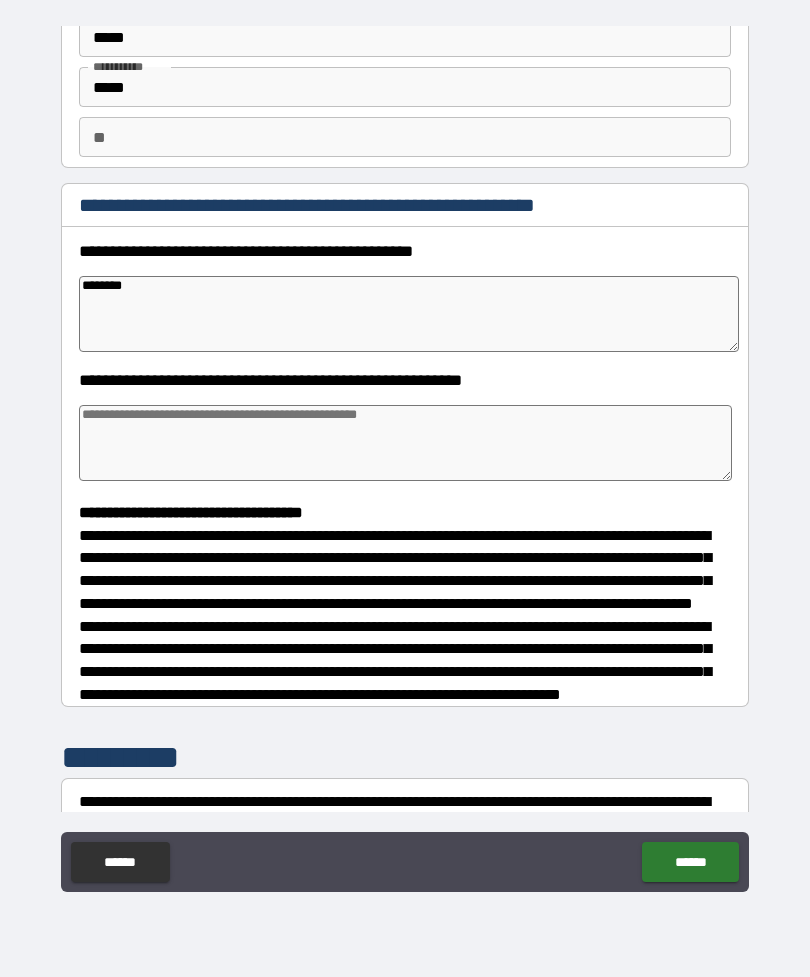 type on "*" 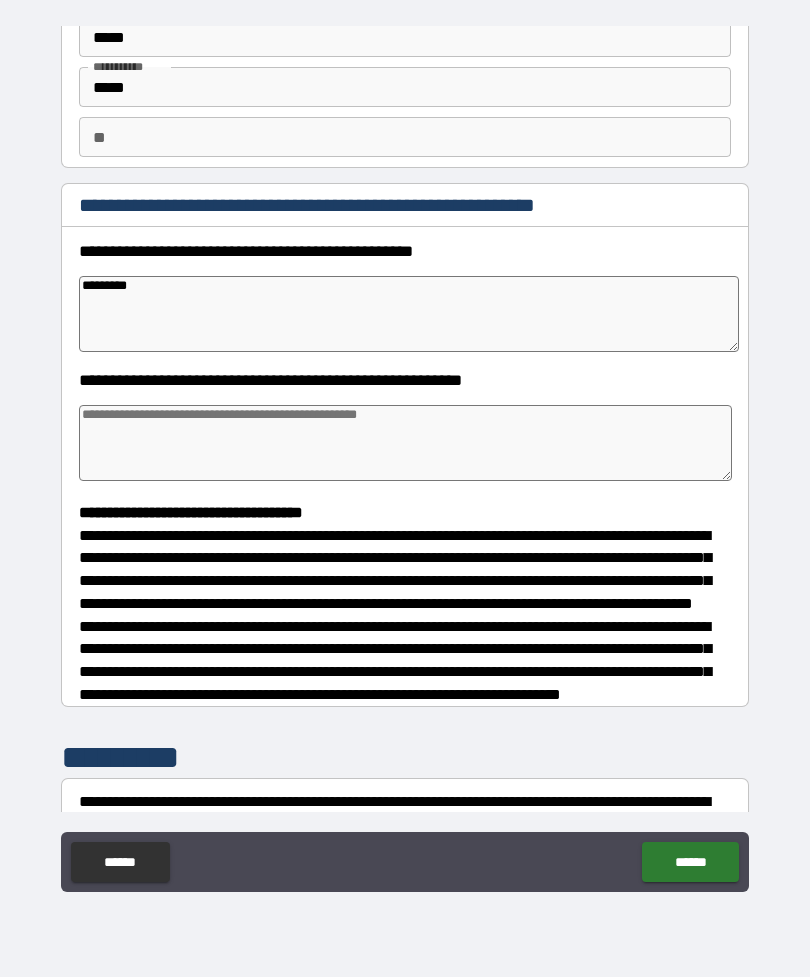 type on "*" 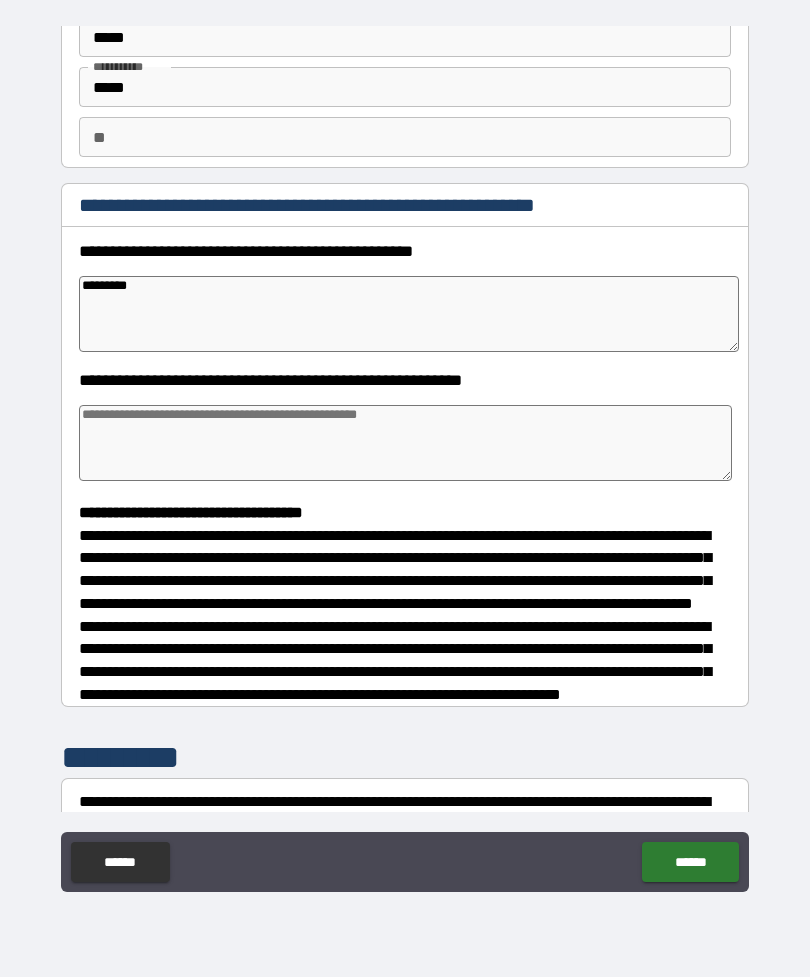 type on "*" 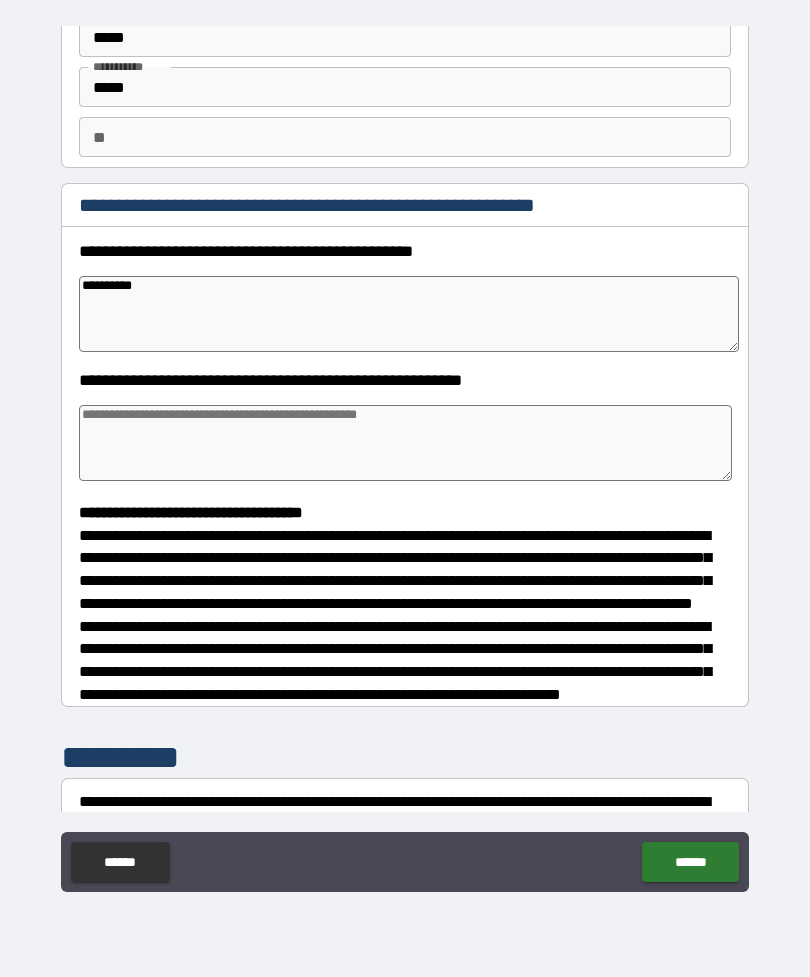 type on "*" 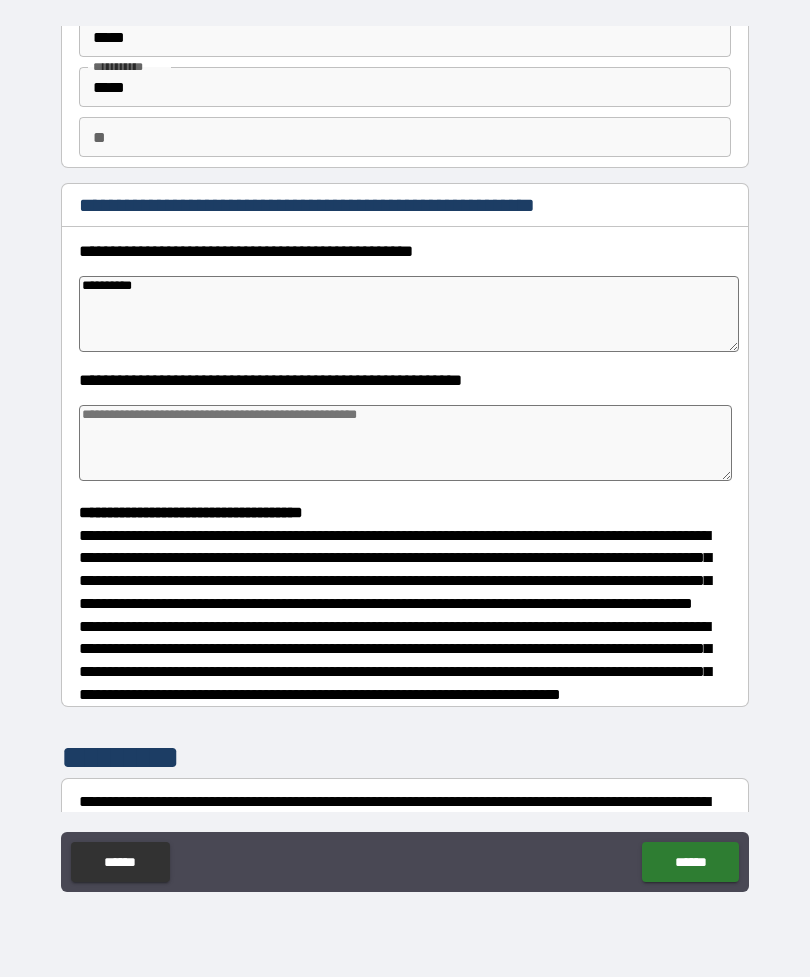type on "**********" 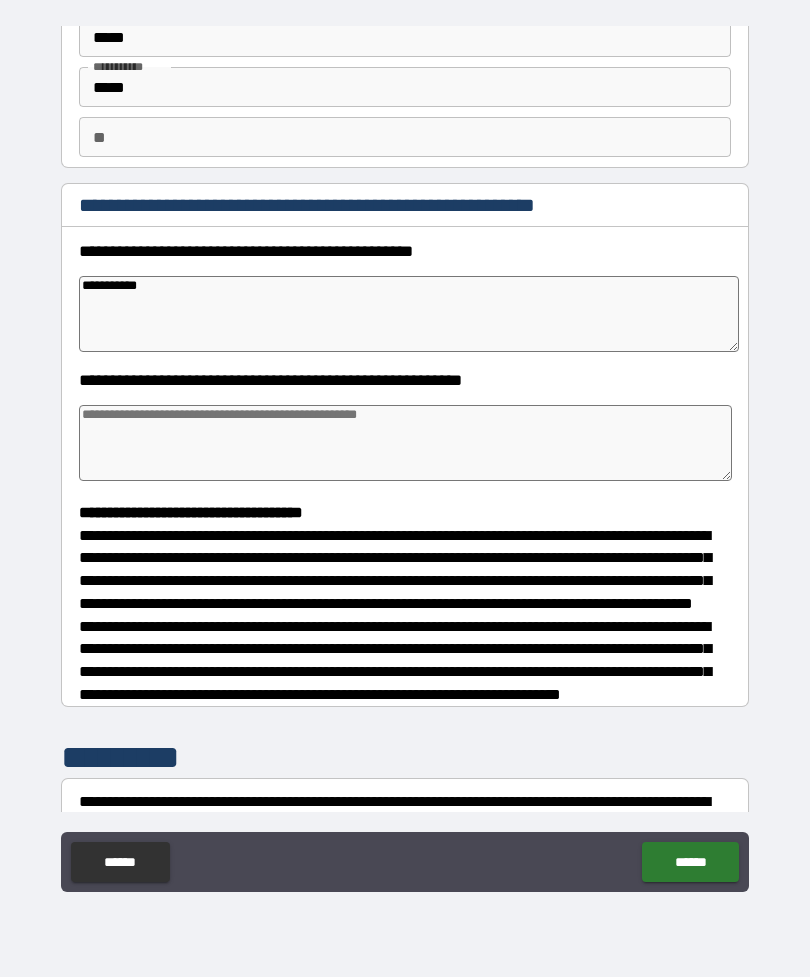 type on "*" 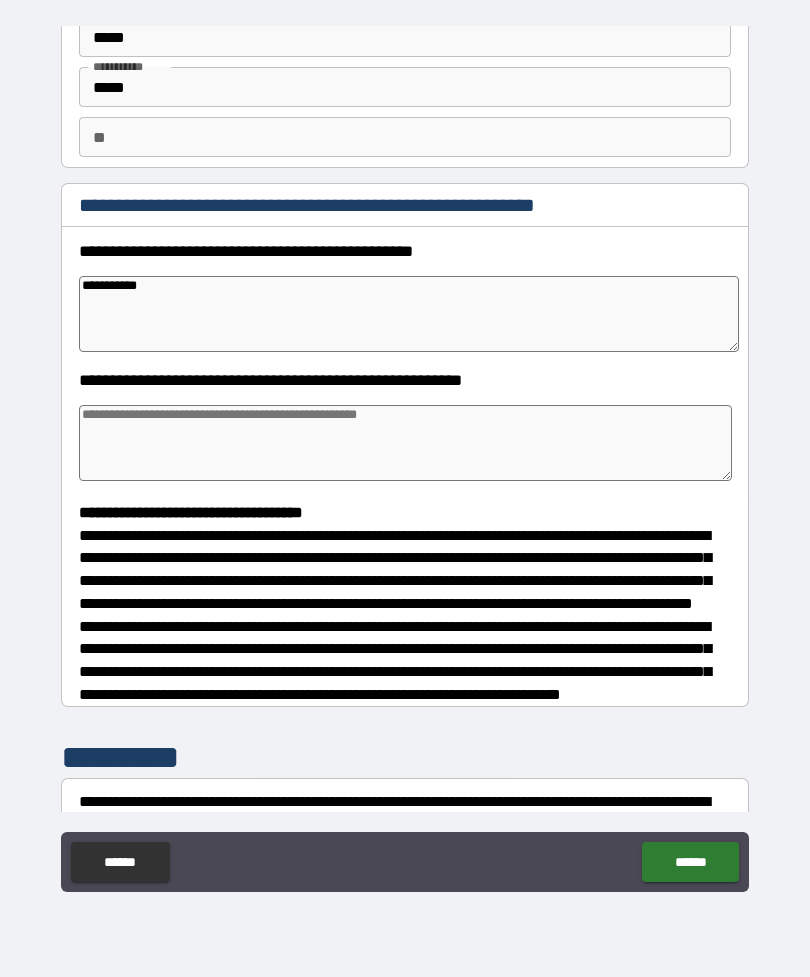 type on "*" 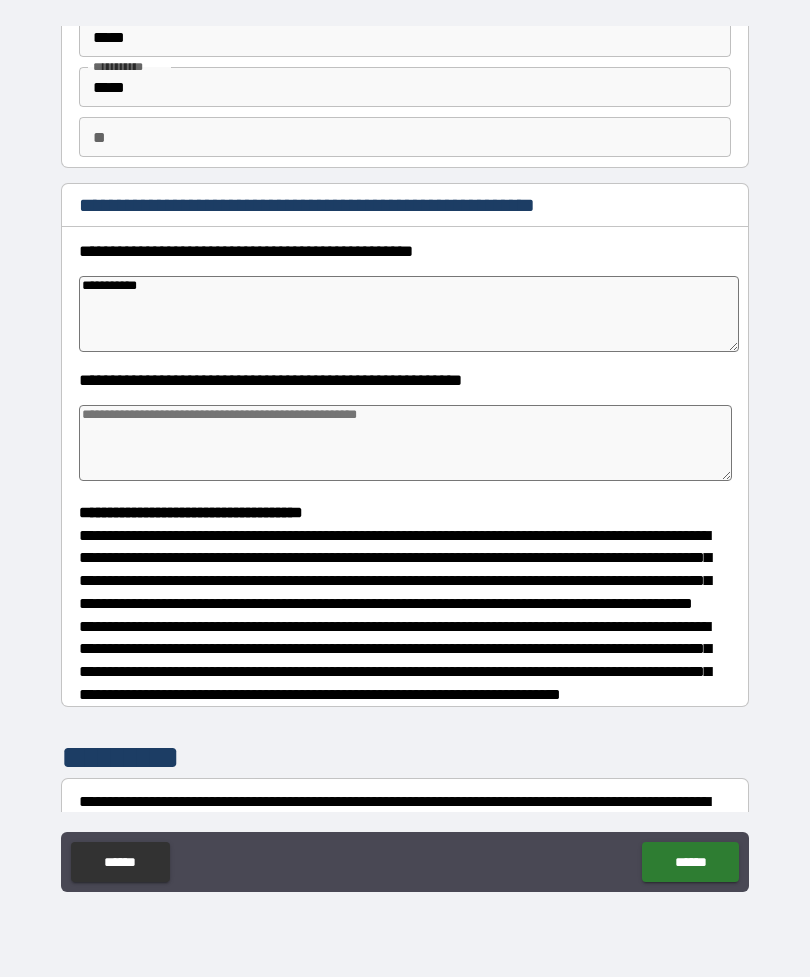 type on "*" 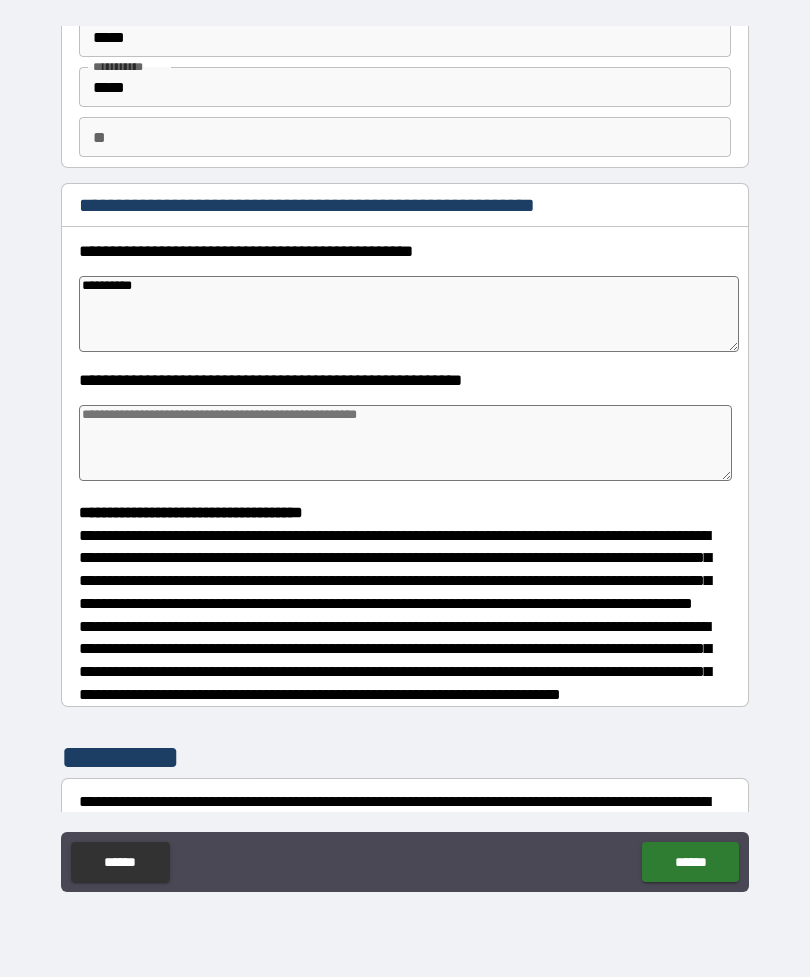 type on "*" 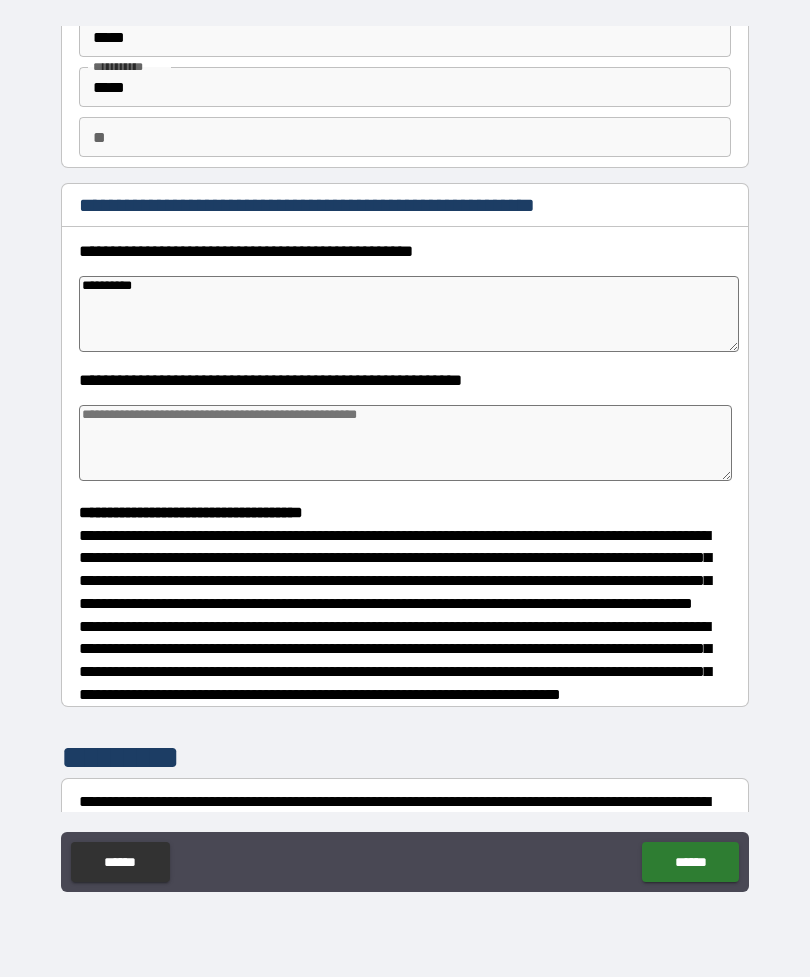 type on "*********" 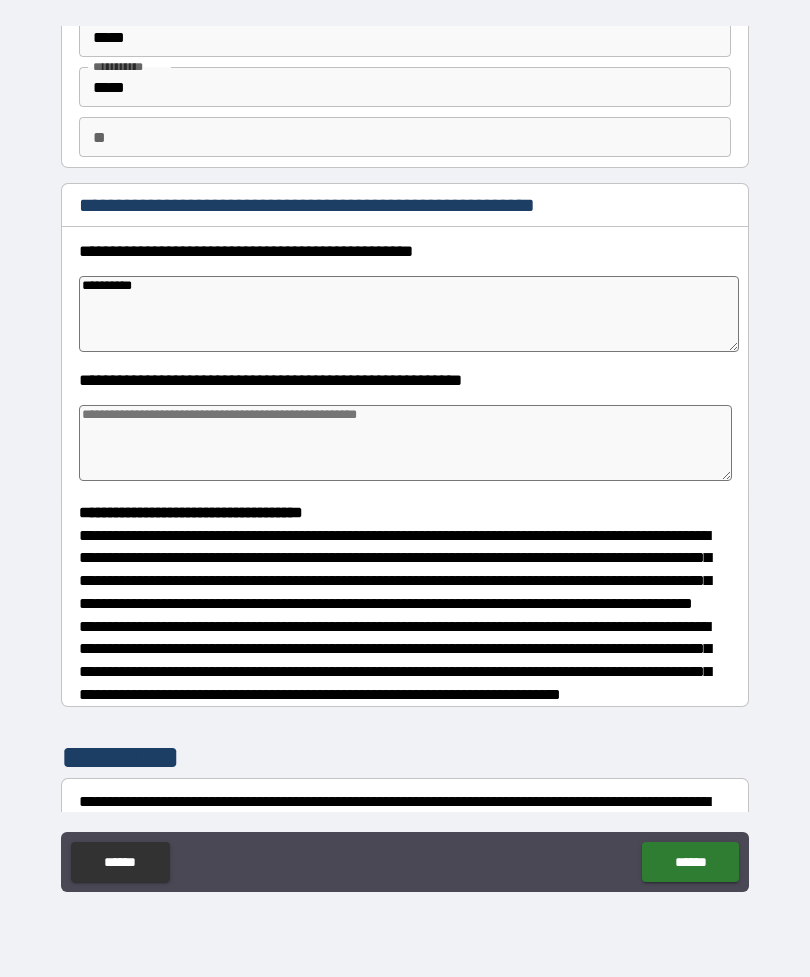 type on "*" 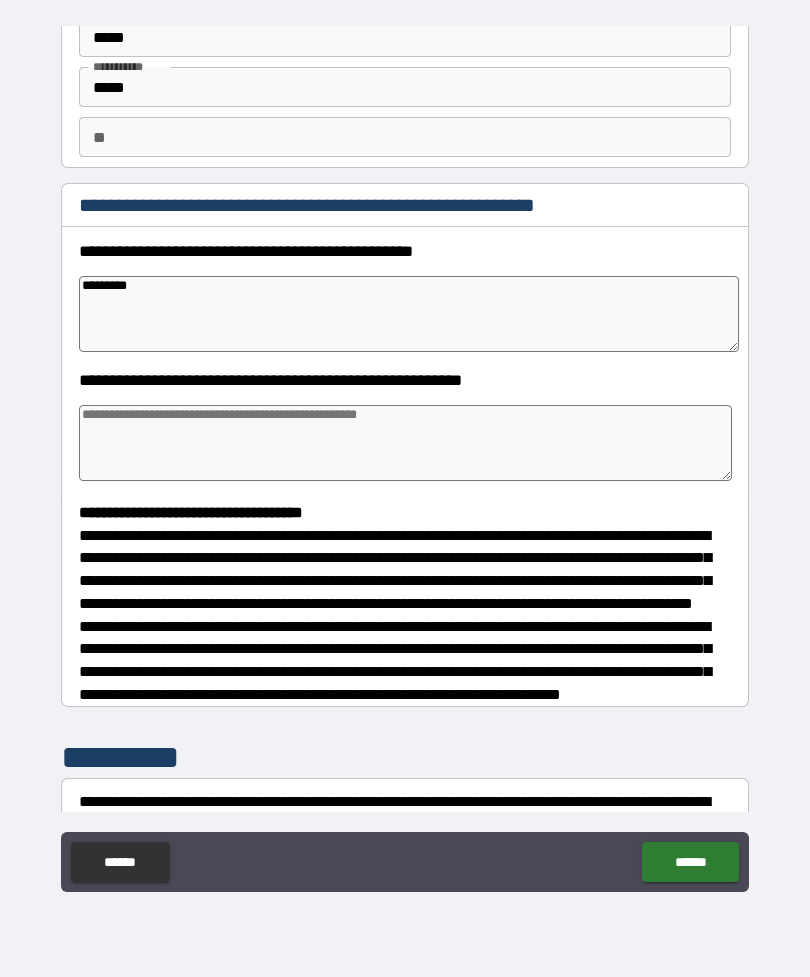 type on "*" 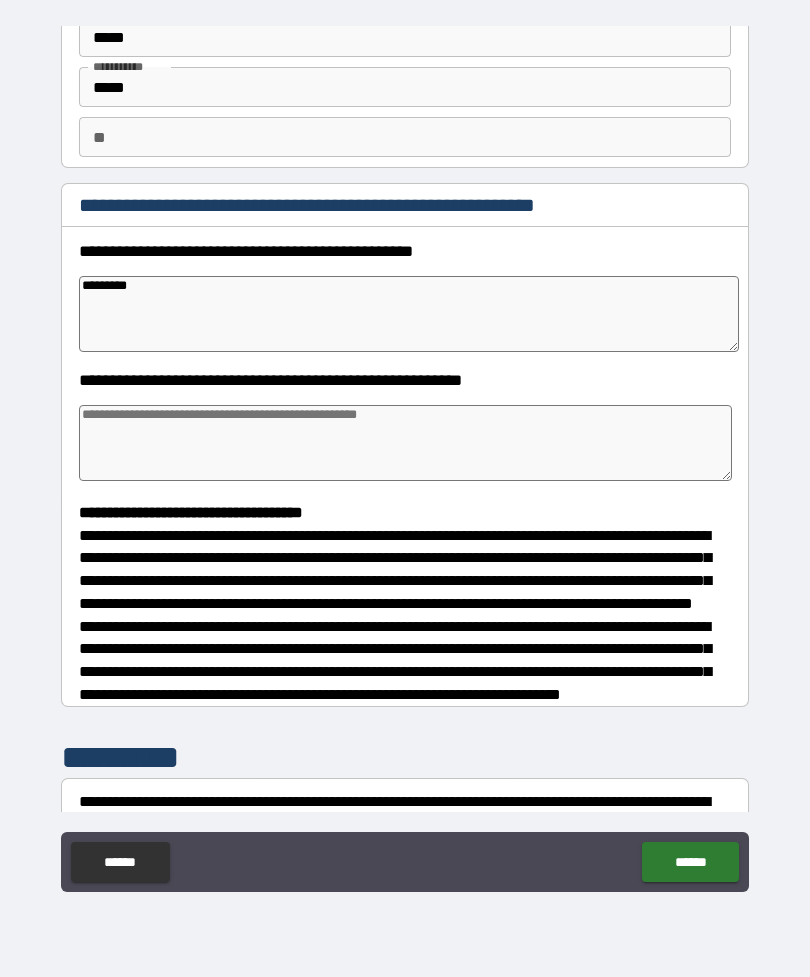 type on "*" 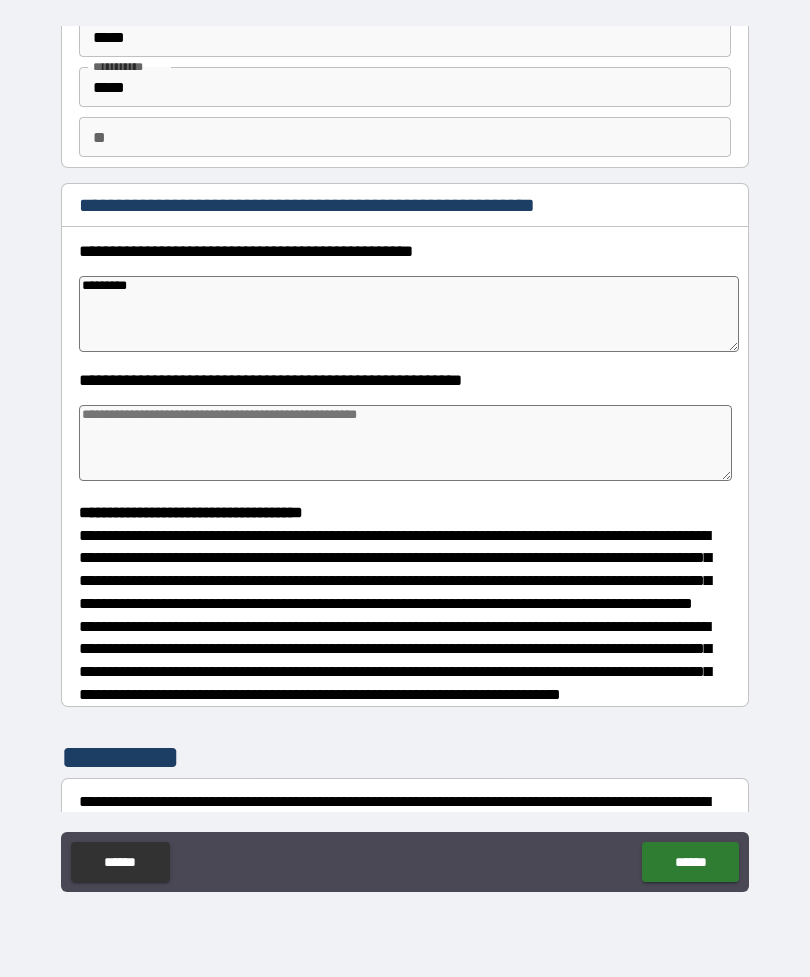 type on "**********" 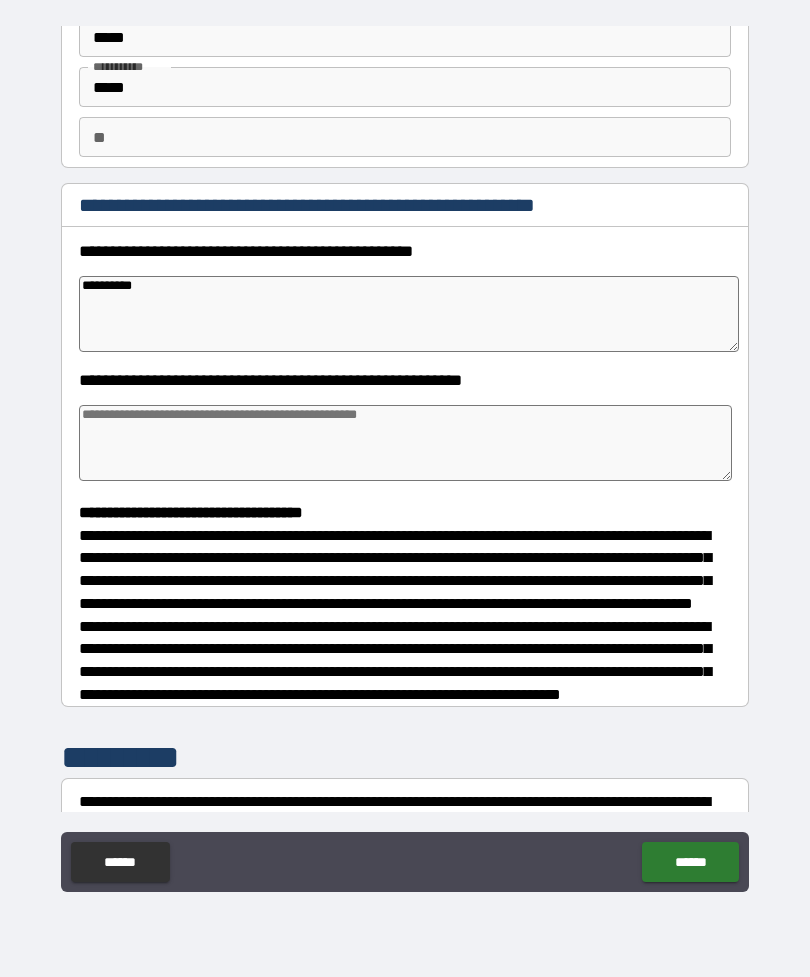 type on "*" 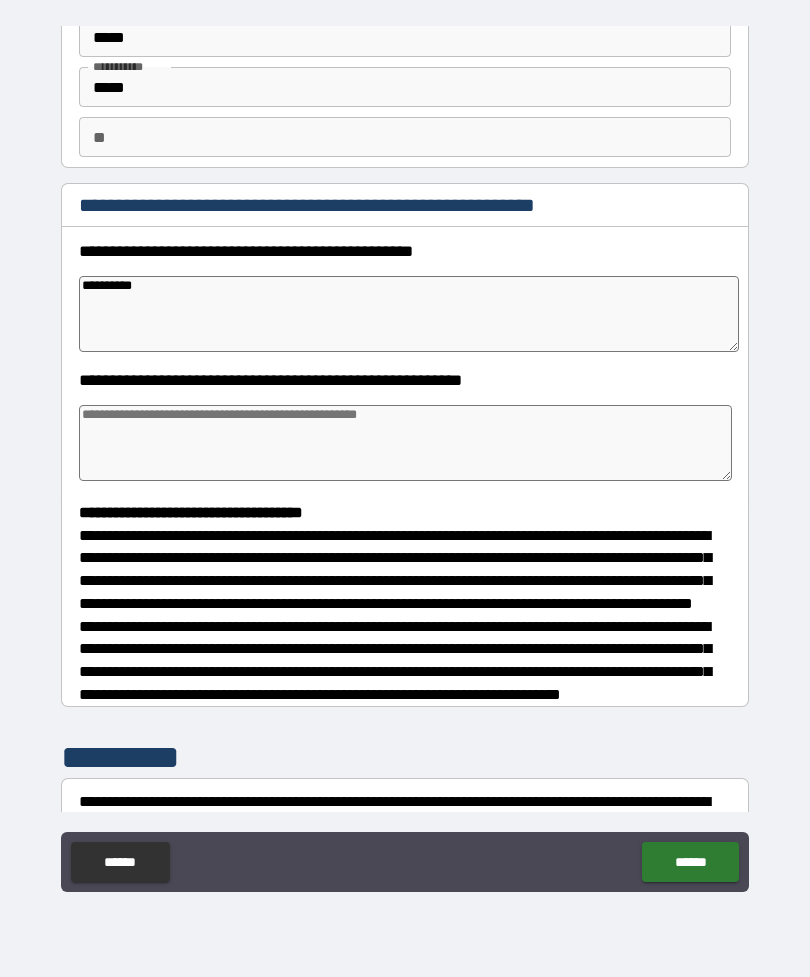 type on "*" 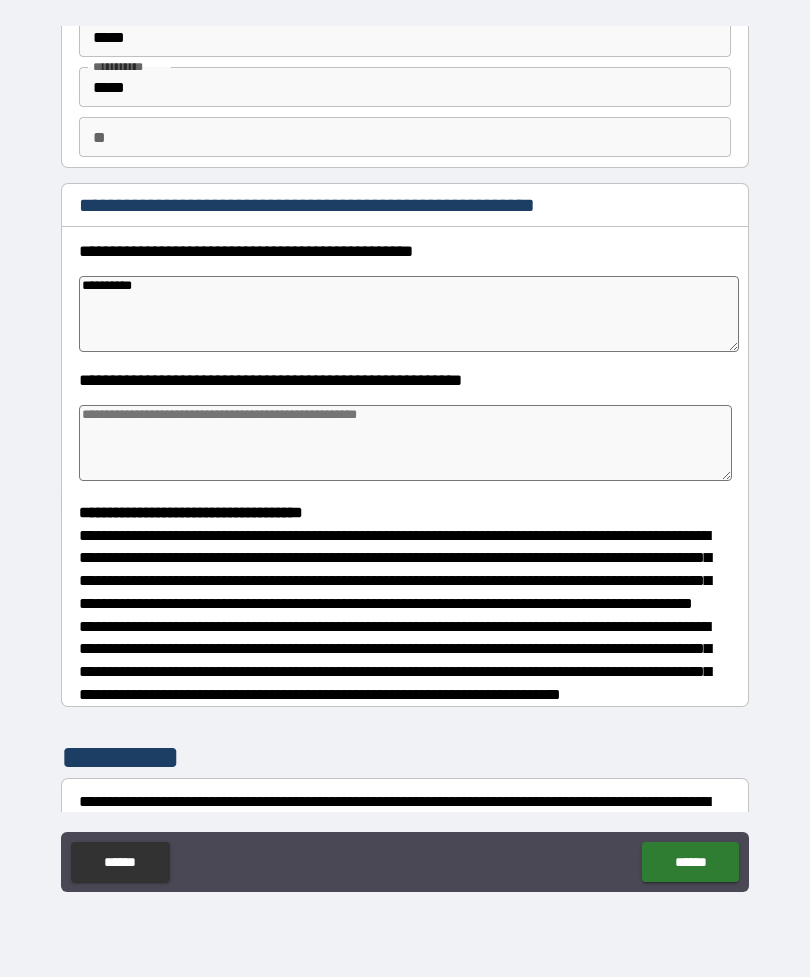 type on "*" 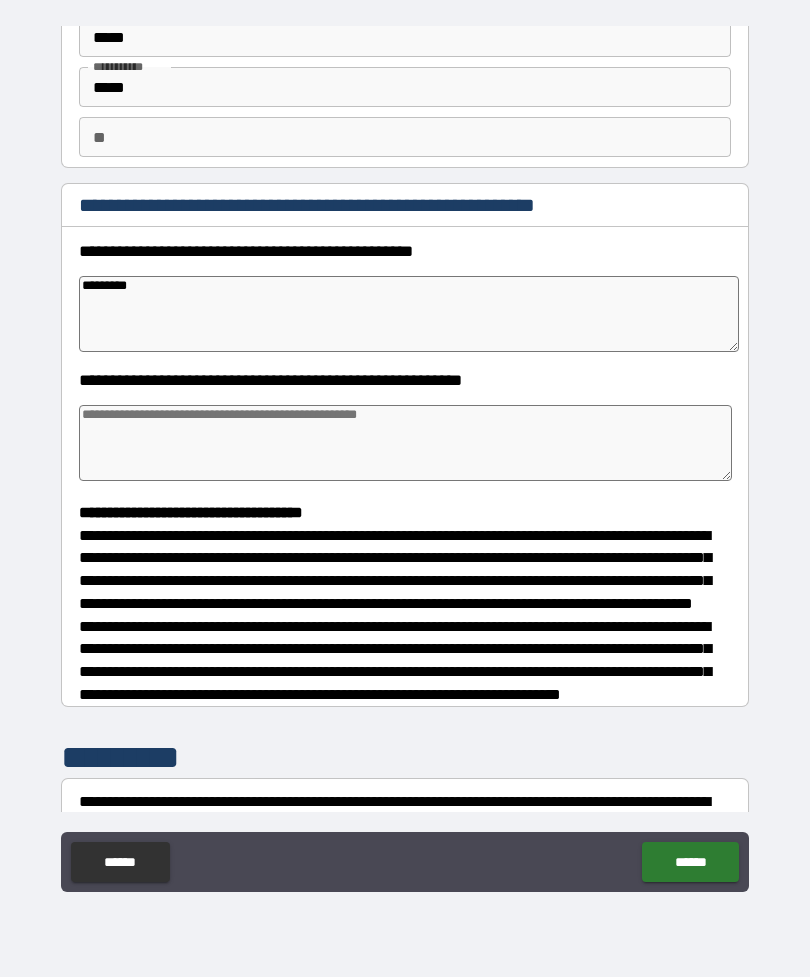 type on "*" 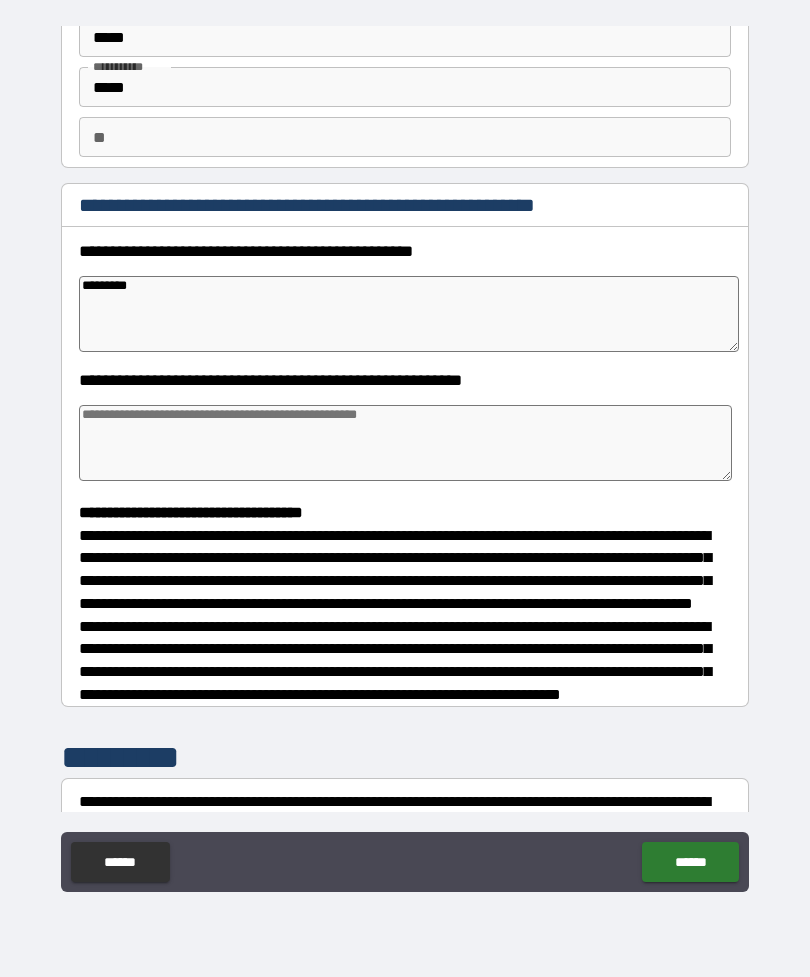 type on "*" 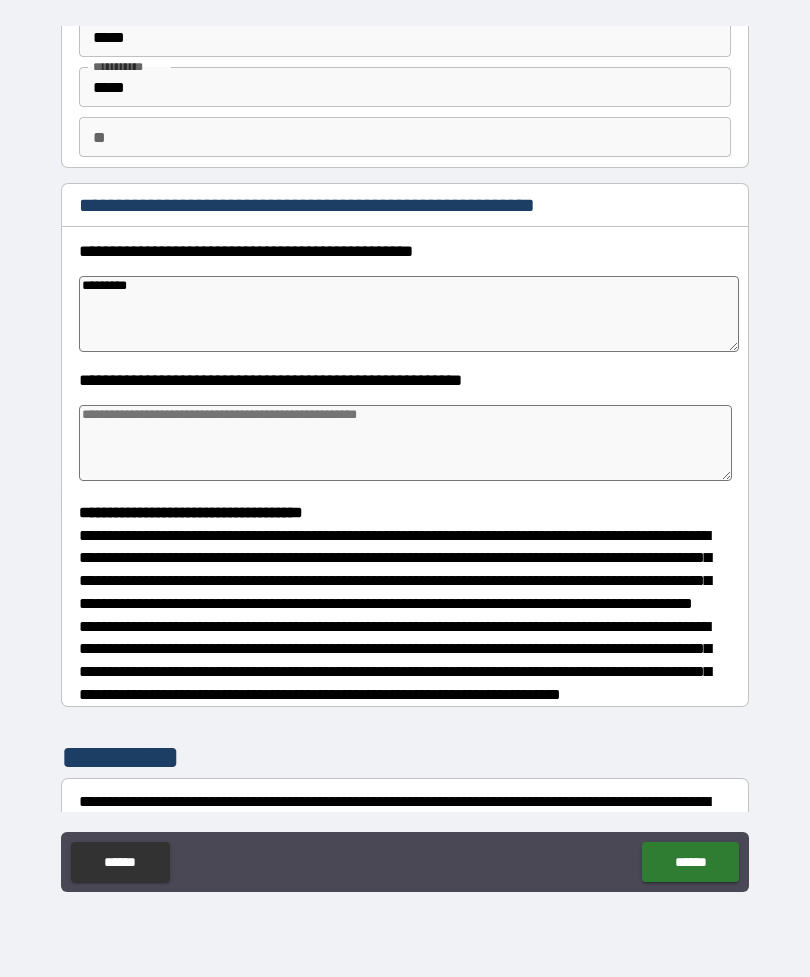 type on "*" 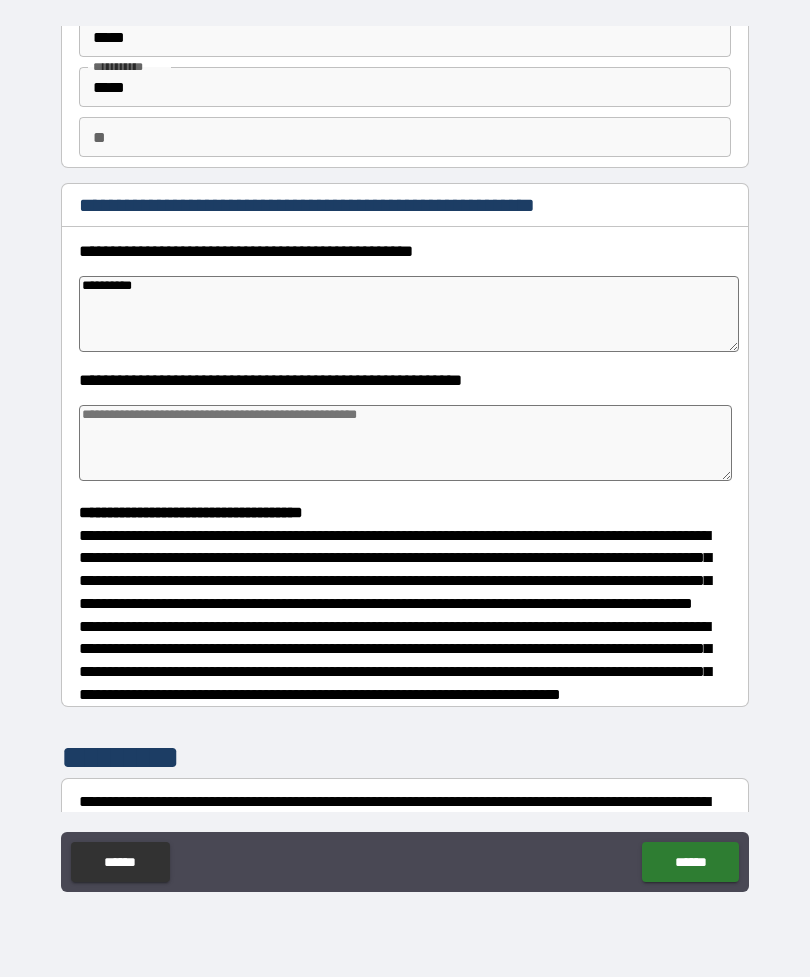 type on "*" 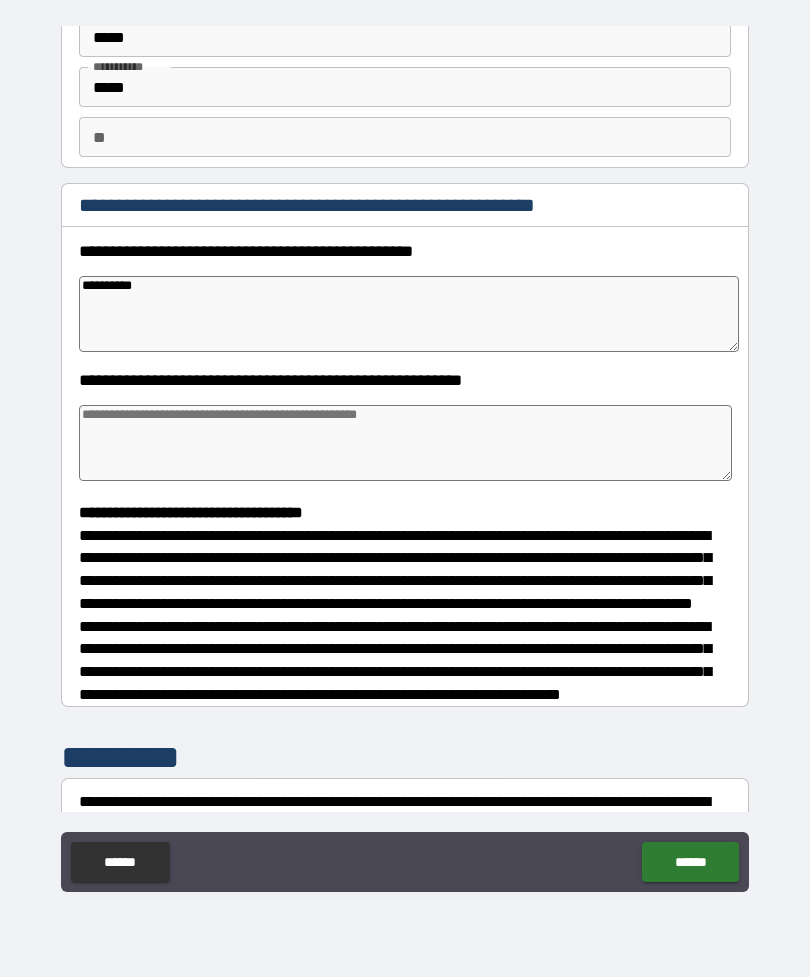 type on "*" 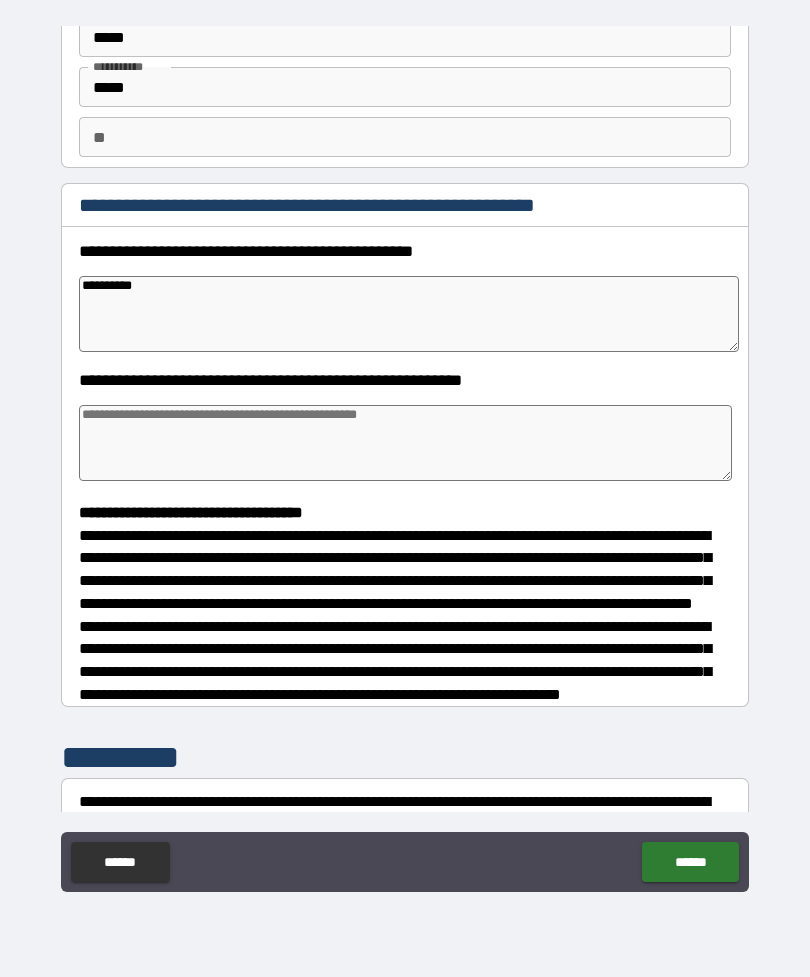 type on "*" 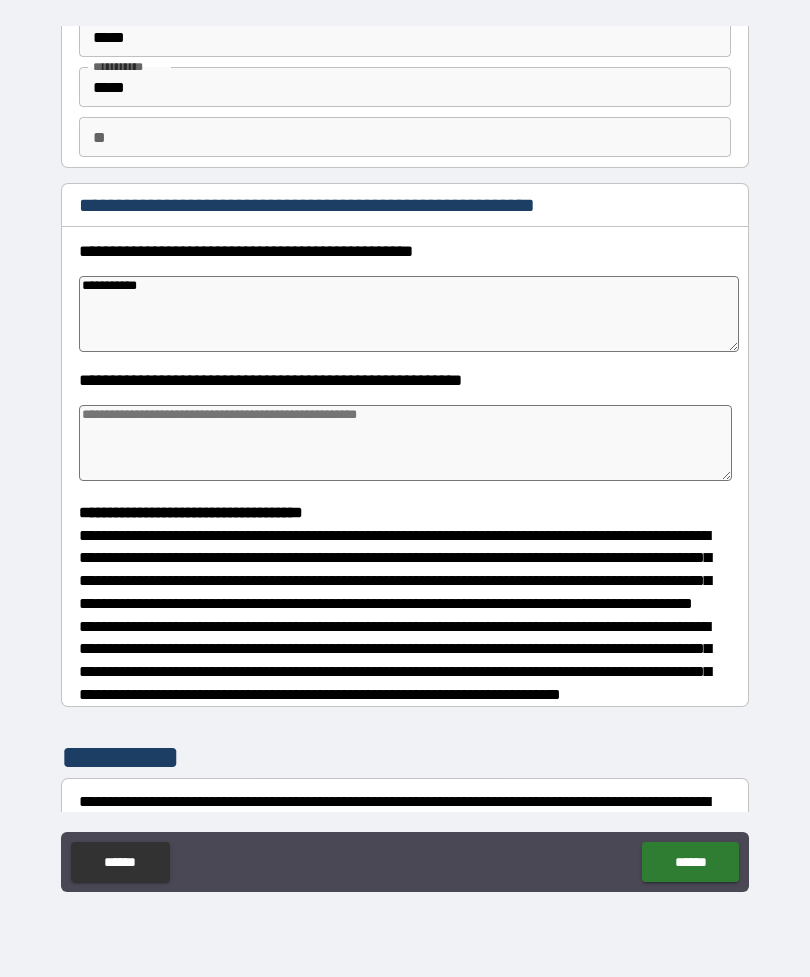 type on "*" 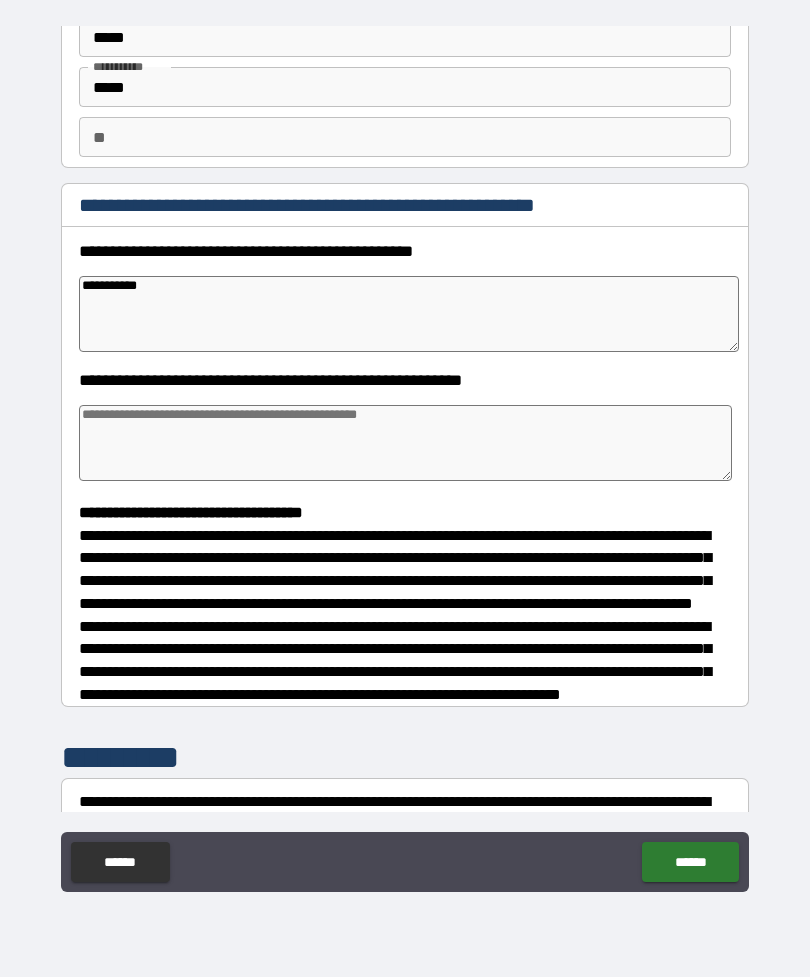 type on "*" 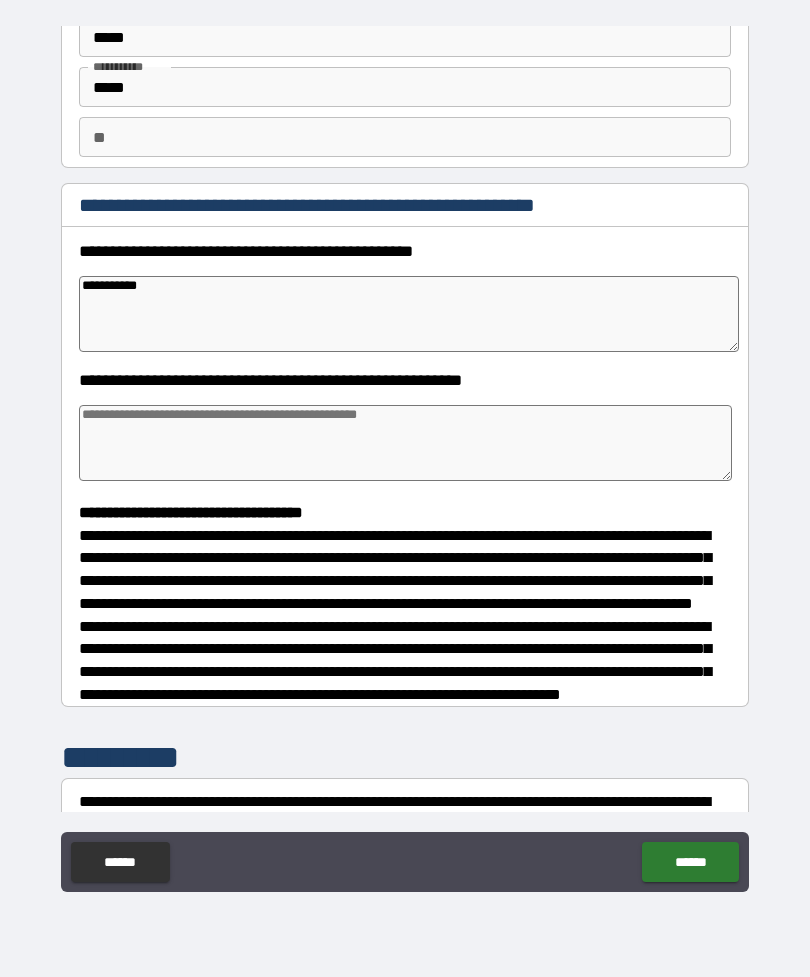 type on "*" 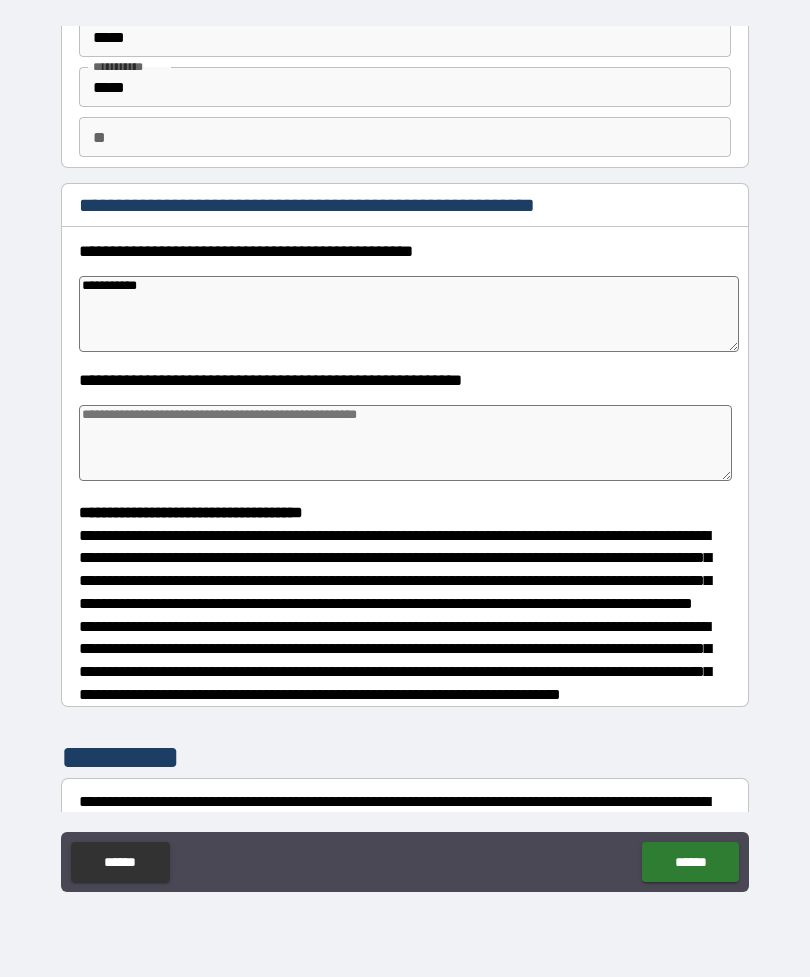 type on "**********" 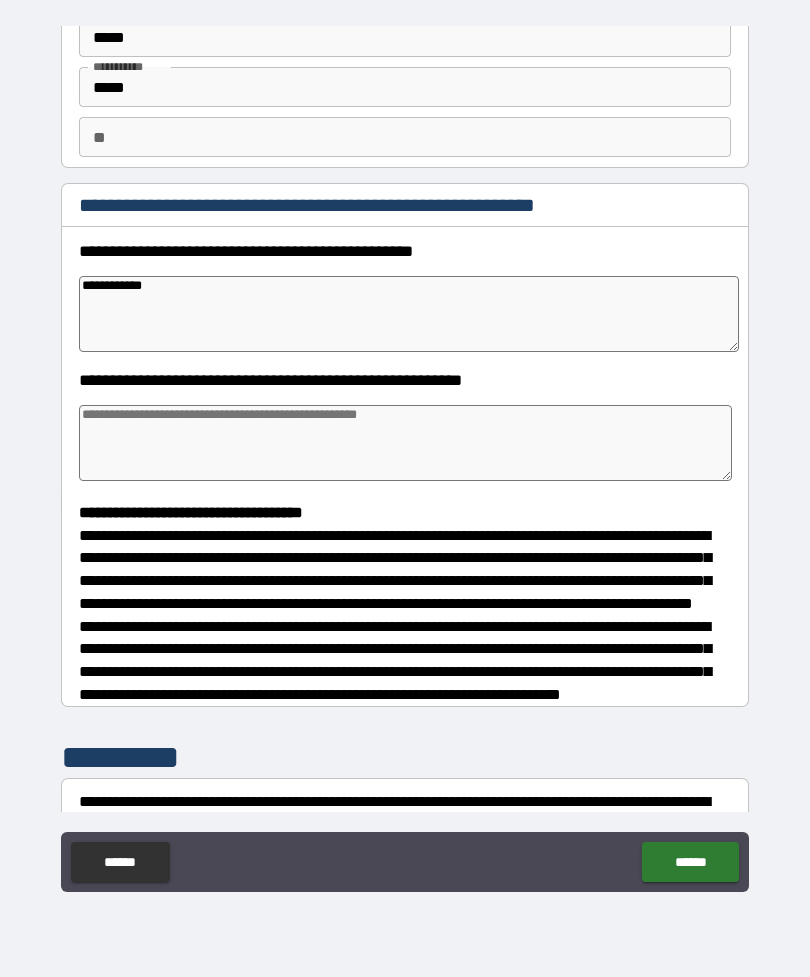 type on "*" 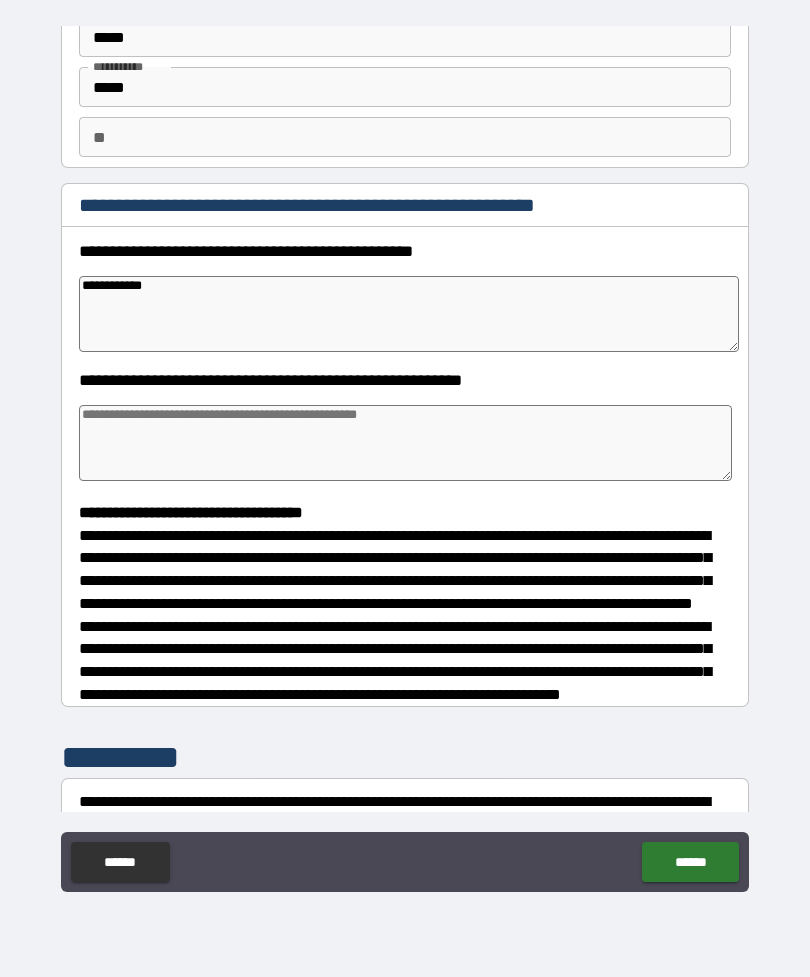 type on "*" 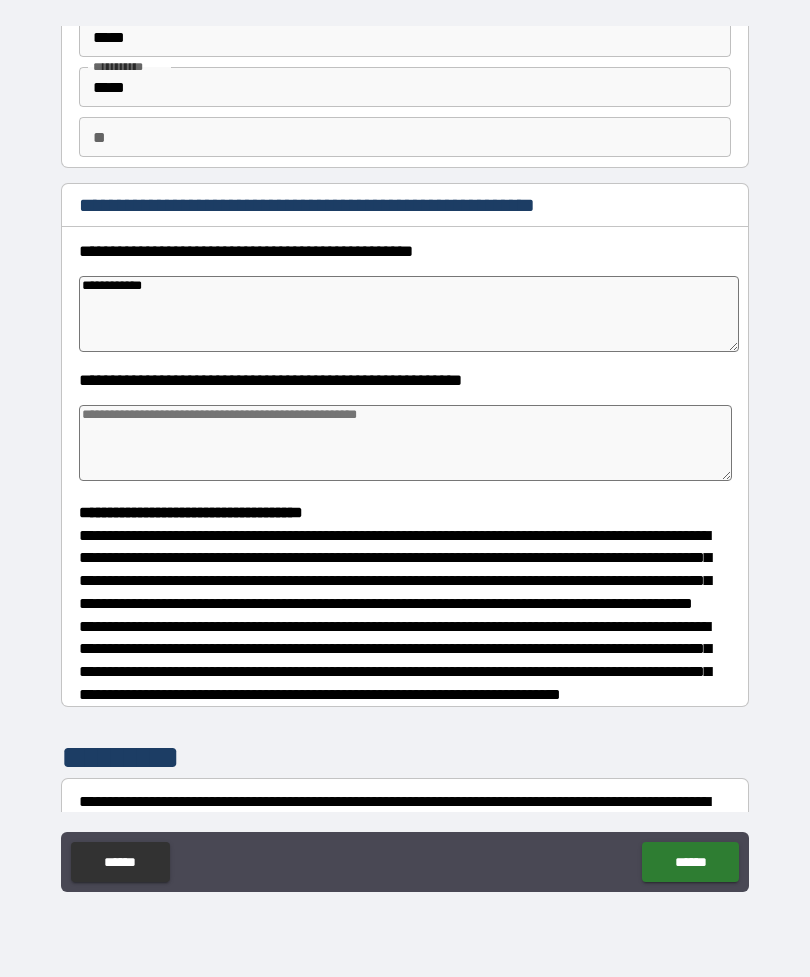 type on "*" 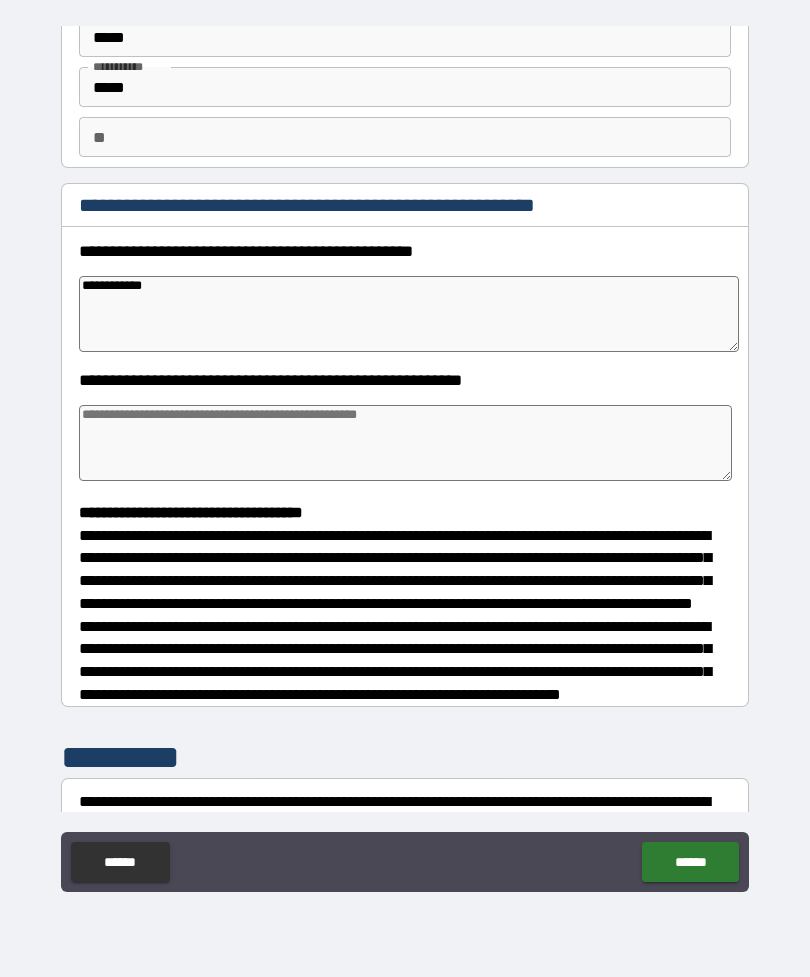 type on "*" 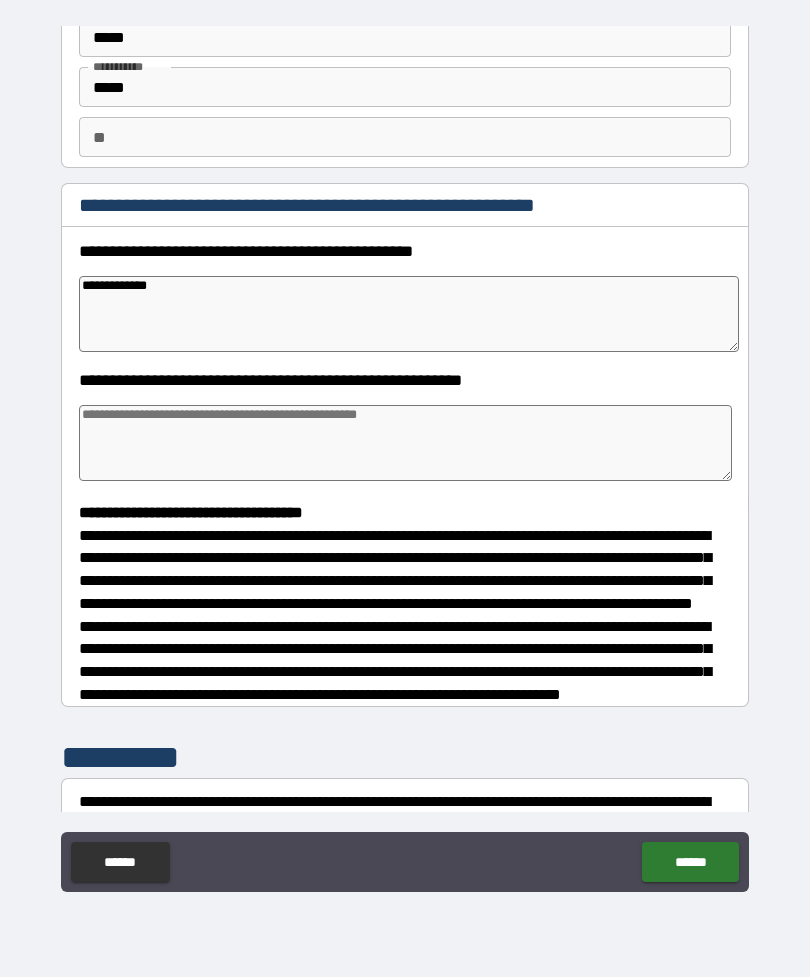 type on "*" 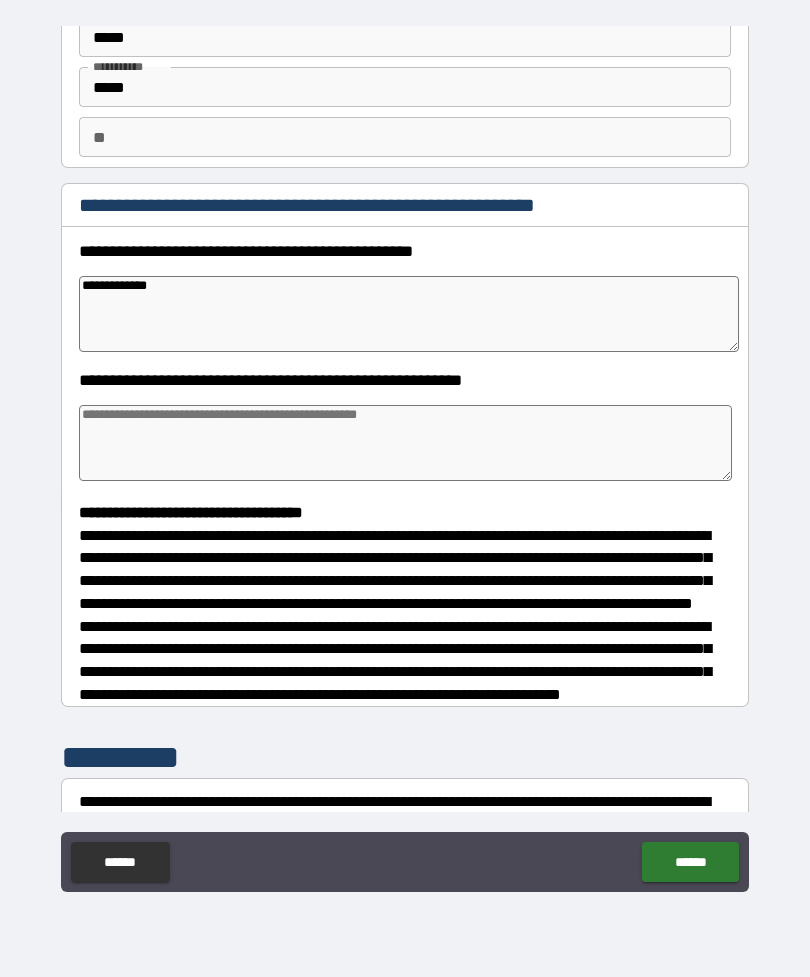 type on "*" 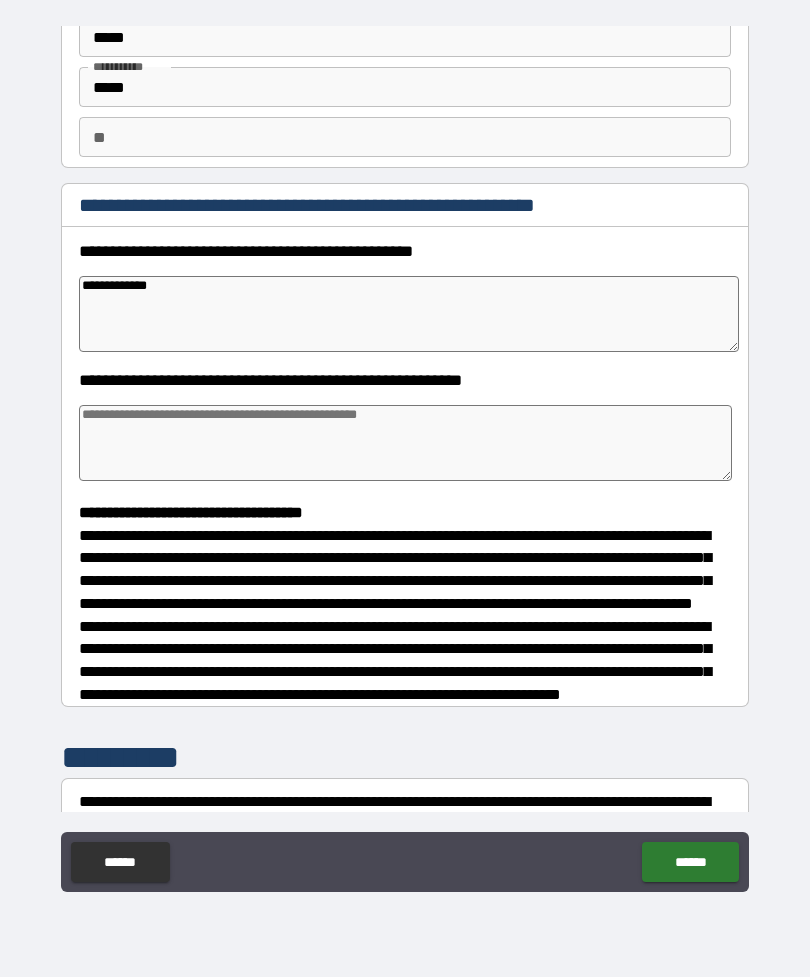 type on "*" 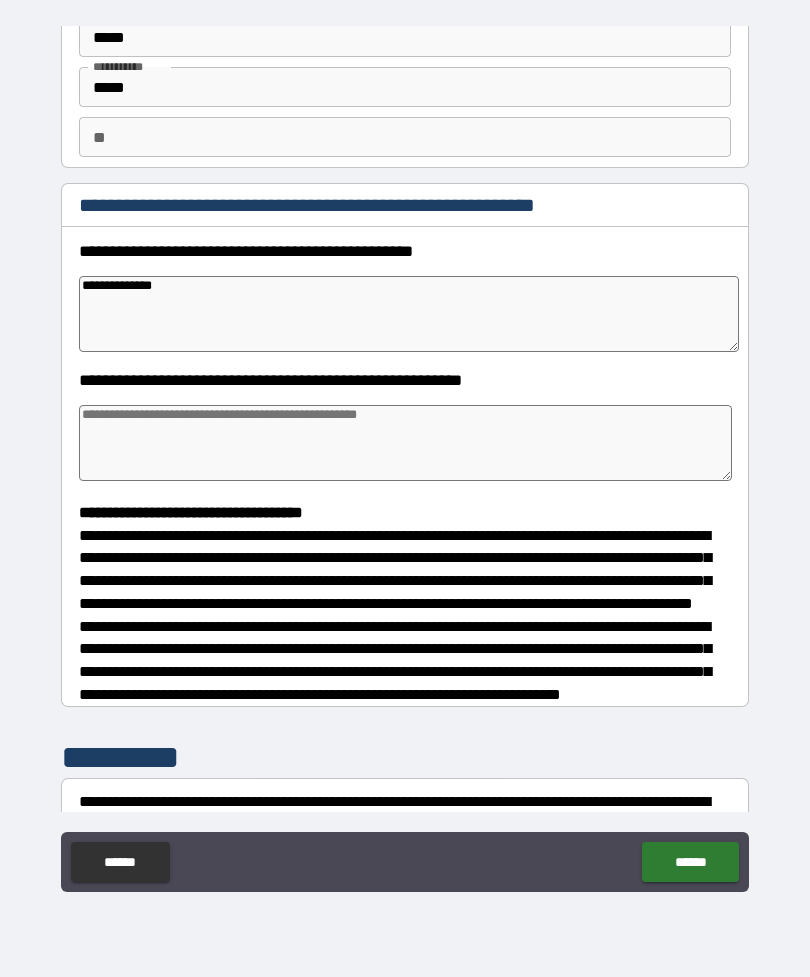 type 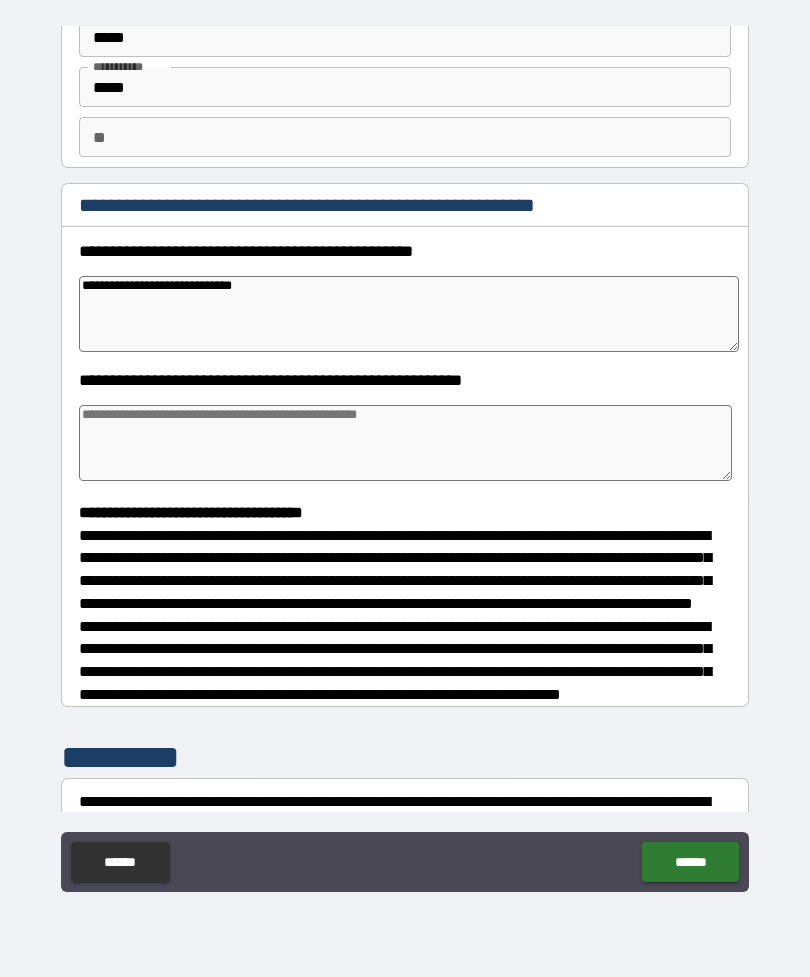 click at bounding box center [405, 443] 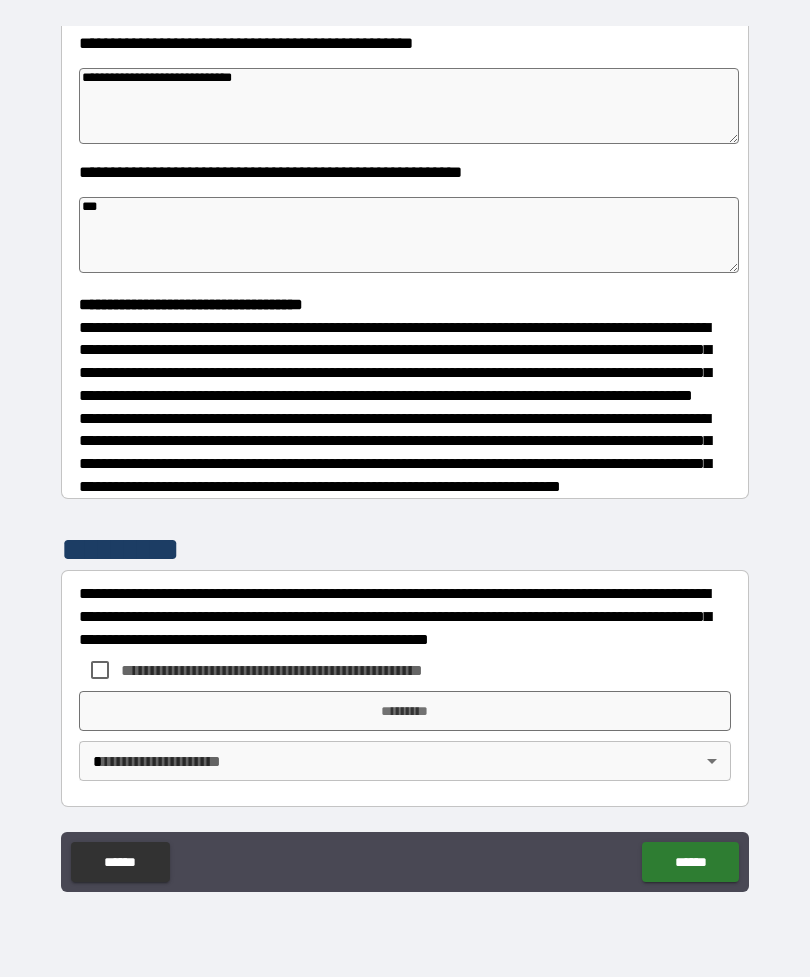 scroll, scrollTop: 348, scrollLeft: 0, axis: vertical 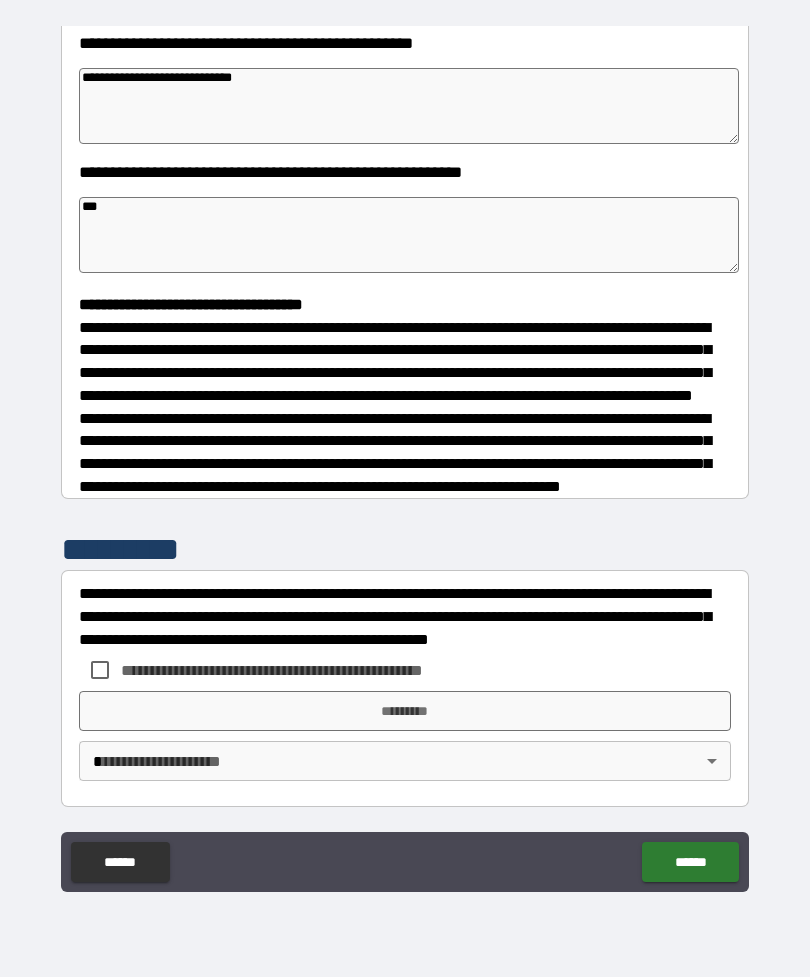 click on "**********" at bounding box center (405, 459) 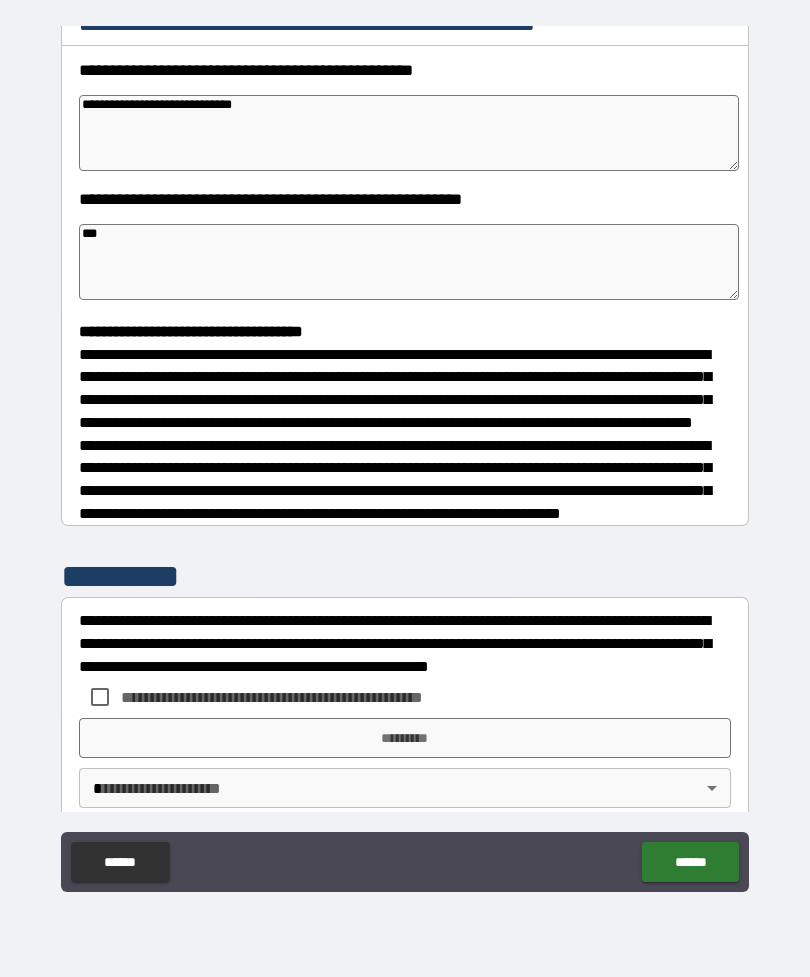 scroll, scrollTop: 284, scrollLeft: 0, axis: vertical 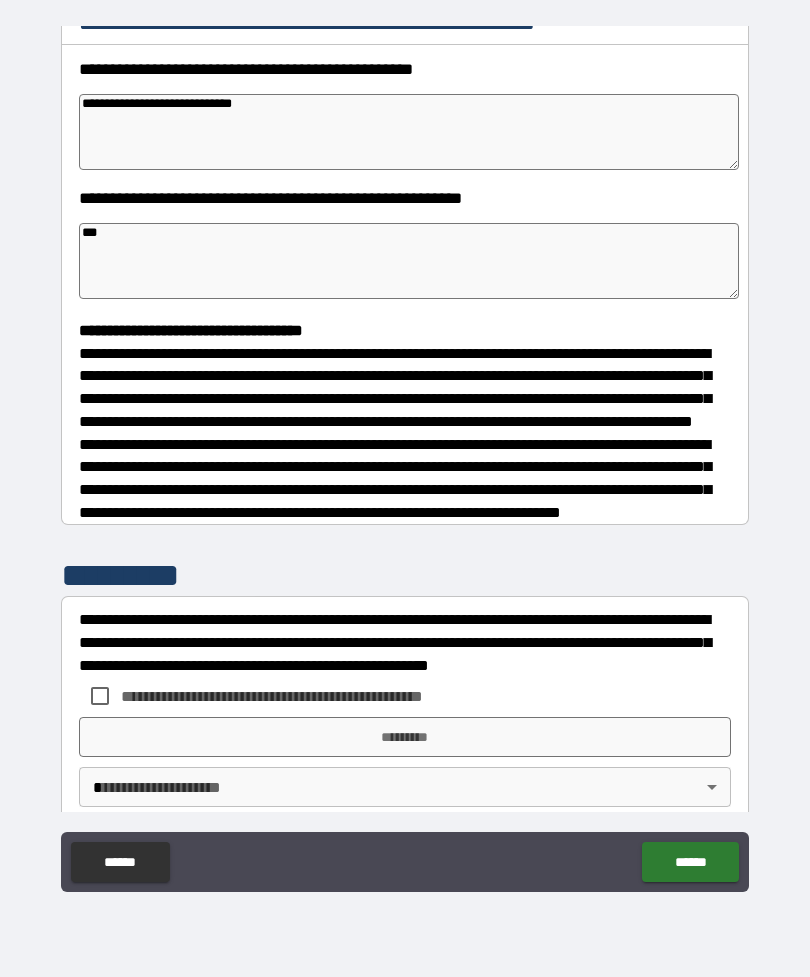click on "**********" at bounding box center (409, 132) 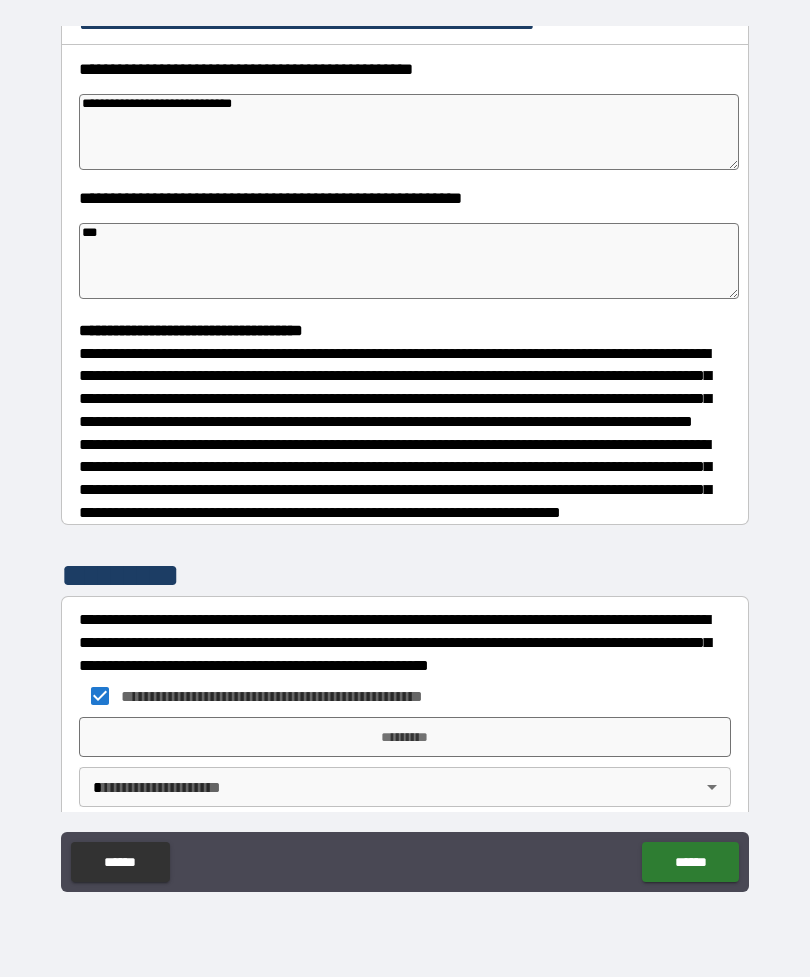 click on "*********" at bounding box center (405, 737) 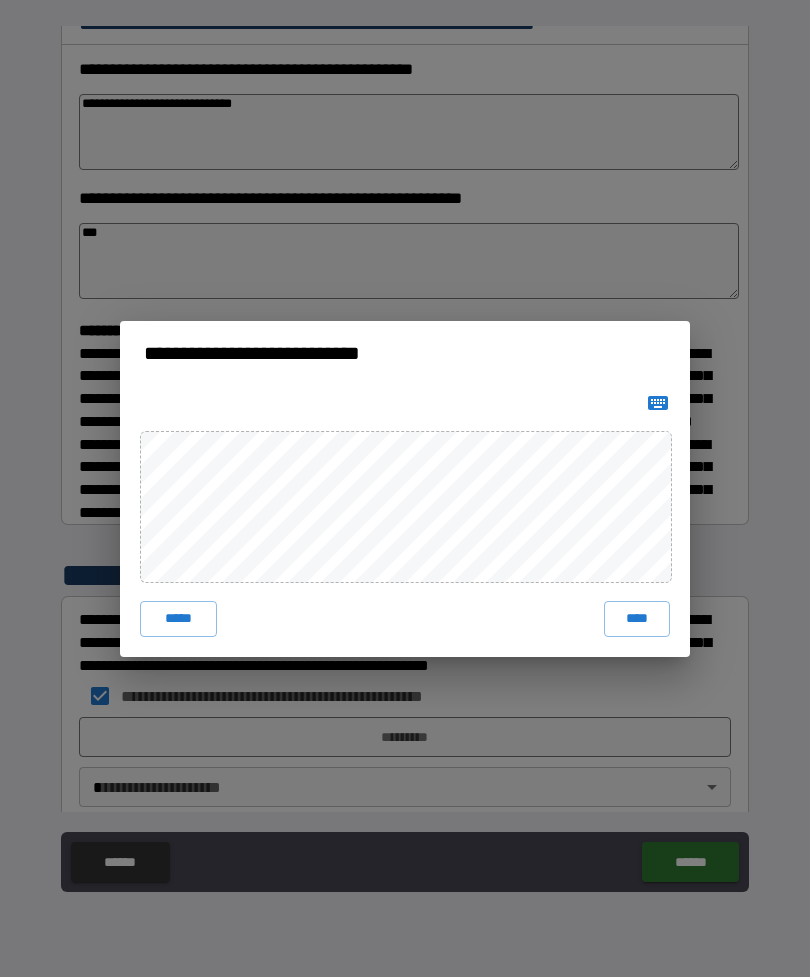 click on "*****" at bounding box center (178, 619) 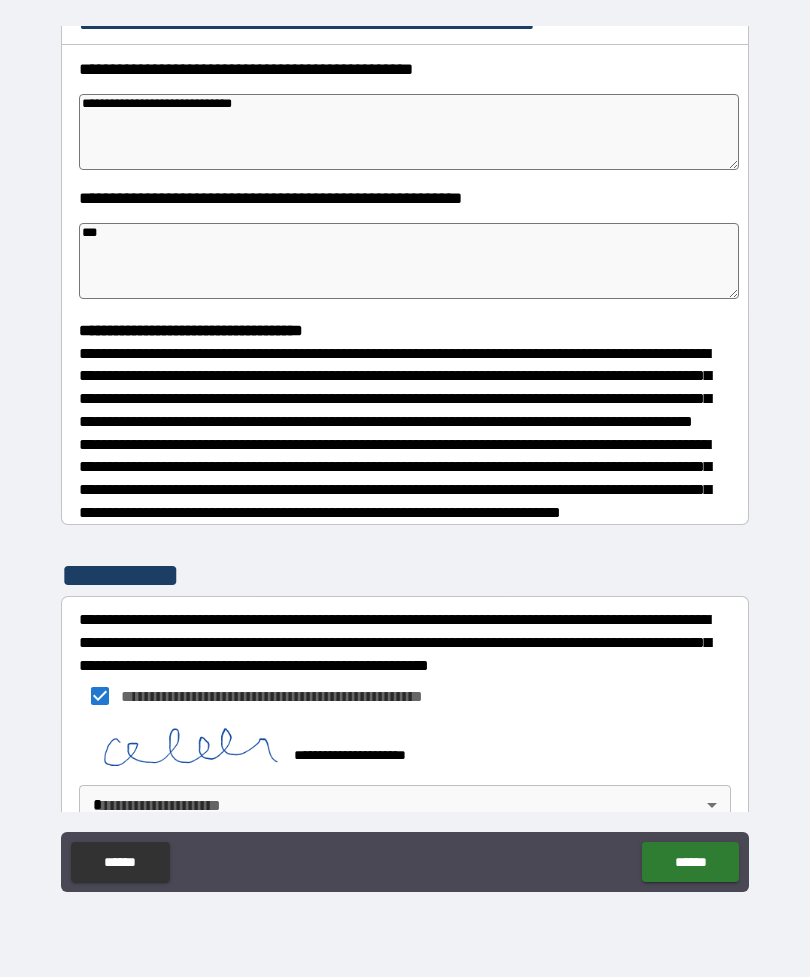 click on "******" at bounding box center [690, 862] 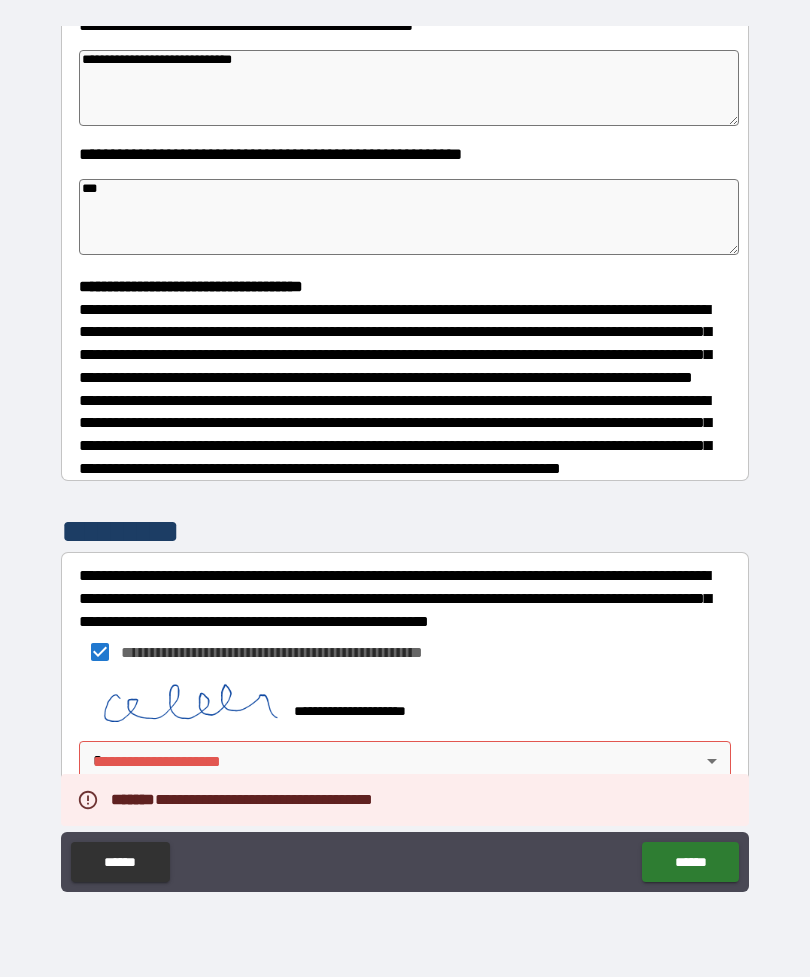 scroll, scrollTop: 365, scrollLeft: 0, axis: vertical 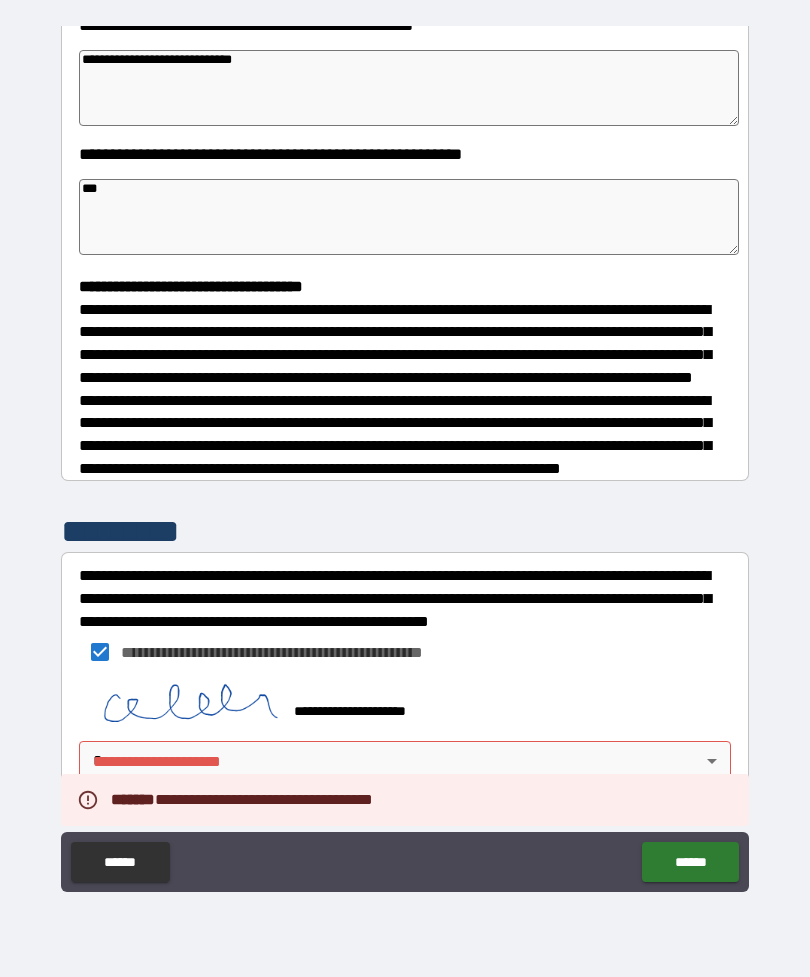 click on "**********" at bounding box center (405, 456) 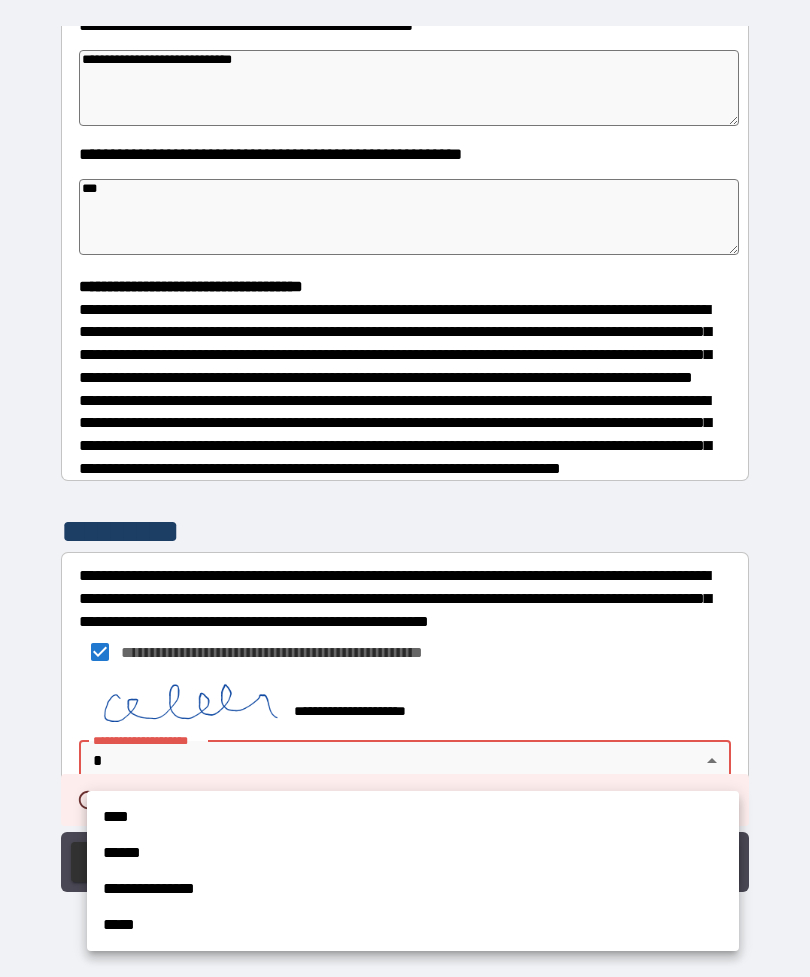 click on "****" at bounding box center [413, 817] 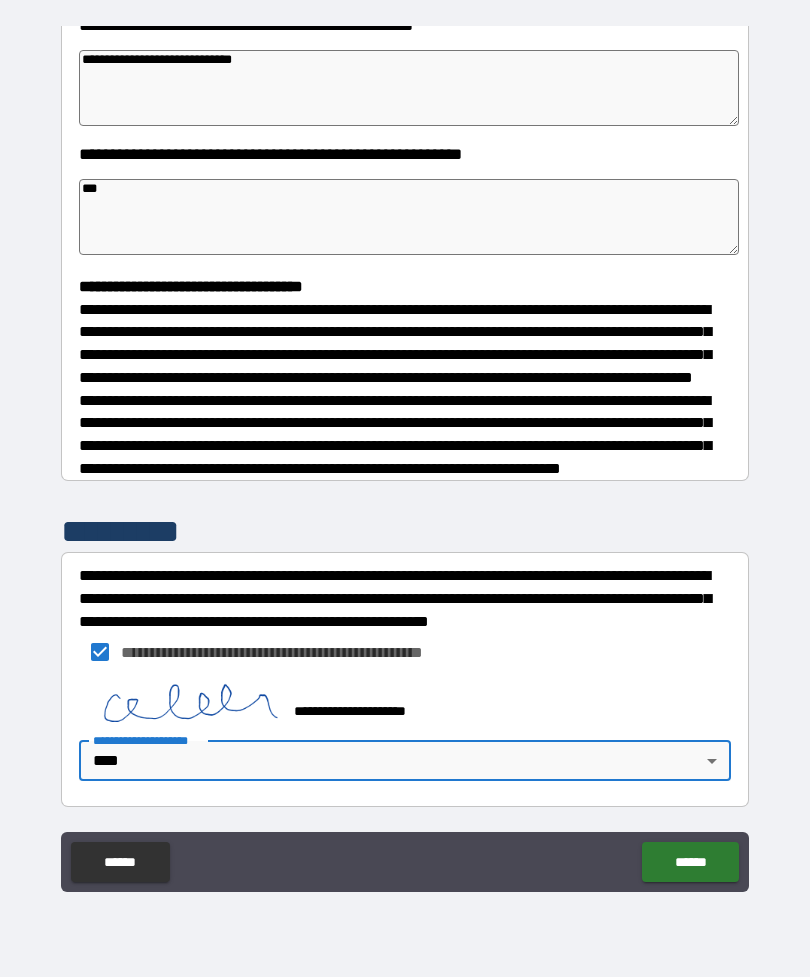 click on "******" at bounding box center [690, 862] 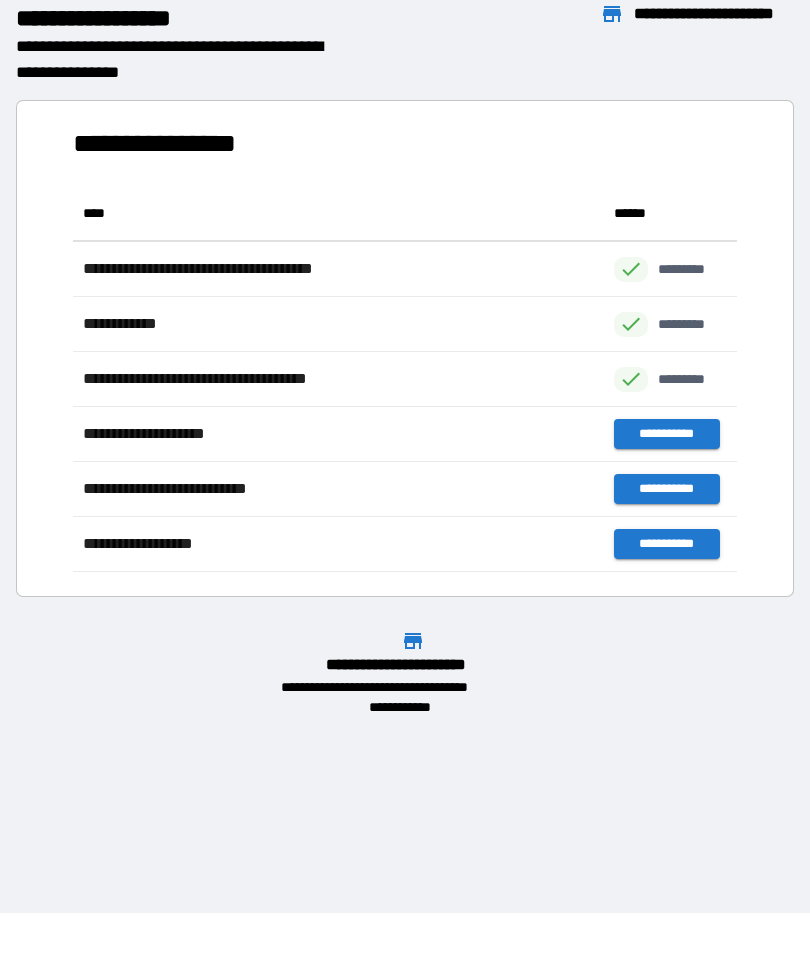 scroll, scrollTop: 386, scrollLeft: 664, axis: both 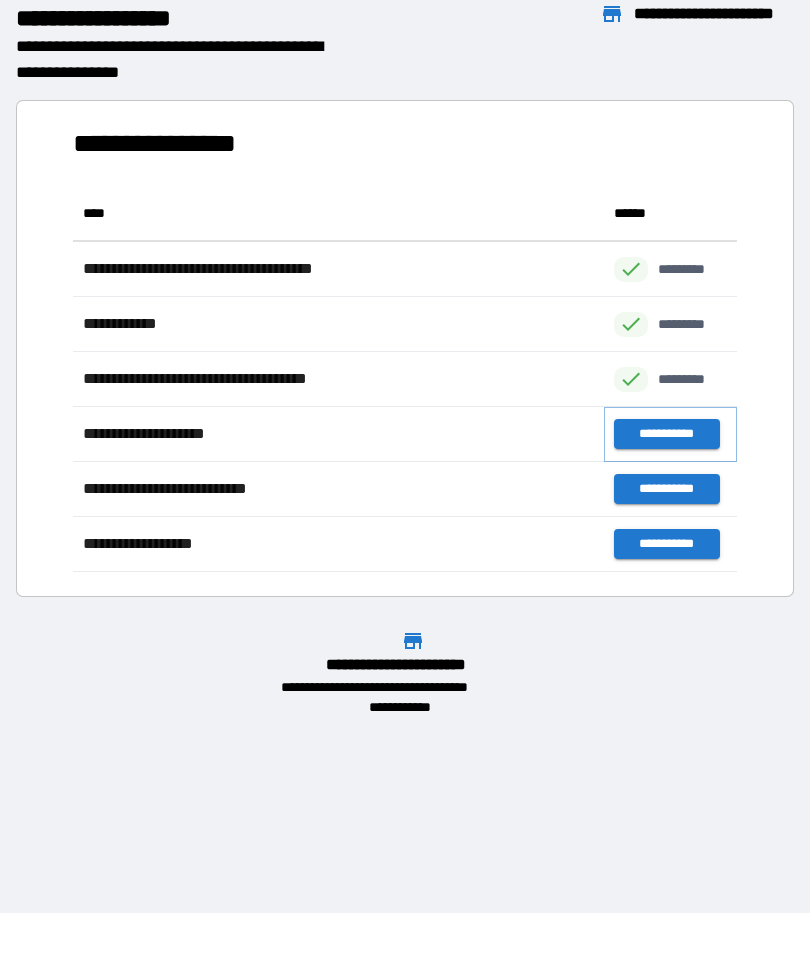 click on "**********" at bounding box center [666, 434] 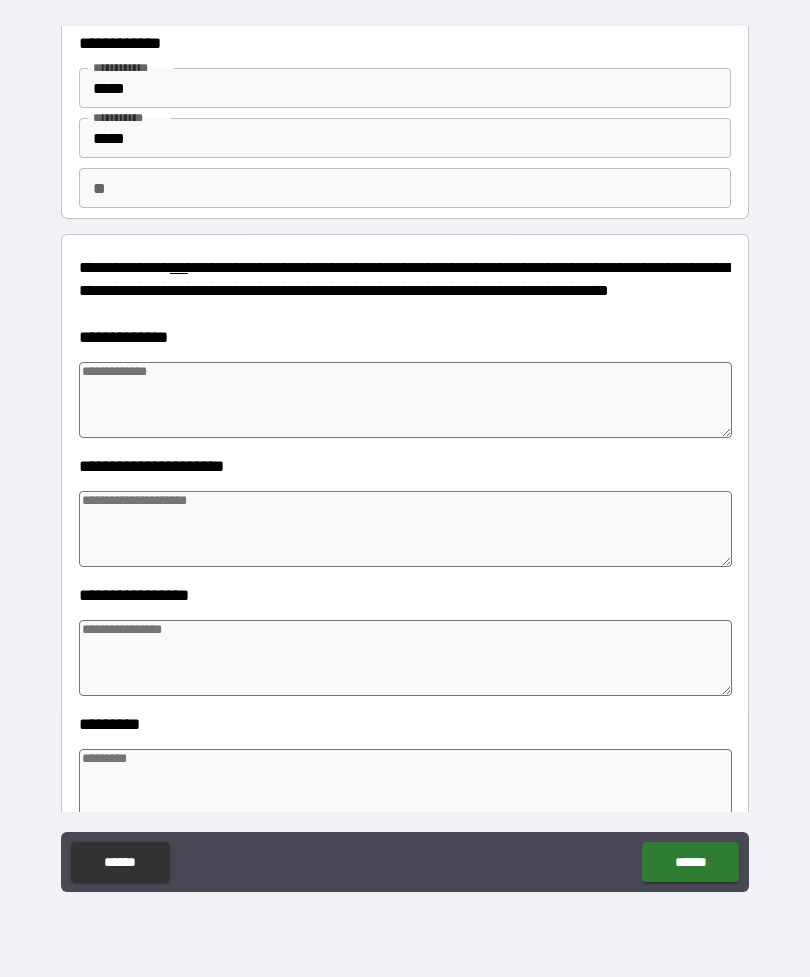 scroll, scrollTop: 55, scrollLeft: 0, axis: vertical 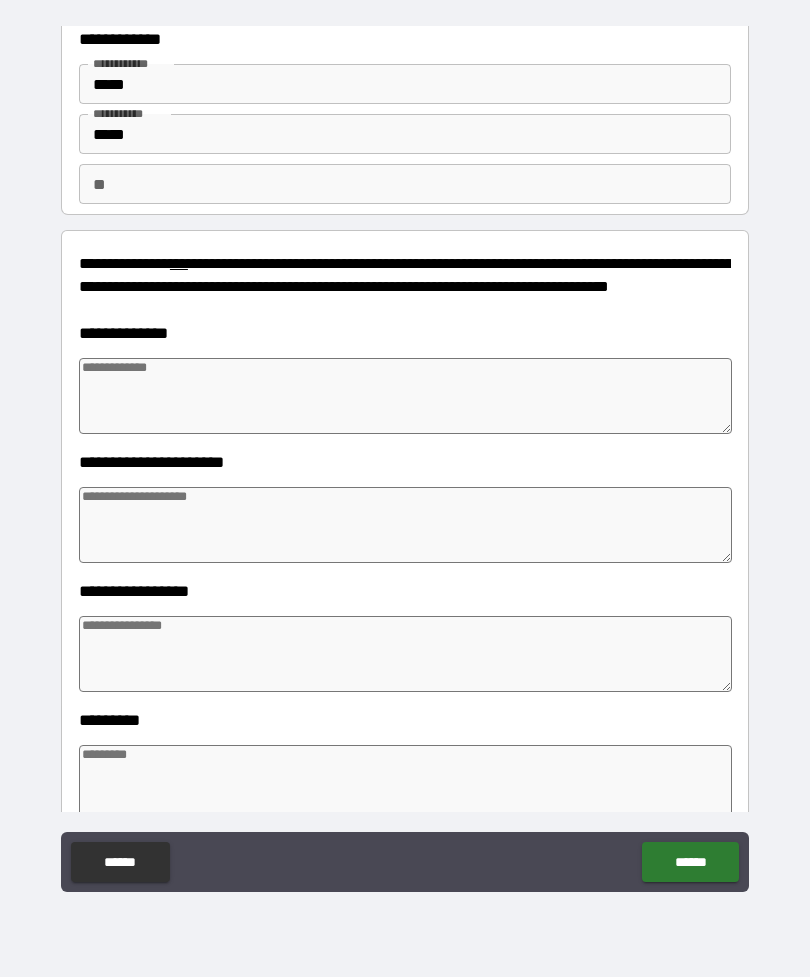 click at bounding box center (405, 396) 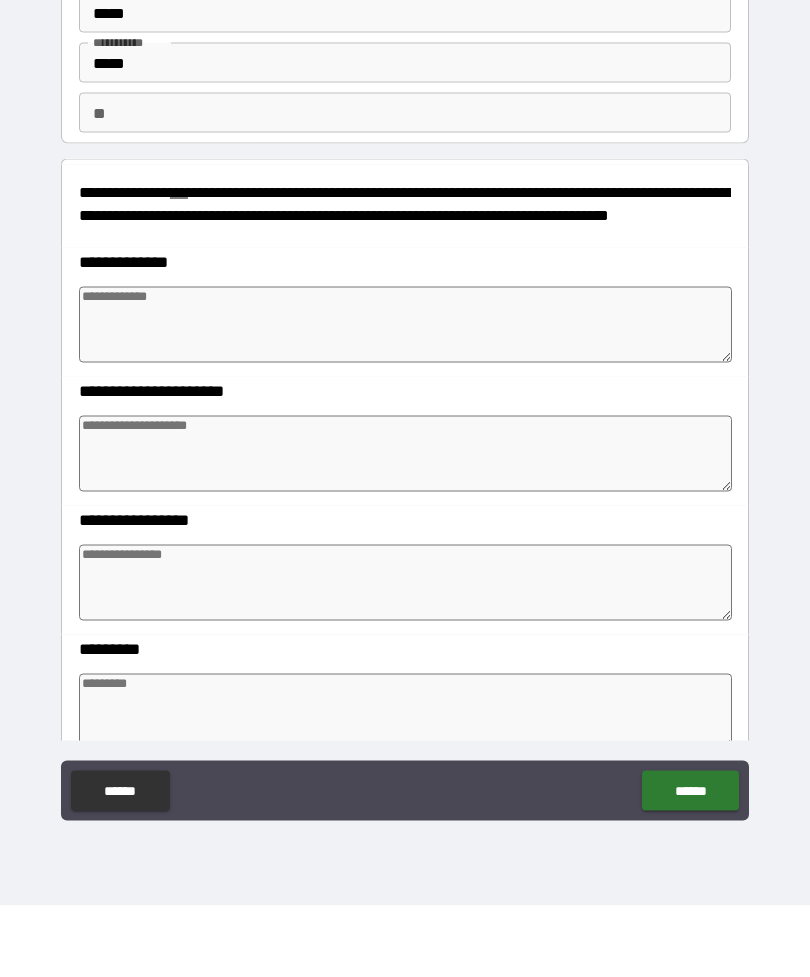 scroll, scrollTop: 0, scrollLeft: 0, axis: both 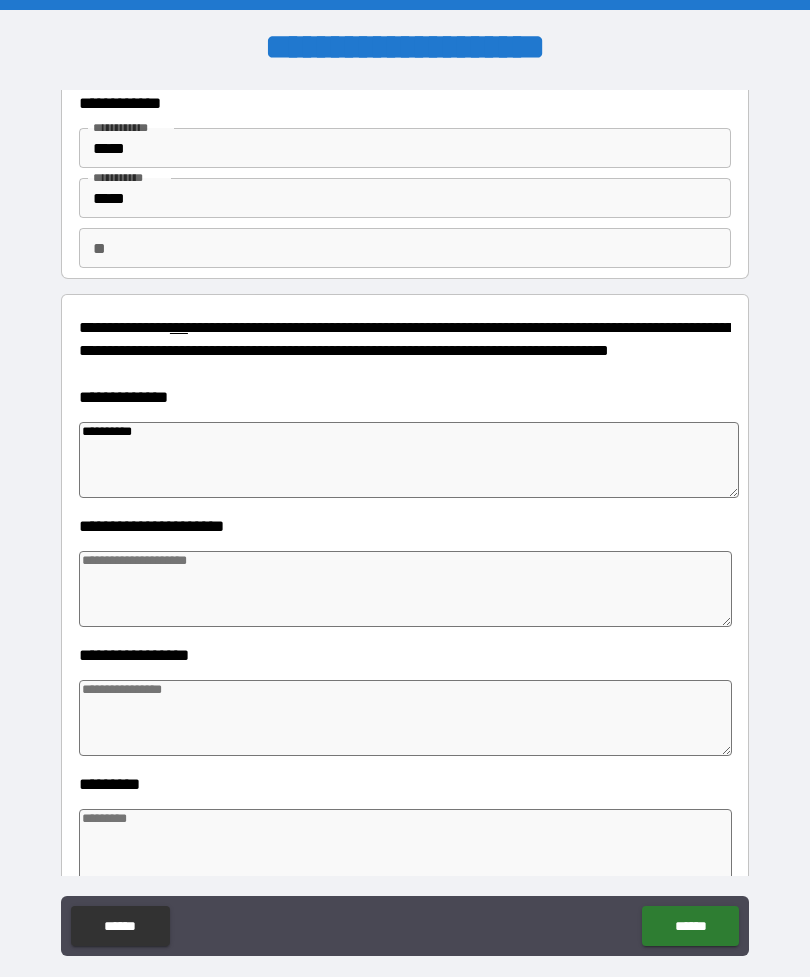 click at bounding box center [405, 589] 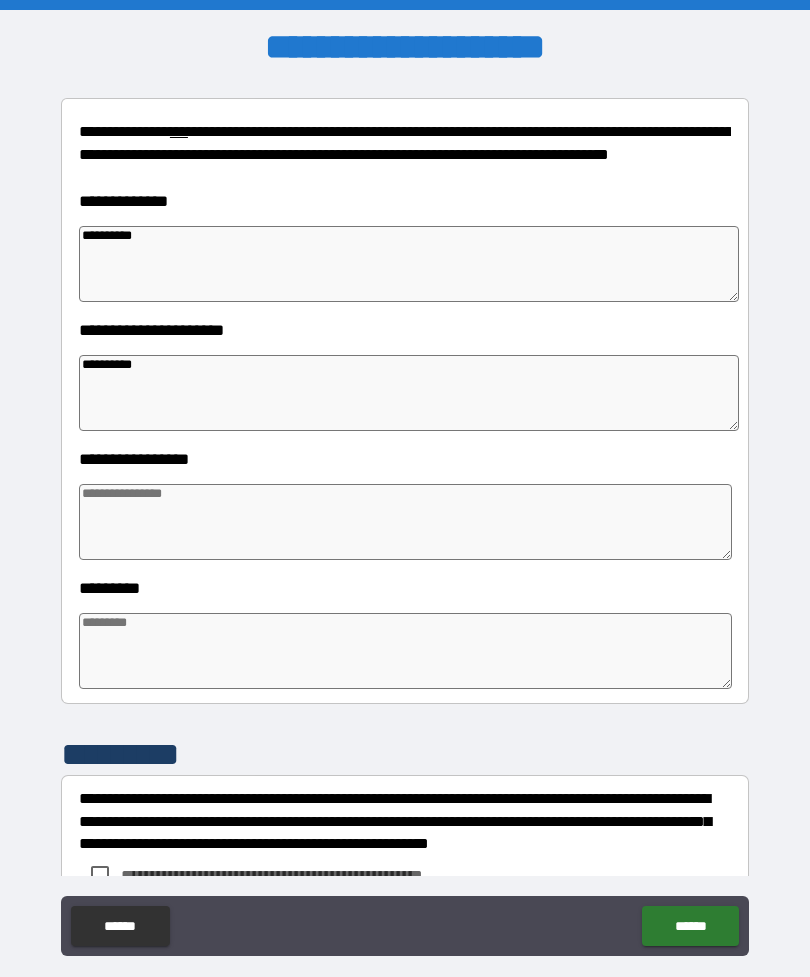 scroll, scrollTop: 274, scrollLeft: 0, axis: vertical 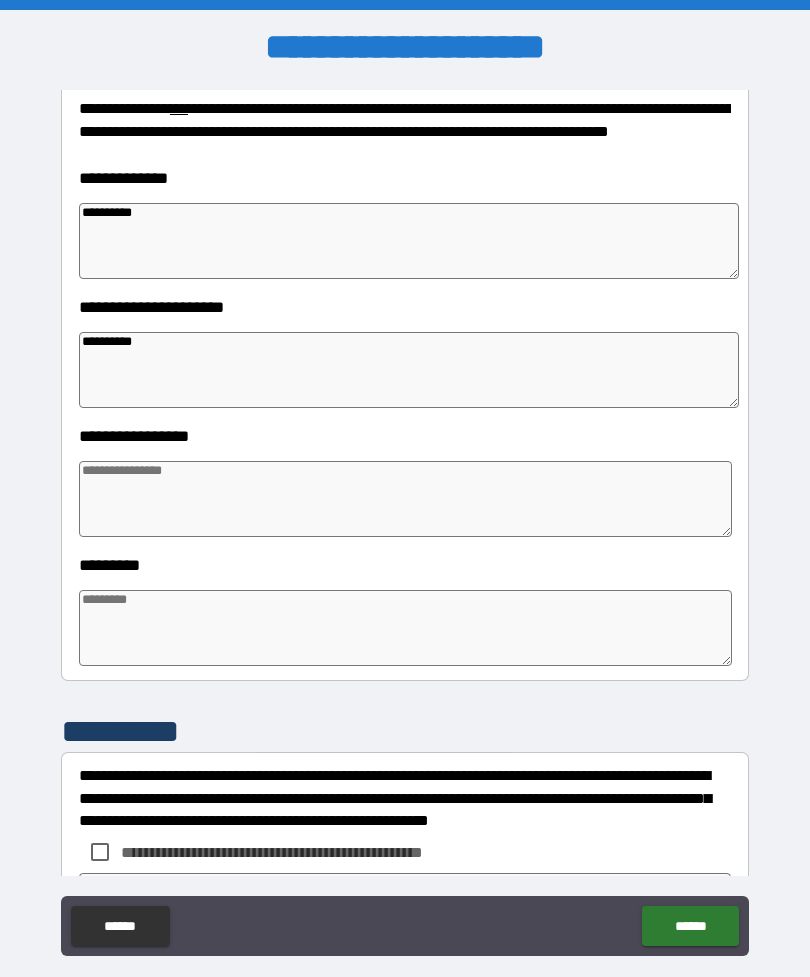 click at bounding box center [405, 499] 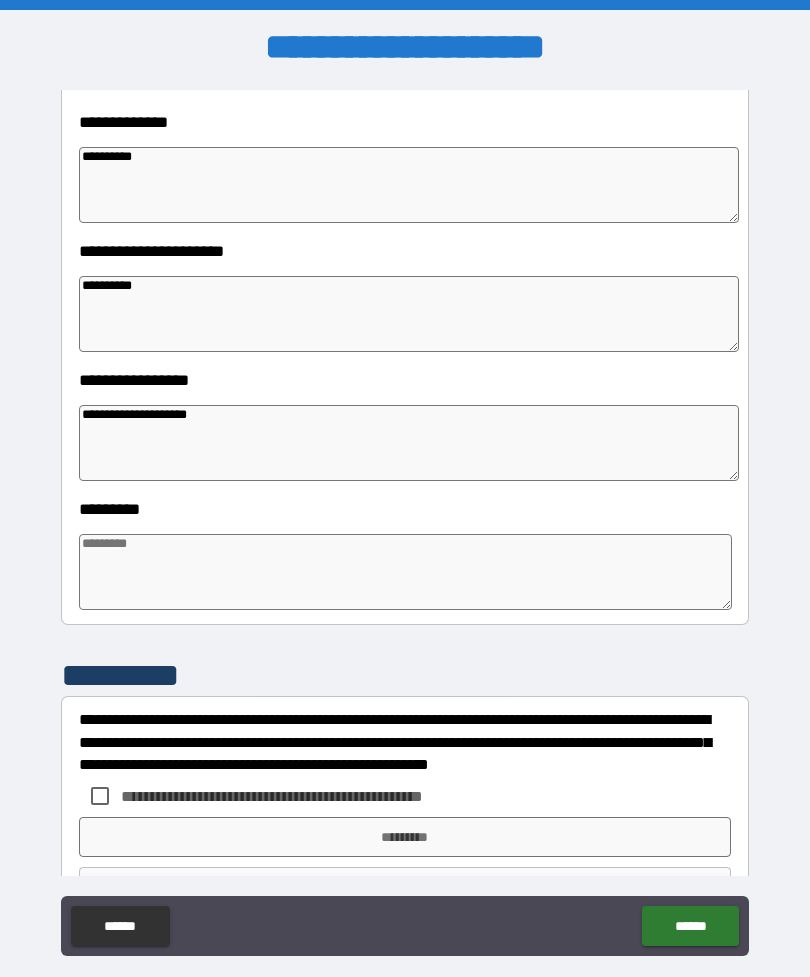 scroll, scrollTop: 342, scrollLeft: 0, axis: vertical 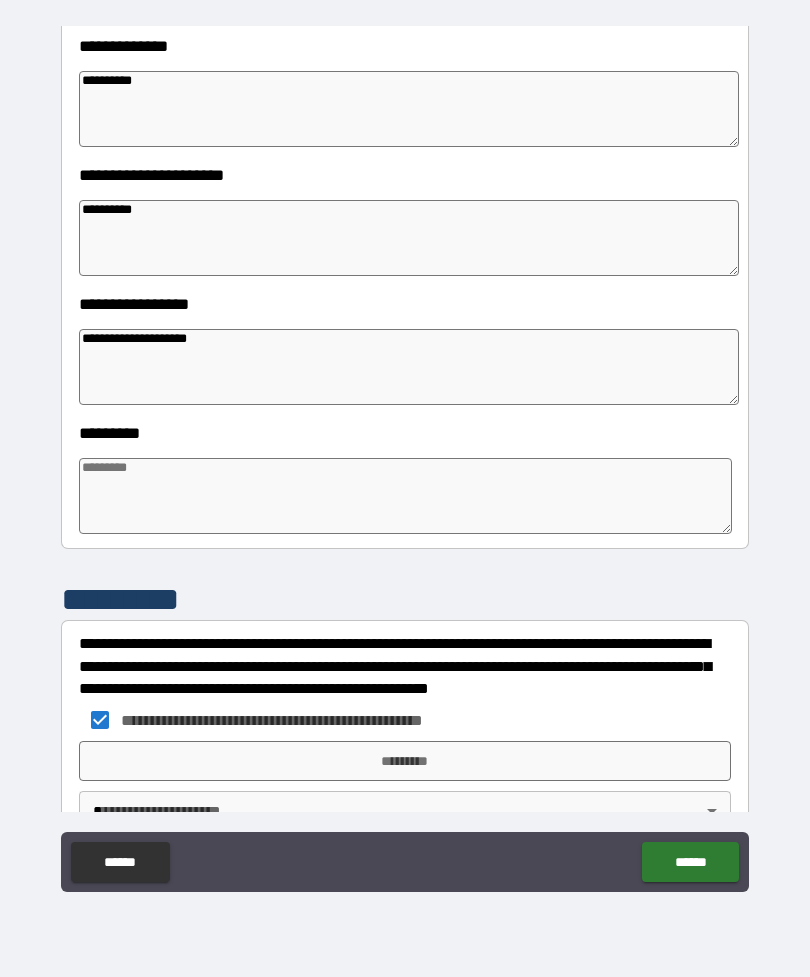 click on "*********" at bounding box center (405, 761) 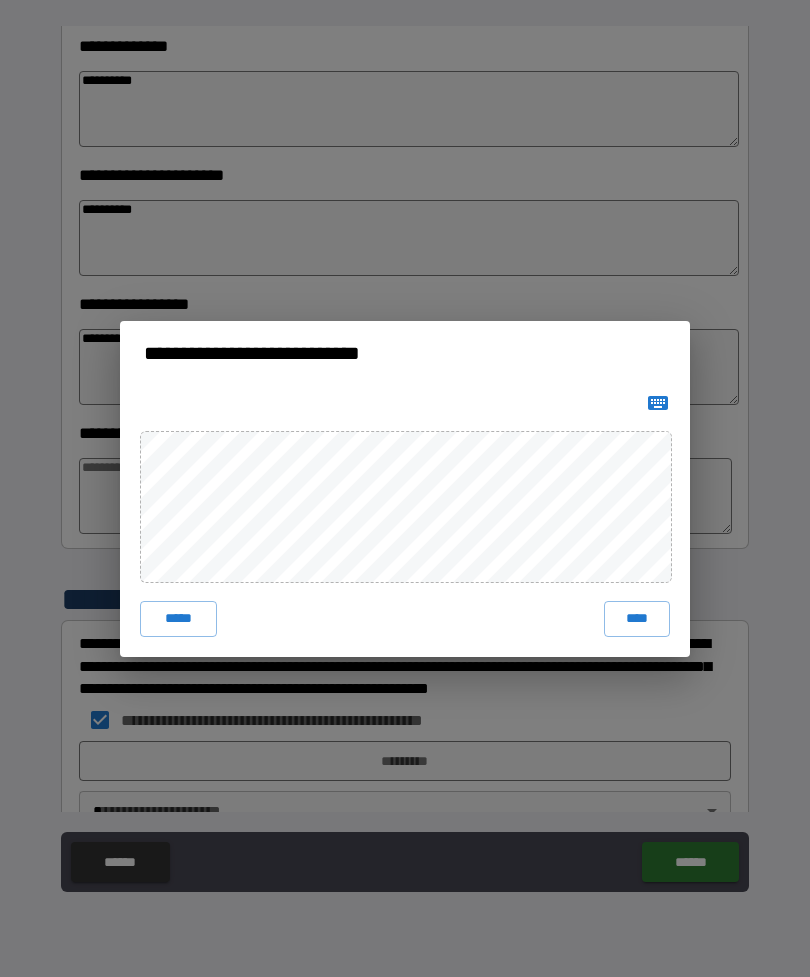 click on "****" at bounding box center [637, 619] 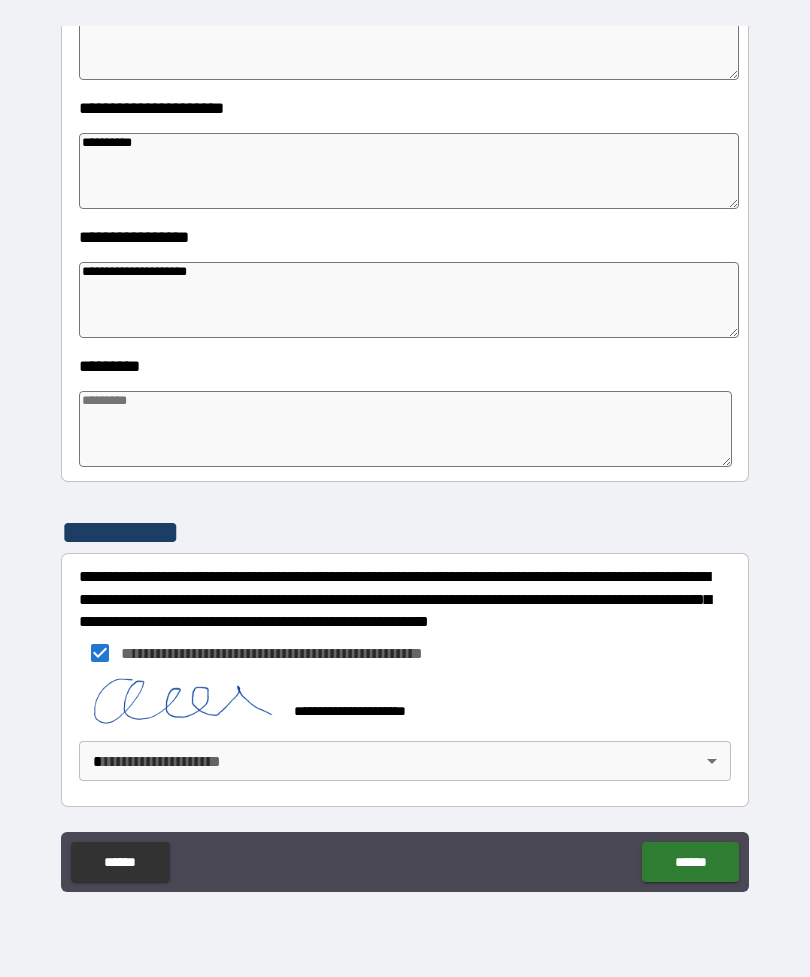 scroll, scrollTop: 409, scrollLeft: 0, axis: vertical 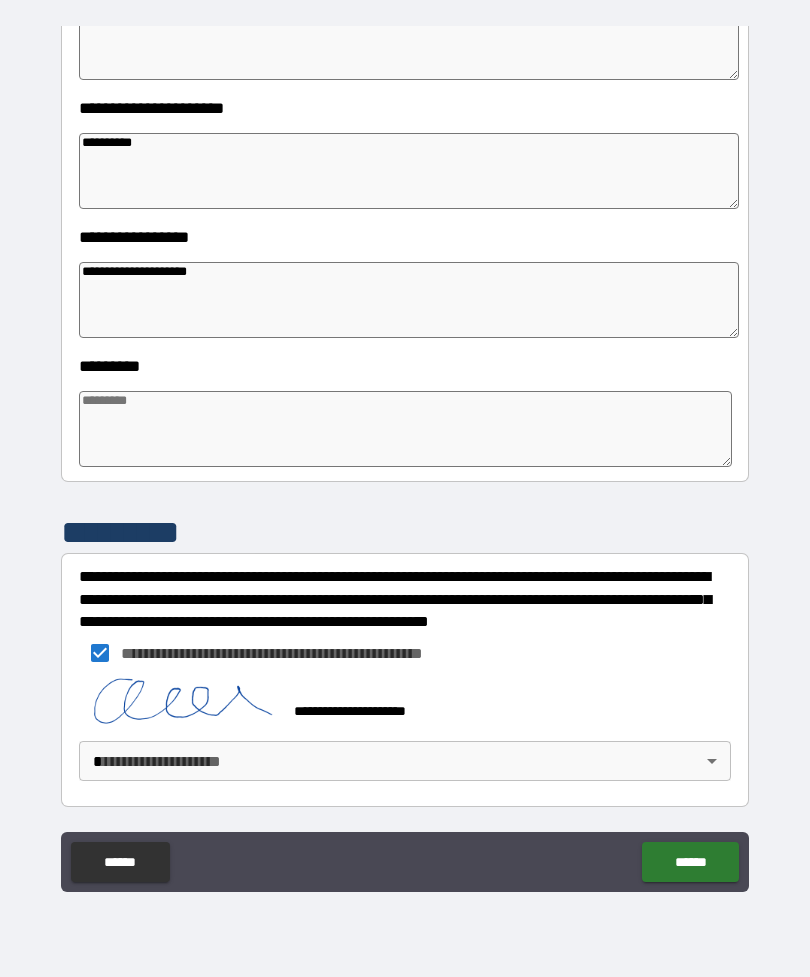 click on "**********" at bounding box center (405, 456) 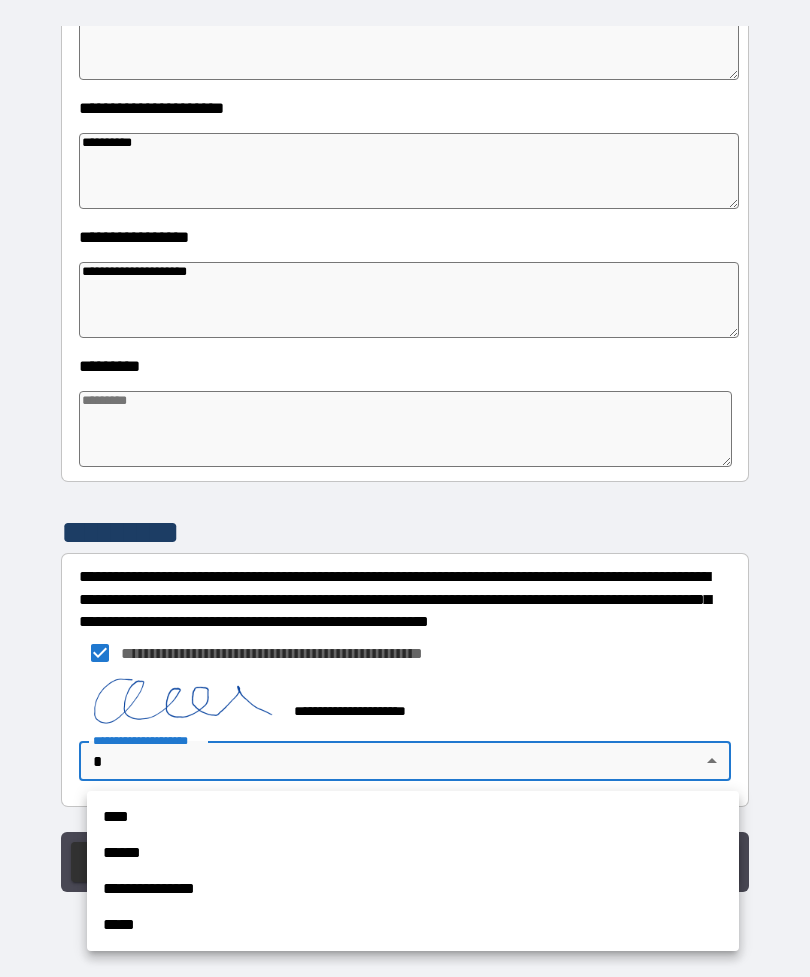 click on "****" at bounding box center (413, 817) 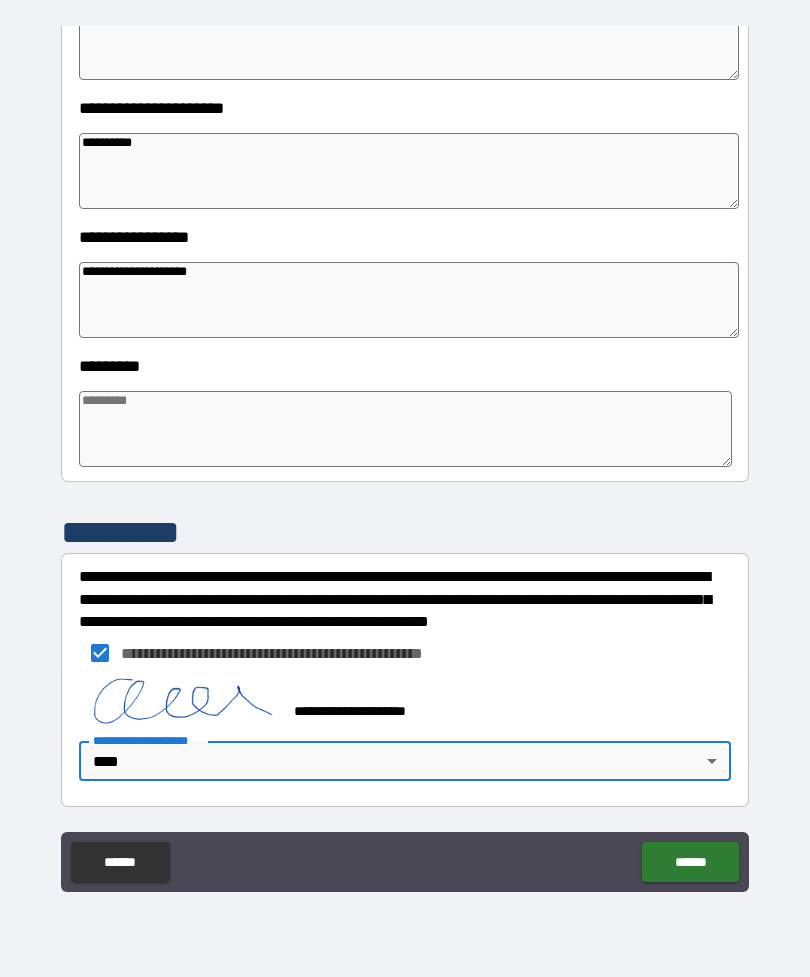 click on "******" at bounding box center [690, 862] 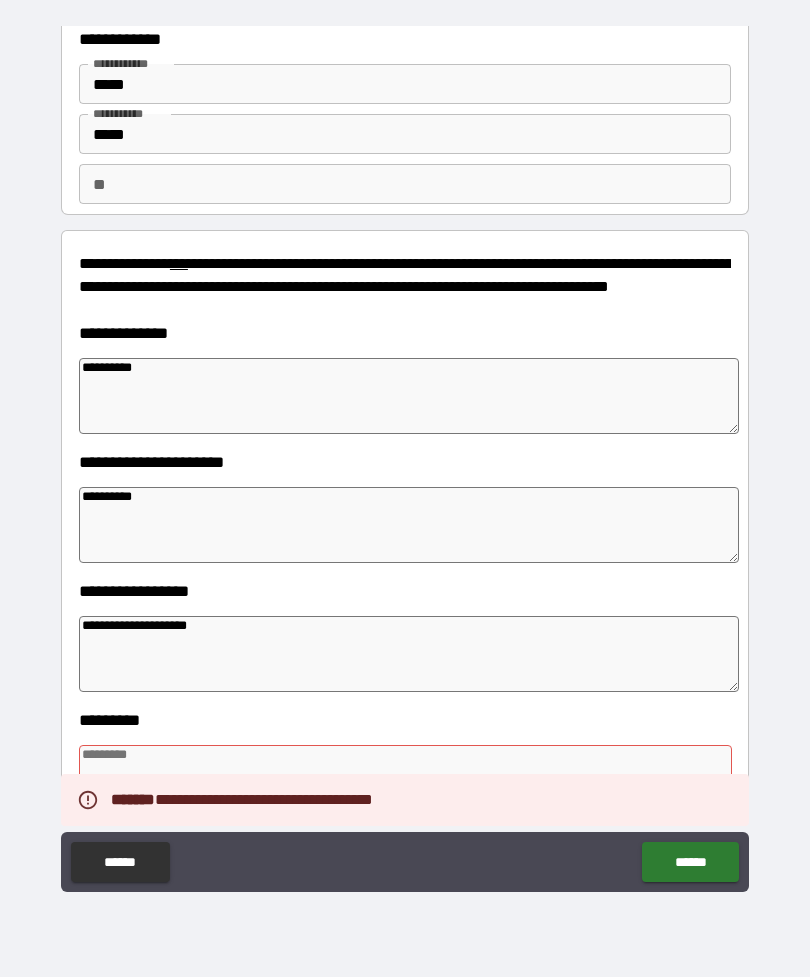 scroll, scrollTop: 126, scrollLeft: 0, axis: vertical 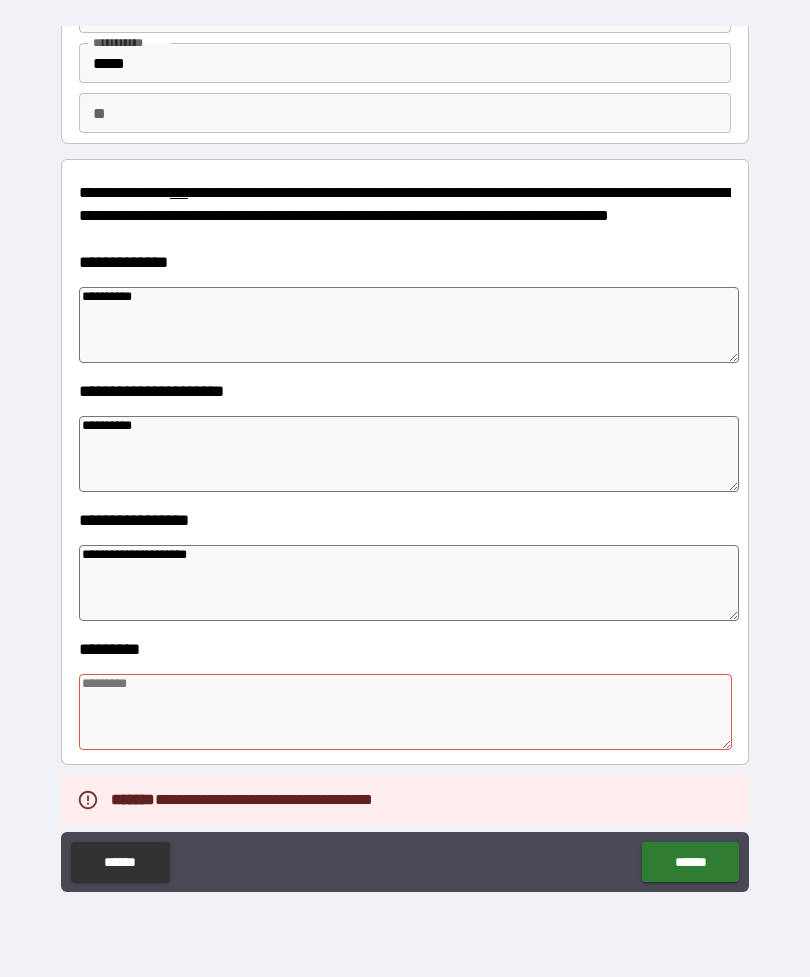 click at bounding box center (405, 712) 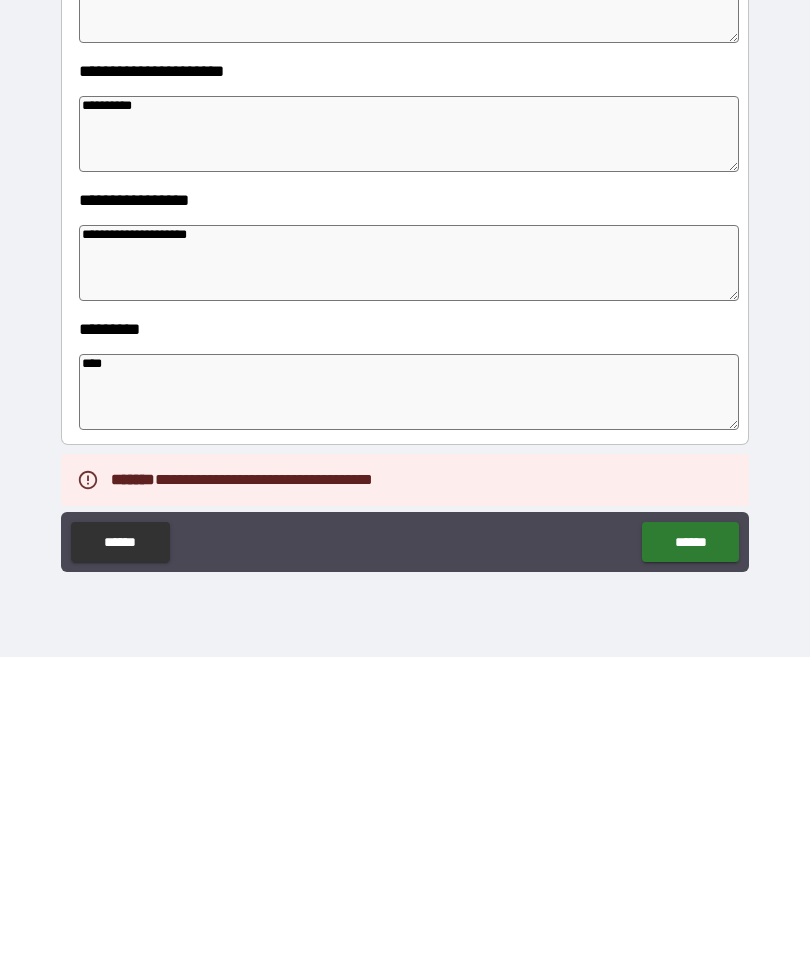 click on "******" at bounding box center (690, 862) 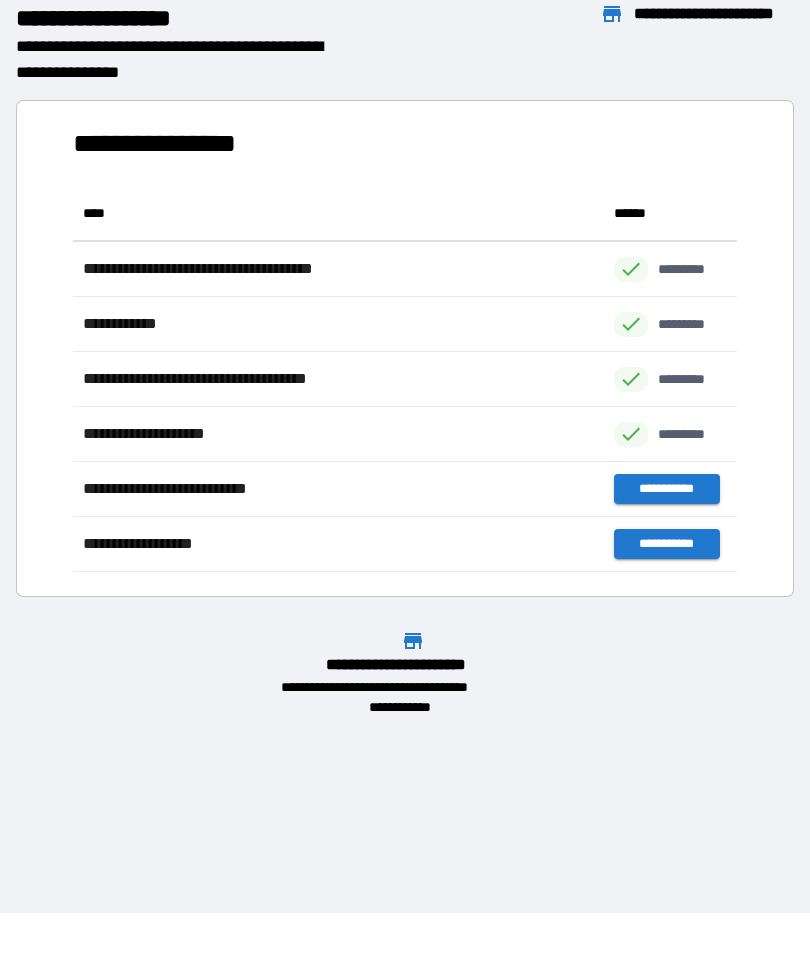 scroll, scrollTop: 1, scrollLeft: 1, axis: both 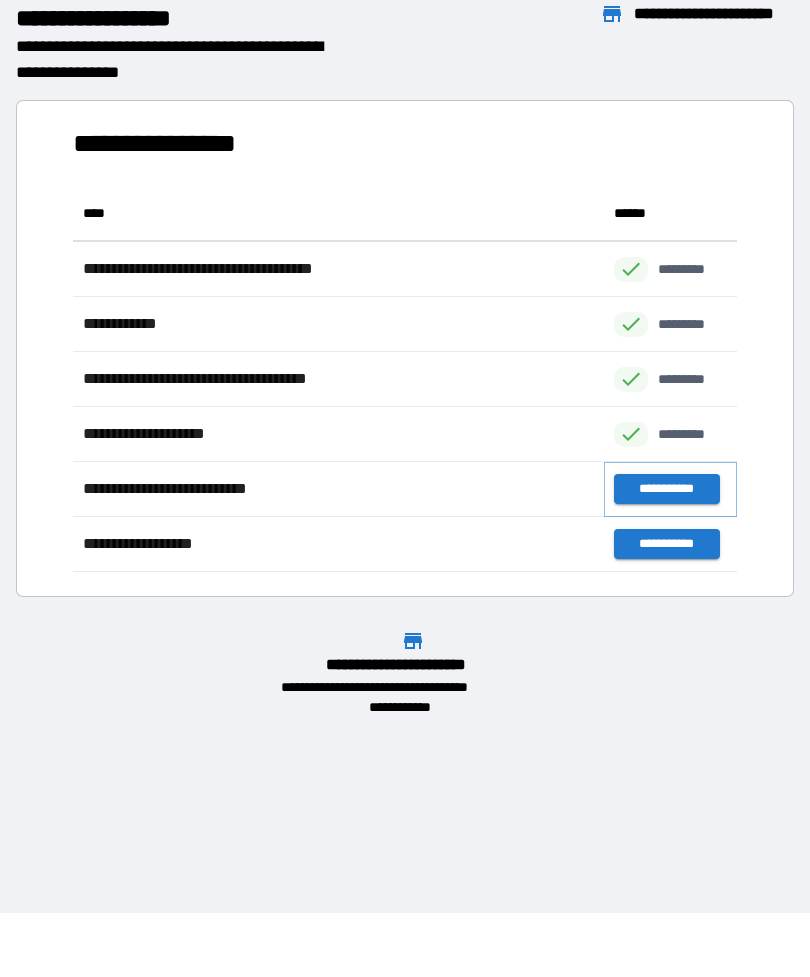 click on "**********" at bounding box center (666, 489) 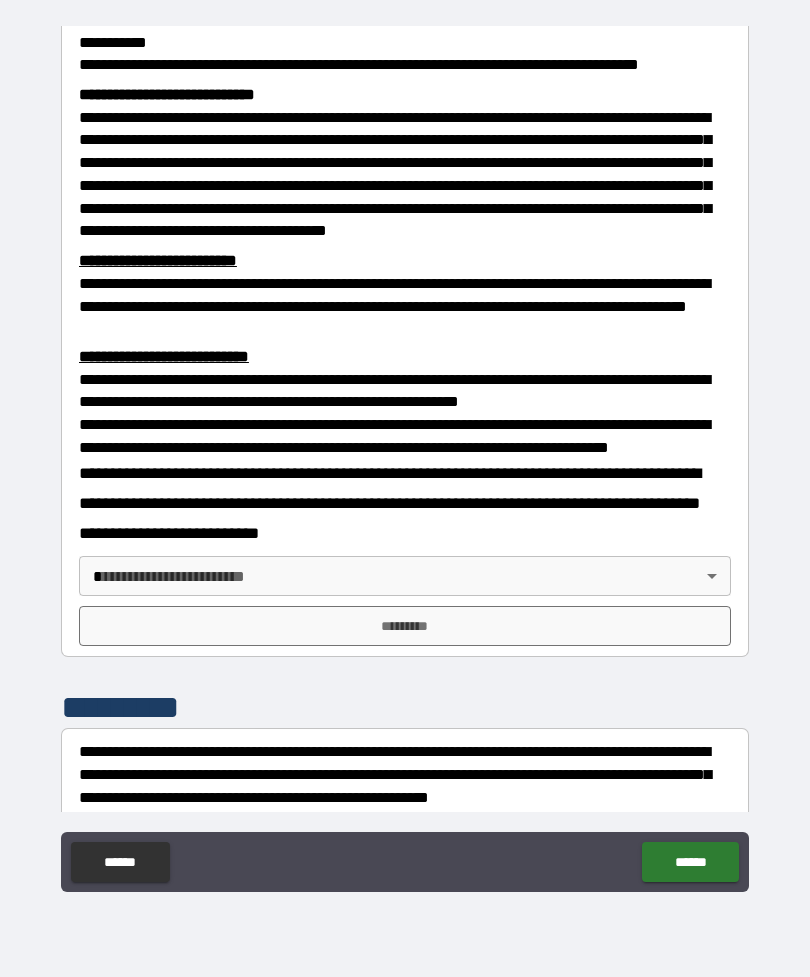 scroll, scrollTop: 430, scrollLeft: 0, axis: vertical 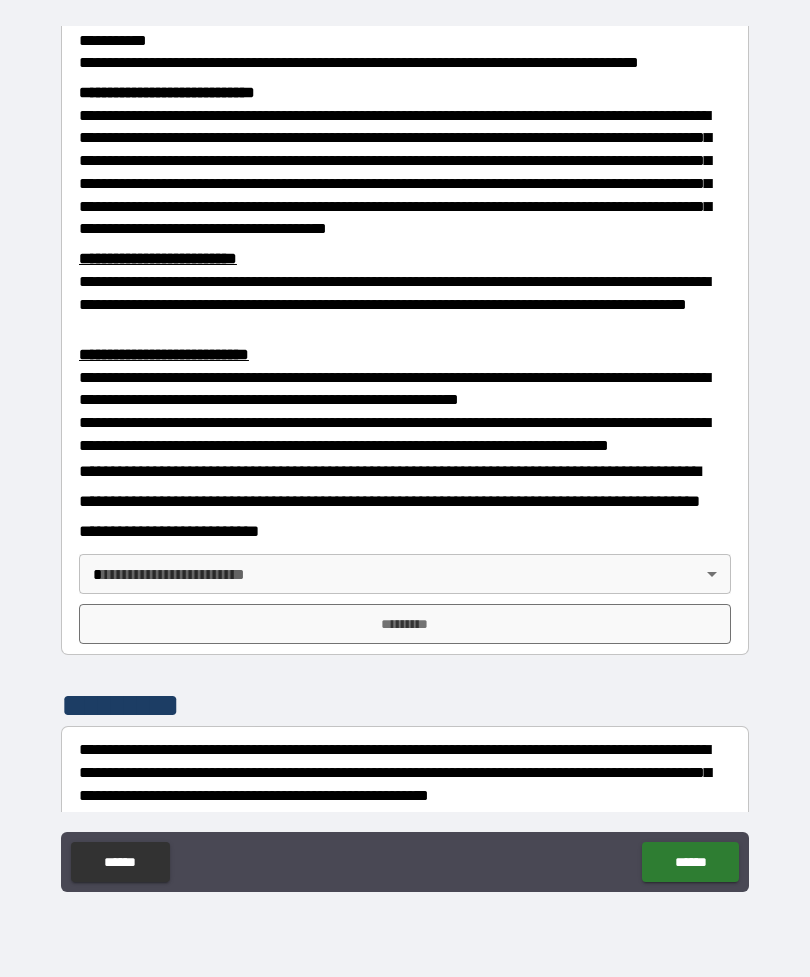 click on "**********" at bounding box center (405, 456) 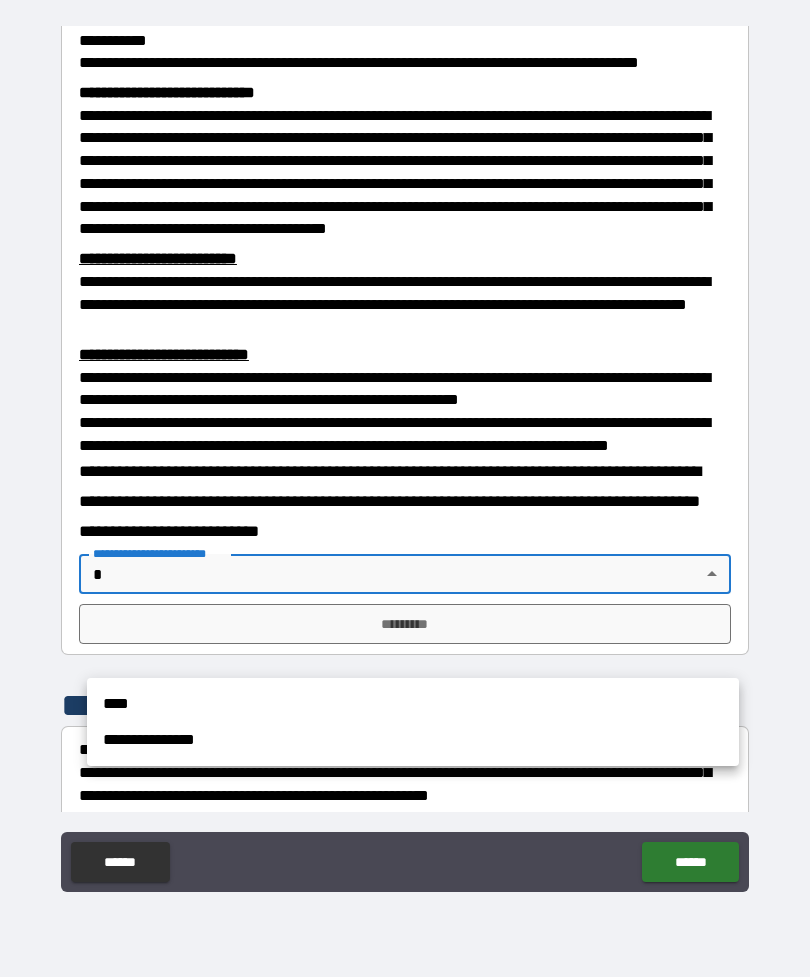 click on "****" at bounding box center (413, 704) 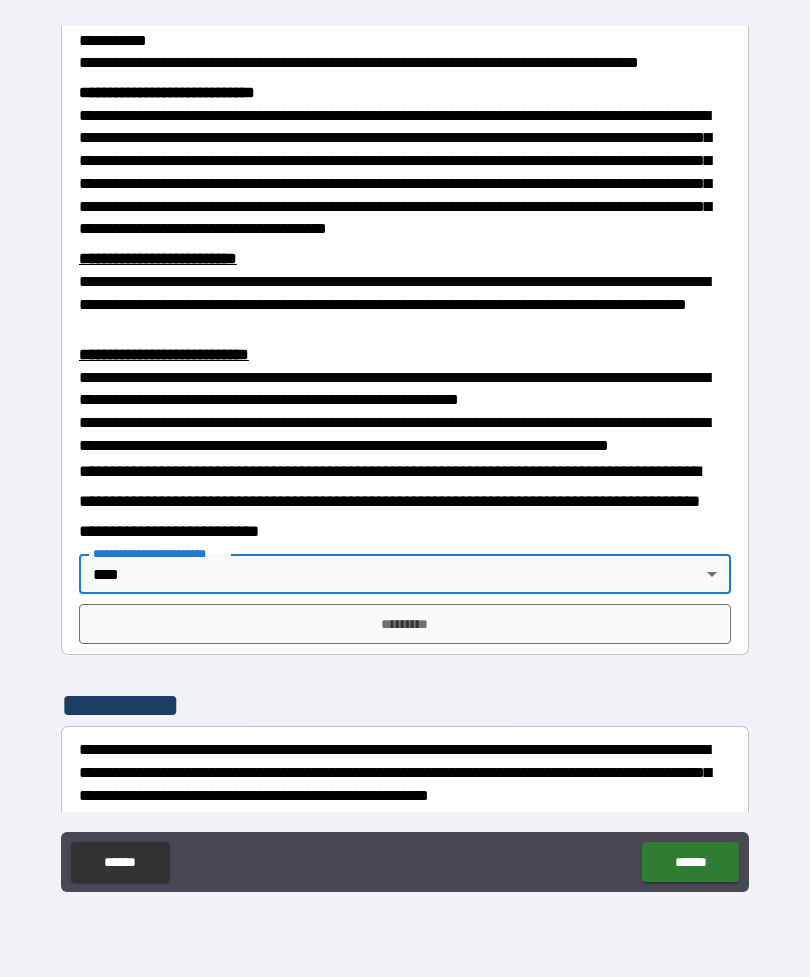 click on "*********" at bounding box center [405, 624] 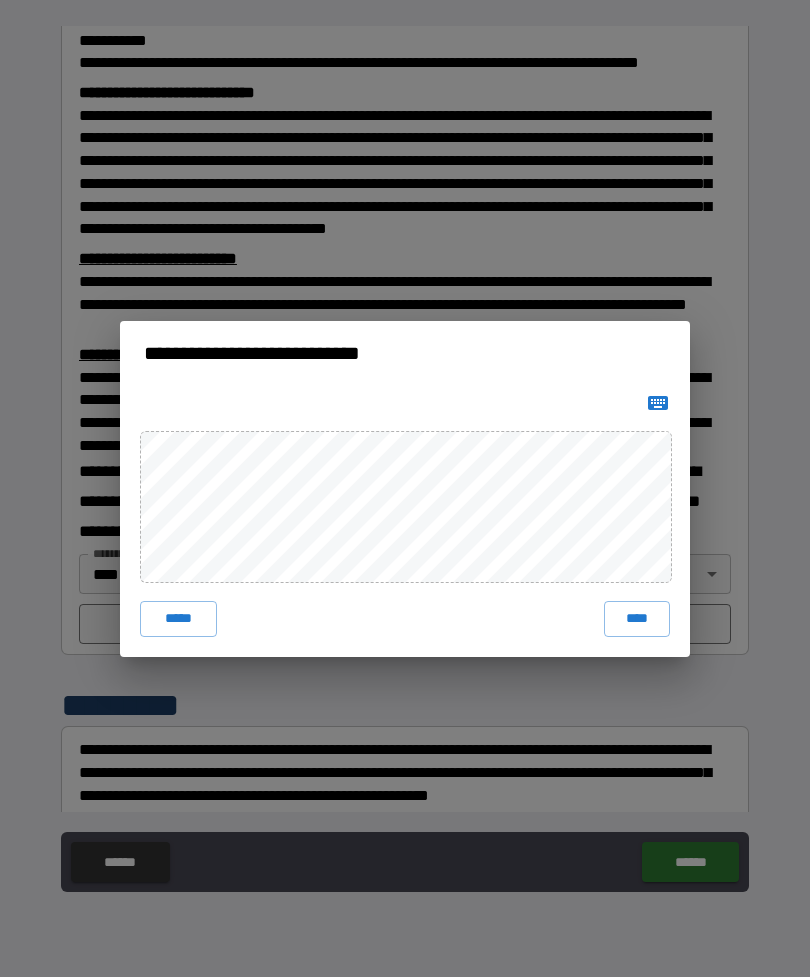 click on "****" at bounding box center [637, 619] 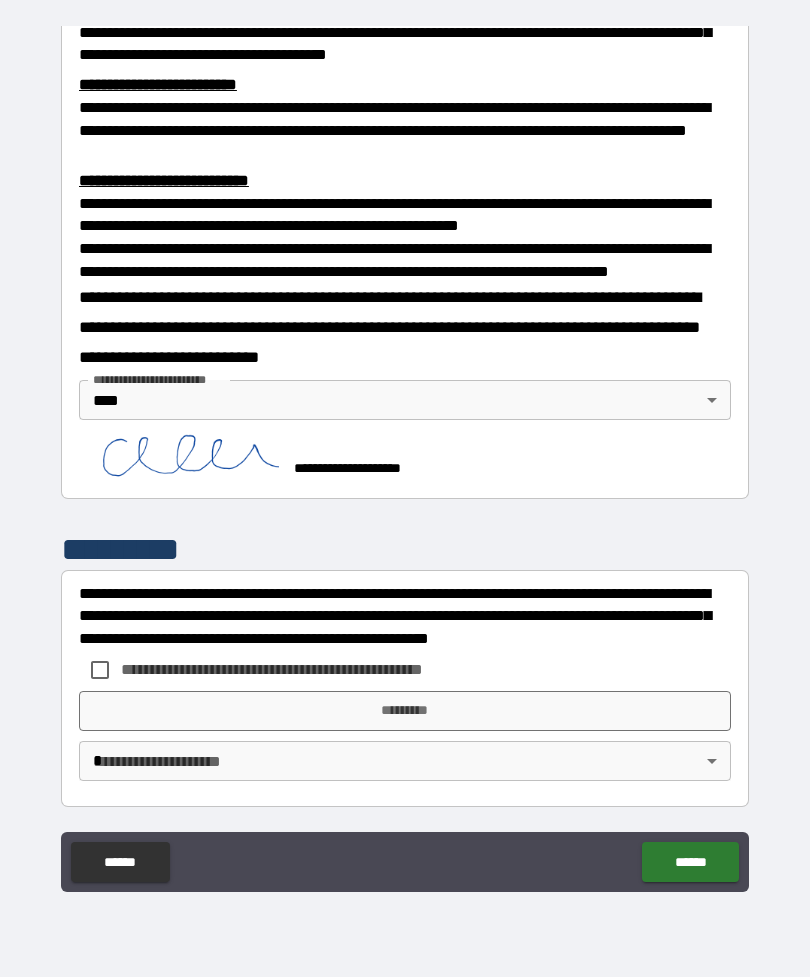 scroll, scrollTop: 677, scrollLeft: 0, axis: vertical 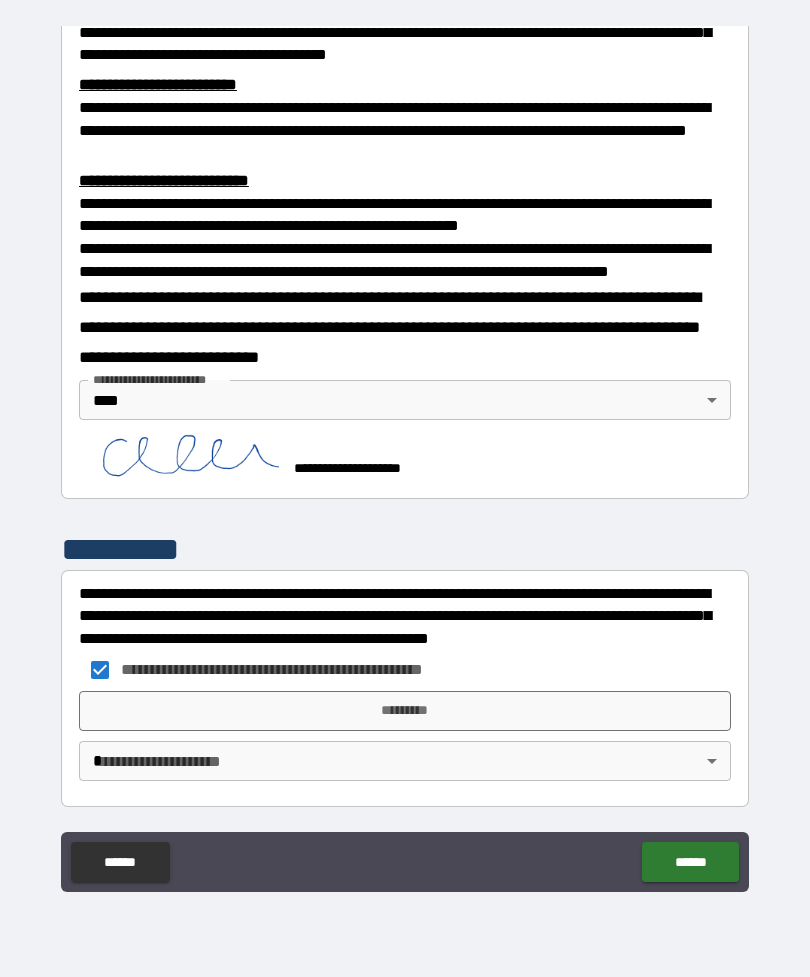 click on "*********" at bounding box center [405, 711] 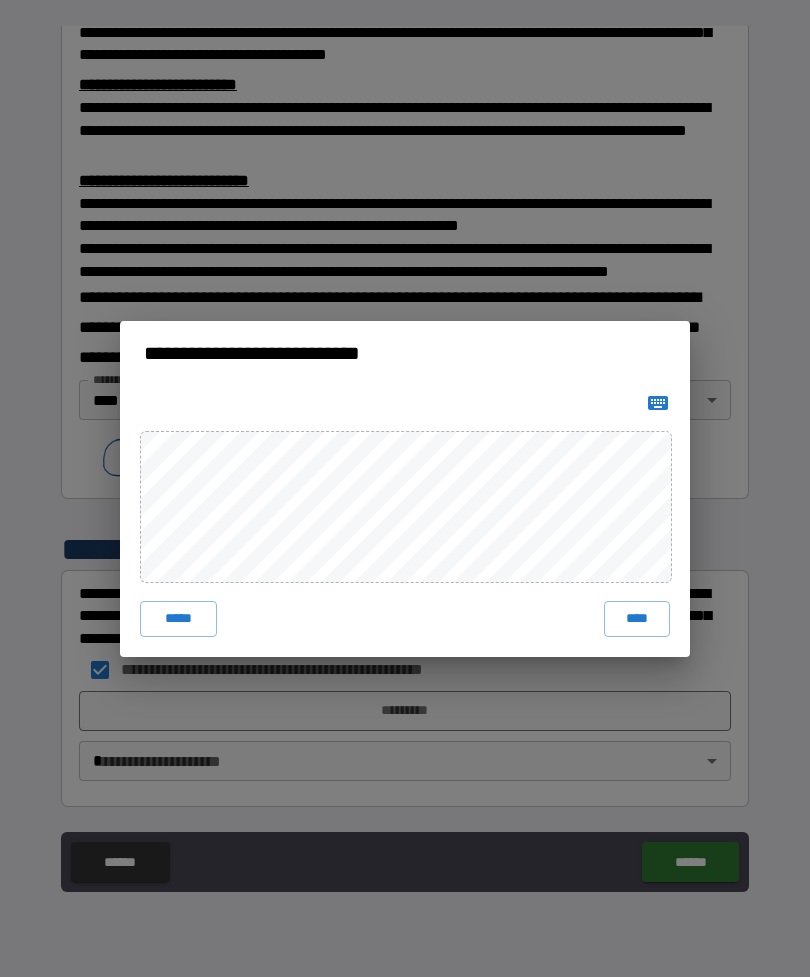 click on "****" at bounding box center (637, 619) 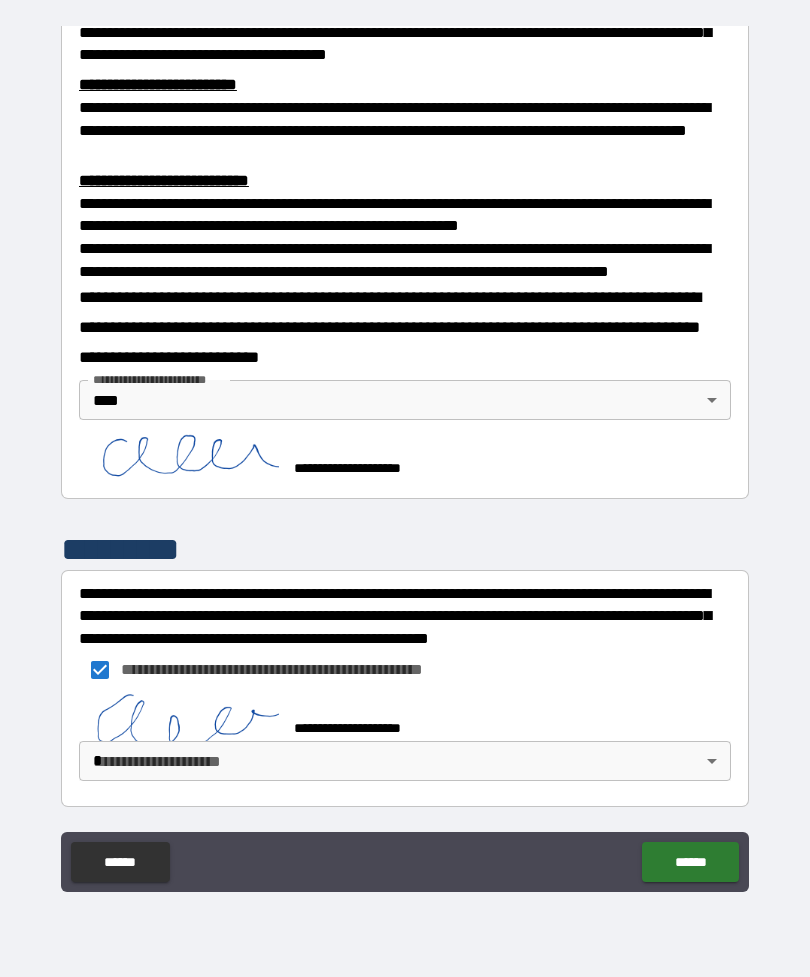 scroll, scrollTop: 667, scrollLeft: 0, axis: vertical 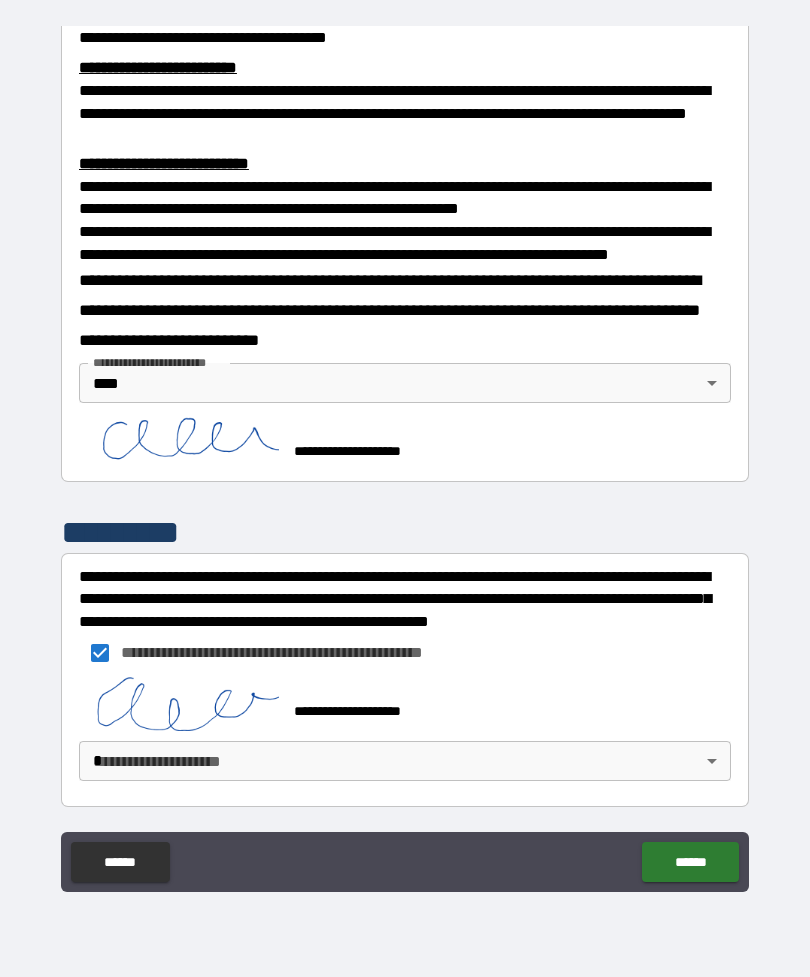 click on "**********" at bounding box center [405, 456] 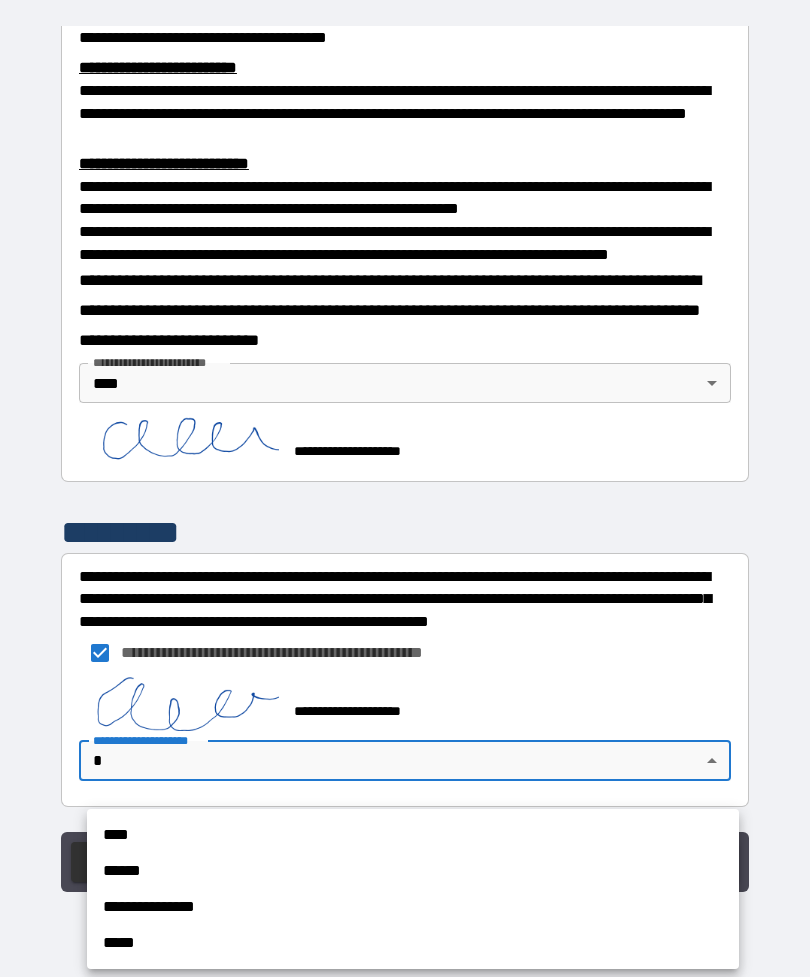 click on "****" at bounding box center (413, 835) 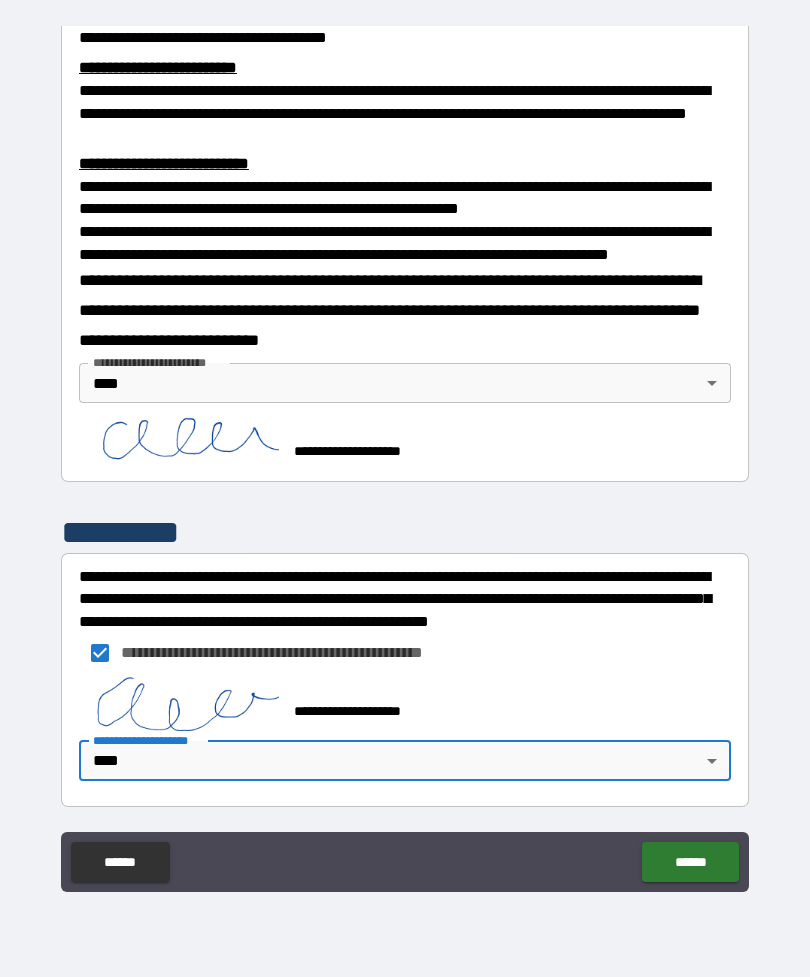 click on "******" at bounding box center [690, 862] 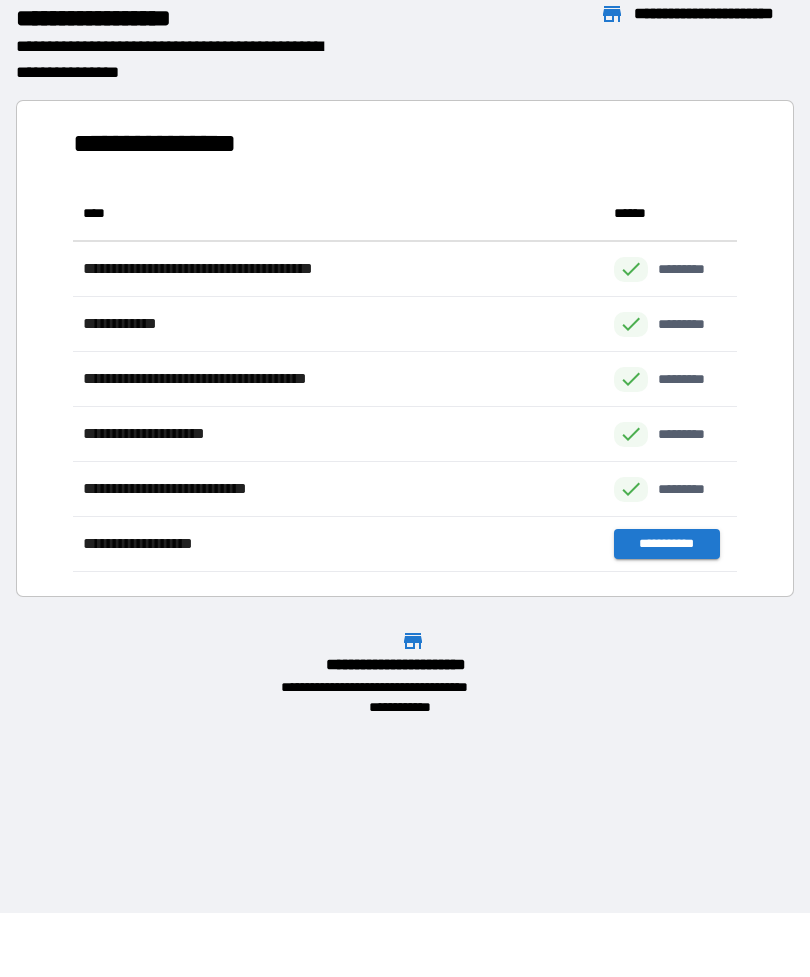 scroll, scrollTop: 1, scrollLeft: 1, axis: both 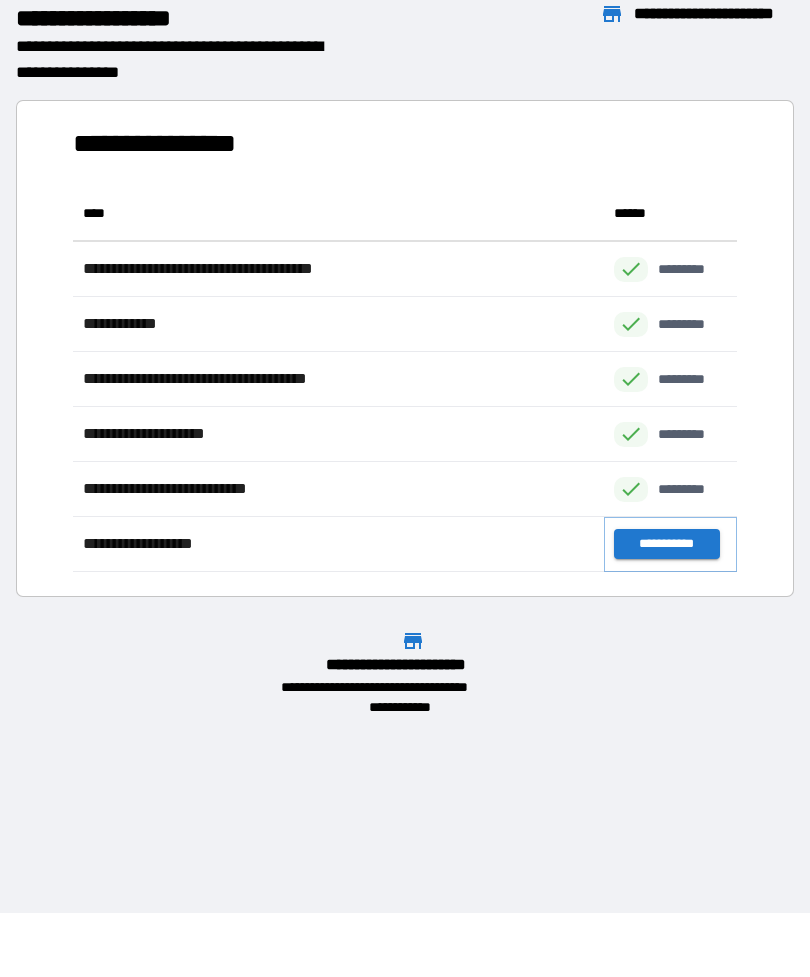 click on "**********" at bounding box center (666, 544) 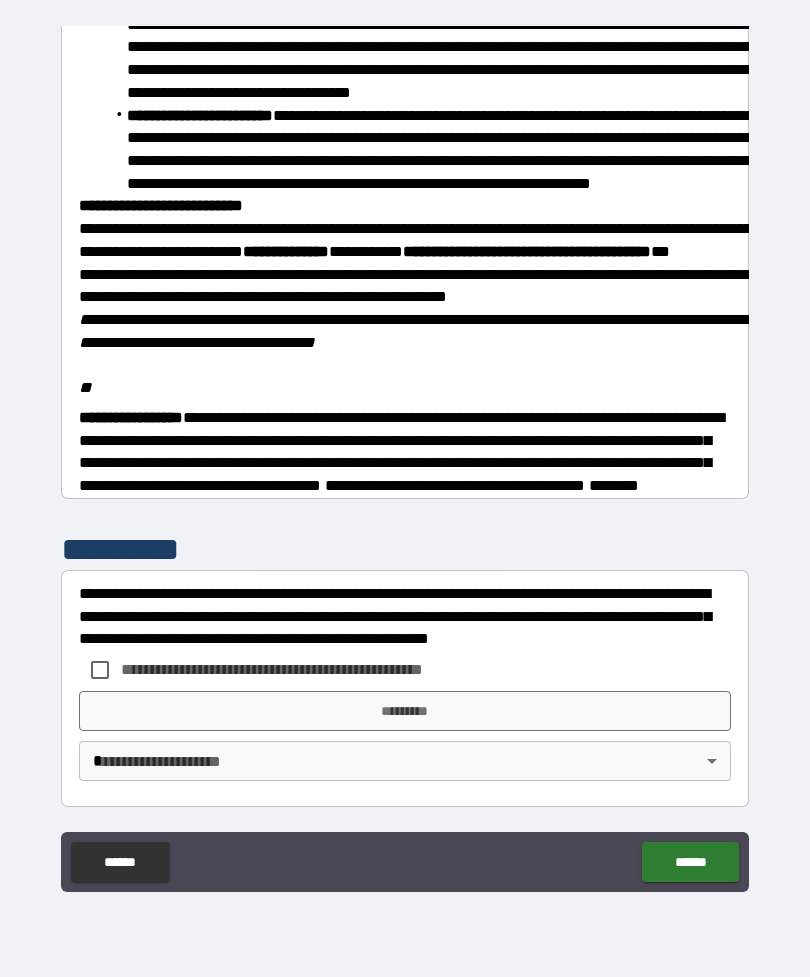 scroll, scrollTop: 2206, scrollLeft: 0, axis: vertical 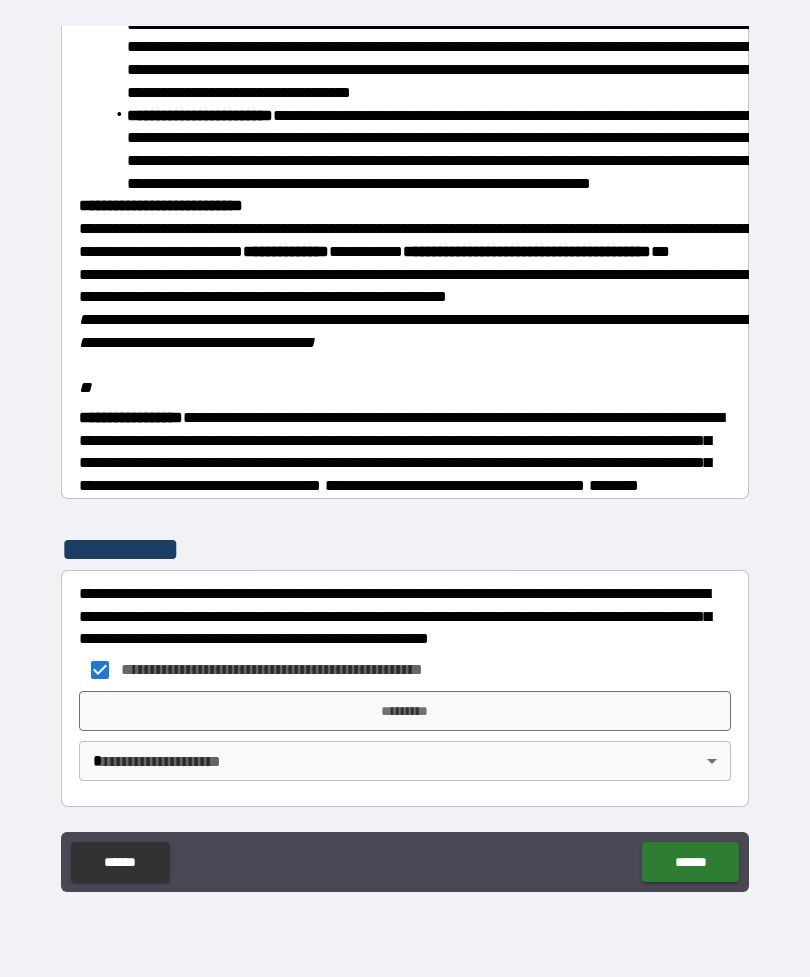 click on "*********" at bounding box center [405, 711] 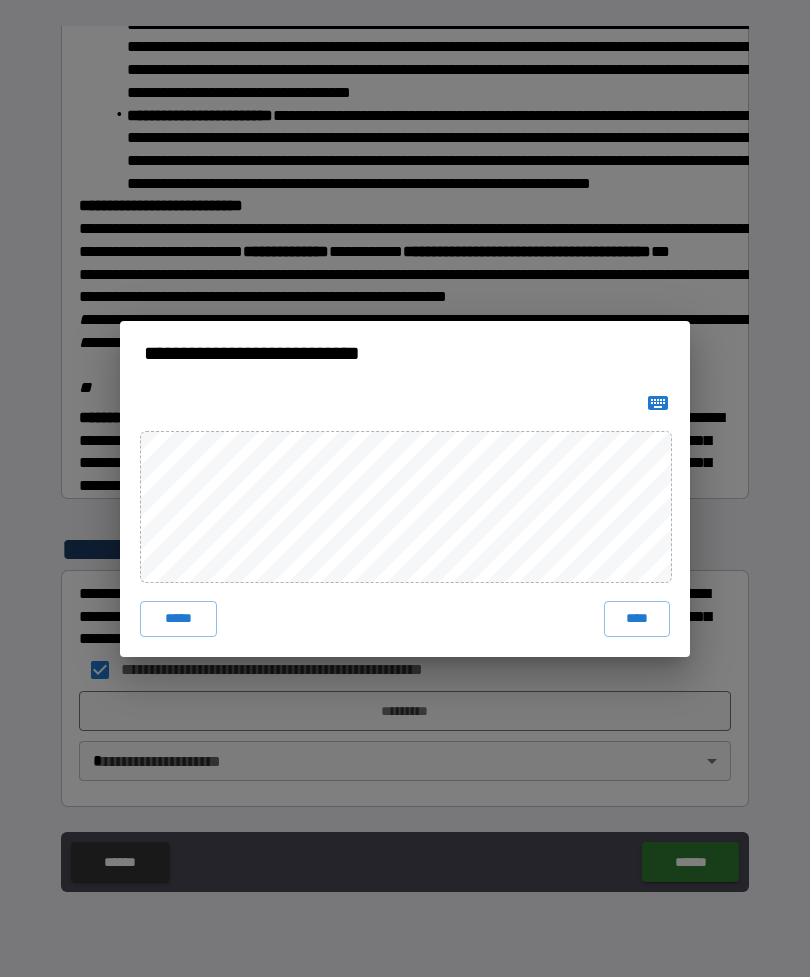 click on "****" at bounding box center [637, 619] 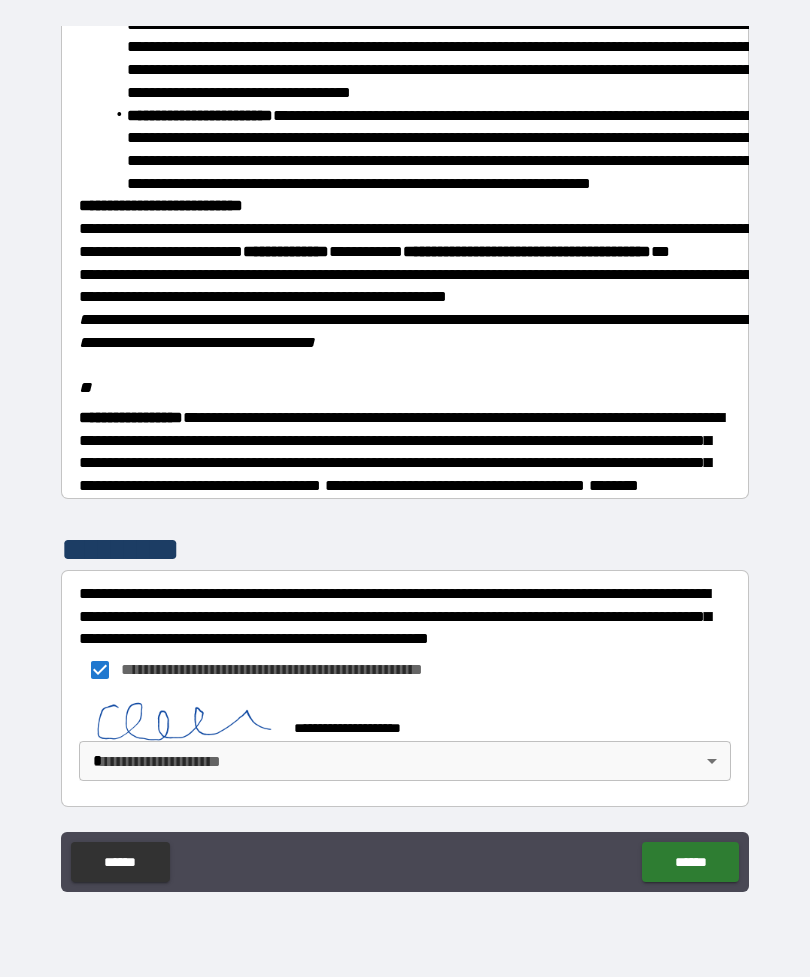 scroll, scrollTop: 2196, scrollLeft: 0, axis: vertical 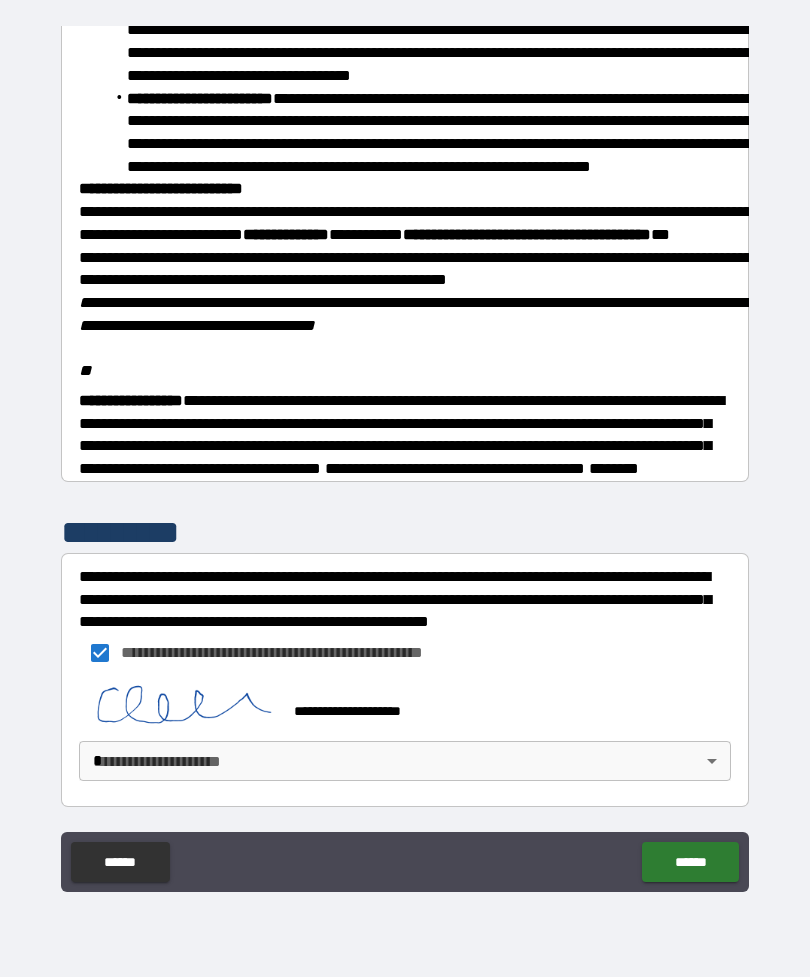 click on "**********" at bounding box center (405, 456) 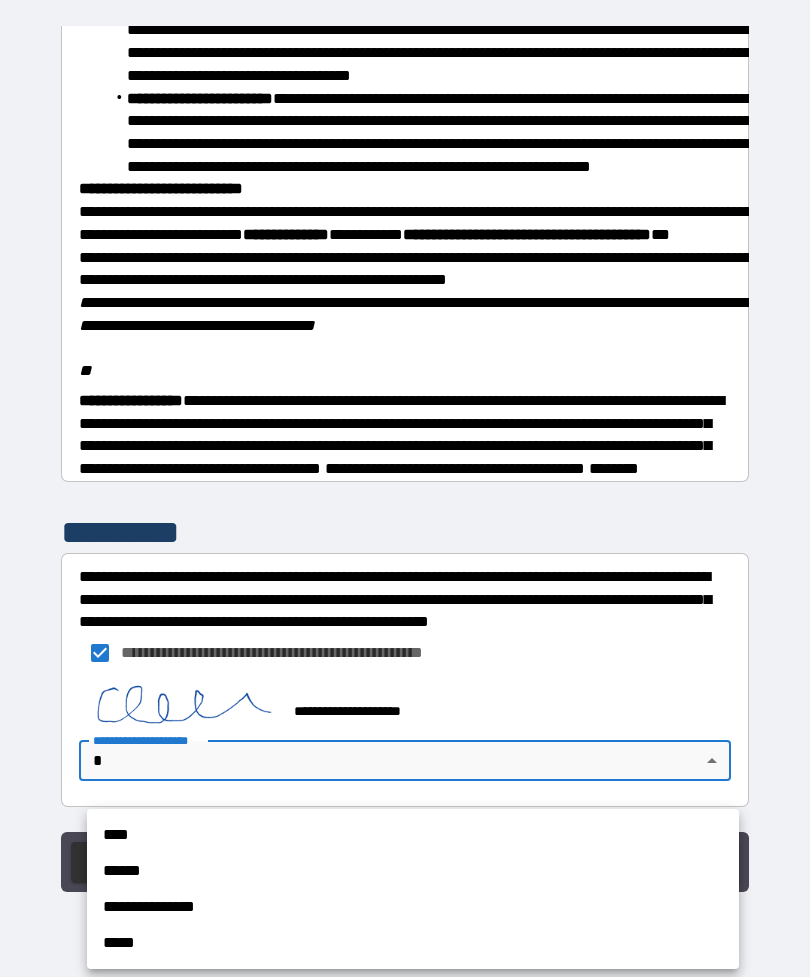 click on "****" at bounding box center [413, 835] 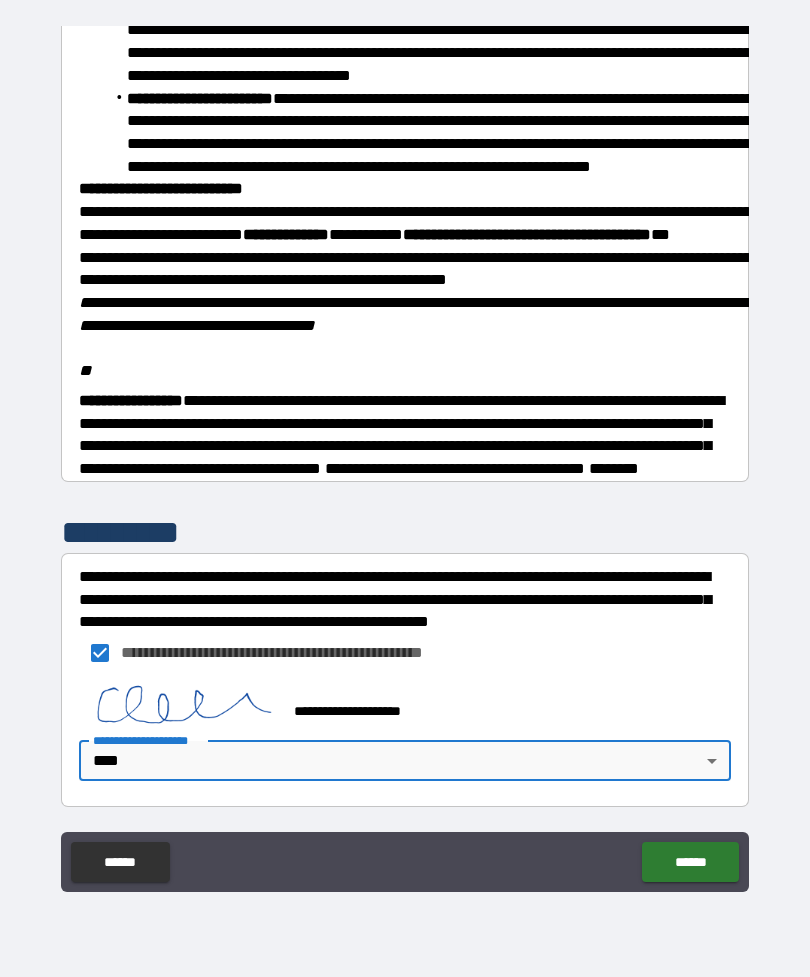 click on "******" at bounding box center [690, 862] 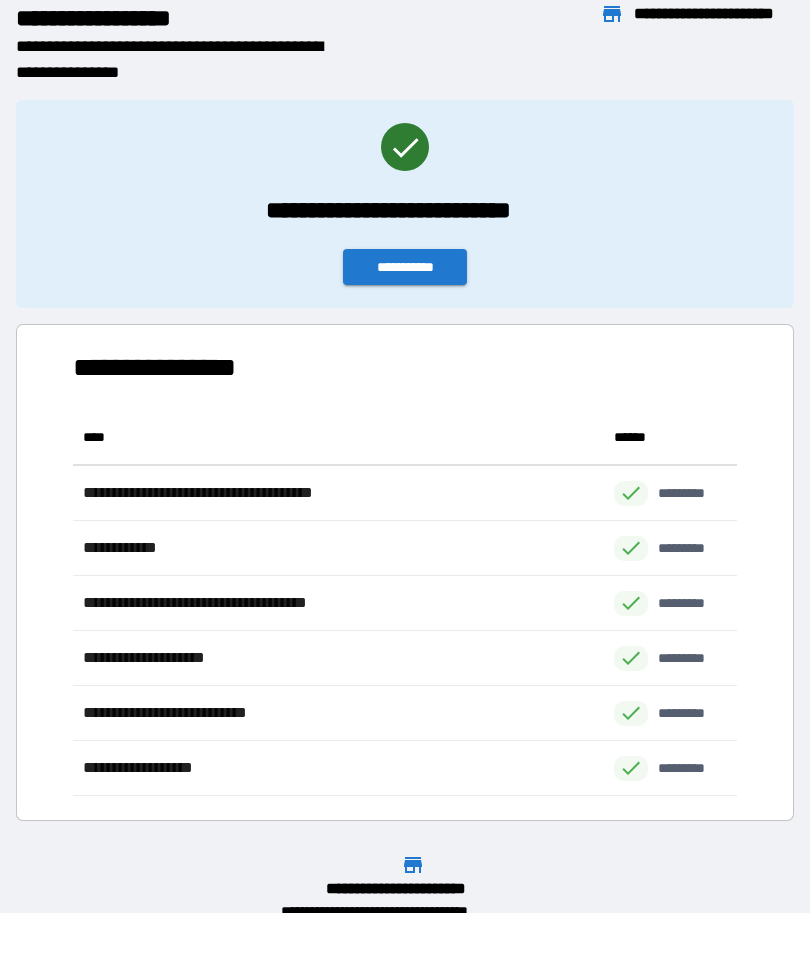 scroll, scrollTop: 1, scrollLeft: 1, axis: both 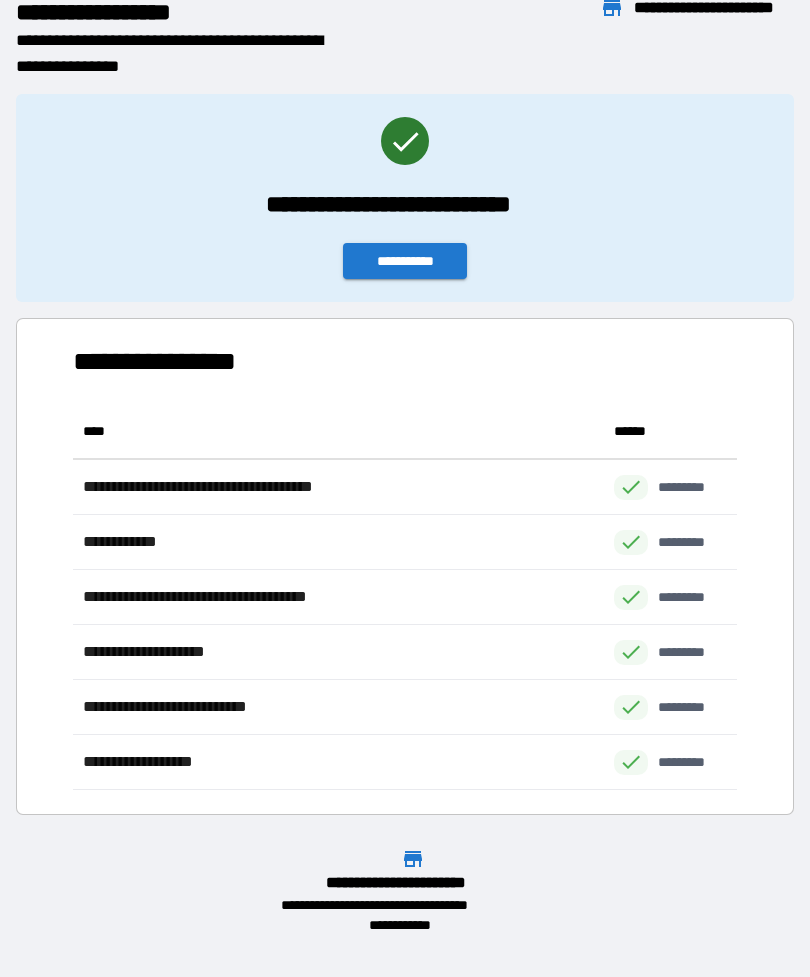 click on "**********" at bounding box center [405, 261] 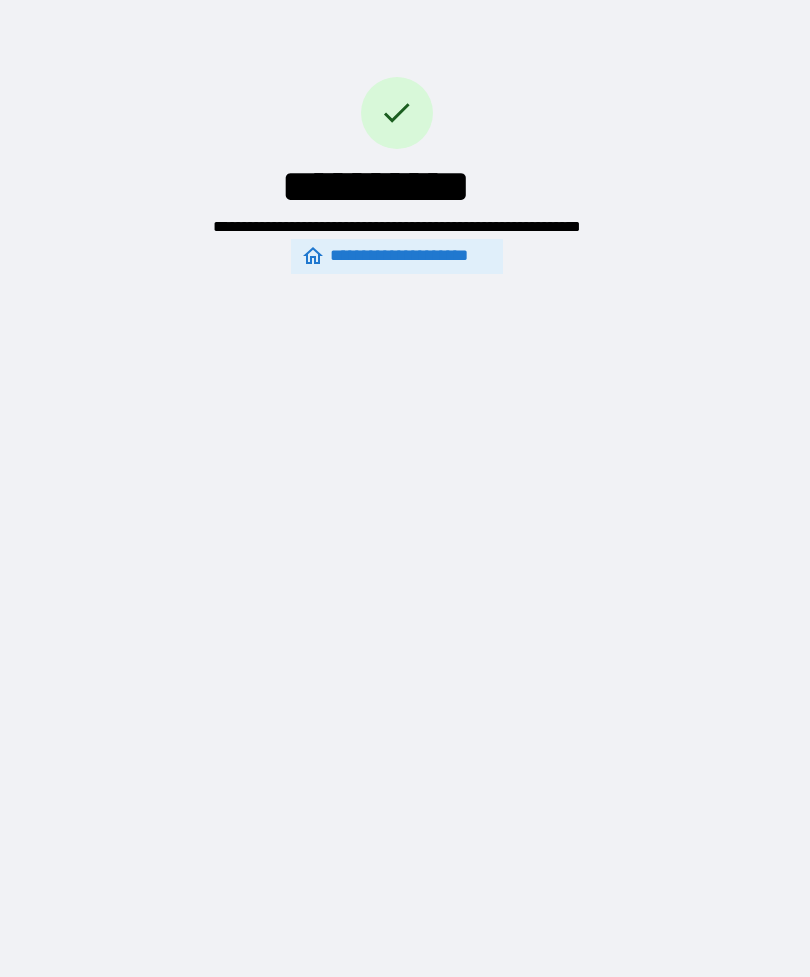 scroll, scrollTop: 0, scrollLeft: 0, axis: both 